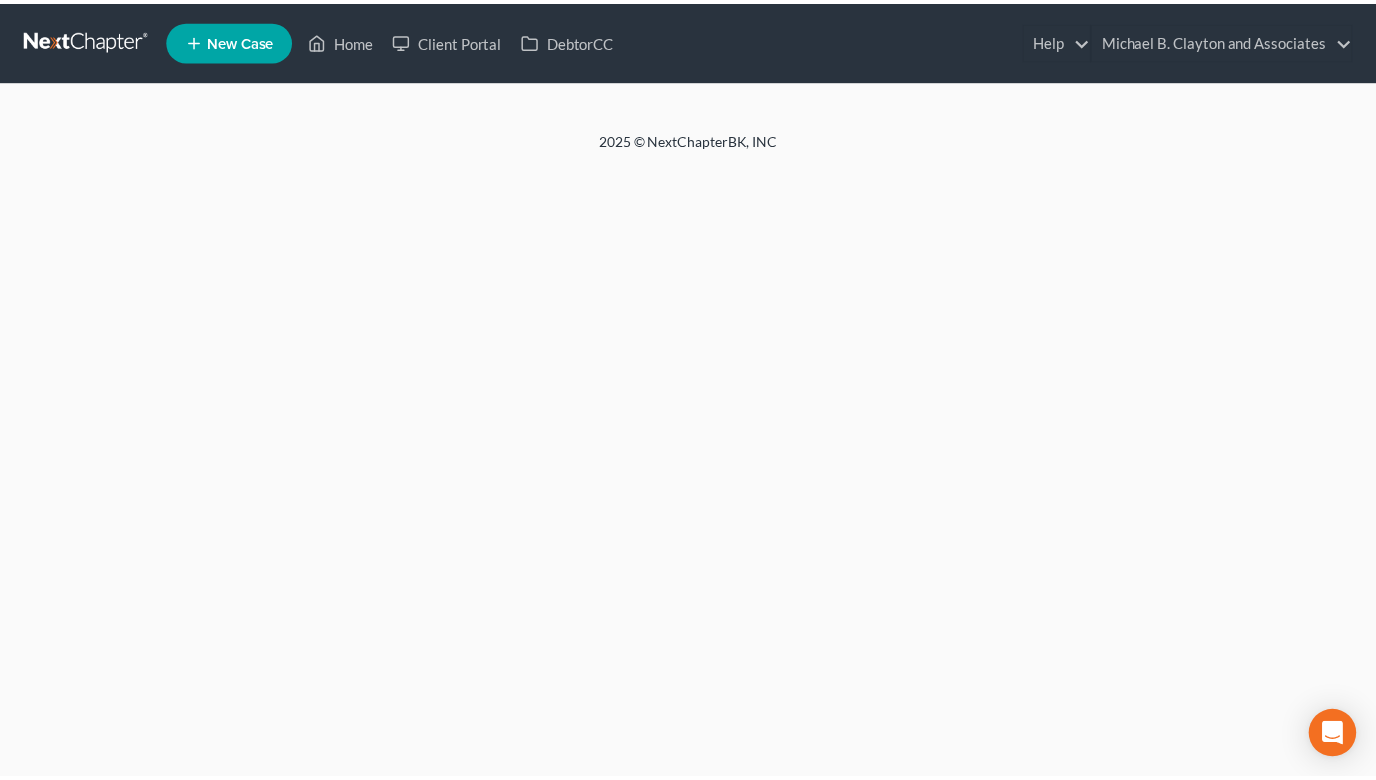 scroll, scrollTop: 0, scrollLeft: 0, axis: both 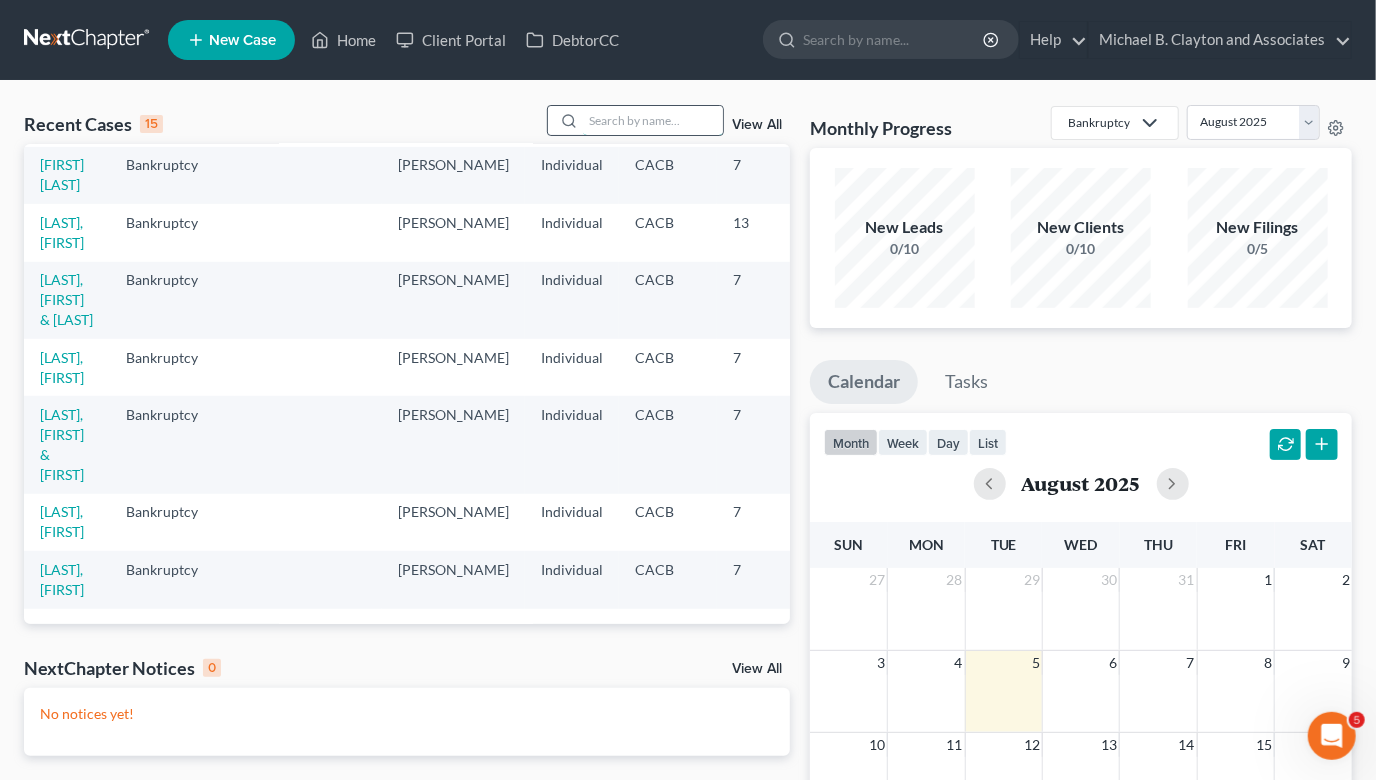 click at bounding box center [653, 120] 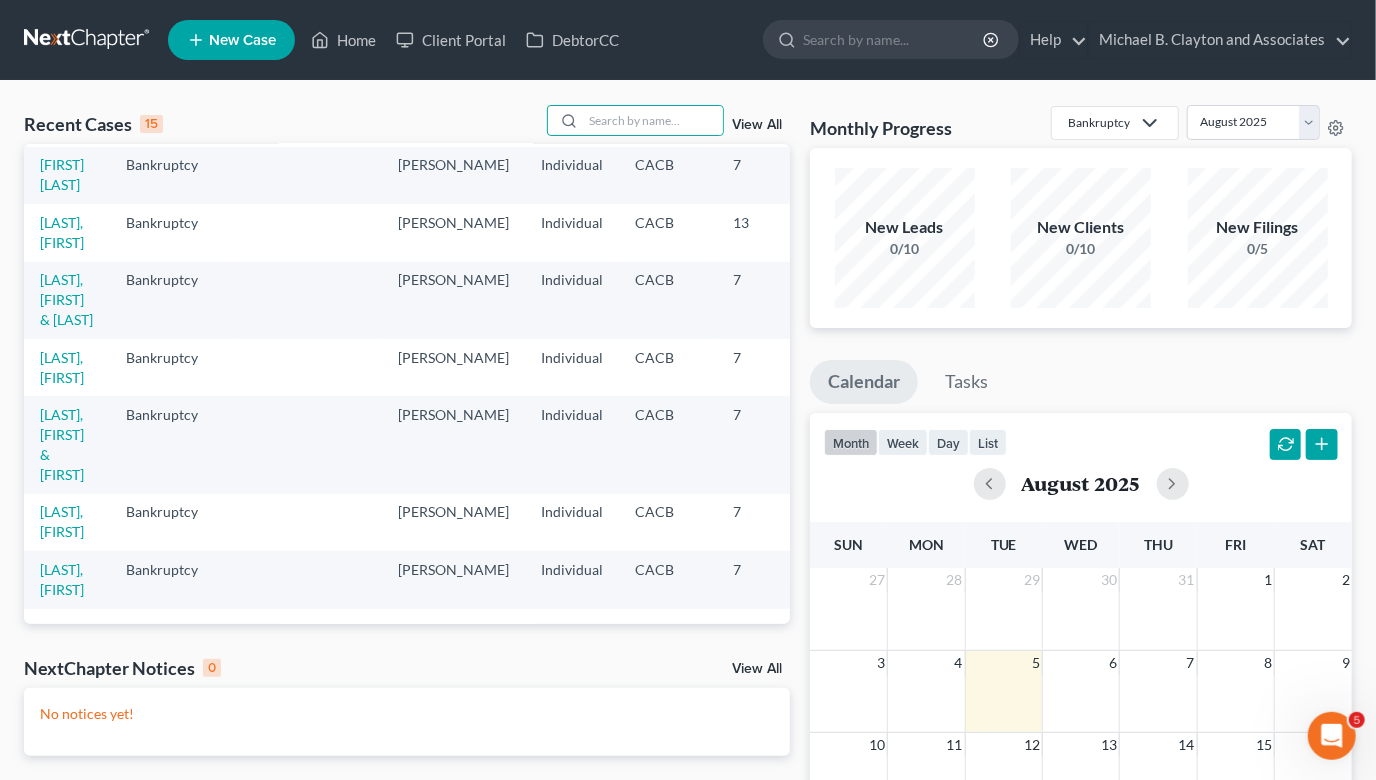click on "New Case" at bounding box center [242, 40] 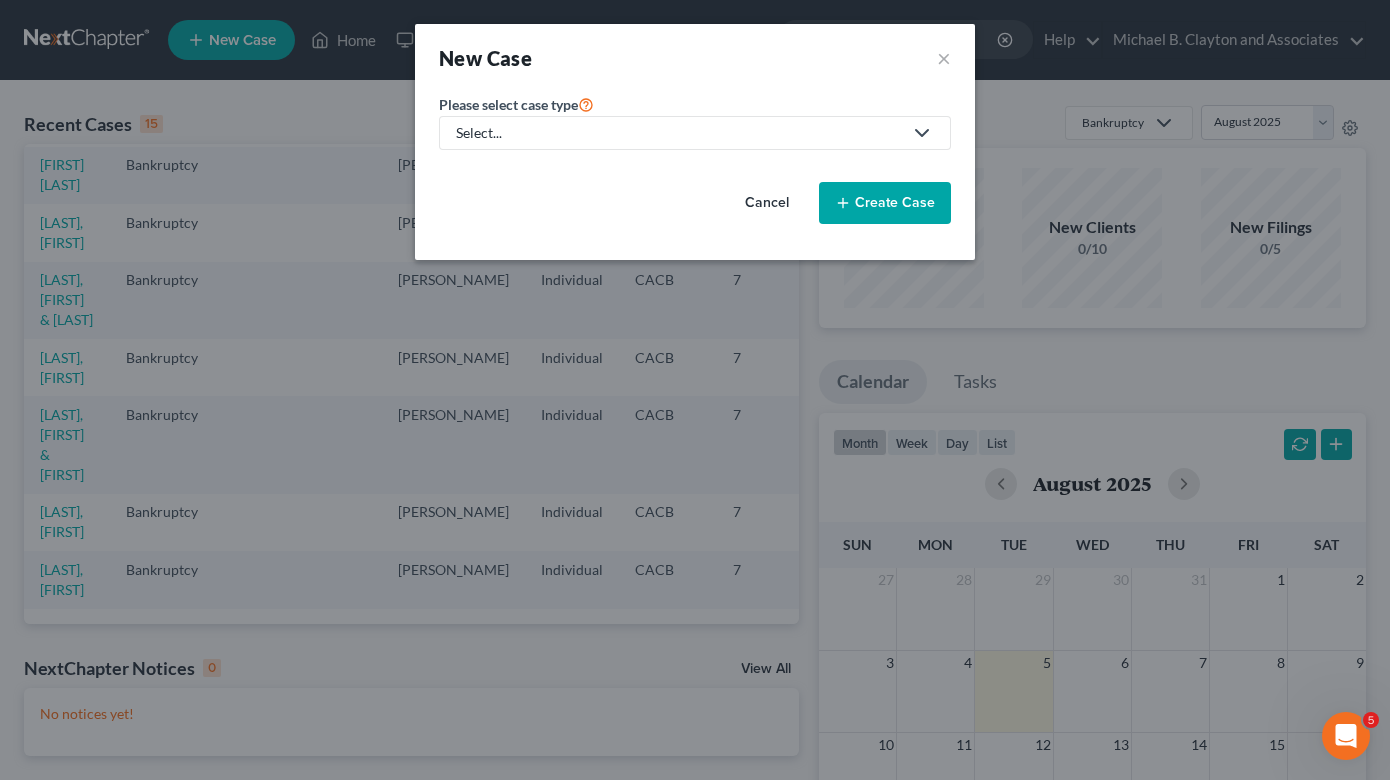 click on "Select..." at bounding box center [679, 133] 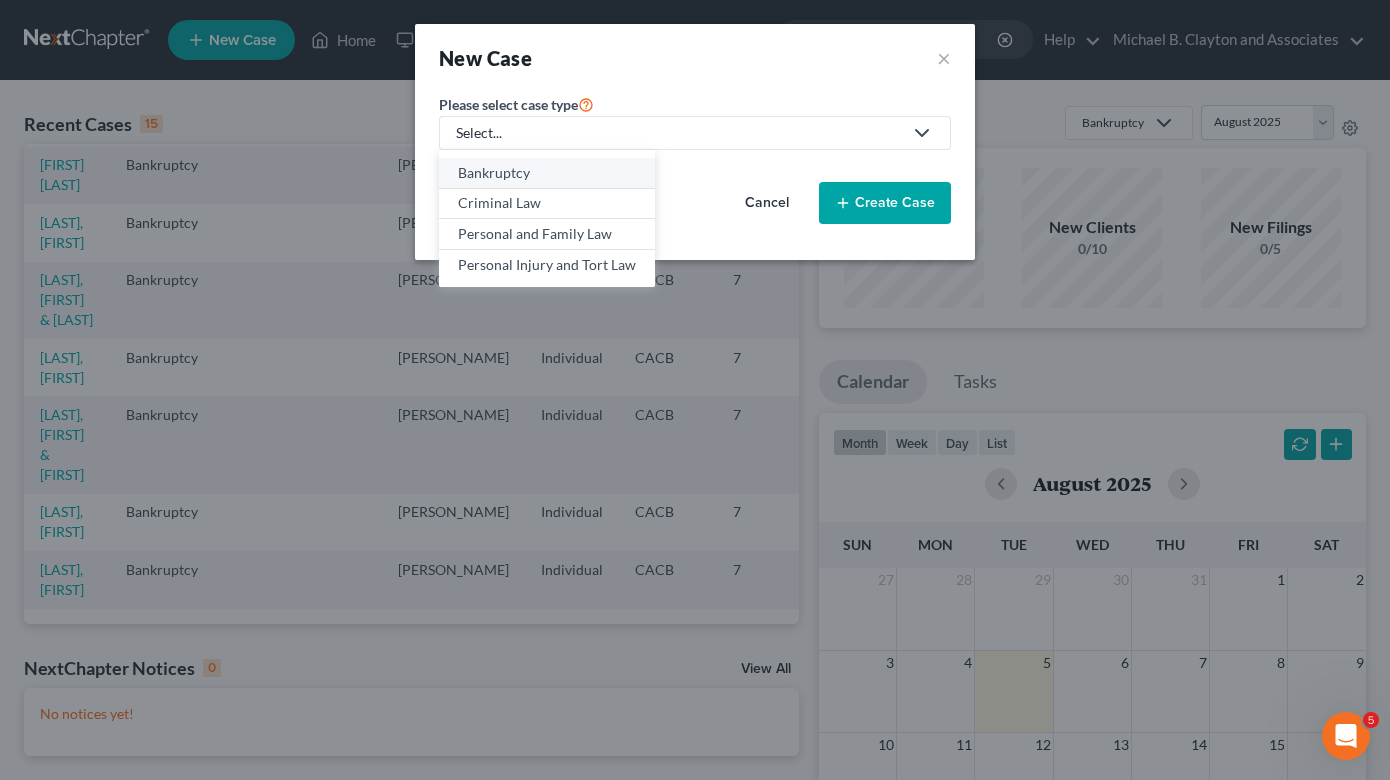 click on "Bankruptcy" at bounding box center [547, 173] 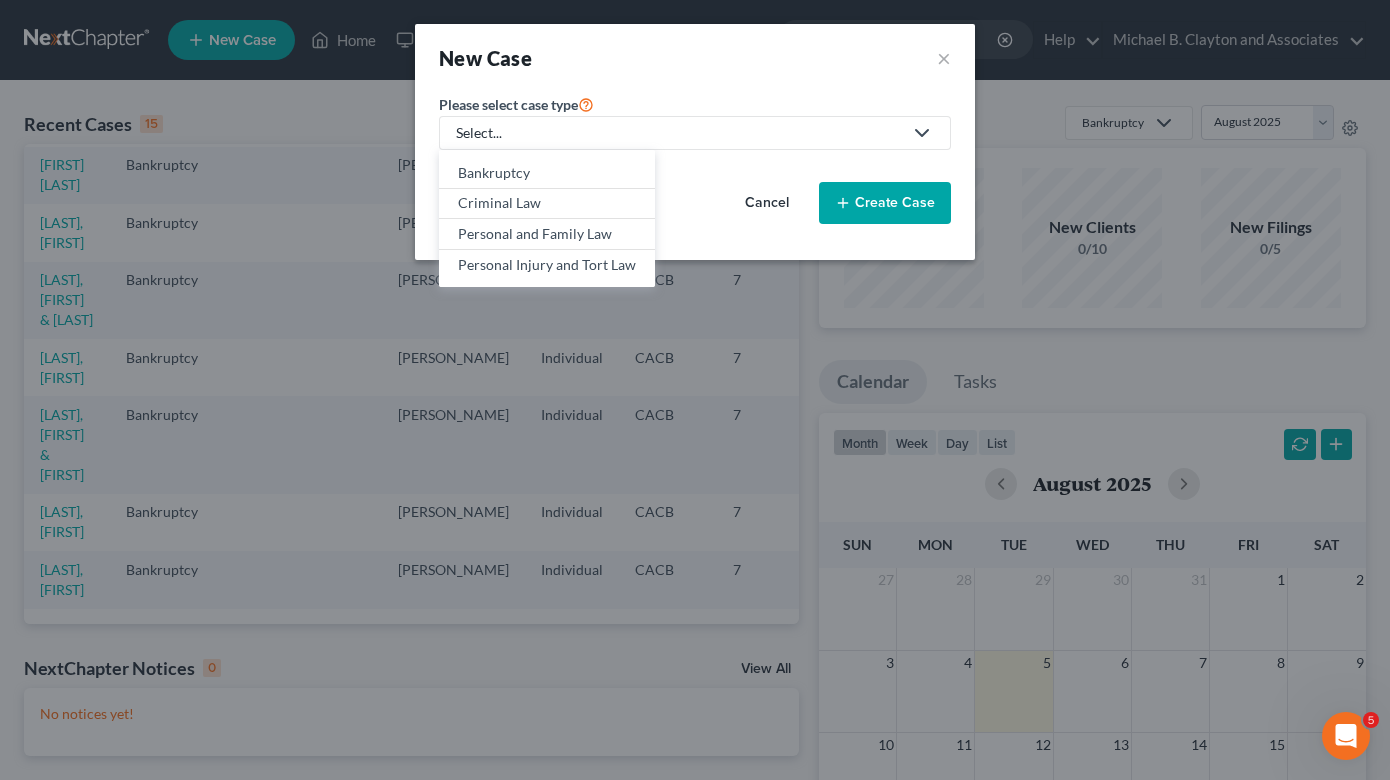 select on "7" 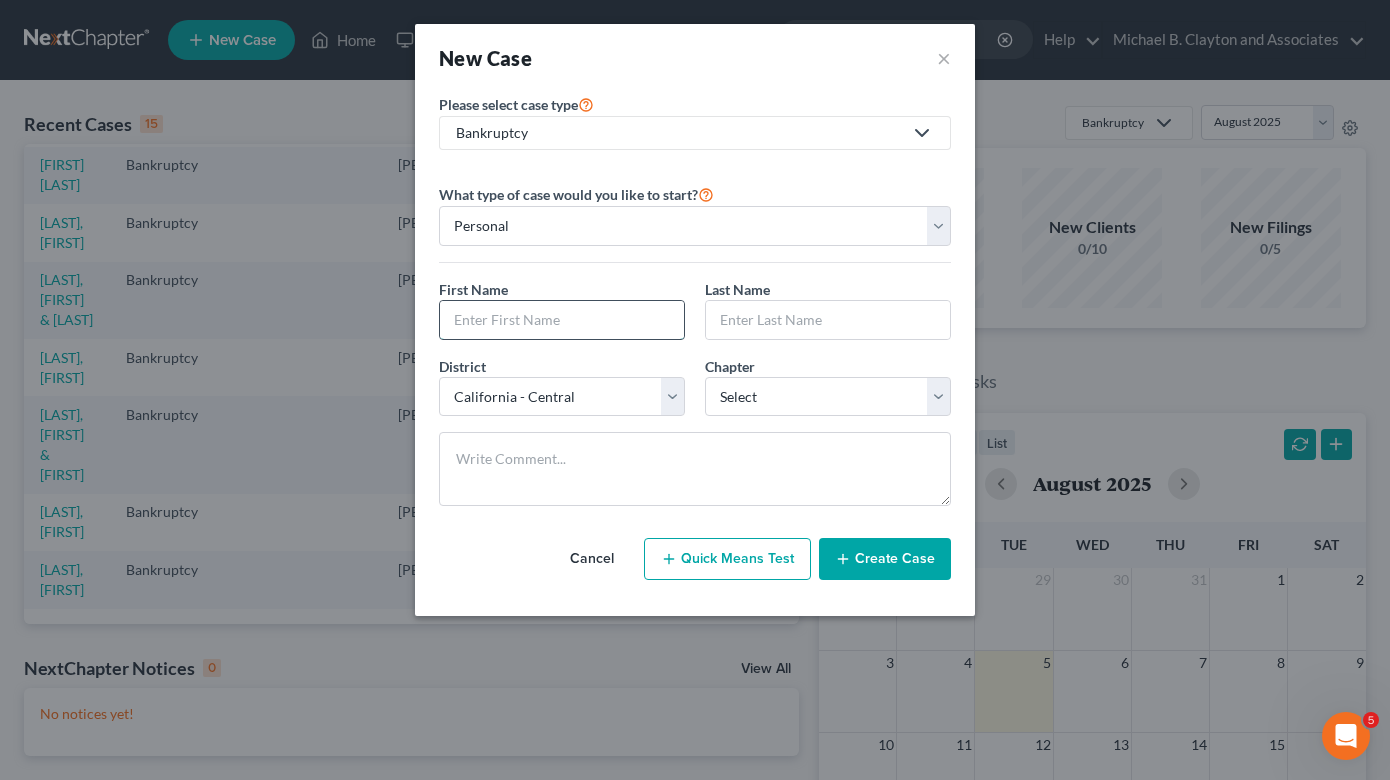 click at bounding box center [562, 320] 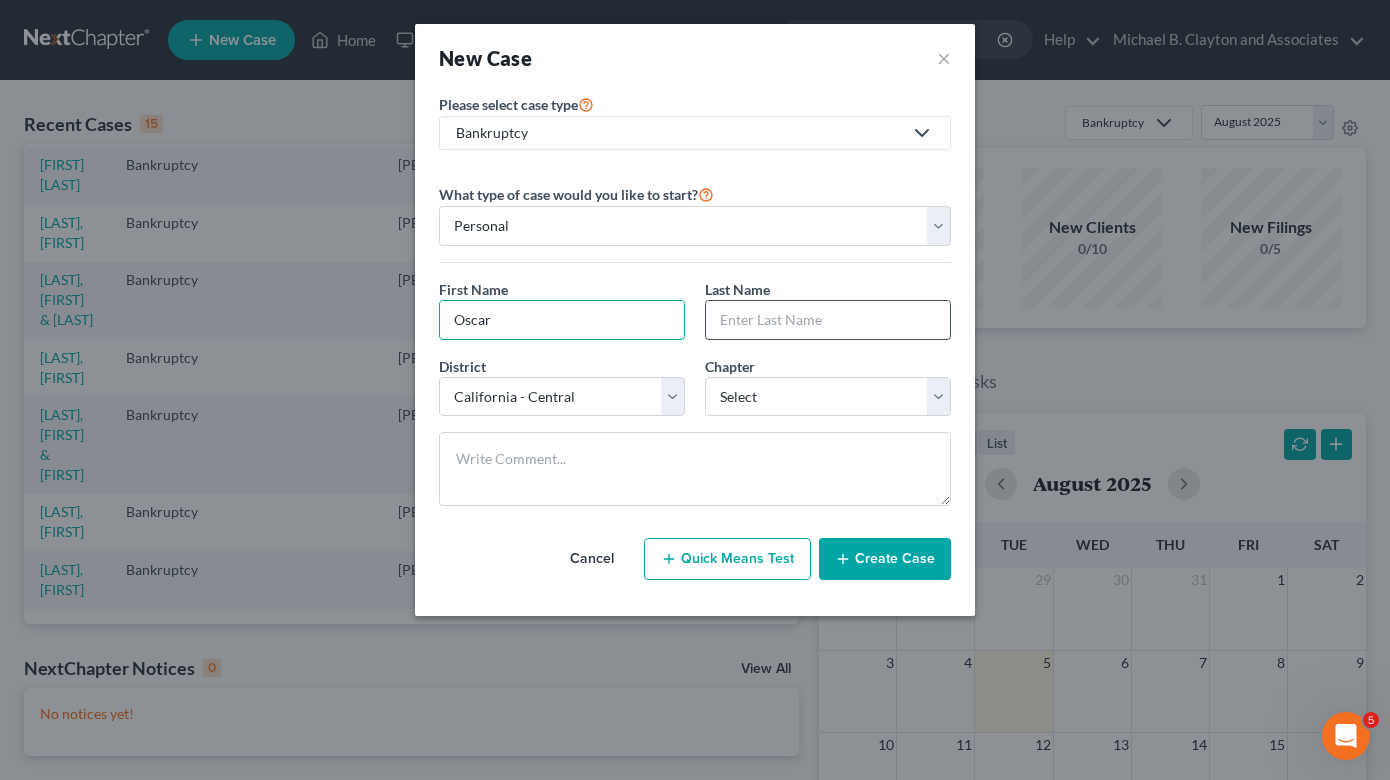type on "Oscar" 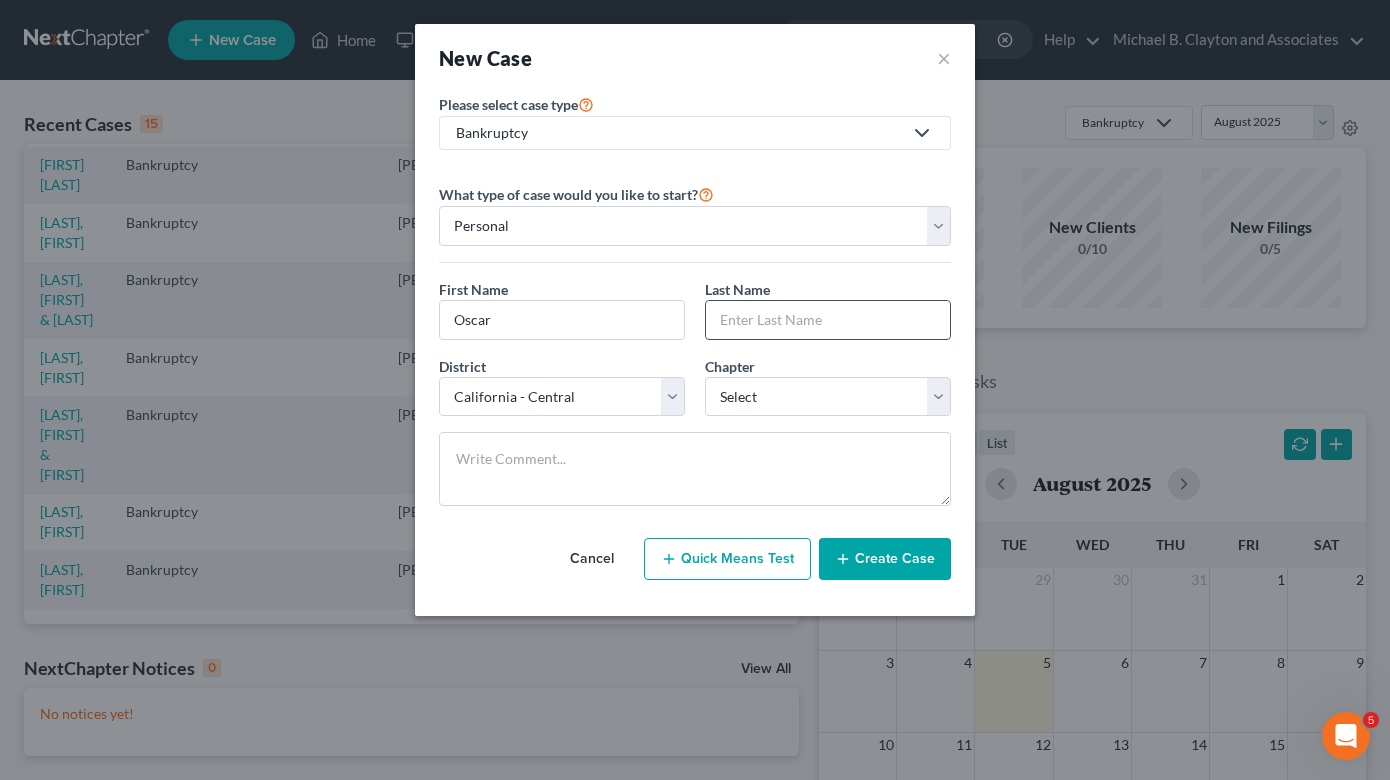 click at bounding box center [828, 320] 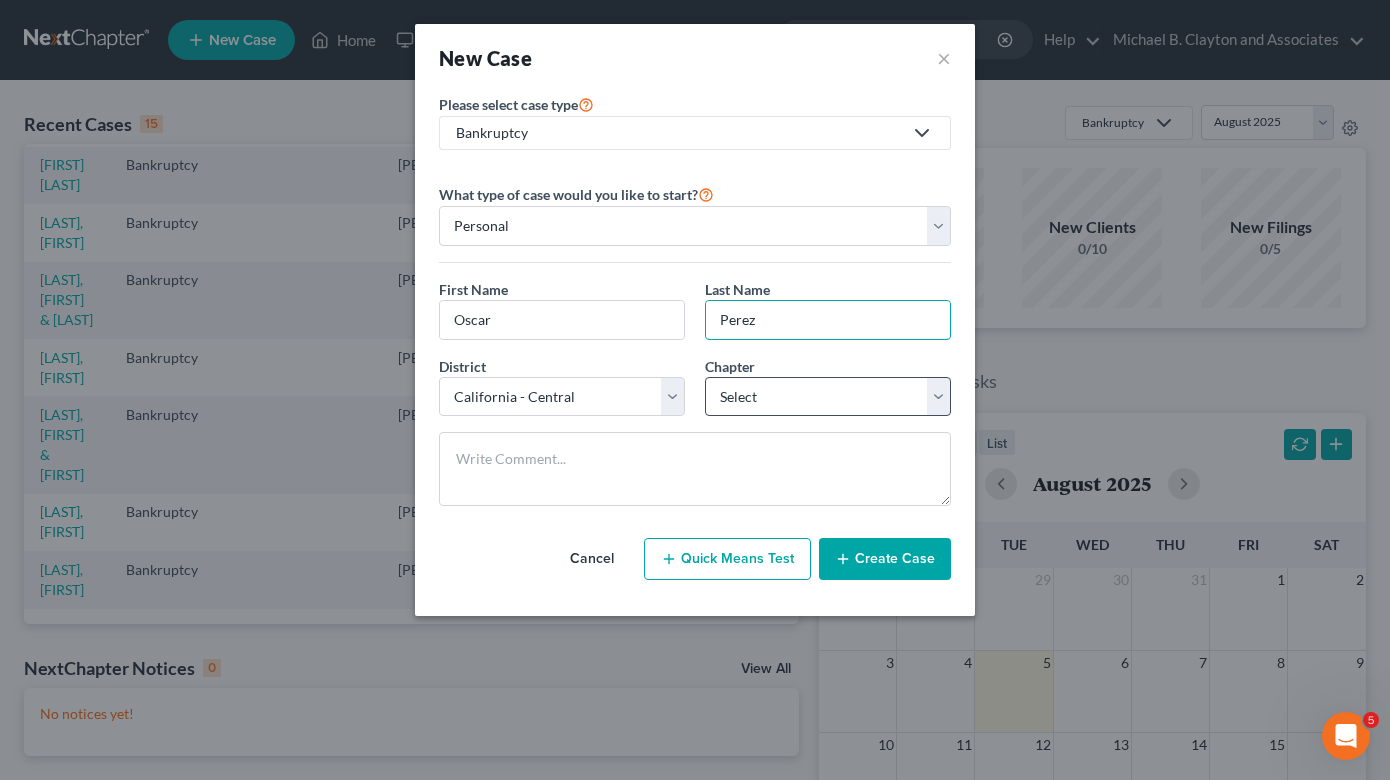 type on "Perez" 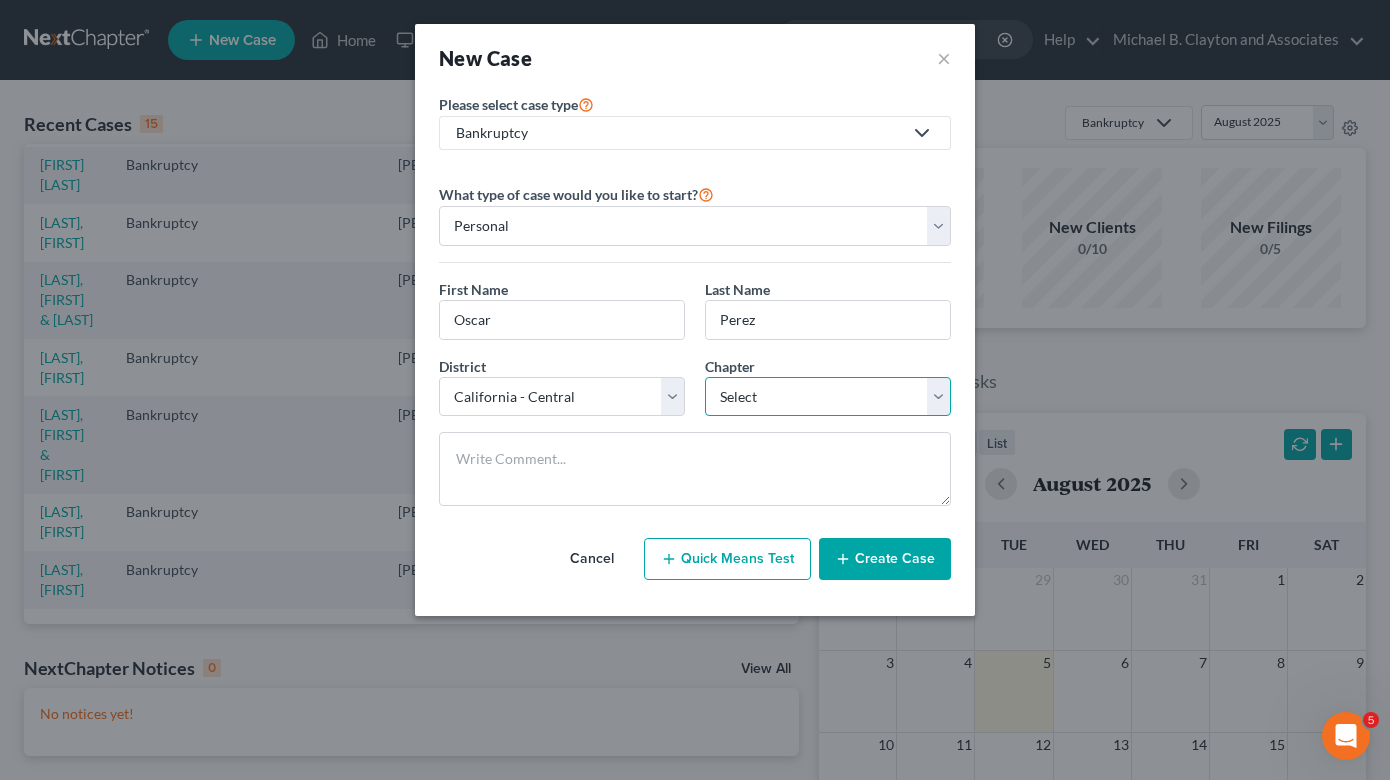 click on "Select 7 11 12 13" at bounding box center [828, 397] 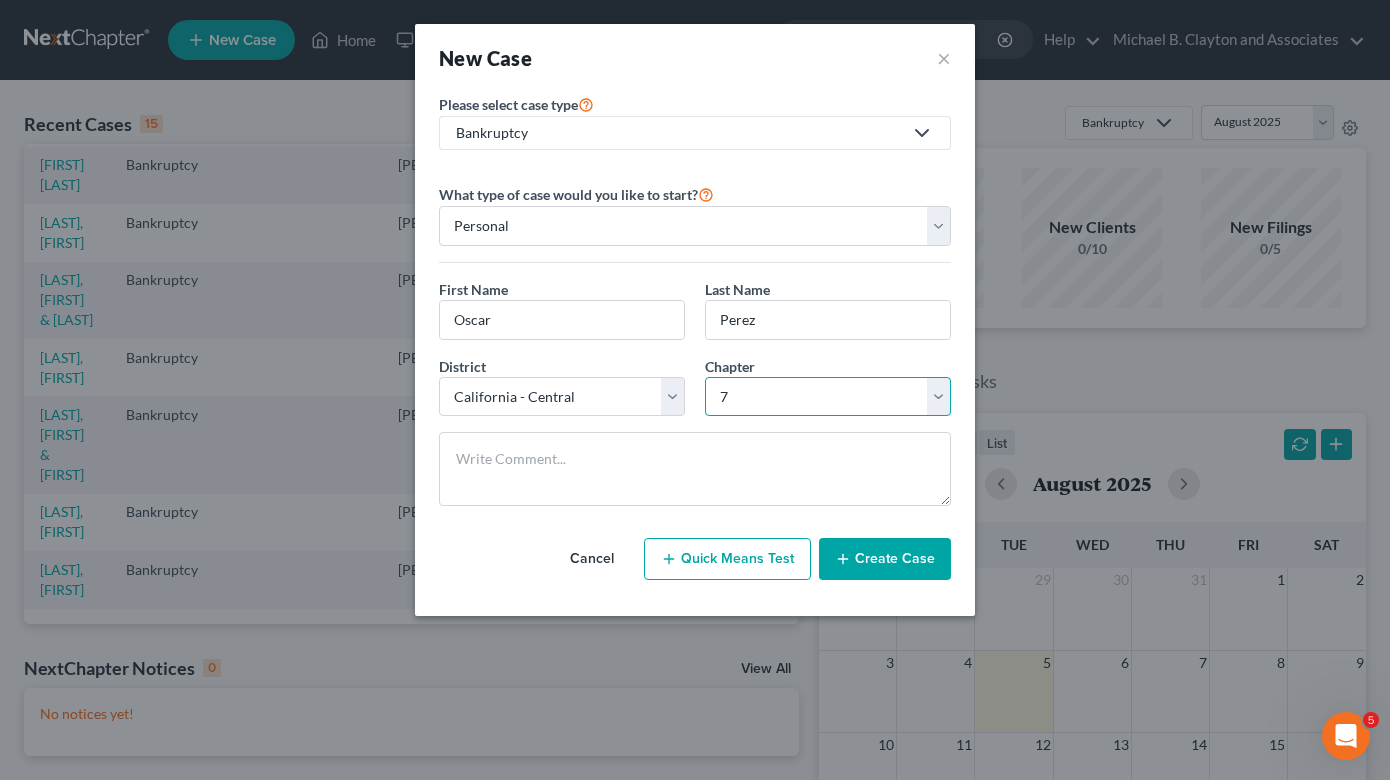 click on "Select 7 11 12 13" at bounding box center (828, 397) 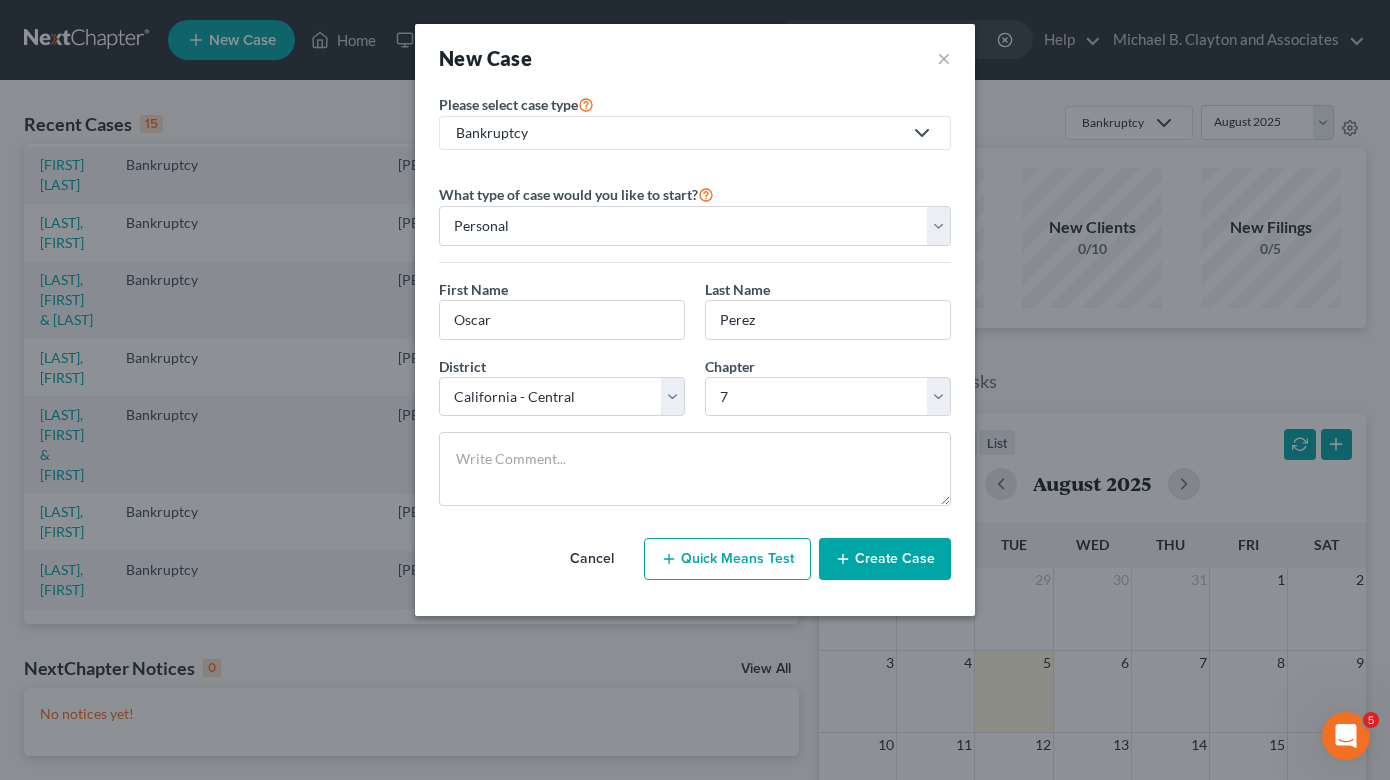 click on "Create Case" at bounding box center (885, 559) 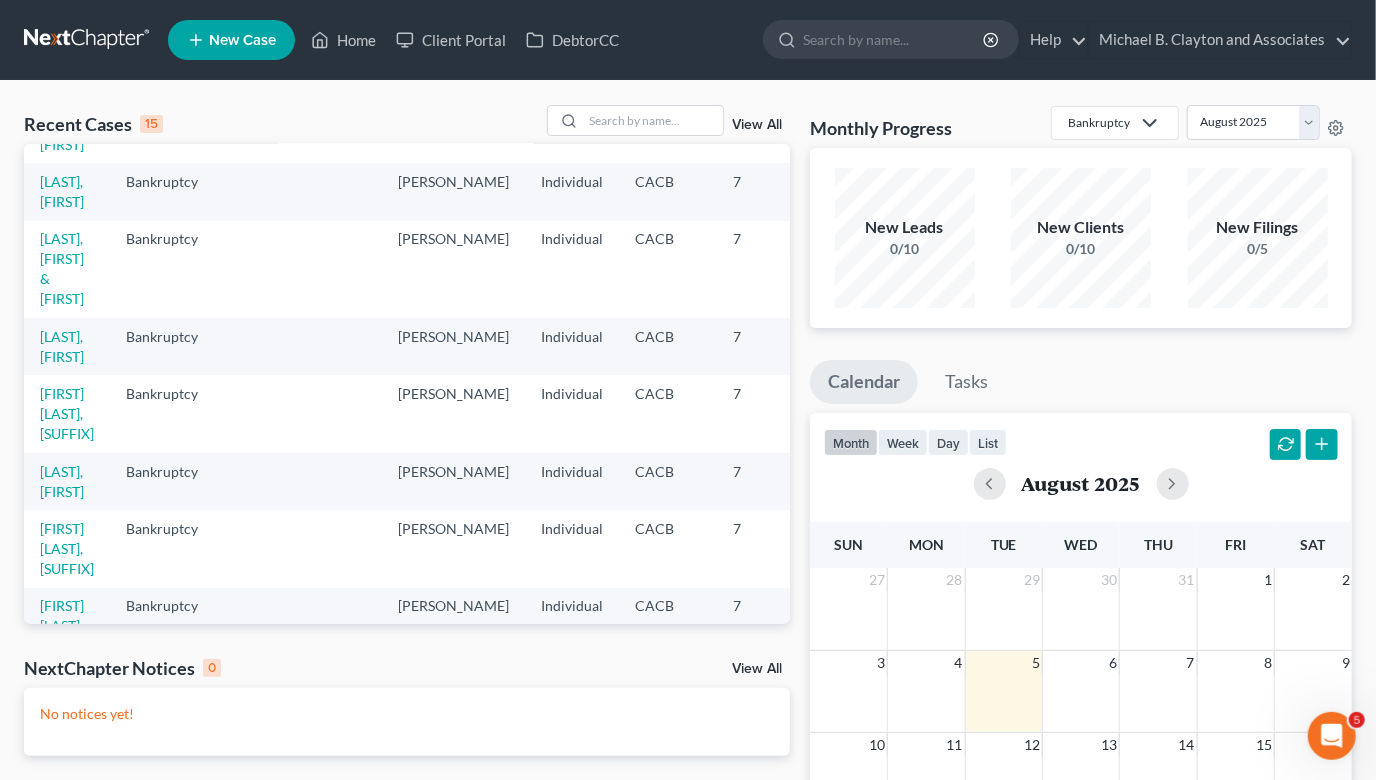 scroll, scrollTop: 0, scrollLeft: 0, axis: both 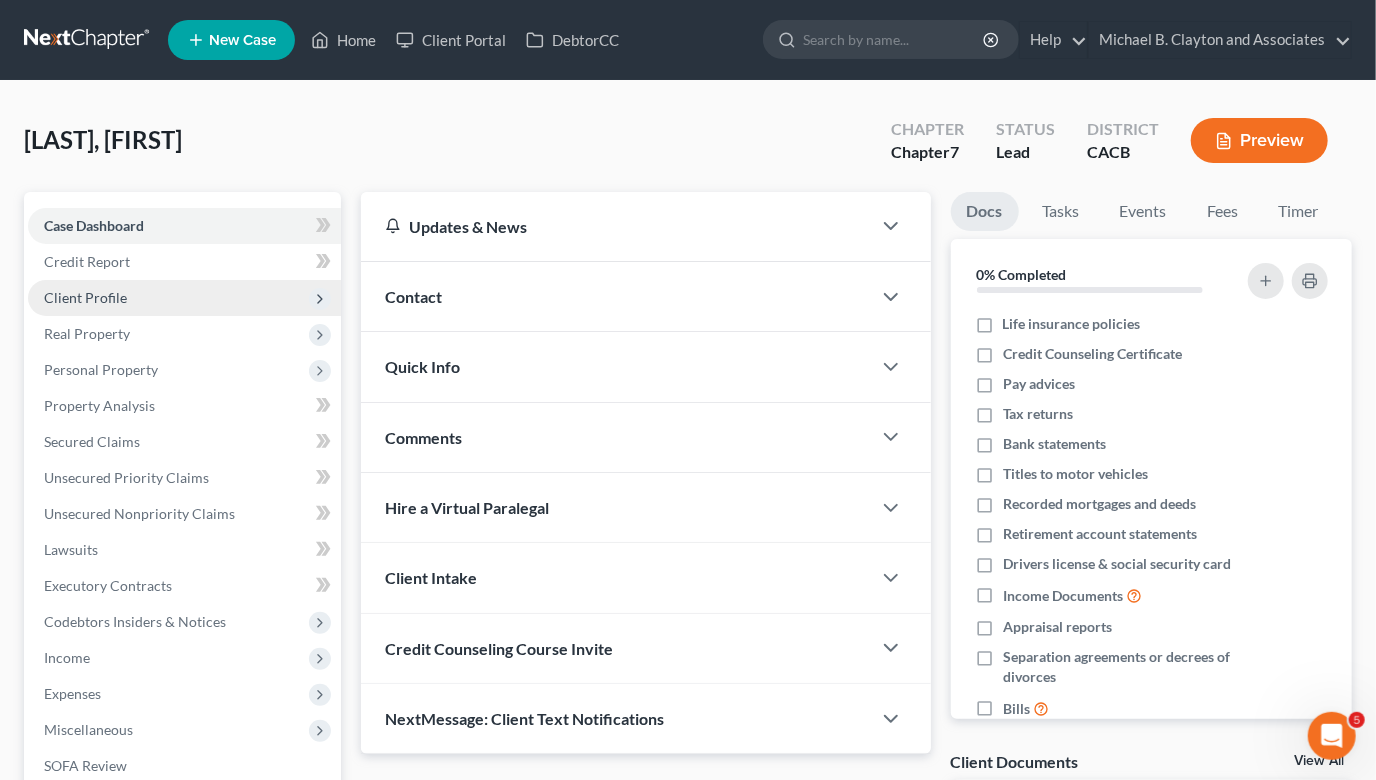 click on "Client Profile" at bounding box center [184, 298] 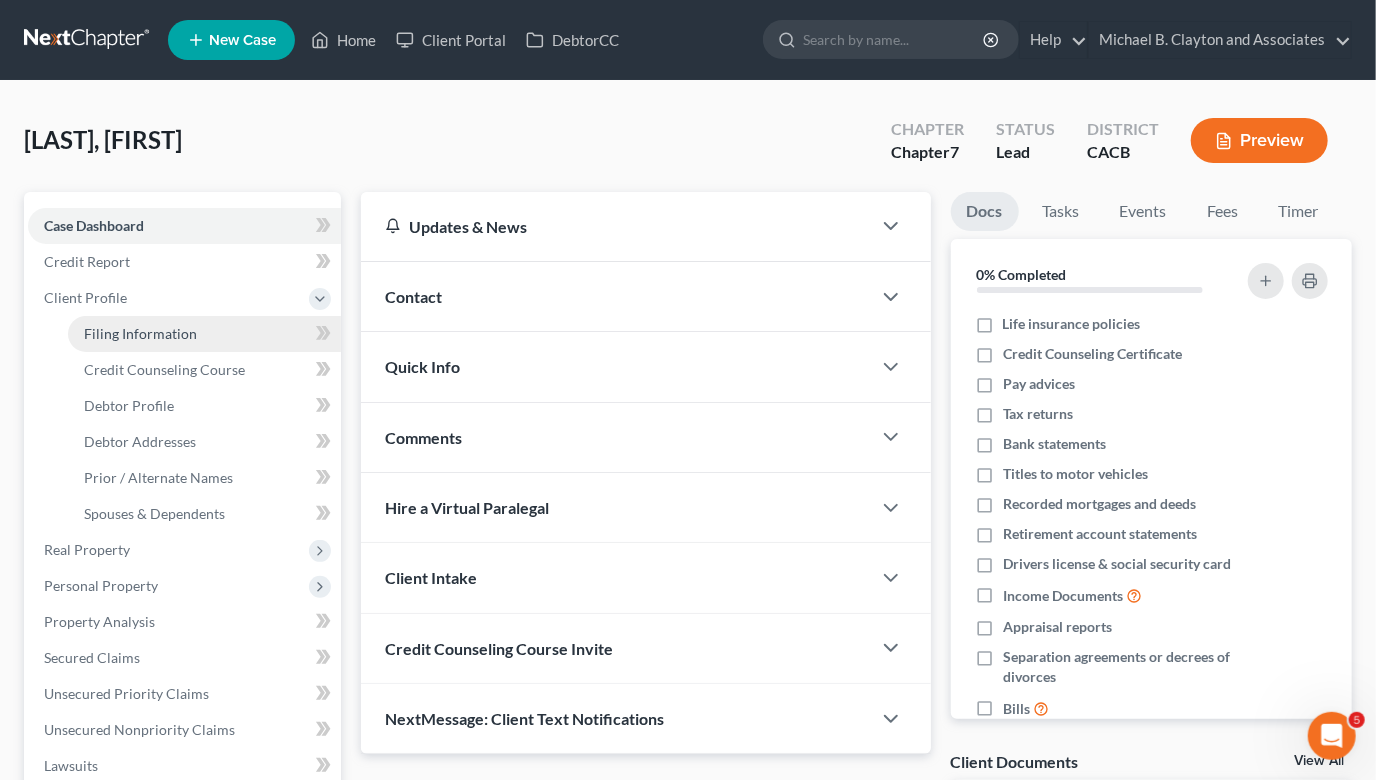 click on "Filing Information" at bounding box center (204, 334) 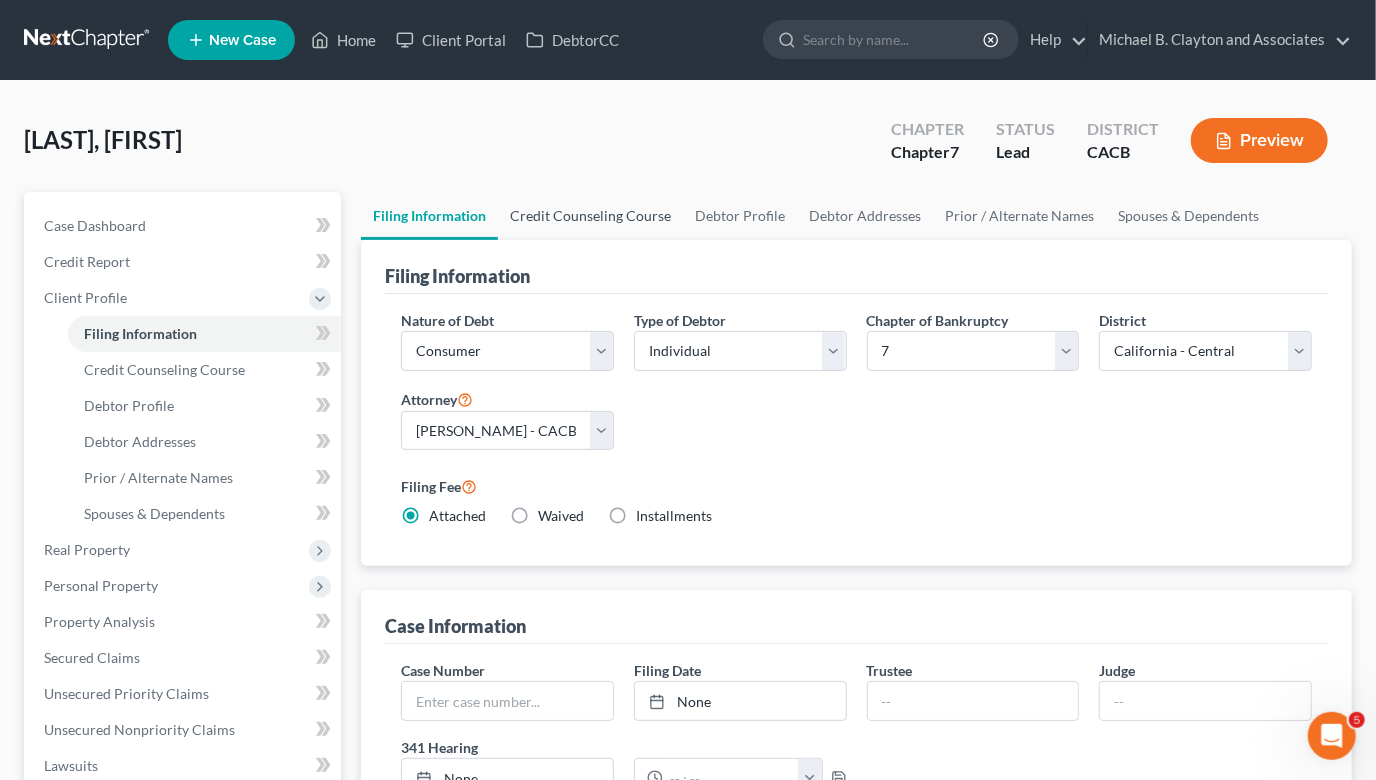 click on "Credit Counseling Course" at bounding box center (590, 216) 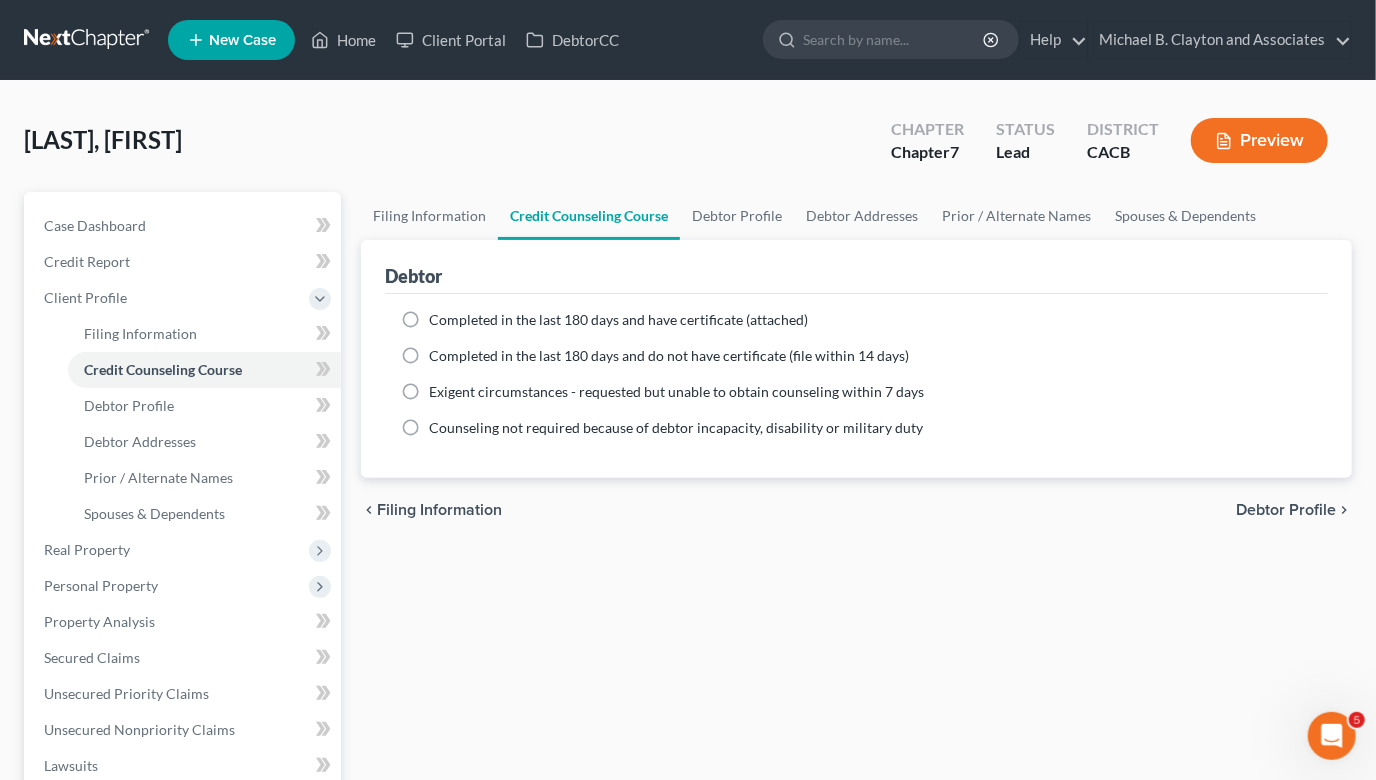 click on "Completed in the last 180 days and have certificate (attached)" at bounding box center [618, 319] 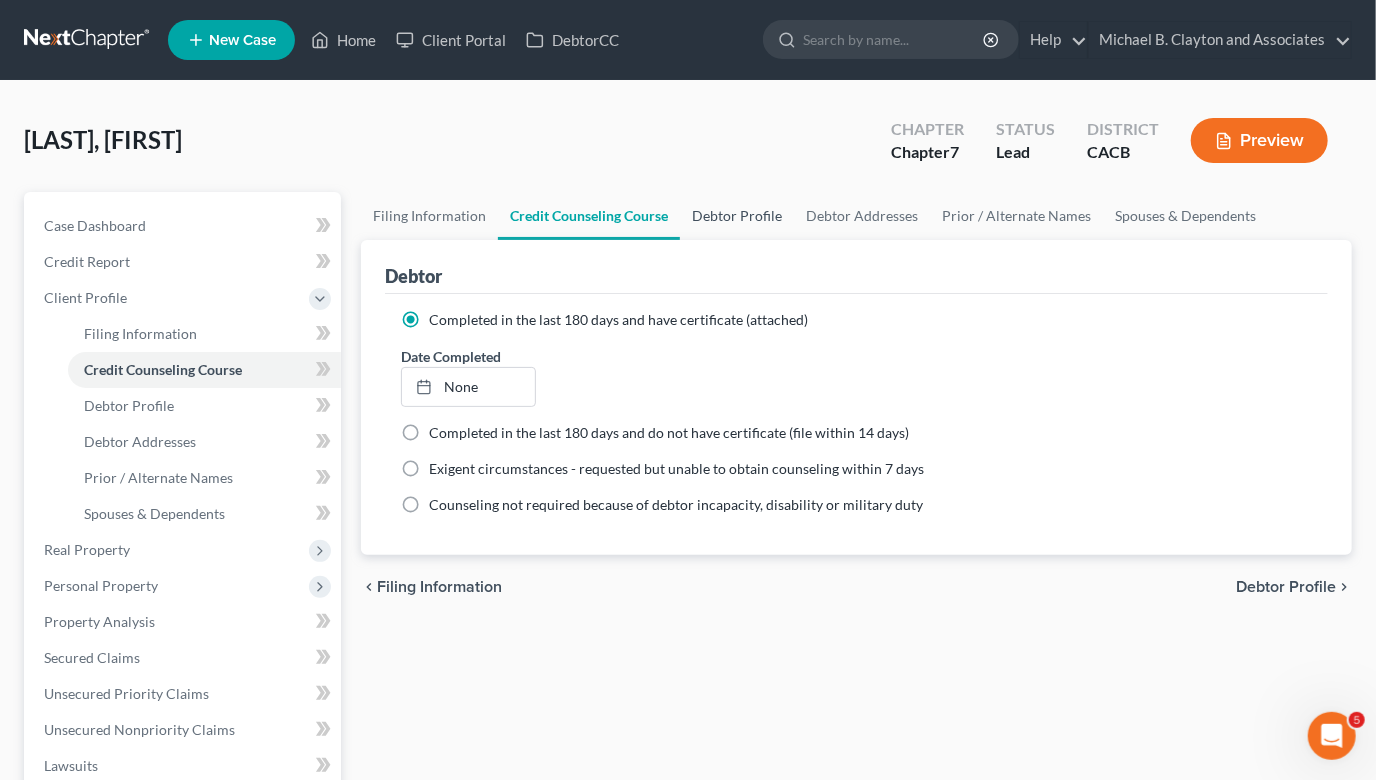 click on "Debtor Profile" at bounding box center (737, 216) 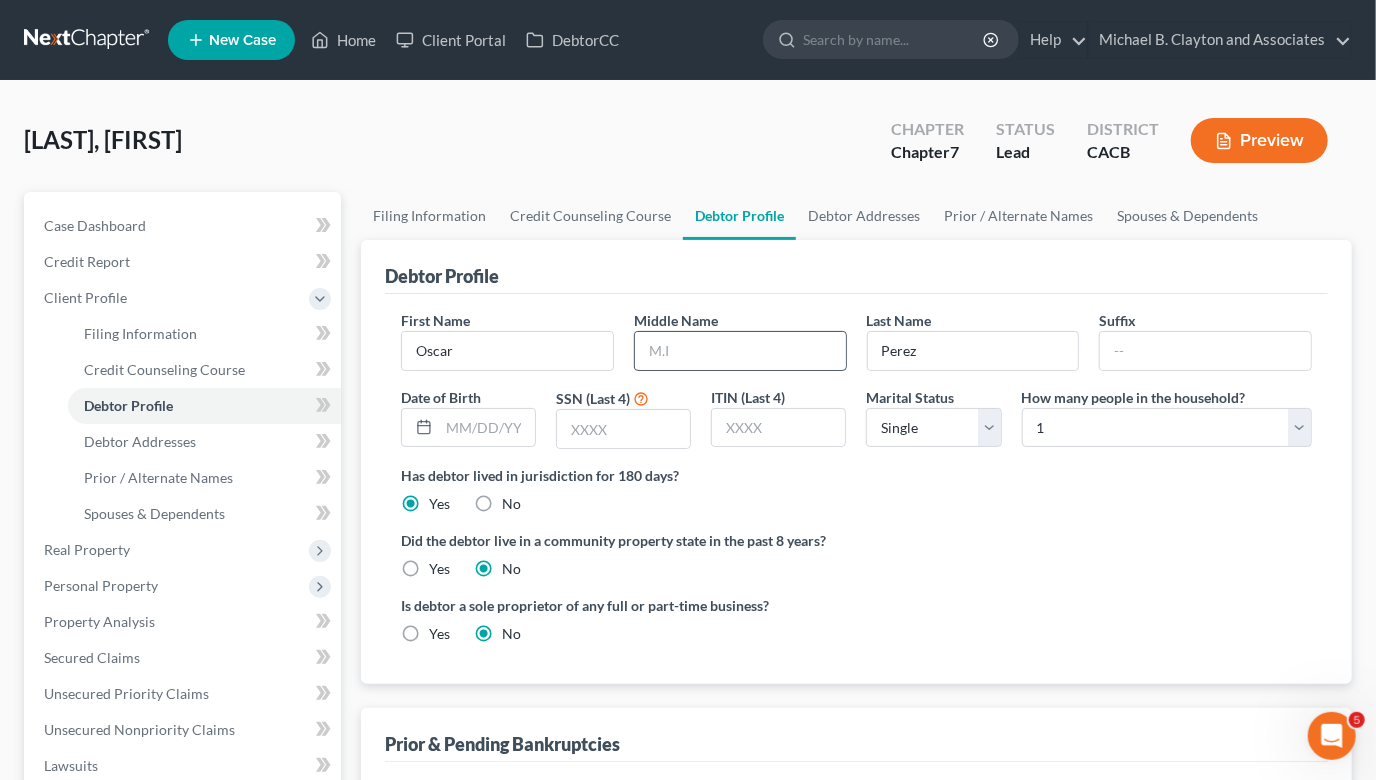 click at bounding box center (740, 351) 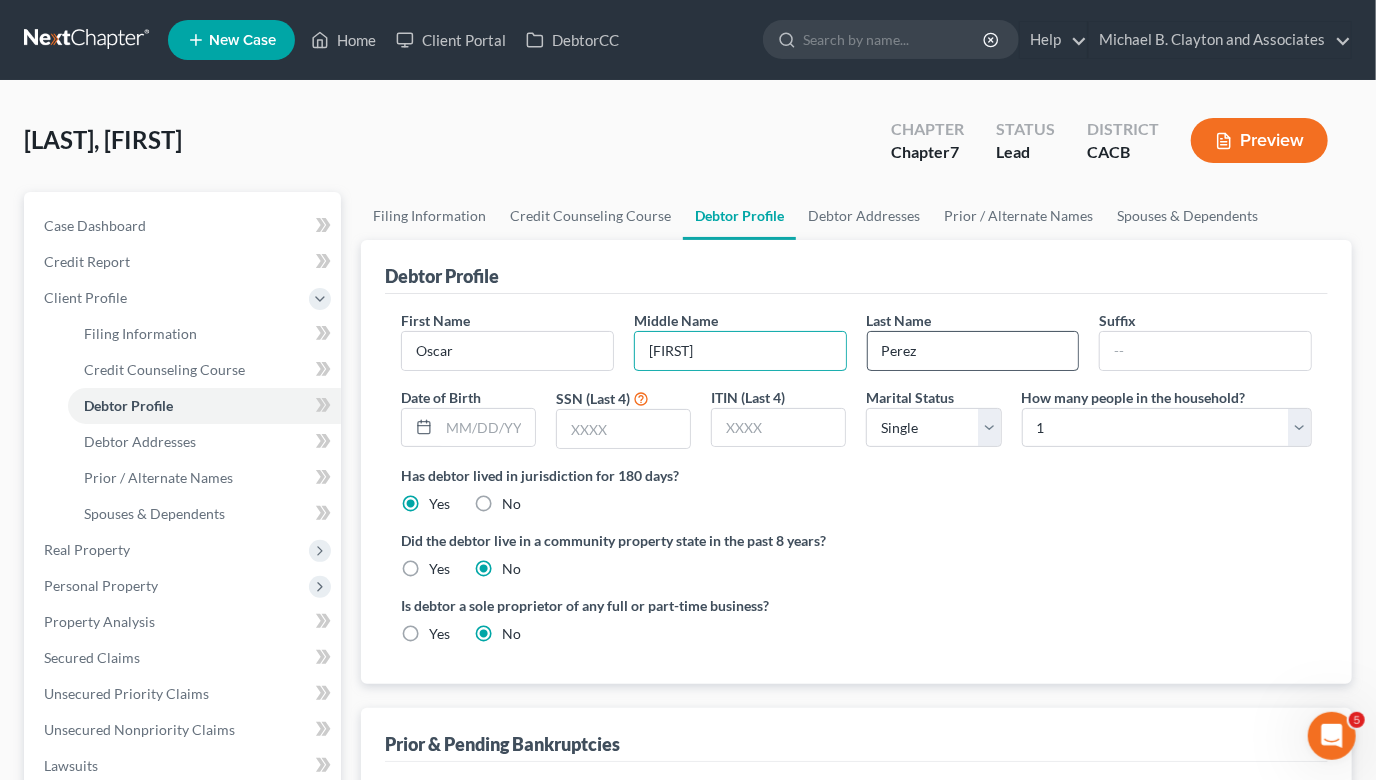 type on "[FIRST]" 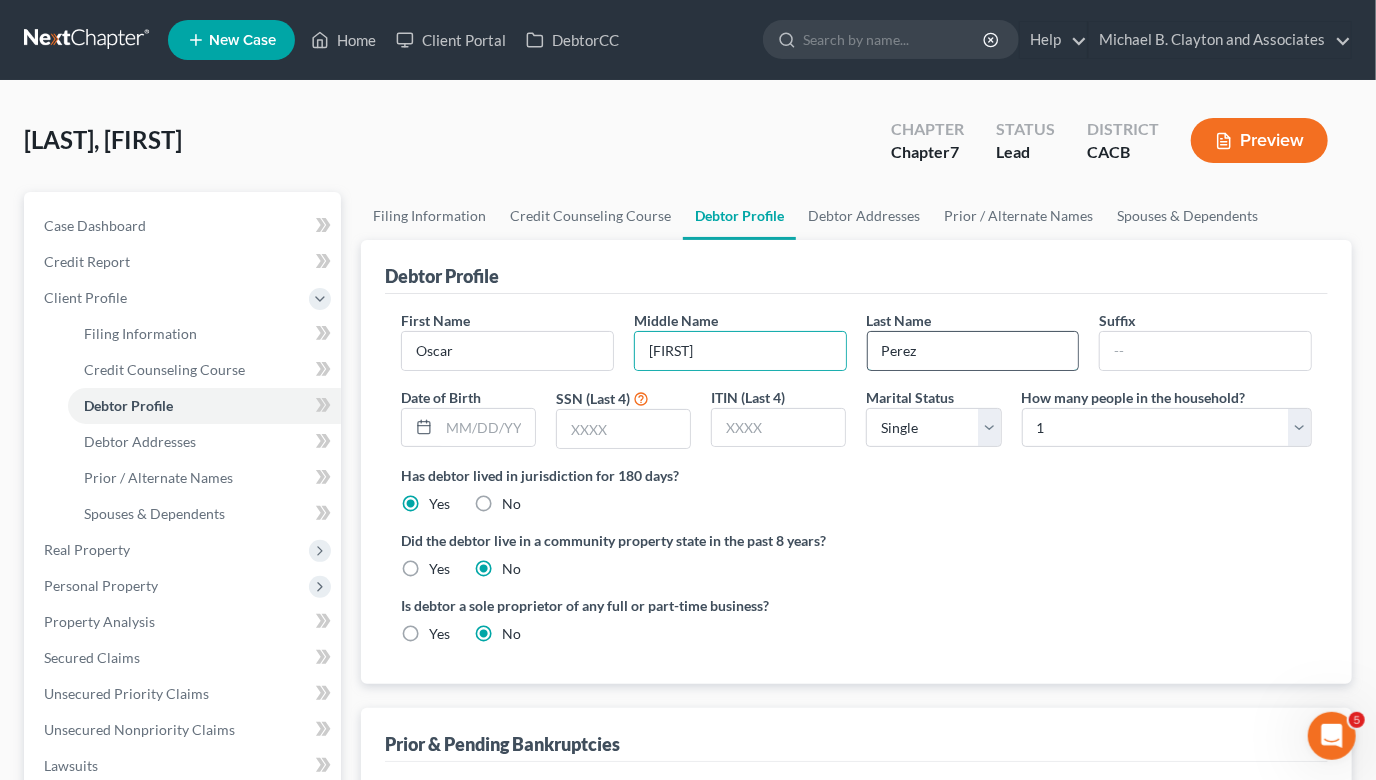 click on "Perez" at bounding box center (973, 351) 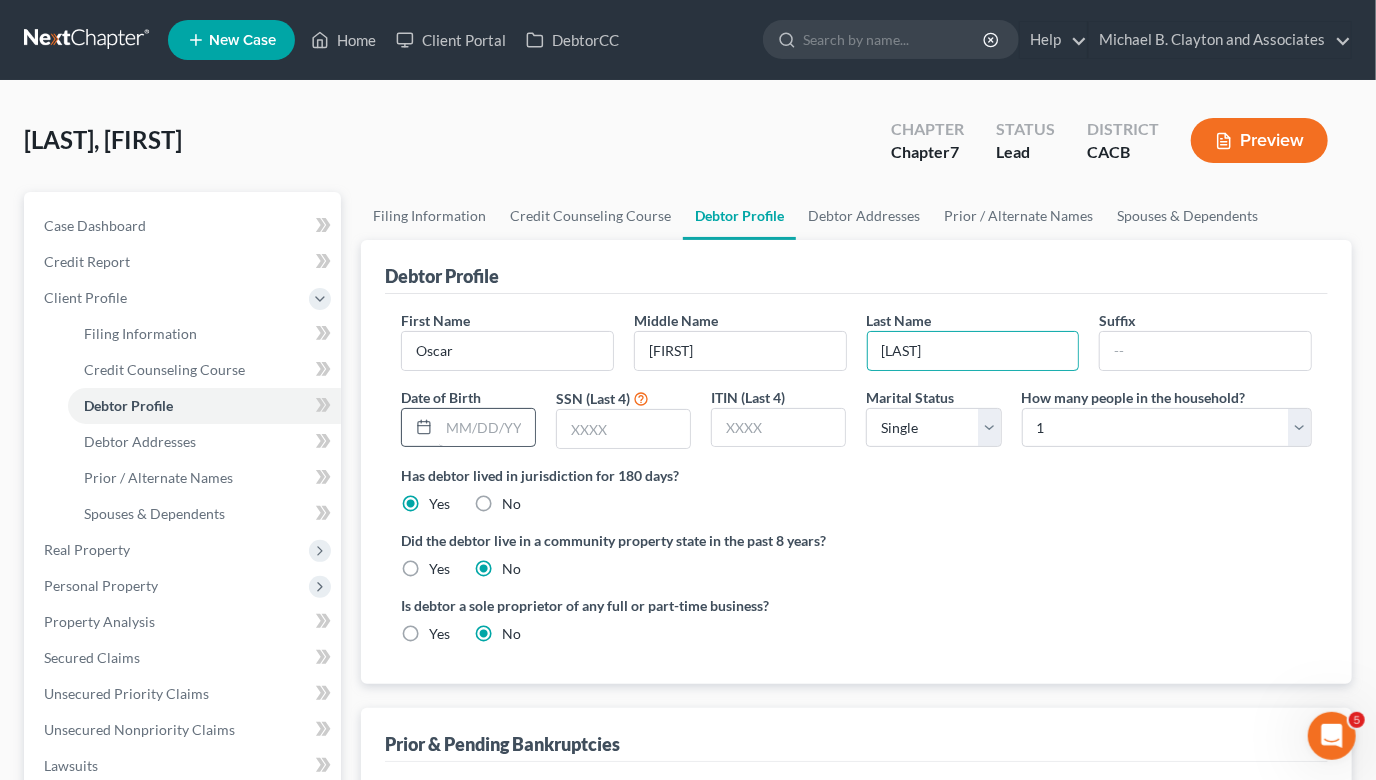 type on "[LAST]" 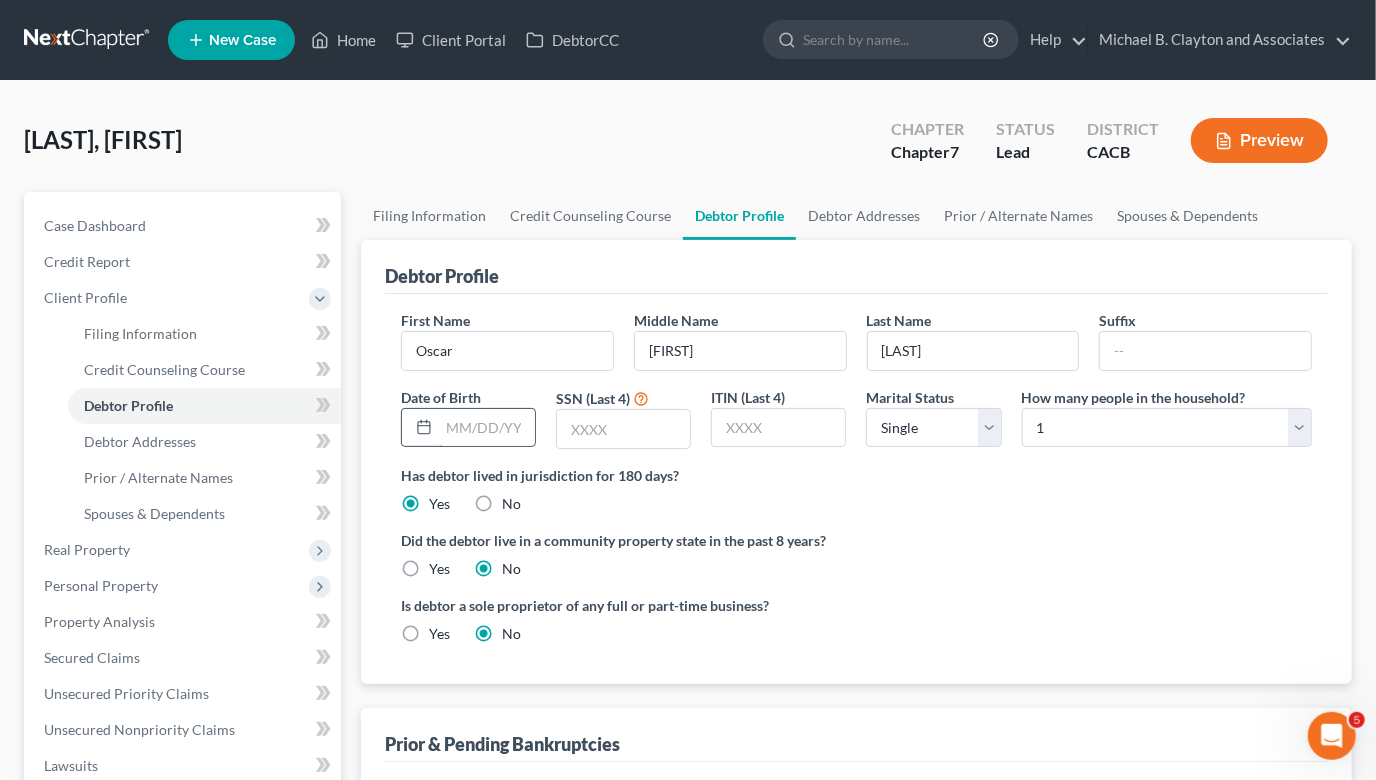click at bounding box center [487, 428] 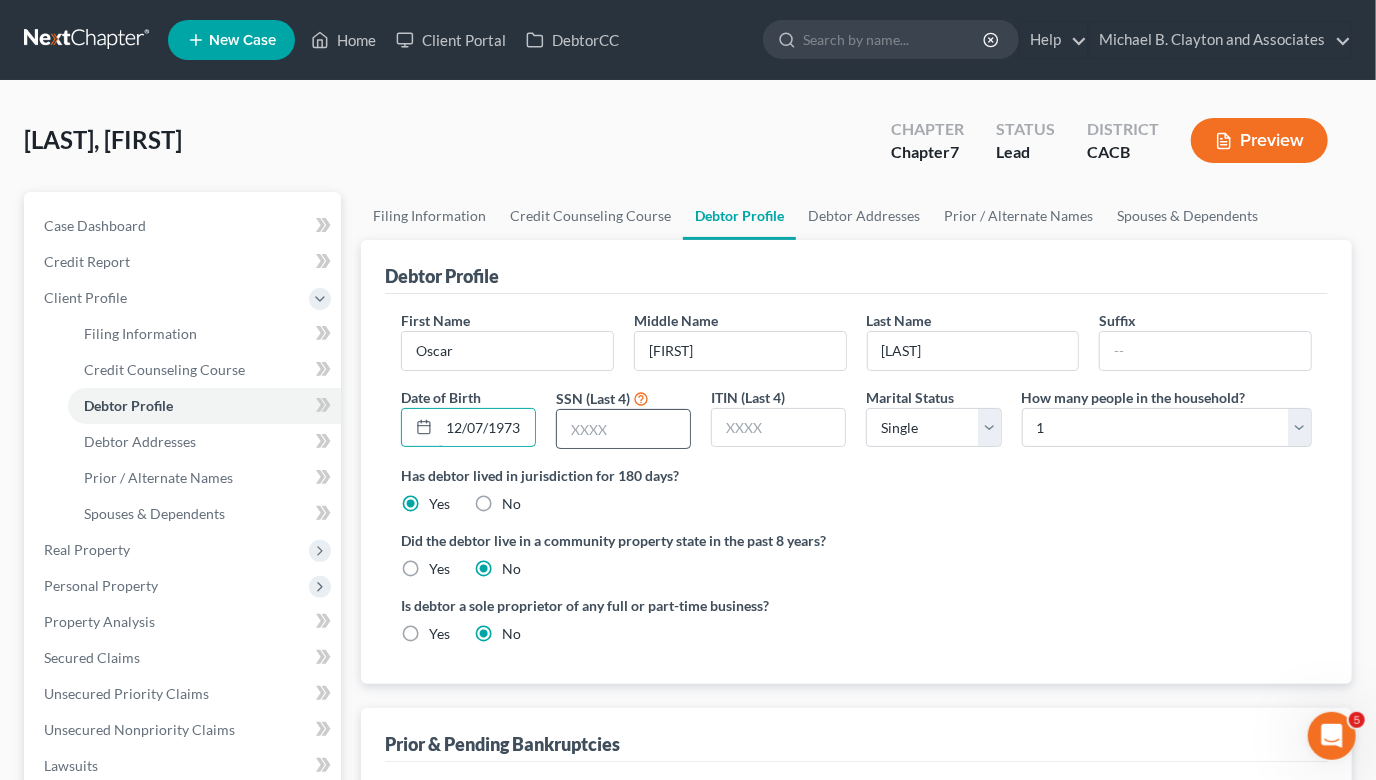 type on "12/07/1973" 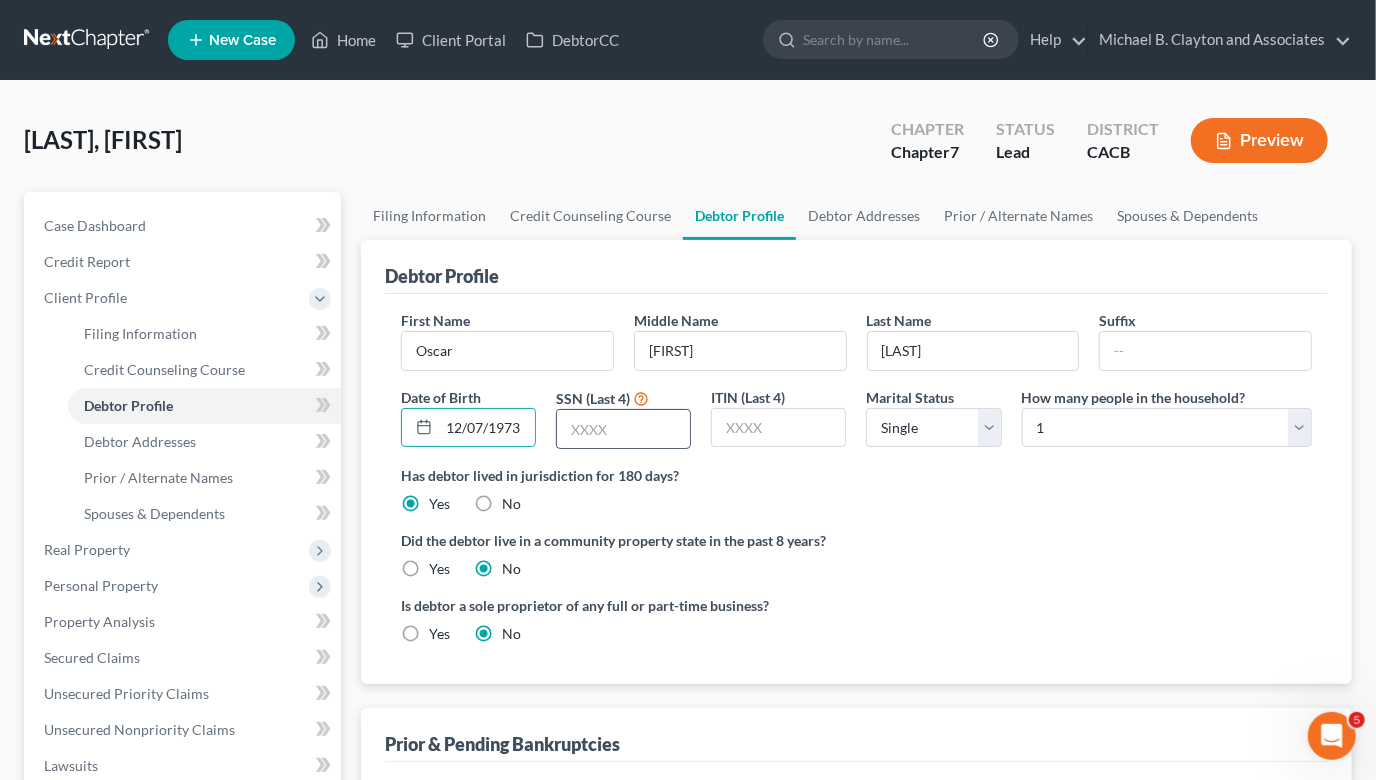 click at bounding box center [623, 429] 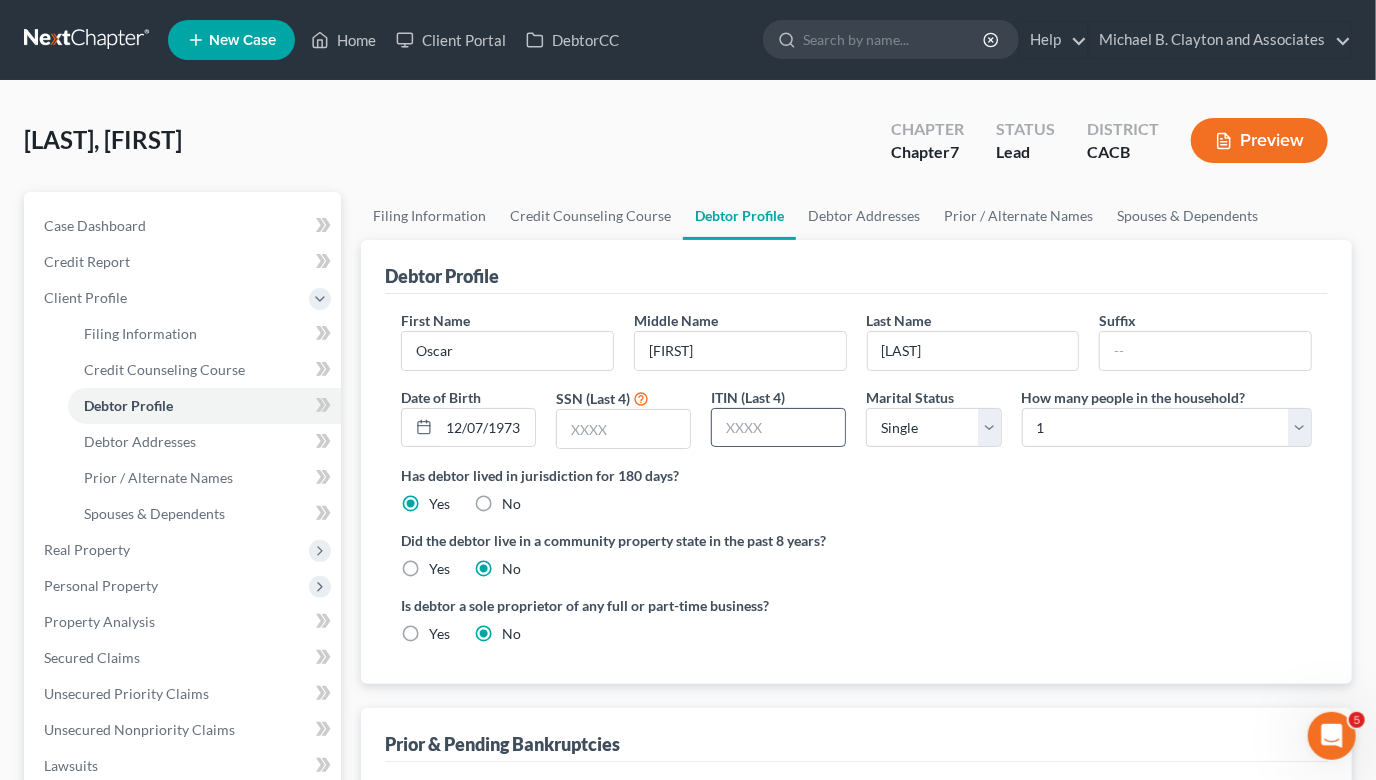 click at bounding box center [778, 428] 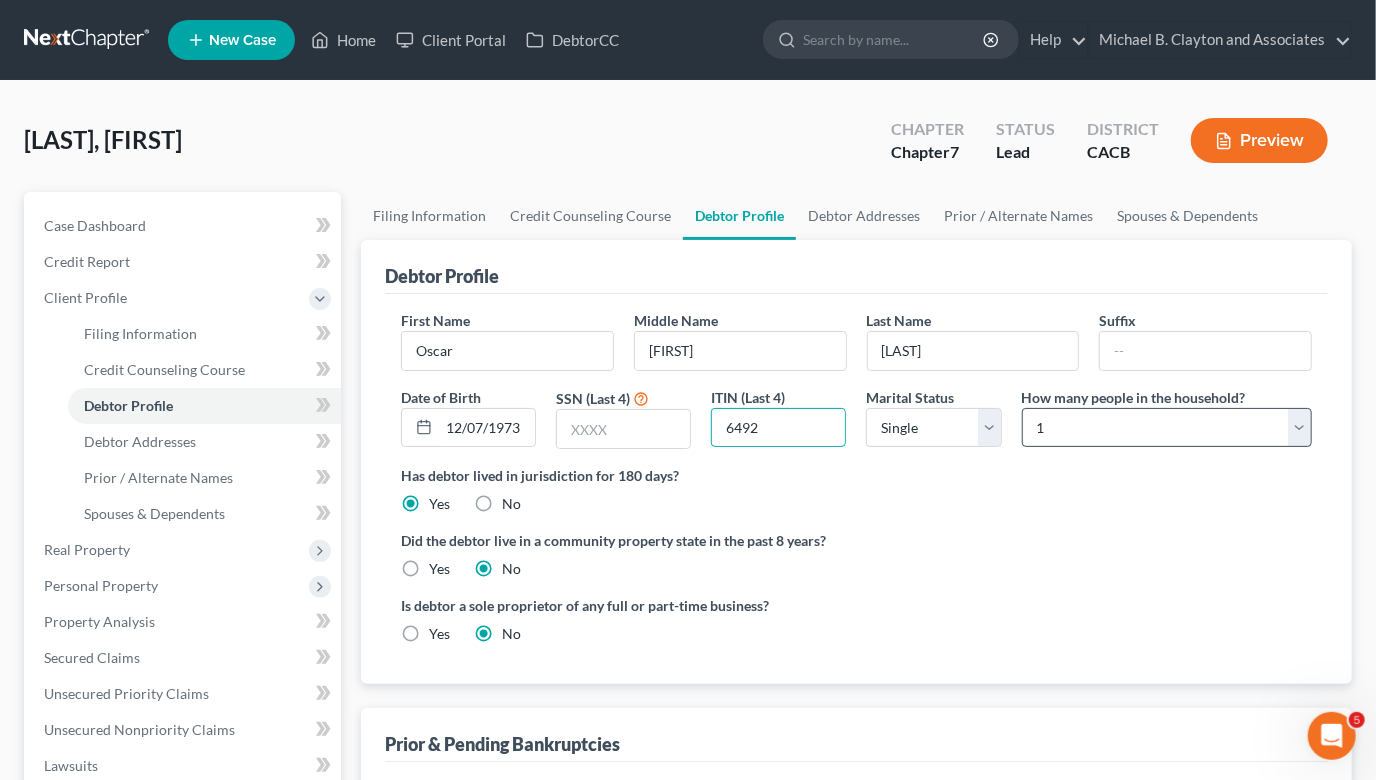 type on "6492" 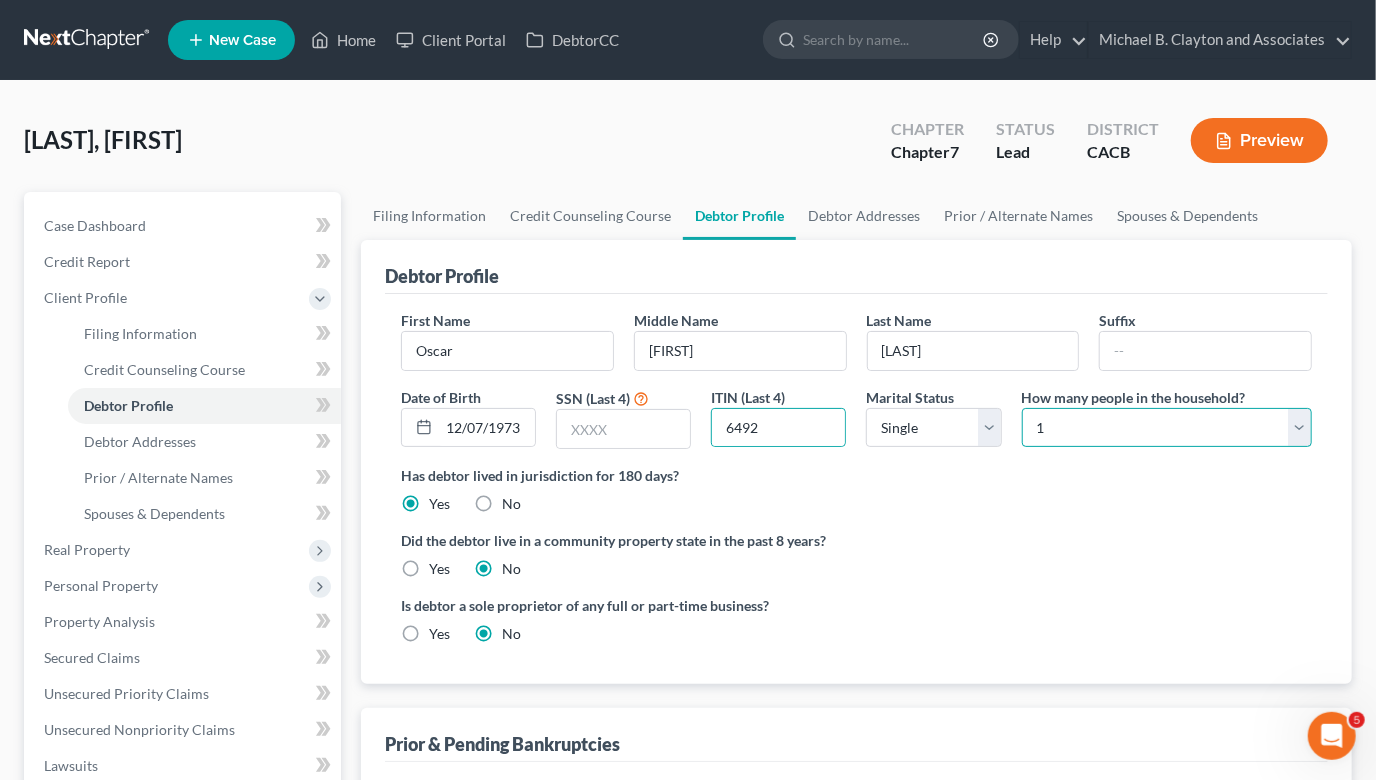 click on "Select 1 2 3 4 5 6 7 8 9 10 11 12 13 14 15 16 17 18 19 20" at bounding box center (1167, 428) 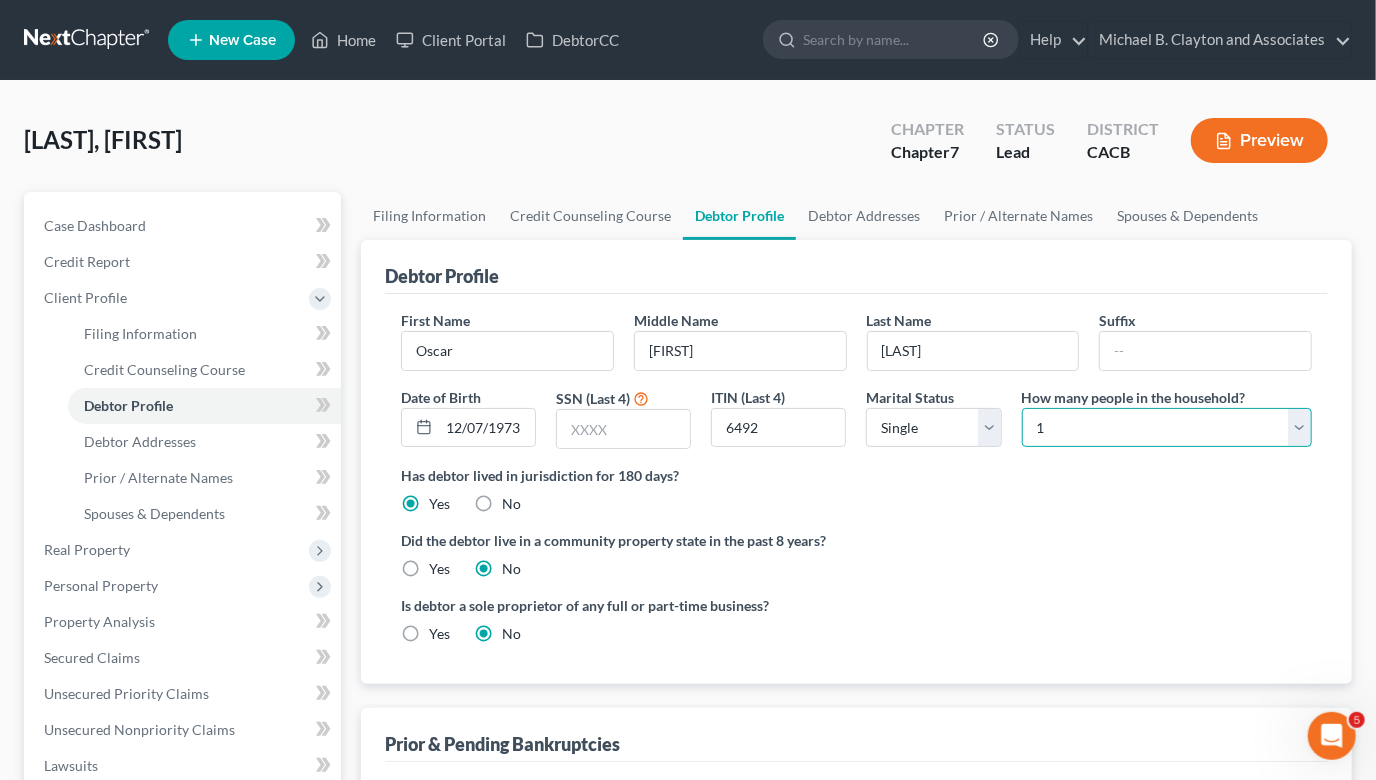 select on "2" 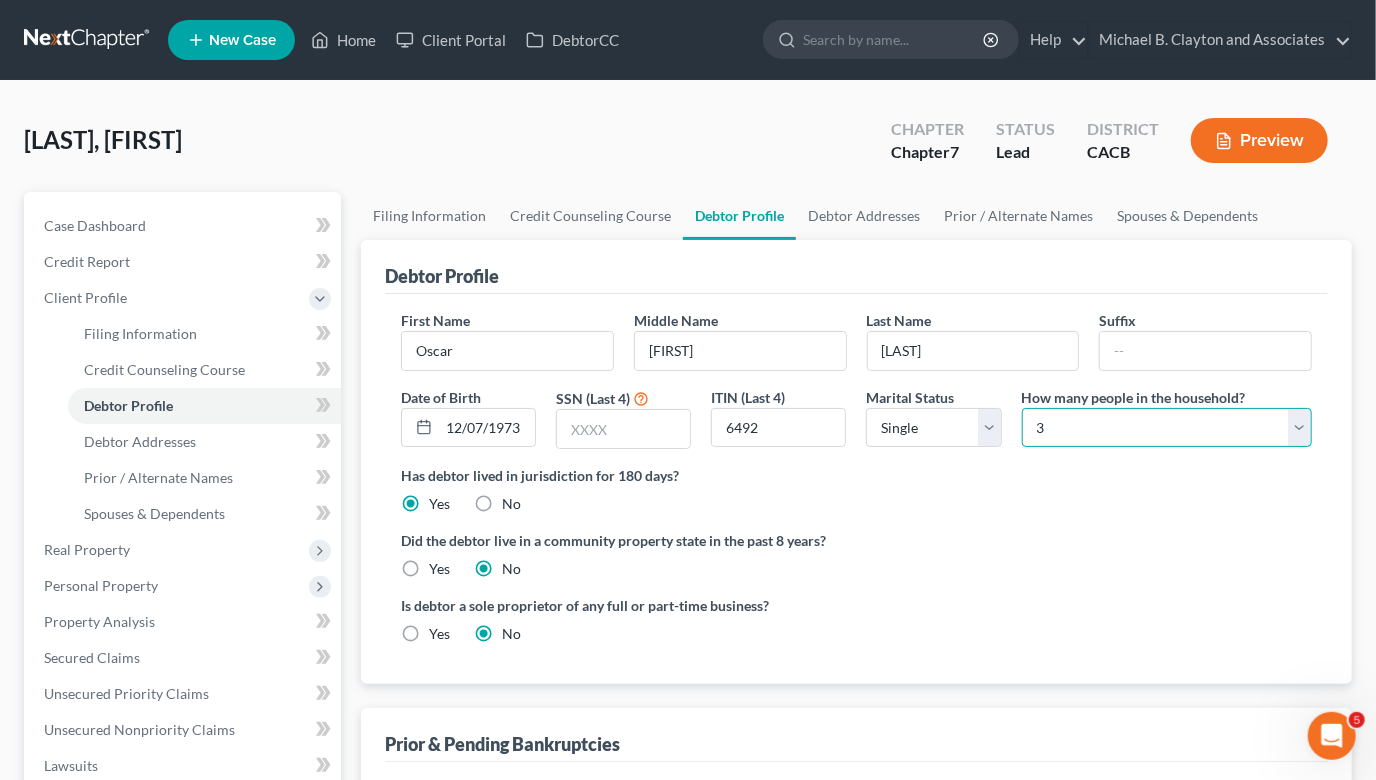 click on "Select 1 2 3 4 5 6 7 8 9 10 11 12 13 14 15 16 17 18 19 20" at bounding box center (1167, 428) 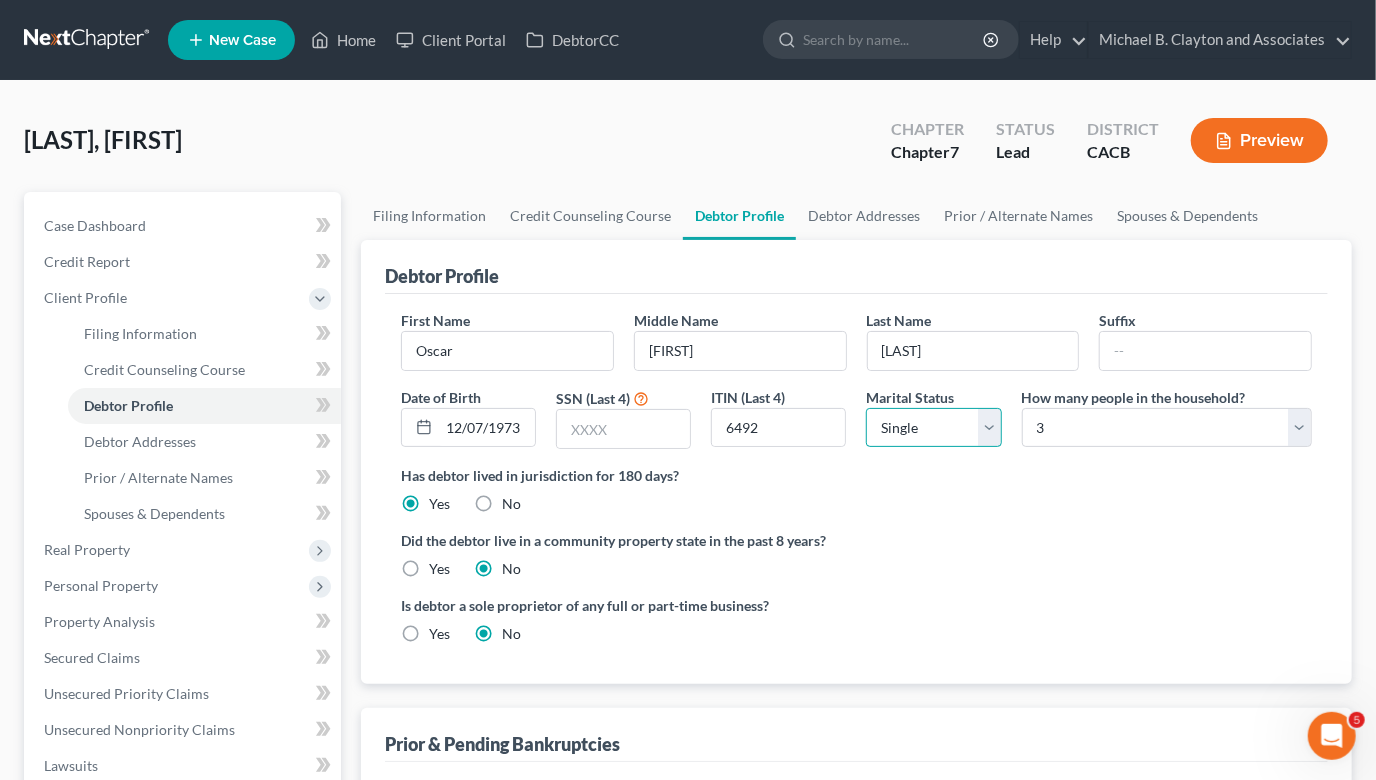 click on "Select Single Married Separated Divorced Widowed" at bounding box center (933, 428) 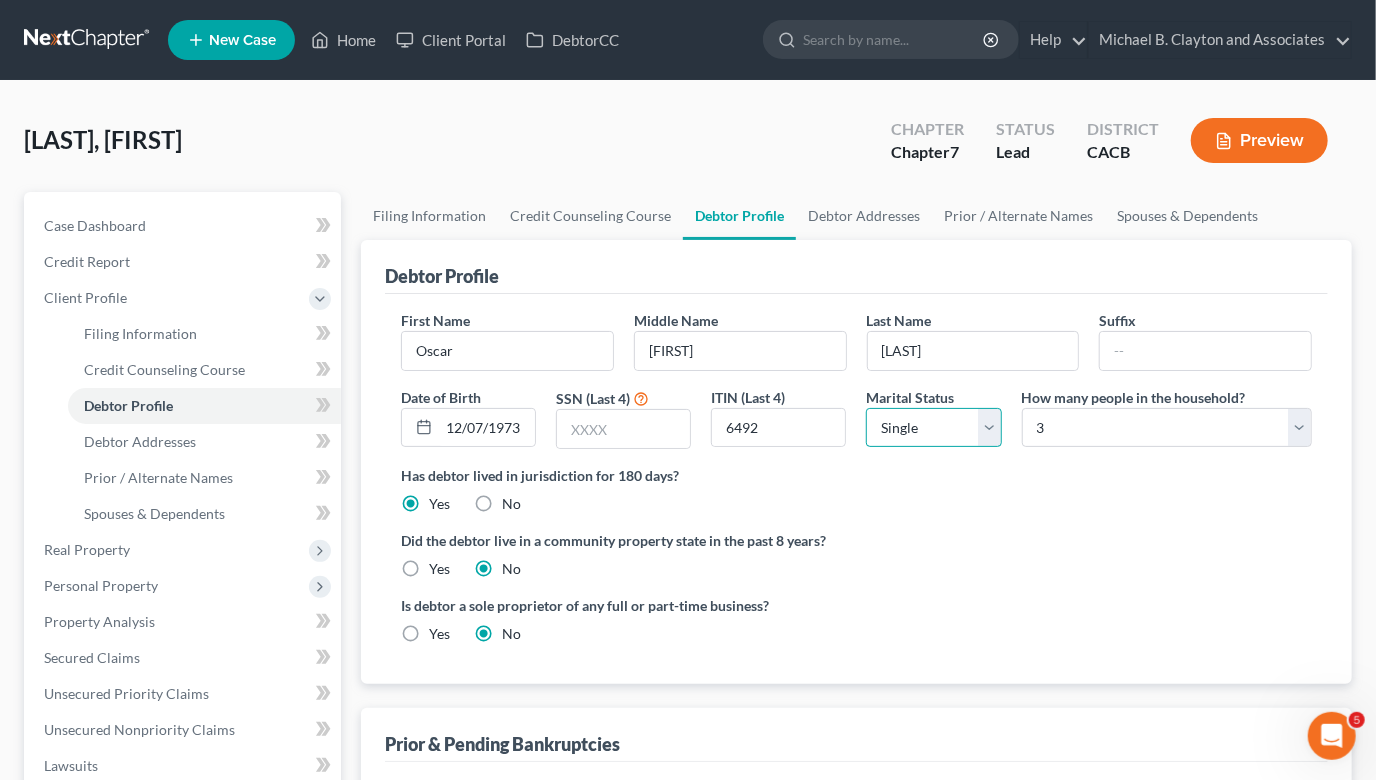 select on "1" 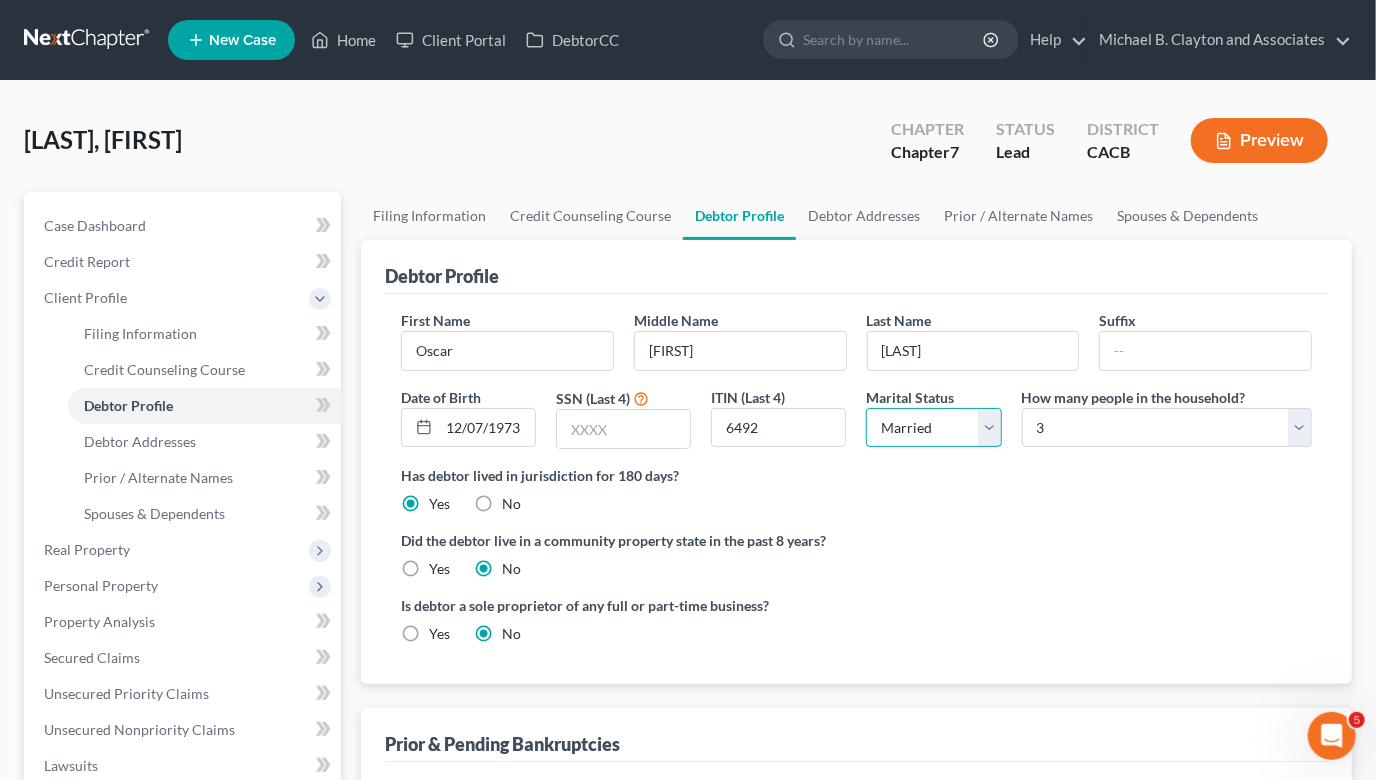 click on "Select Single Married Separated Divorced Widowed" at bounding box center [933, 428] 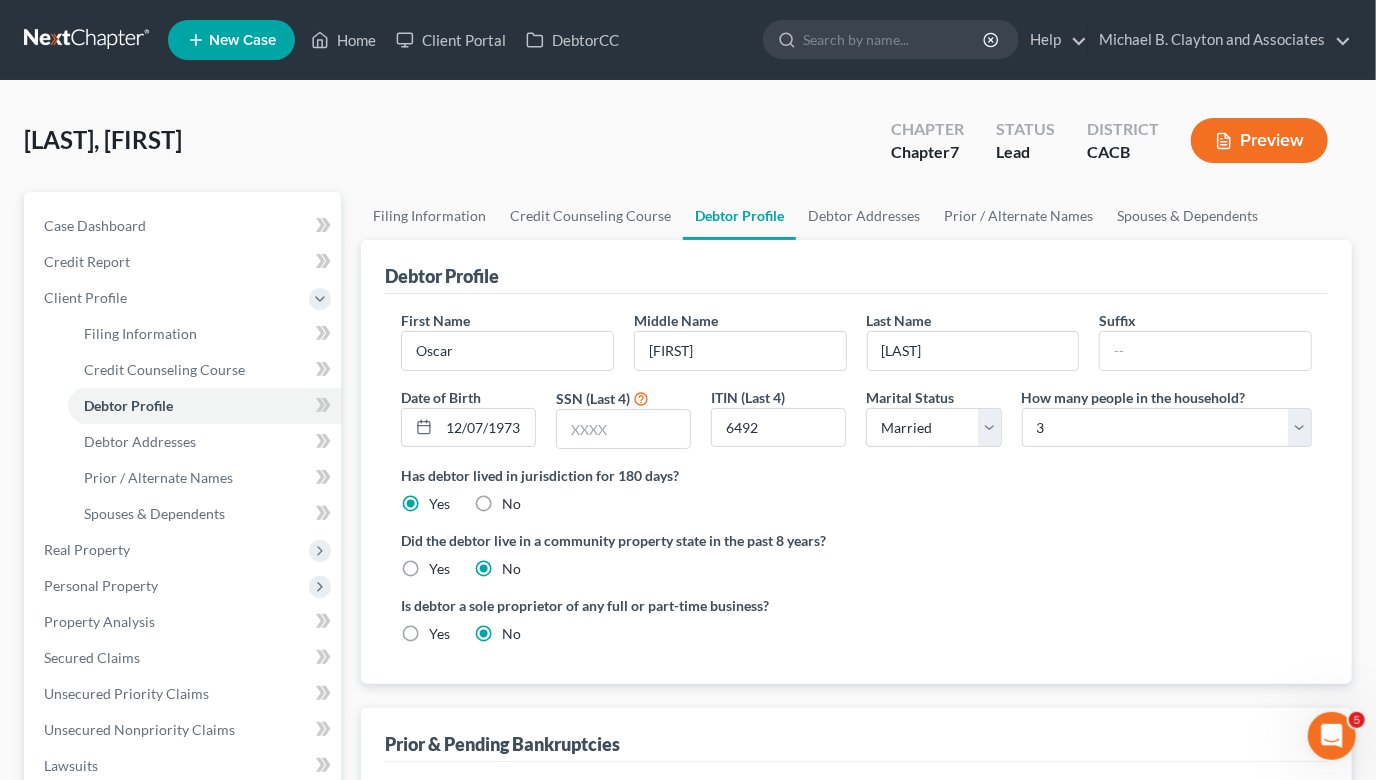 click on "Has debtor lived in jurisdiction for 180 days? Yes No Debtor must reside in jurisdiction for 180 prior to filing bankruptcy pursuant to U.S.C. 11 28 USC § 1408.   More Info" at bounding box center (856, 489) 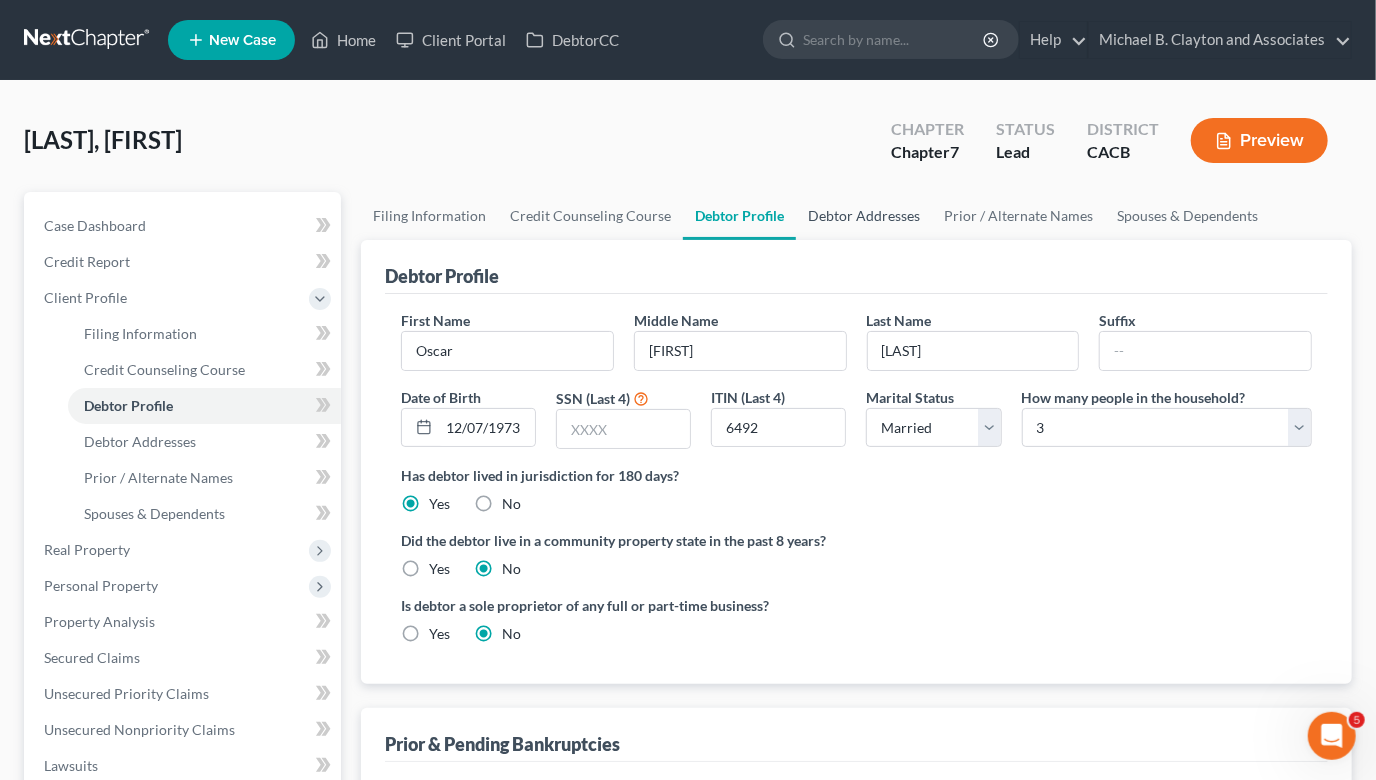 click on "Debtor Addresses" at bounding box center [864, 216] 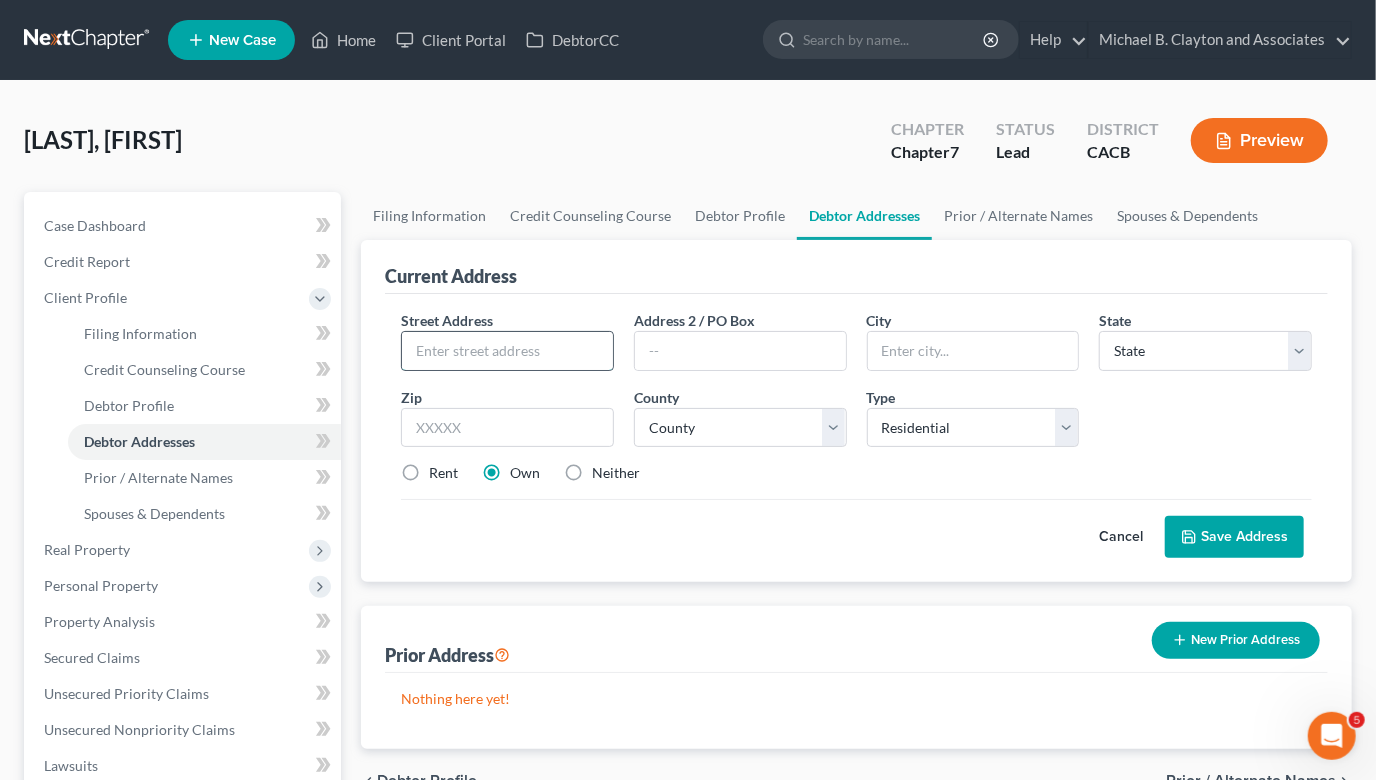 click at bounding box center (507, 351) 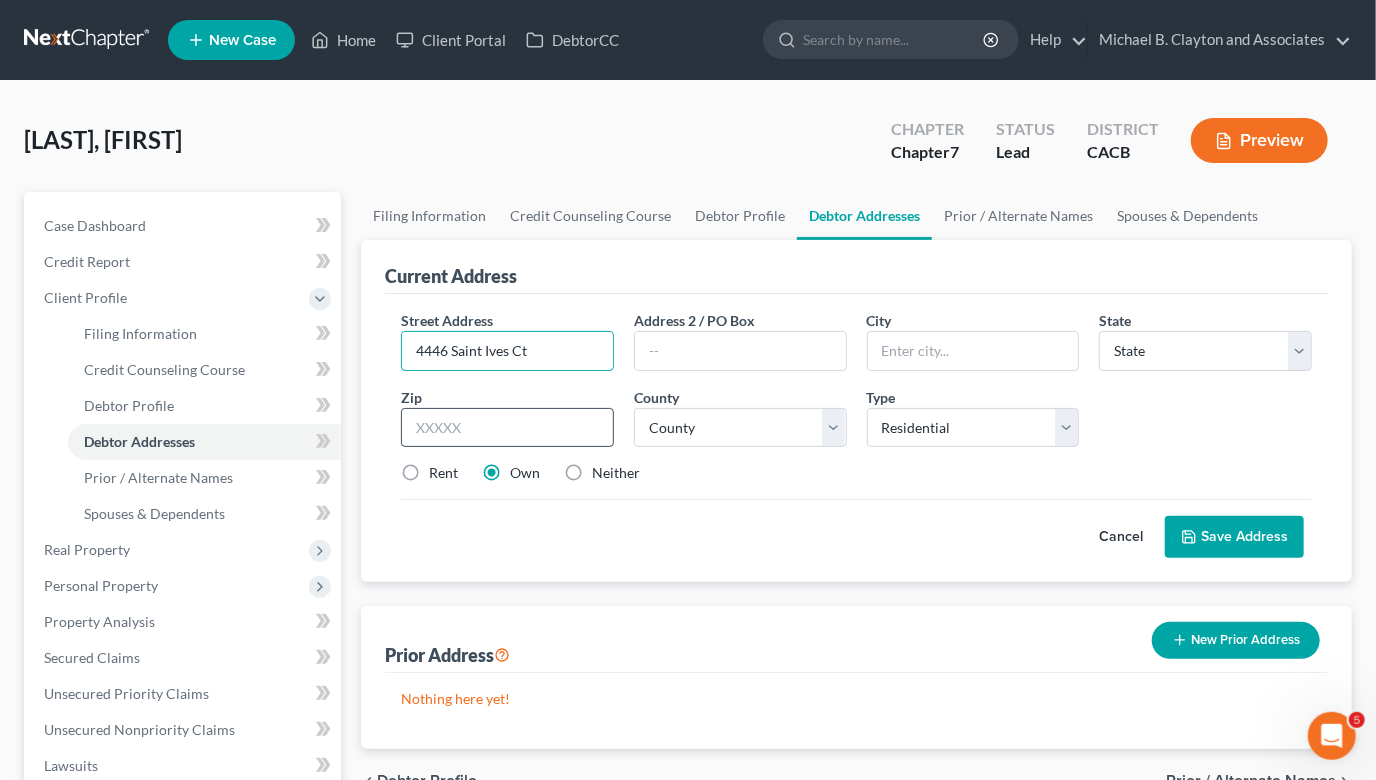 type on "4446 Saint Ives Ct" 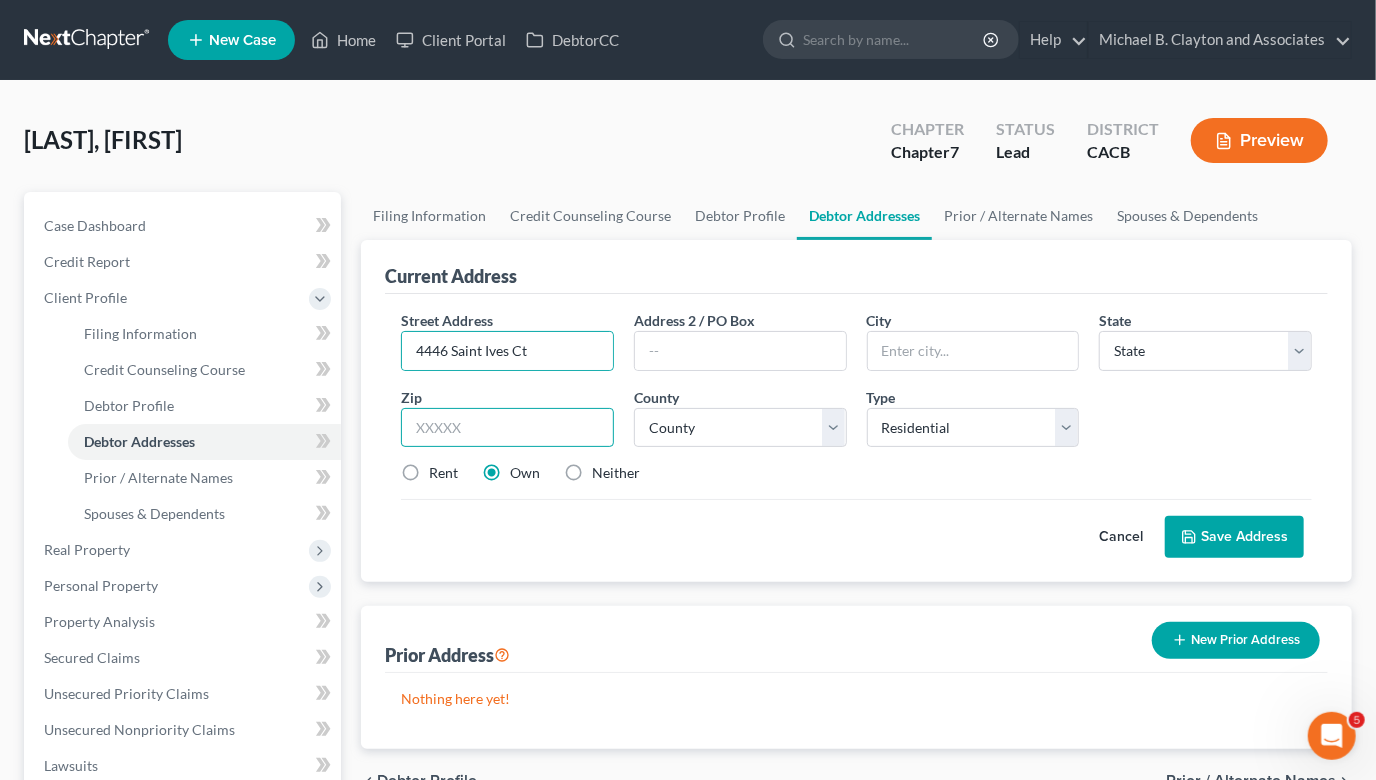 click at bounding box center [507, 428] 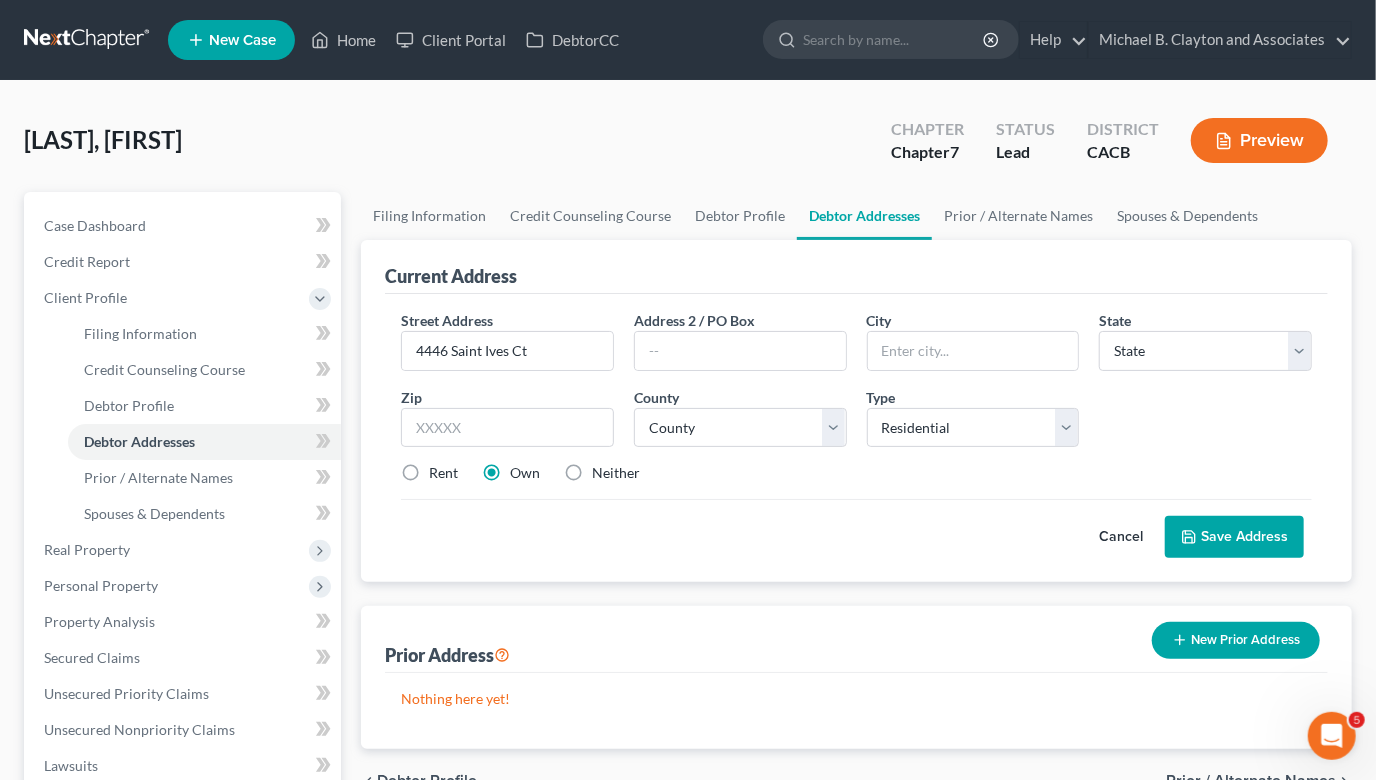 click on "Rent" at bounding box center [443, 473] 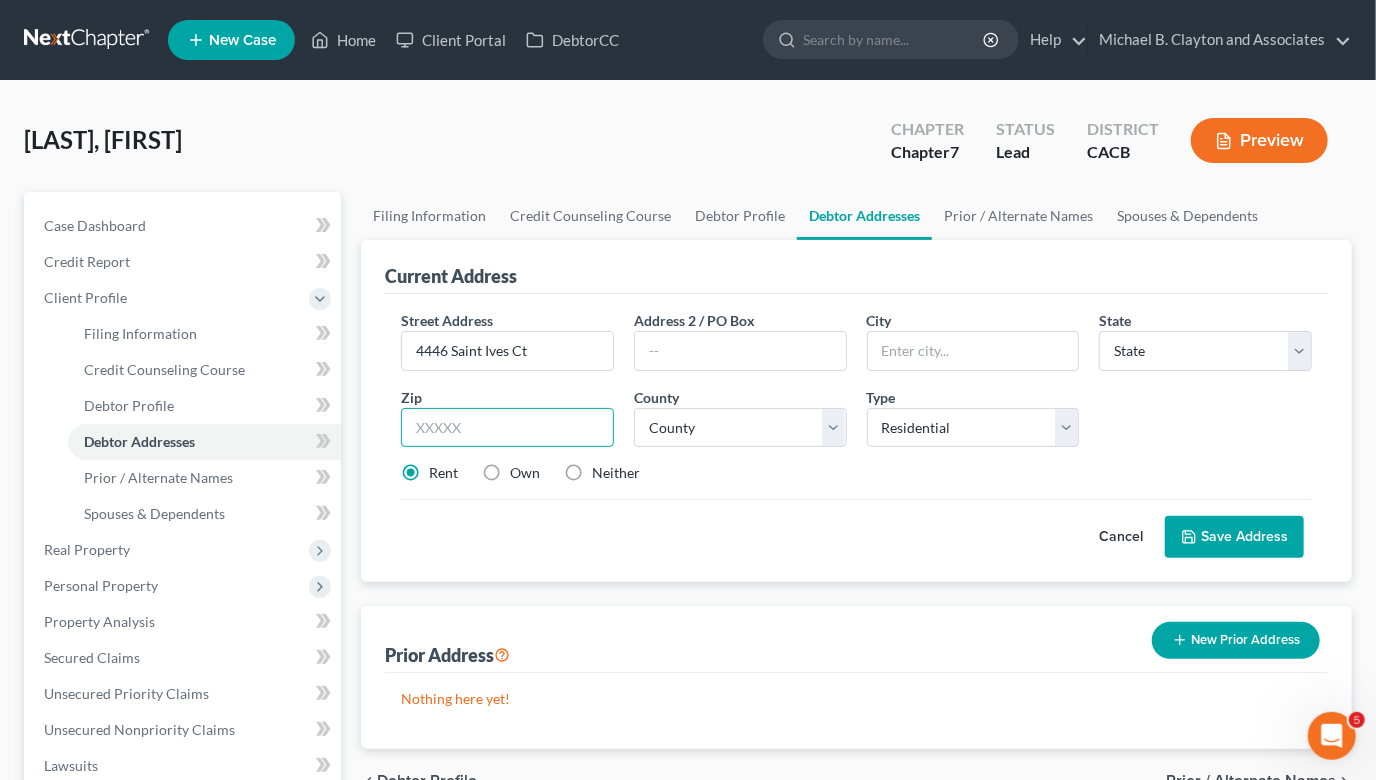 click at bounding box center (507, 428) 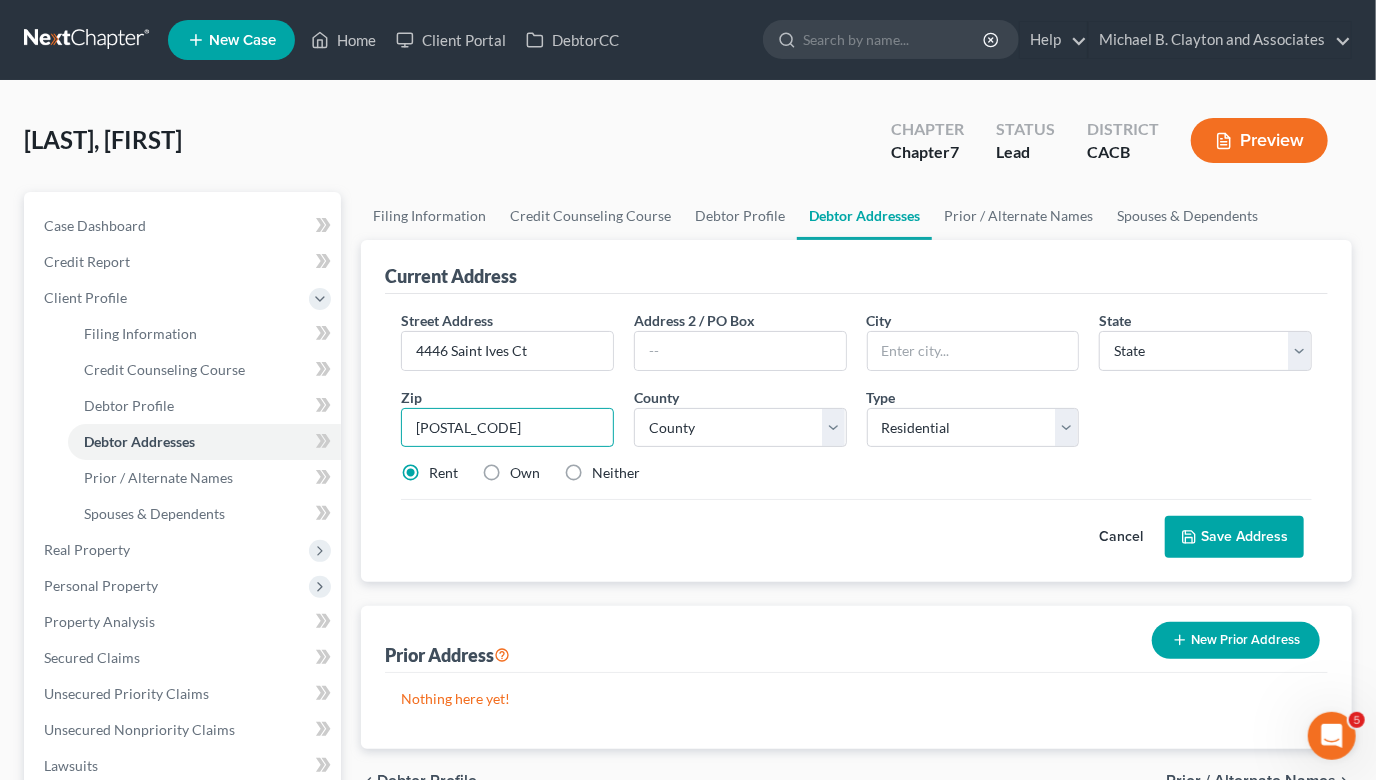 type on "[POSTAL_CODE]" 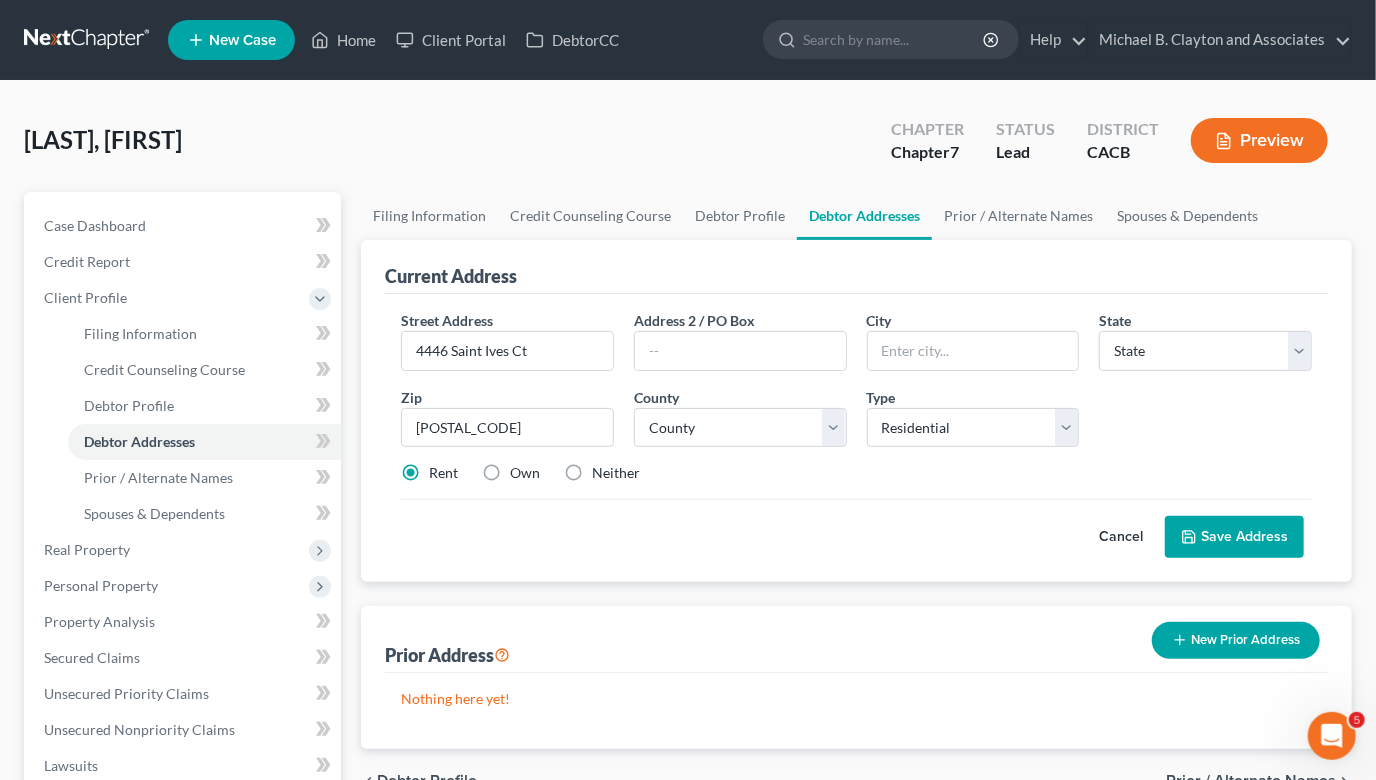 click on "Cancel Save Address" at bounding box center (856, 528) 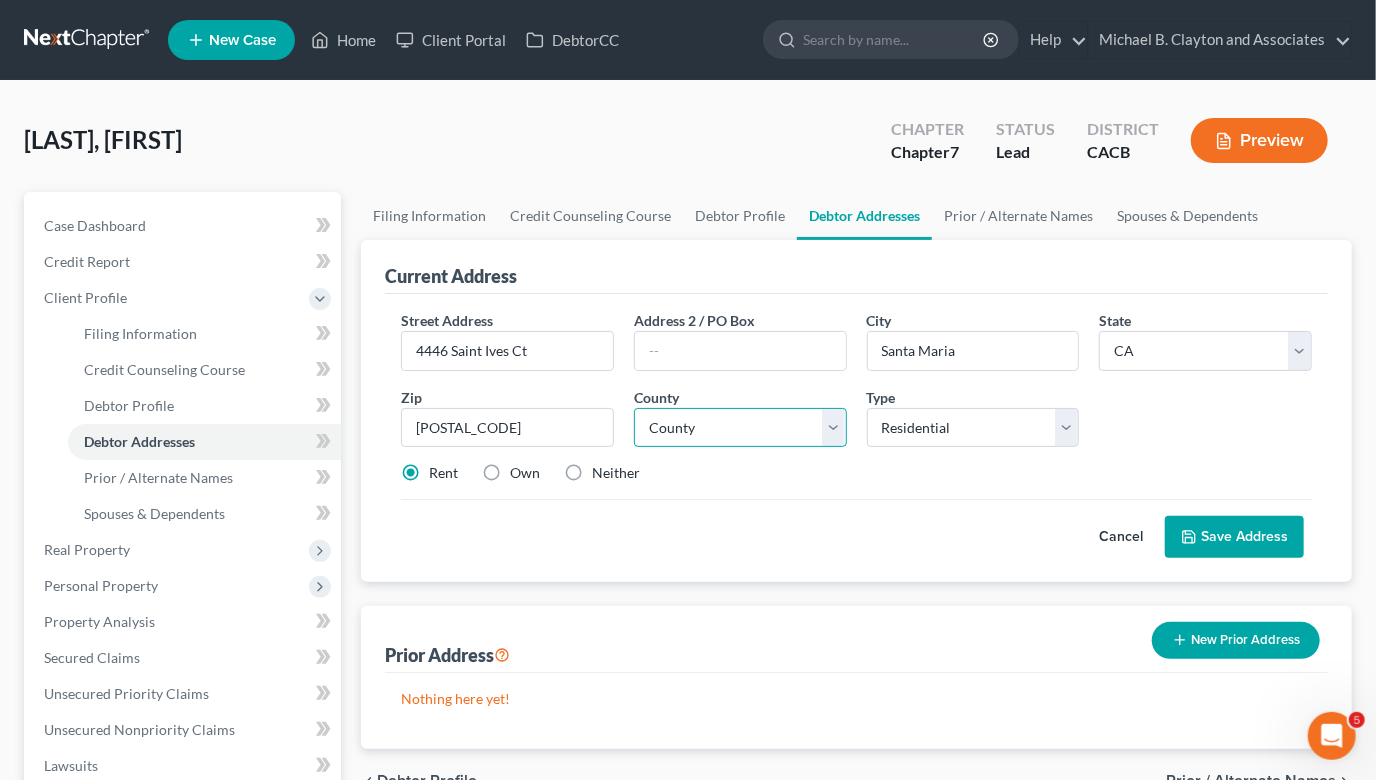 click on "County" at bounding box center (740, 428) 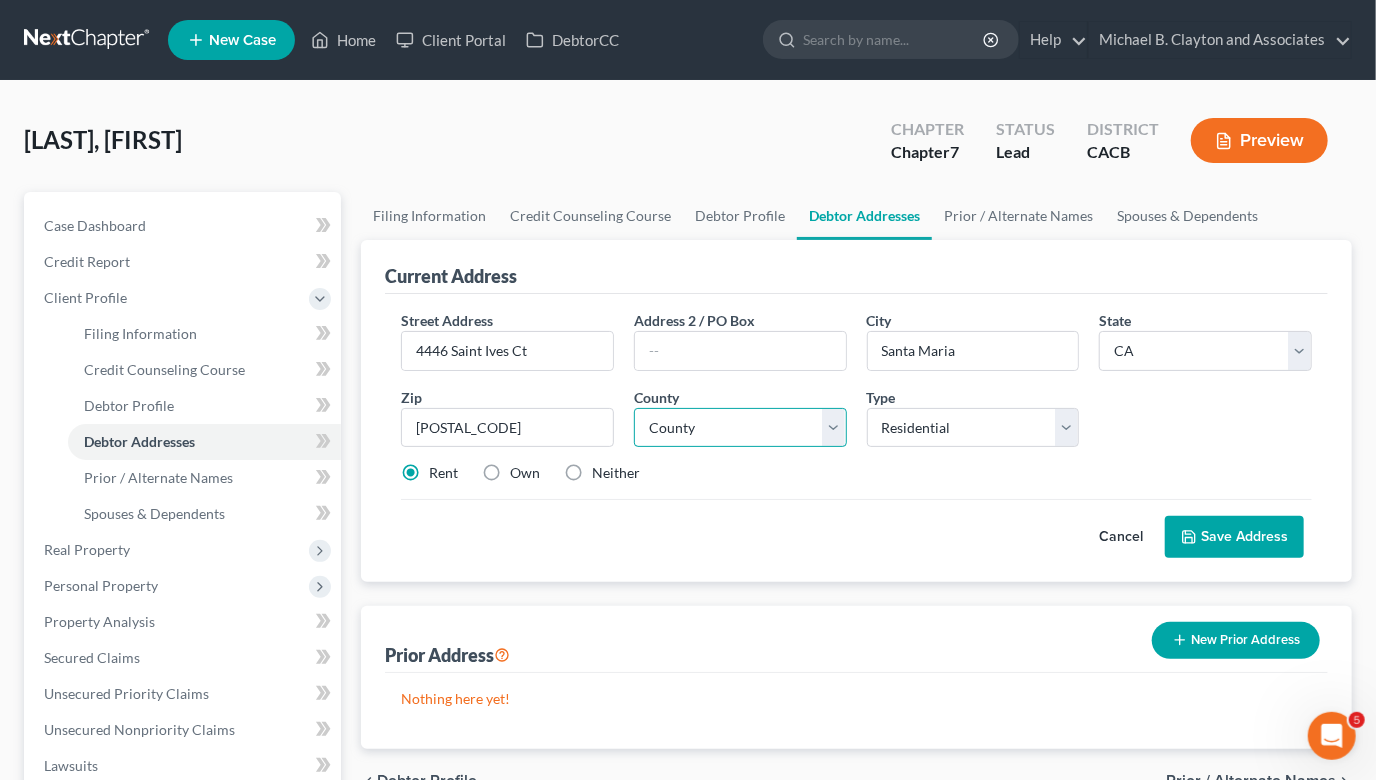 select on "41" 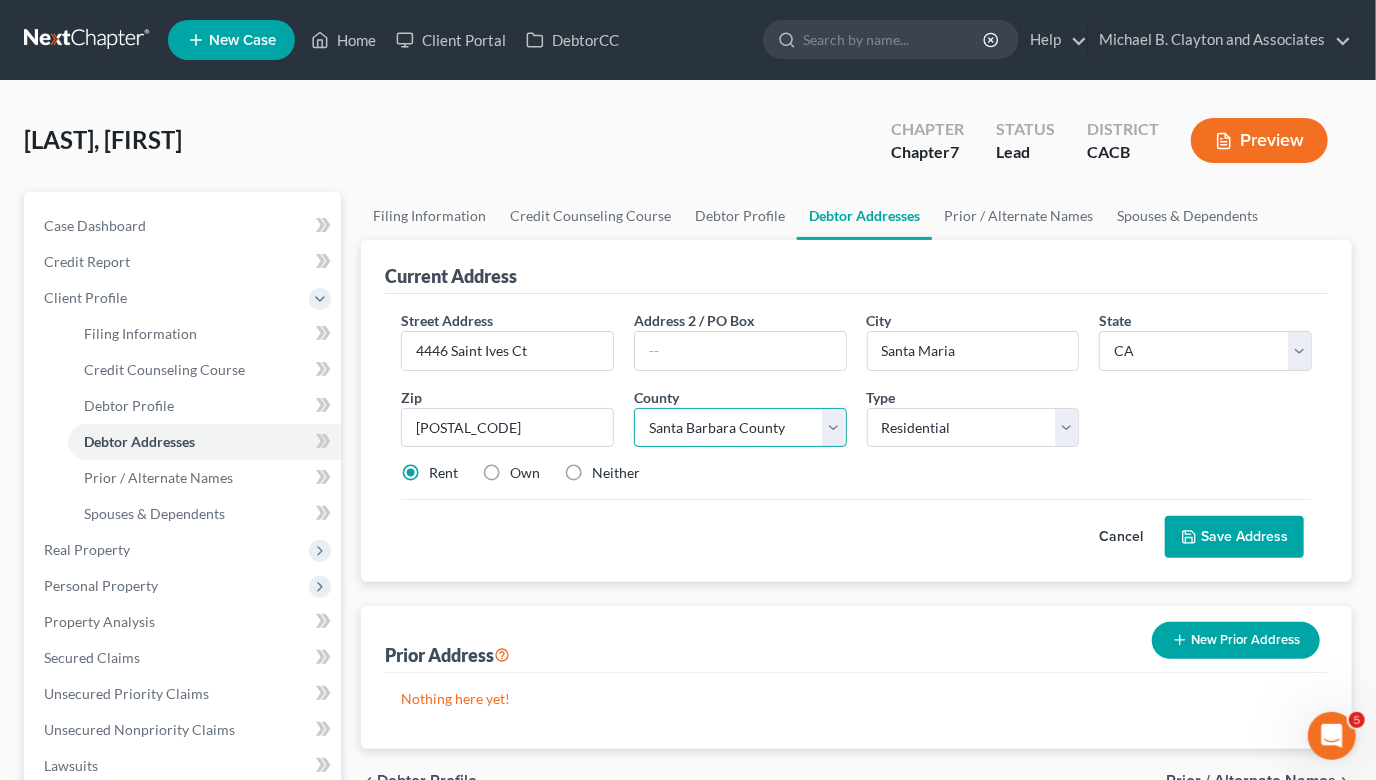 click on "County Alameda County Alpine County Amador County Butte County Calaveras County Colusa County Contra Costa County Del Norte County El Dorado County Fresno County Glenn County Humboldt County Imperial County Inyo County Kern County Kings County Lake County Lassen County Los Angeles County Madera County Marin County Mariposa County Mendocino County Merced County Modoc County Mono County Monterey County Napa County Nevada County Orange County Placer County Plumas County Riverside County Sacramento County San Benito County San Bernardino County San Diego County San Francisco County San Joaquin County San Luis Obispo County San Mateo County Santa Barbara County Santa Clara County Santa Cruz County Shasta County Sierra County Siskiyou County Solano County Sonoma County Stanislaus County Sutter County Tehama County Trinity County Tulare County Tuolumne County Ventura County Yolo County Yuba County" at bounding box center (740, 428) 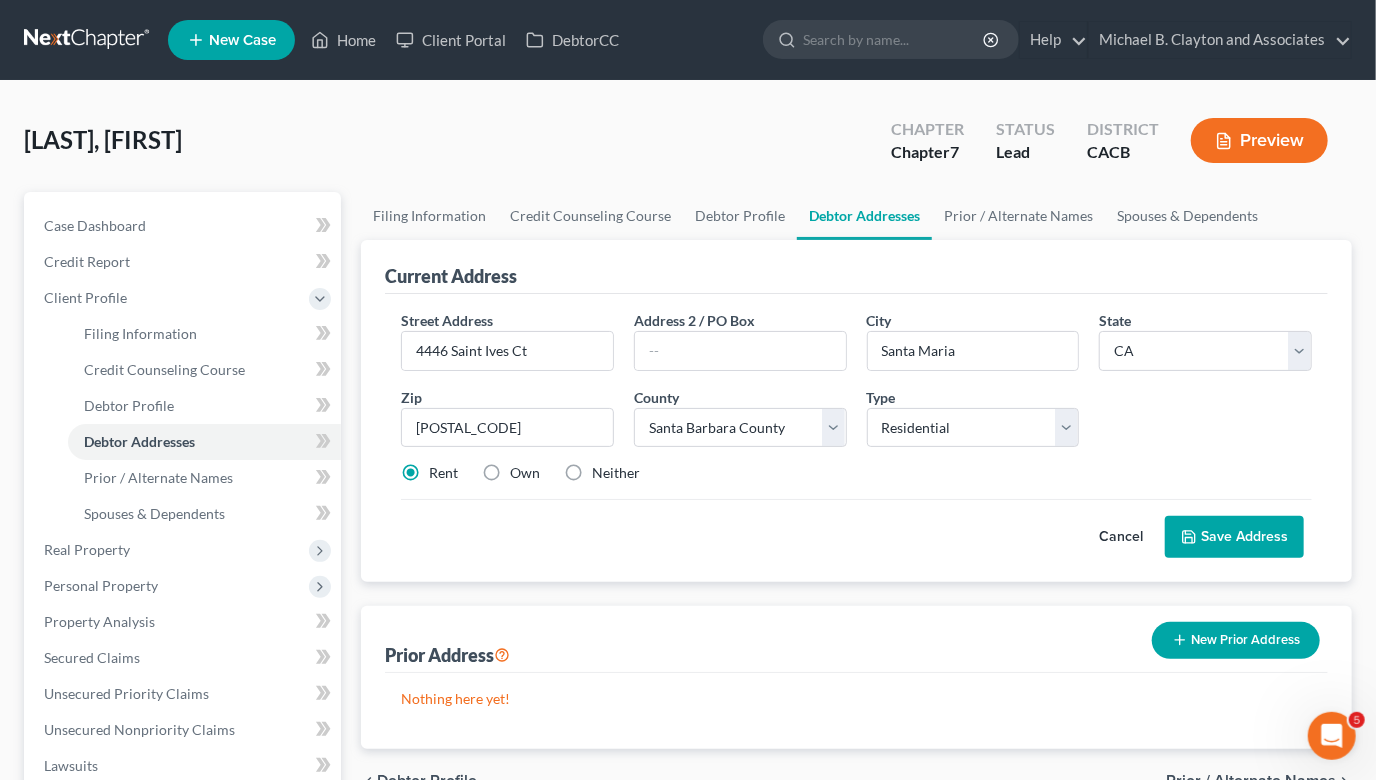click on "Save Address" at bounding box center [1234, 537] 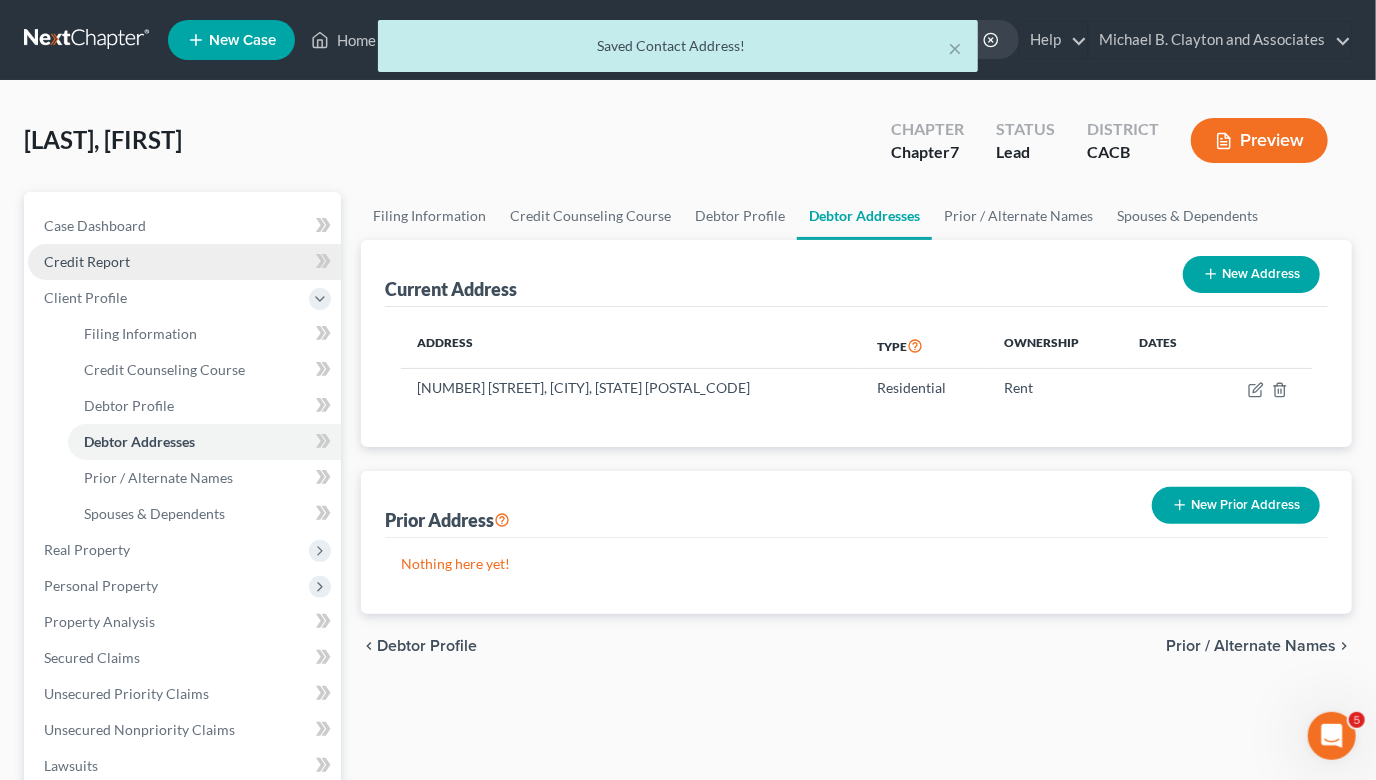 click on "Credit Report" at bounding box center (184, 262) 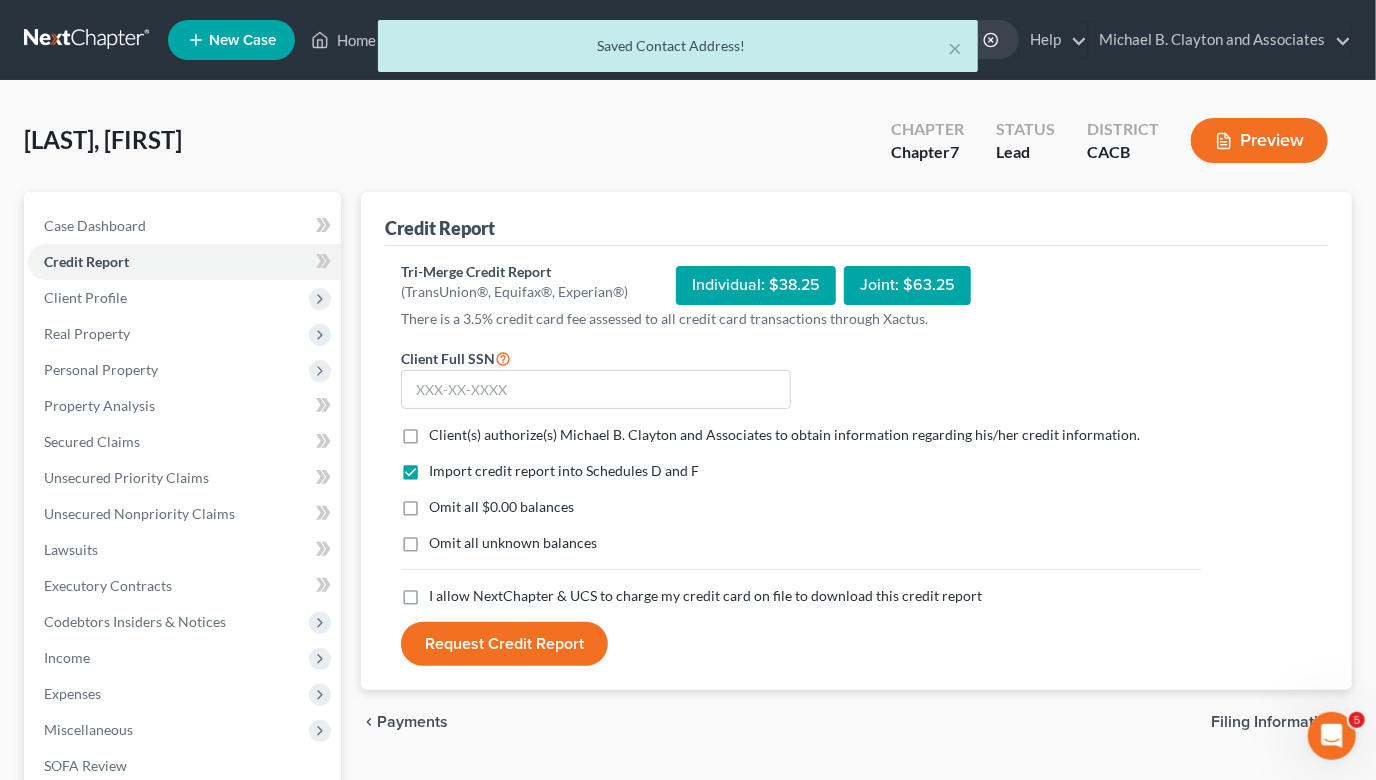 click on "Client(s) authorize(s) [PERSON_NAME] and Associates to obtain information regarding his/her credit information.
*" at bounding box center (784, 435) 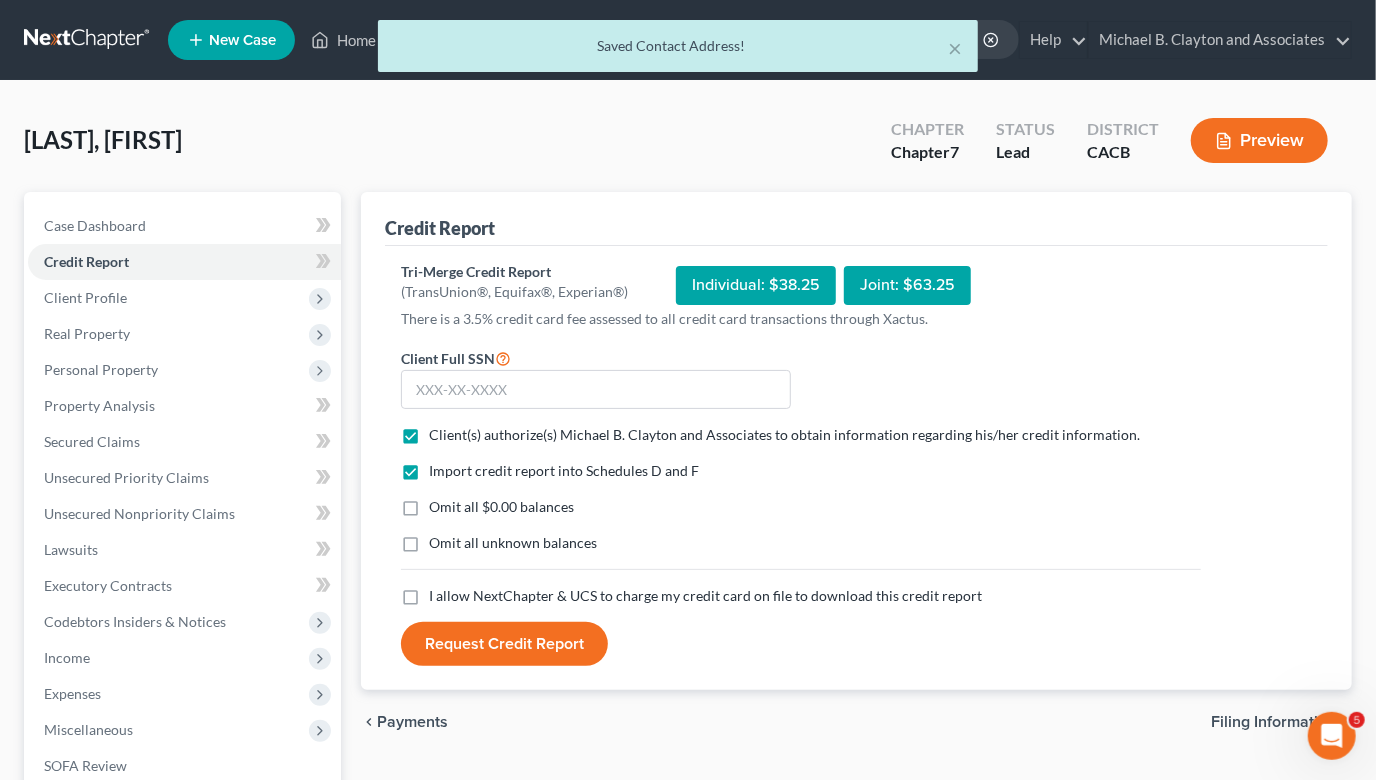 click on "Omit all $0.00 balances" at bounding box center [501, 507] 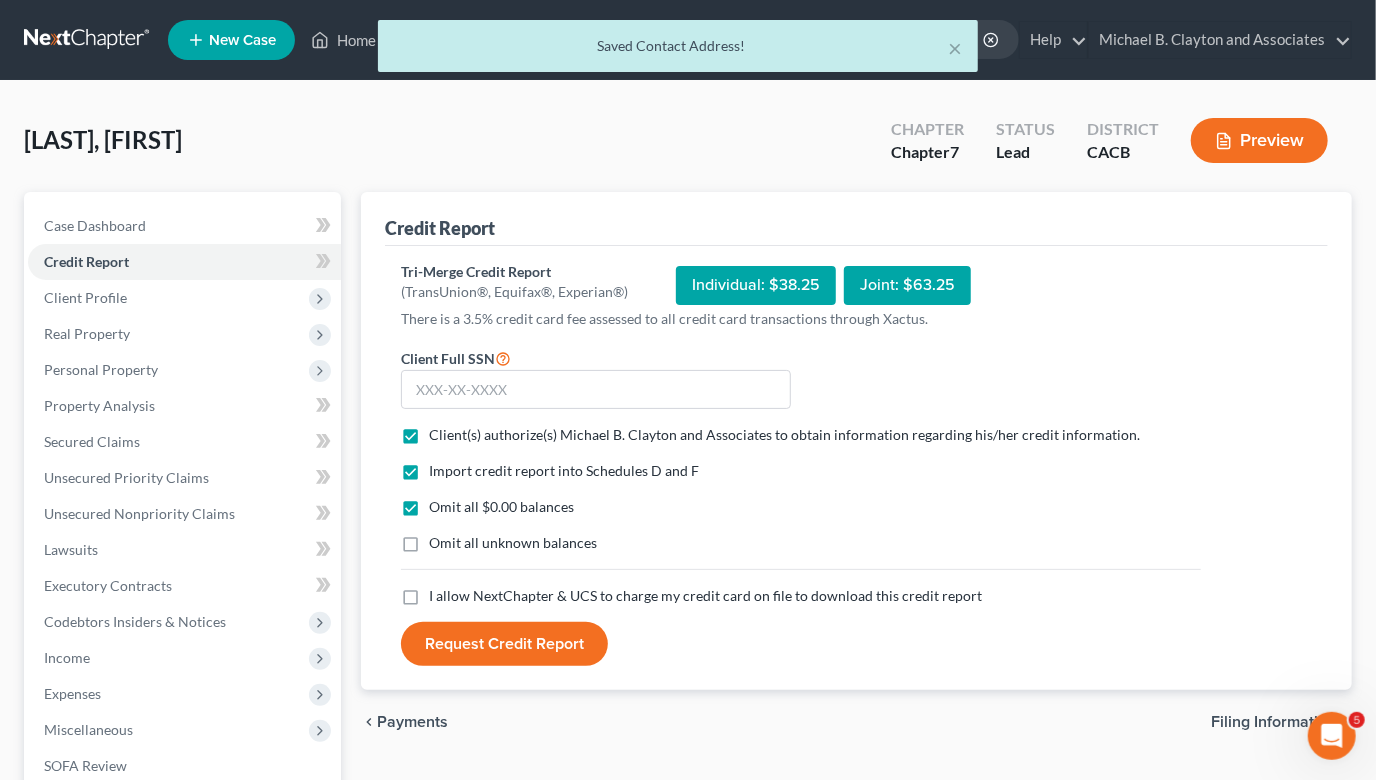 click on "Omit all unknown balances" at bounding box center (513, 543) 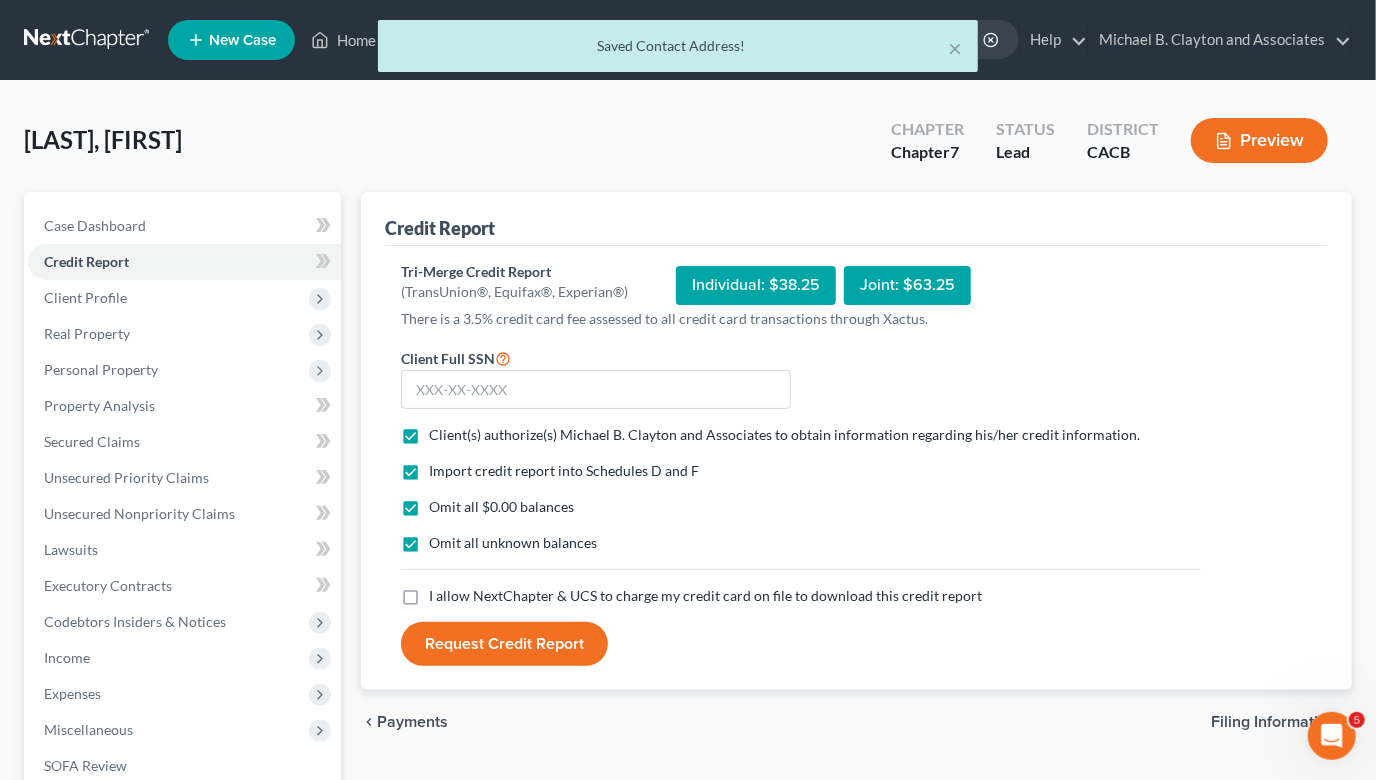 click on "I allow NextChapter & UCS to charge my credit card on file to download this credit report
*" at bounding box center (705, 596) 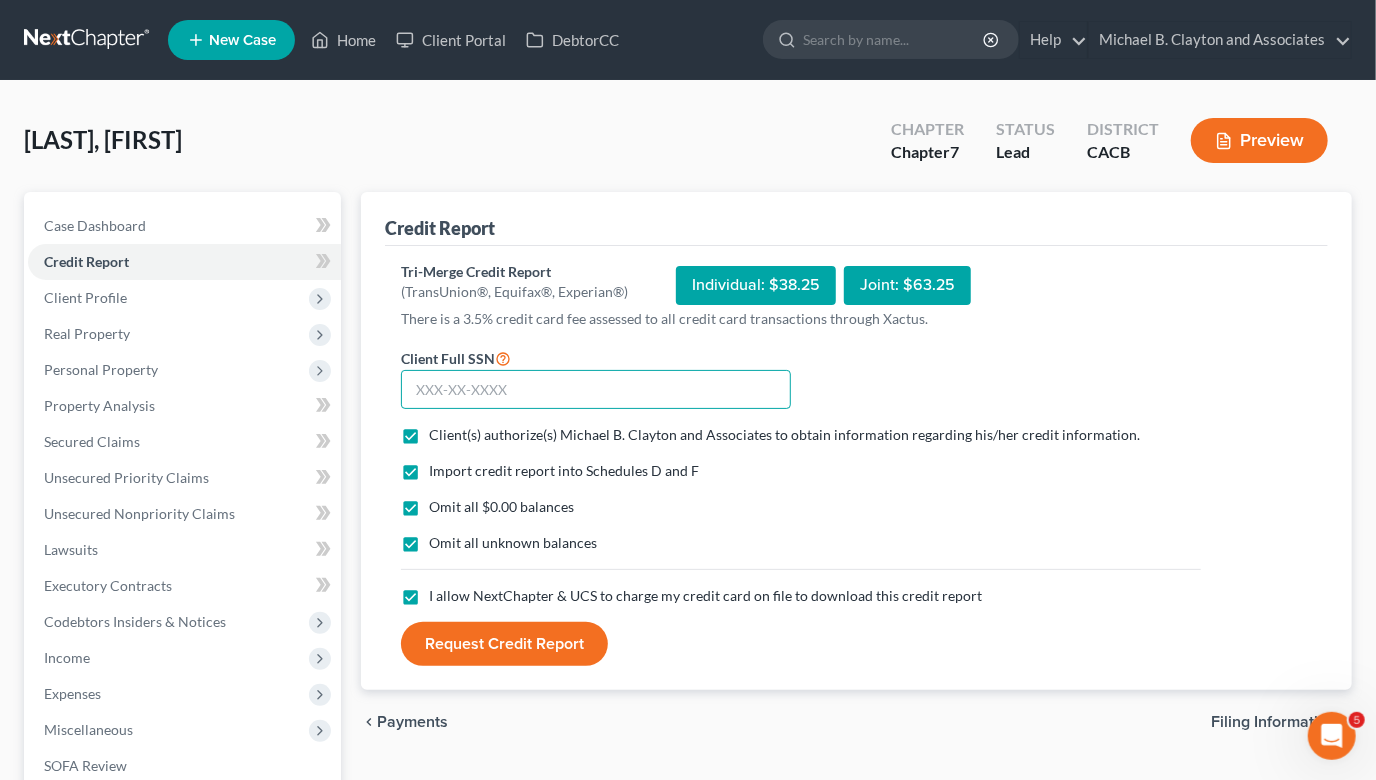 click at bounding box center [596, 390] 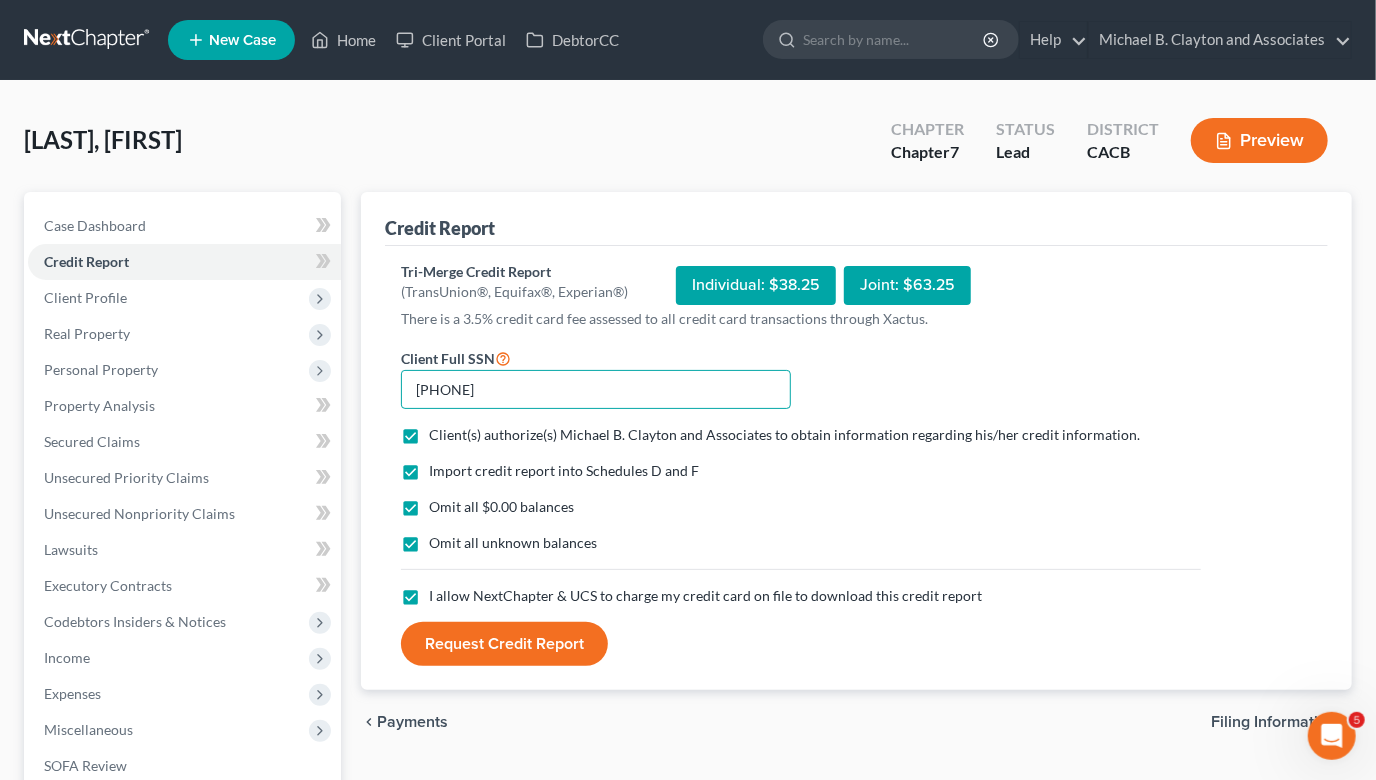 type on "[PHONE]" 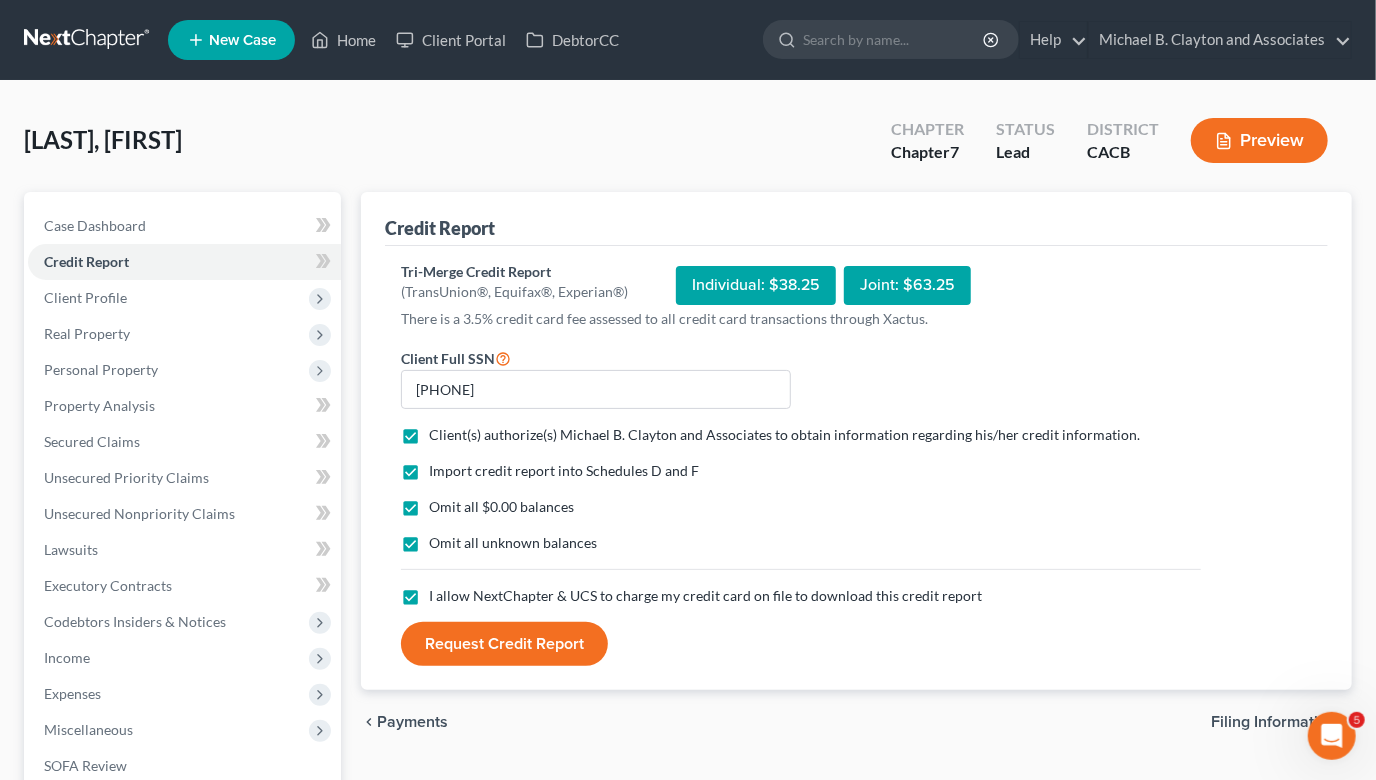 click on "Request Credit Report" at bounding box center [504, 644] 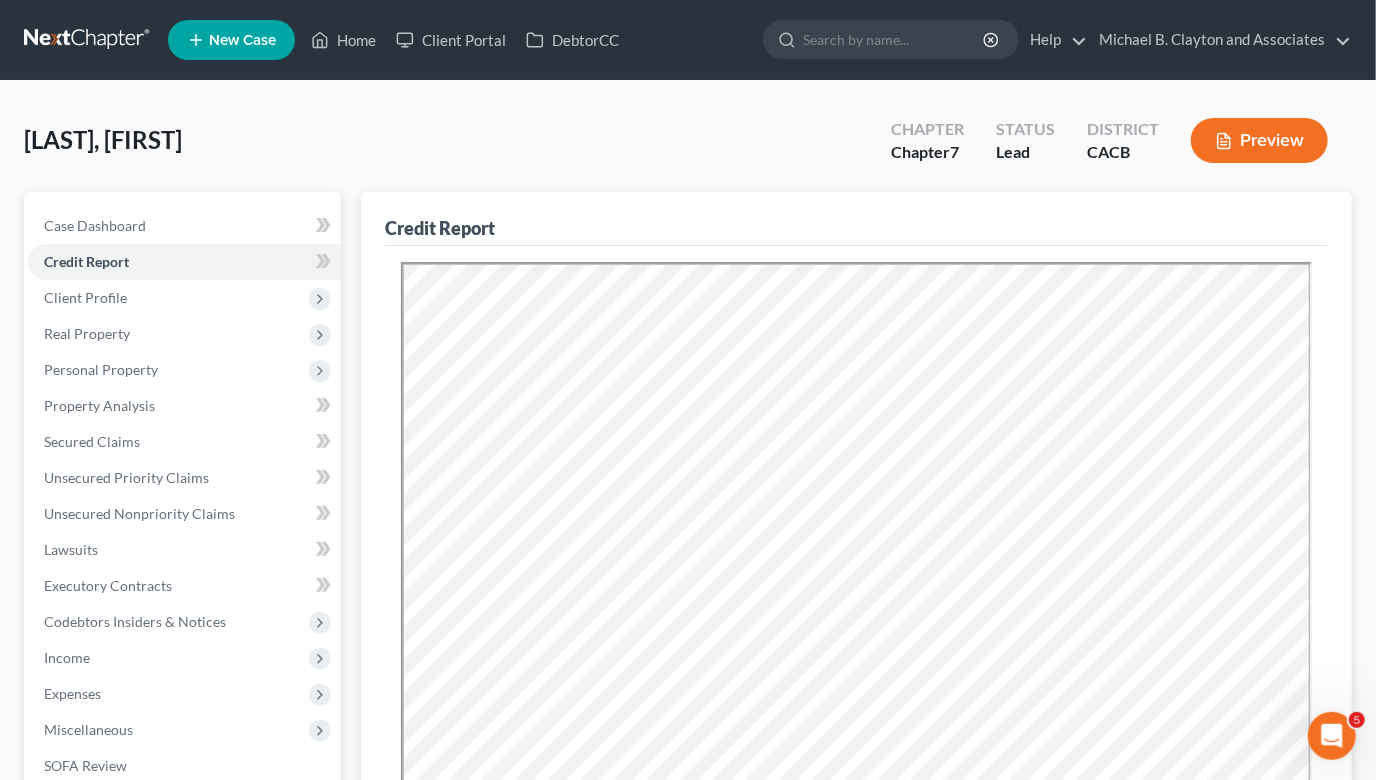 scroll, scrollTop: 0, scrollLeft: 0, axis: both 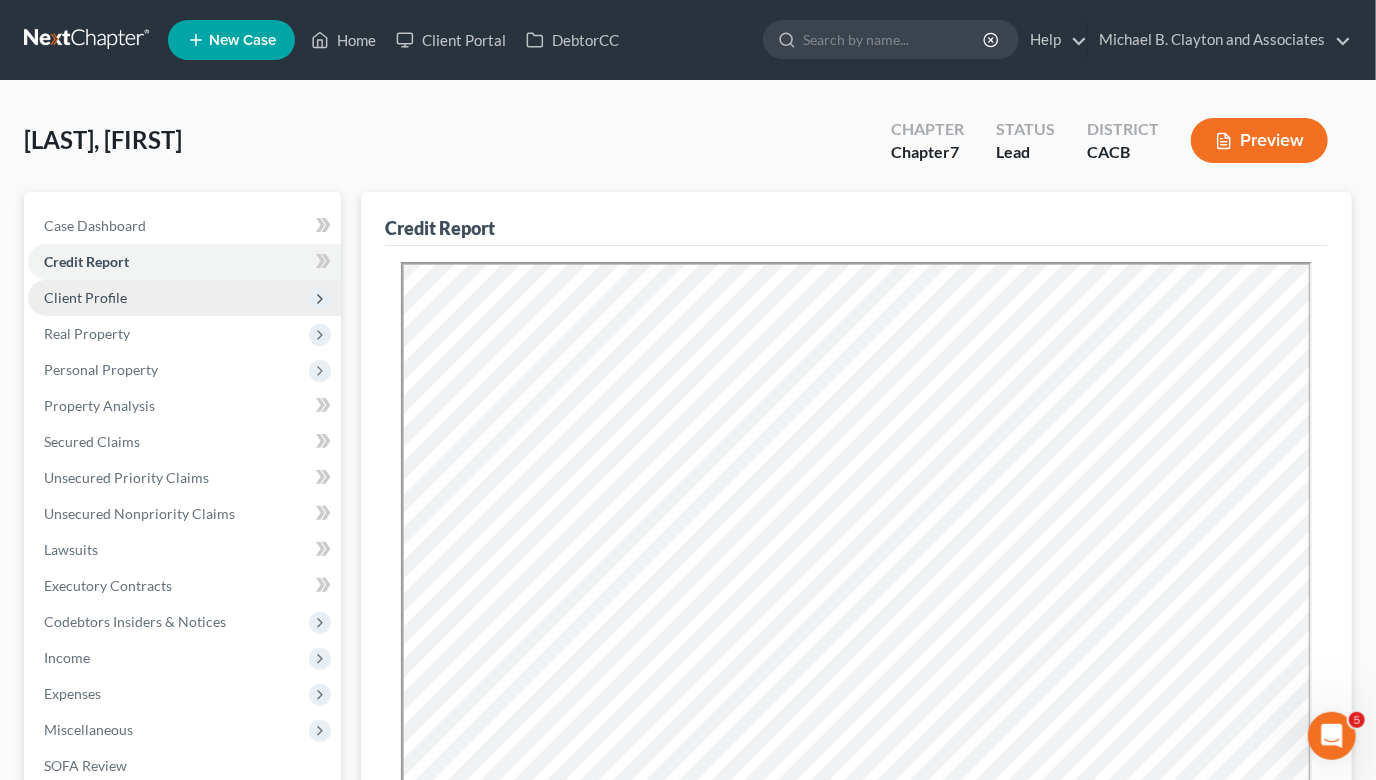 click on "Client Profile" at bounding box center (184, 298) 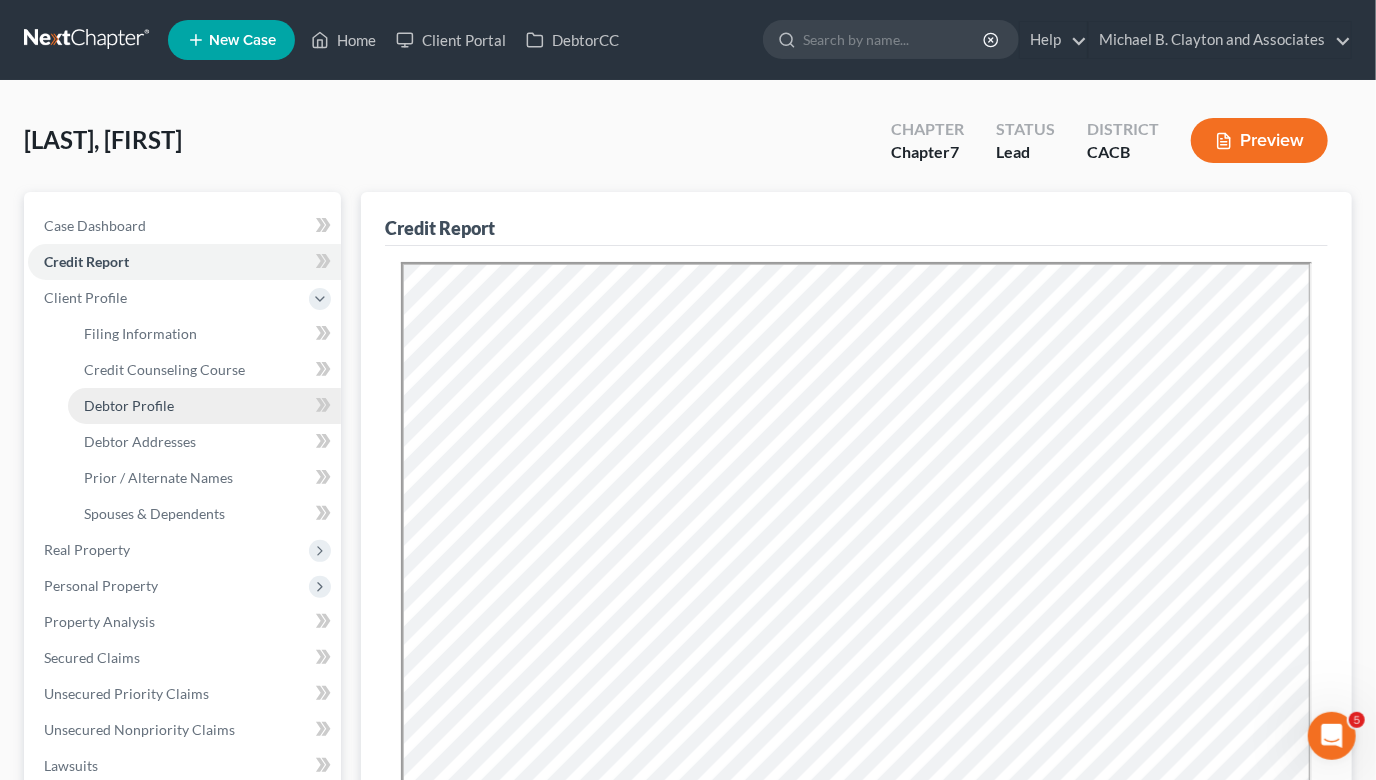 click on "Debtor Profile" at bounding box center (204, 406) 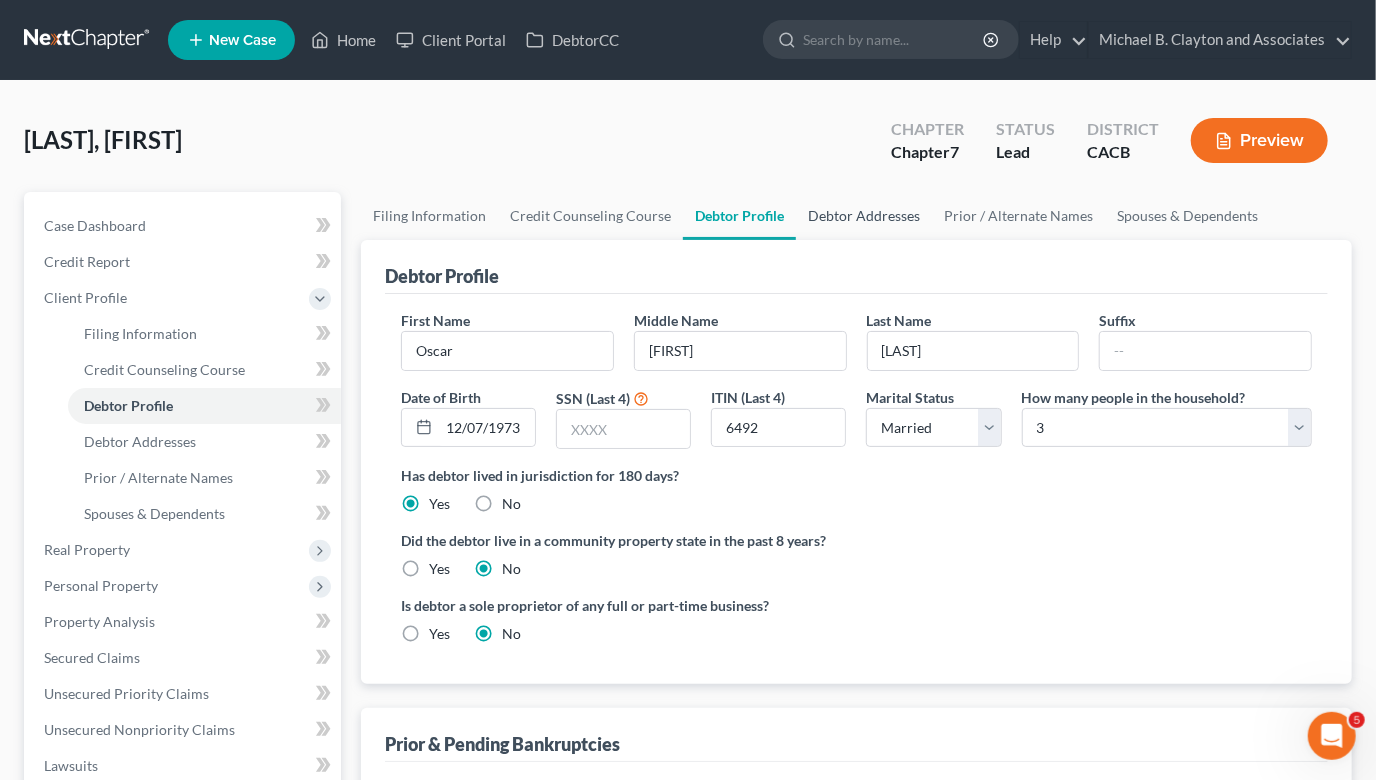 drag, startPoint x: 834, startPoint y: 203, endPoint x: 874, endPoint y: 207, distance: 40.1995 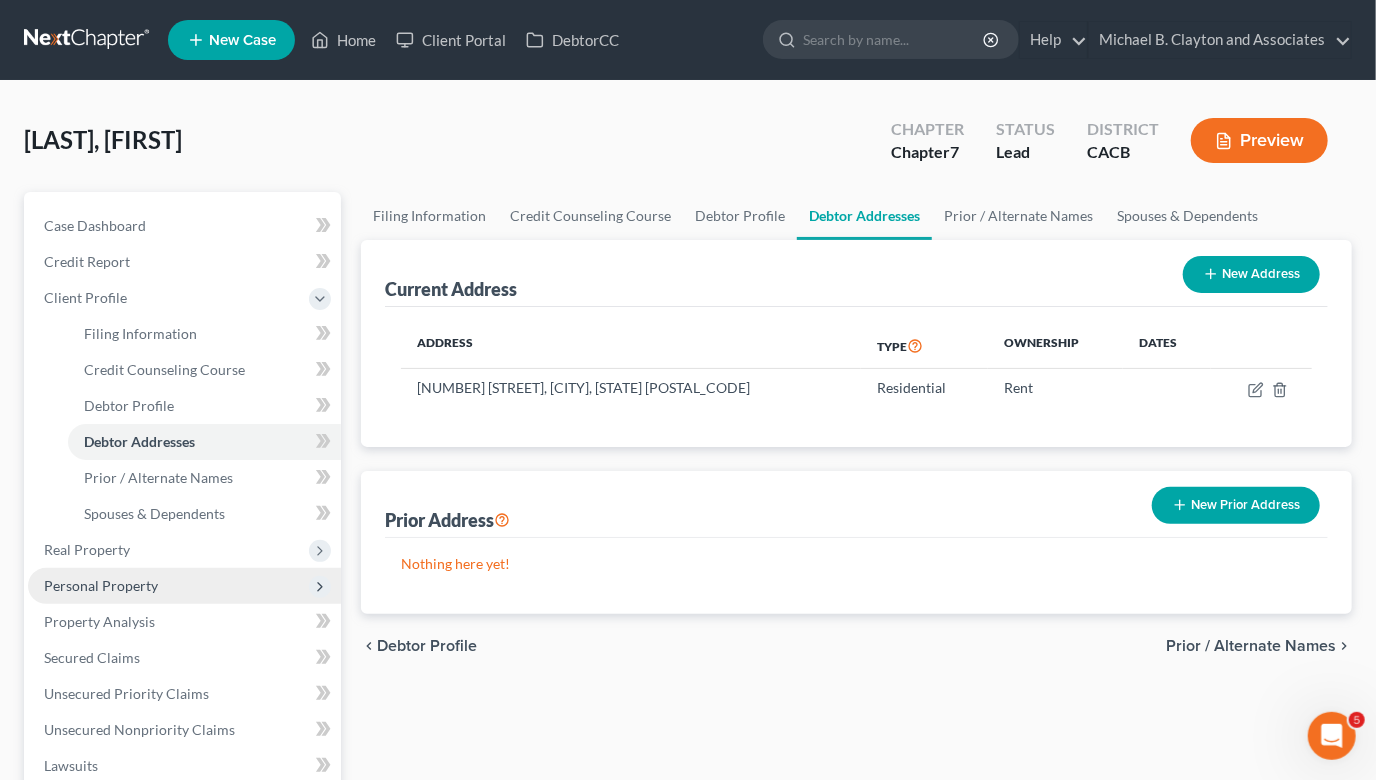 scroll, scrollTop: 151, scrollLeft: 0, axis: vertical 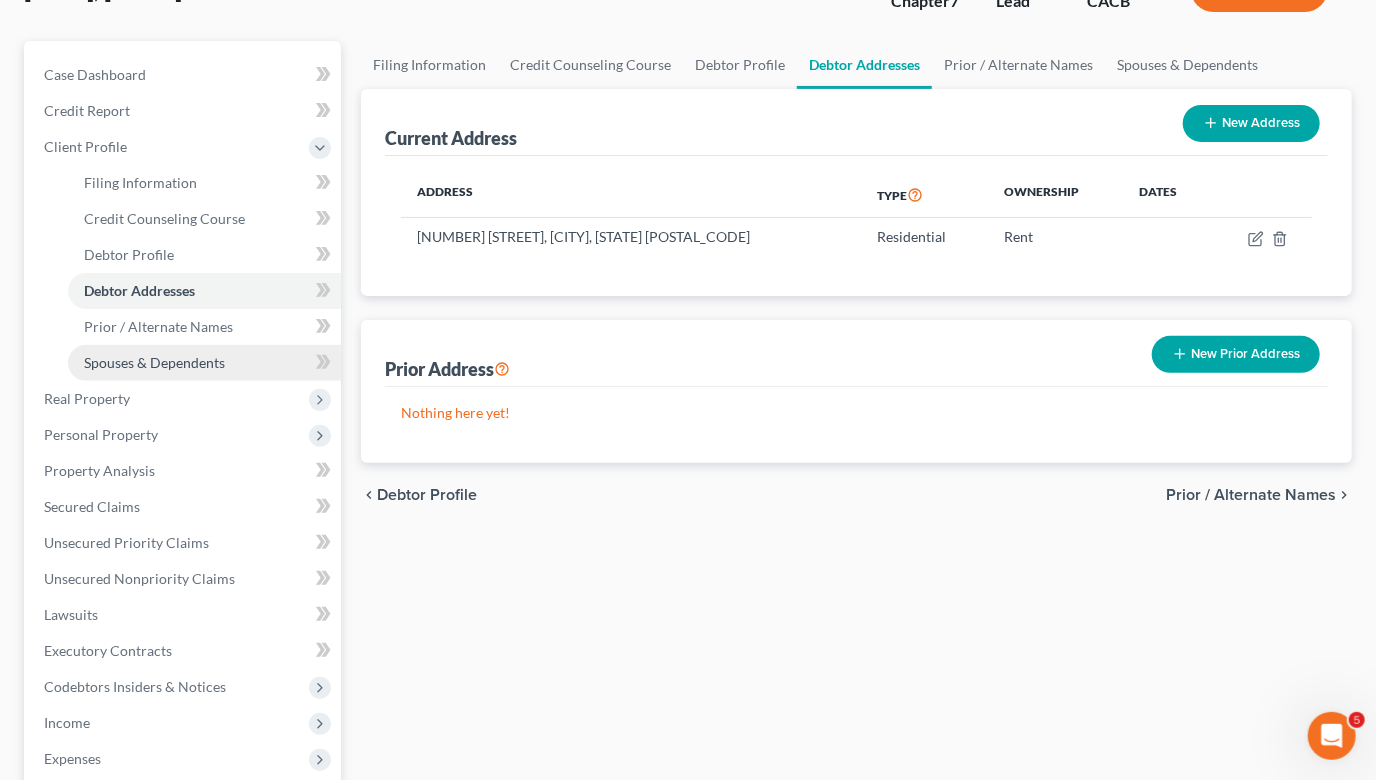 click on "Spouses & Dependents" at bounding box center [154, 362] 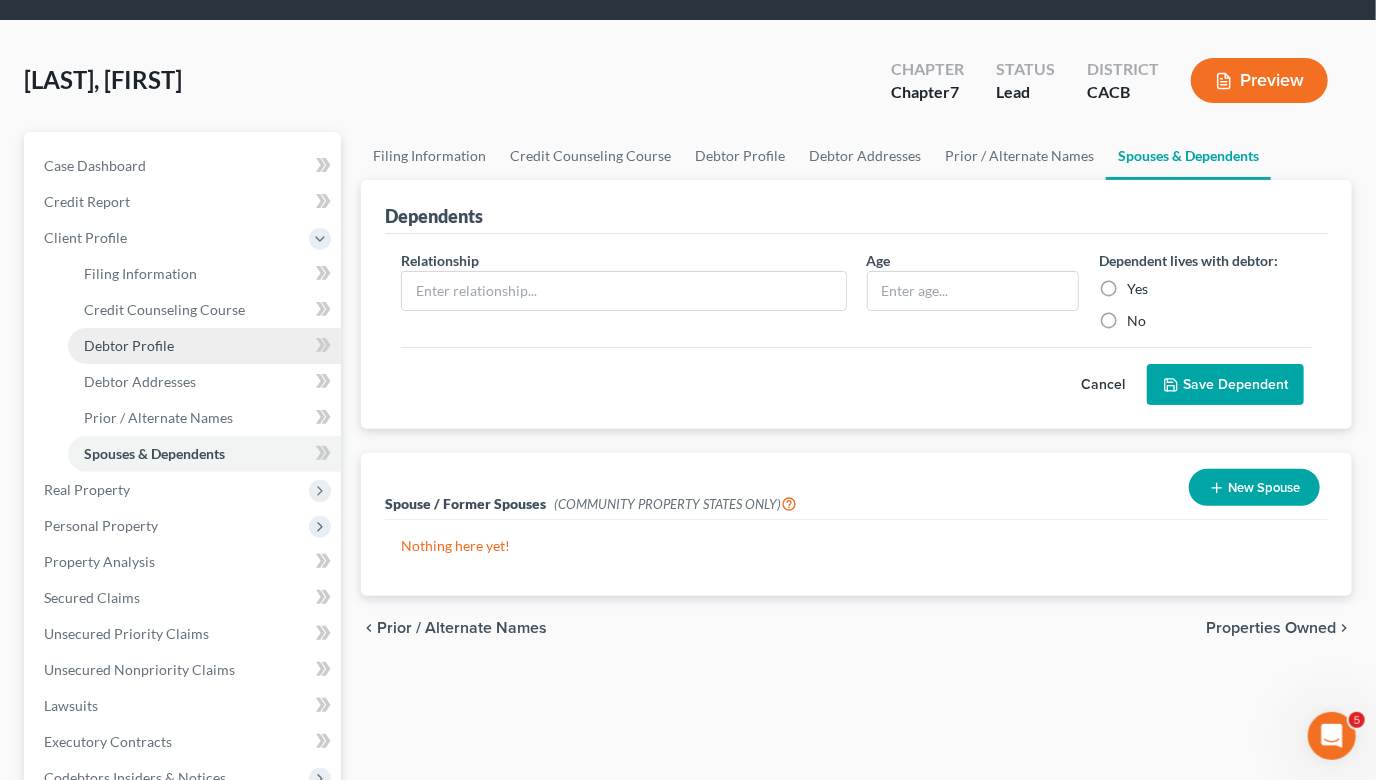 scroll, scrollTop: 0, scrollLeft: 0, axis: both 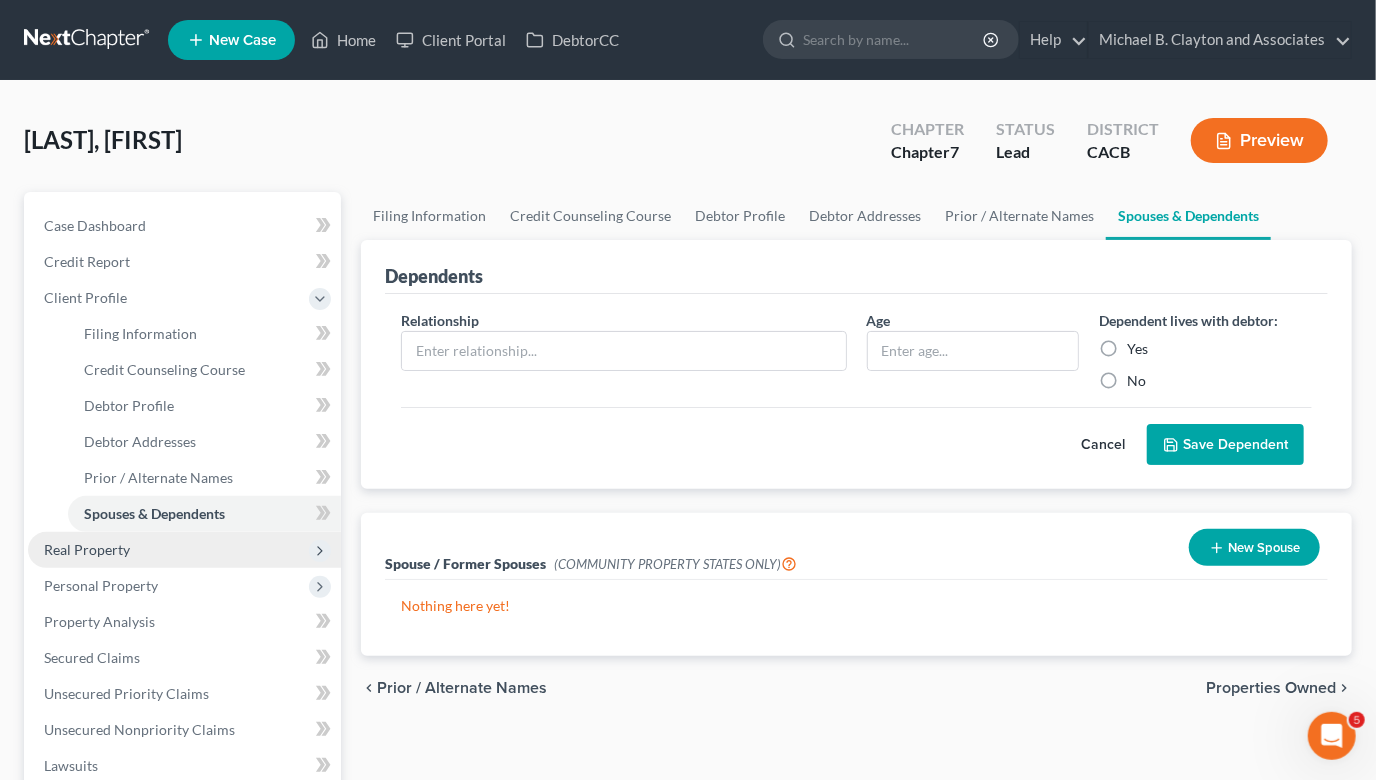 click on "Real Property" at bounding box center [184, 550] 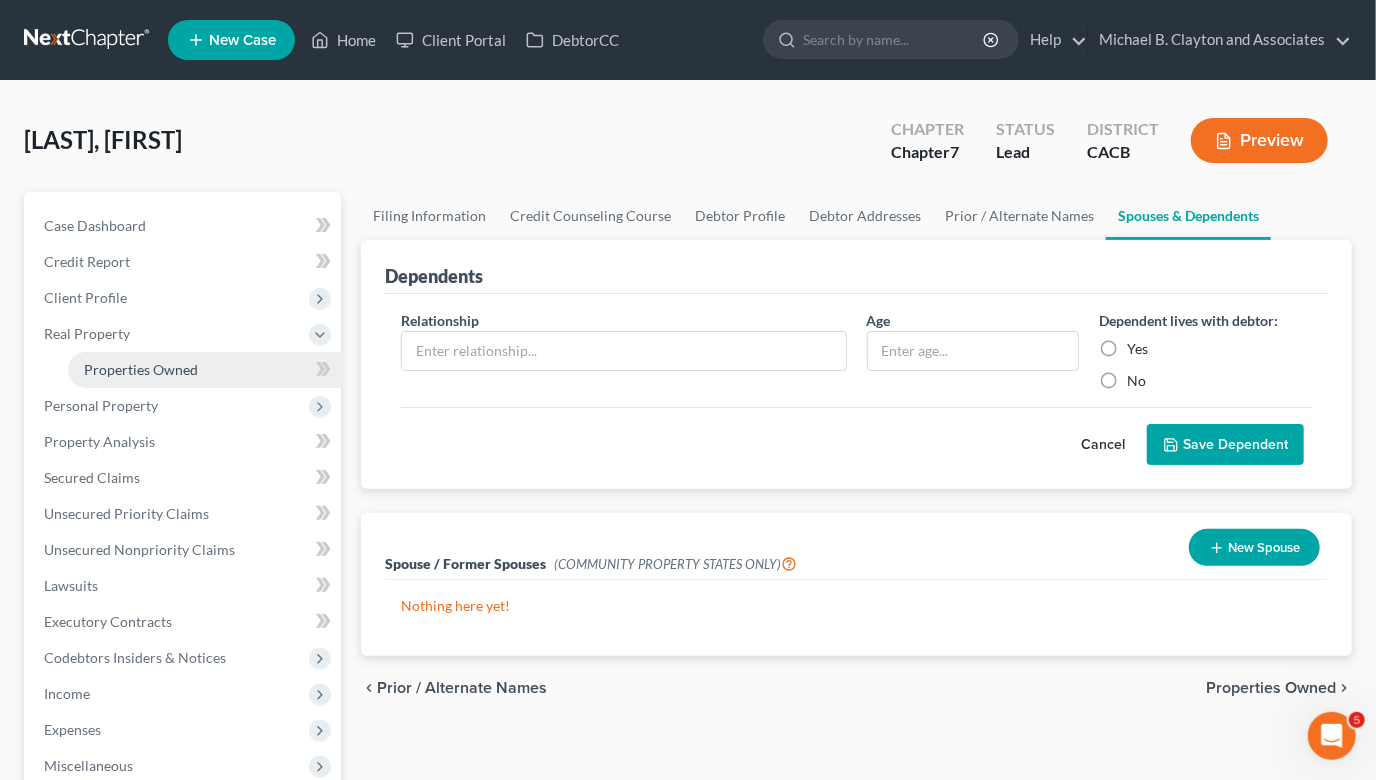 click on "Properties Owned" at bounding box center [204, 370] 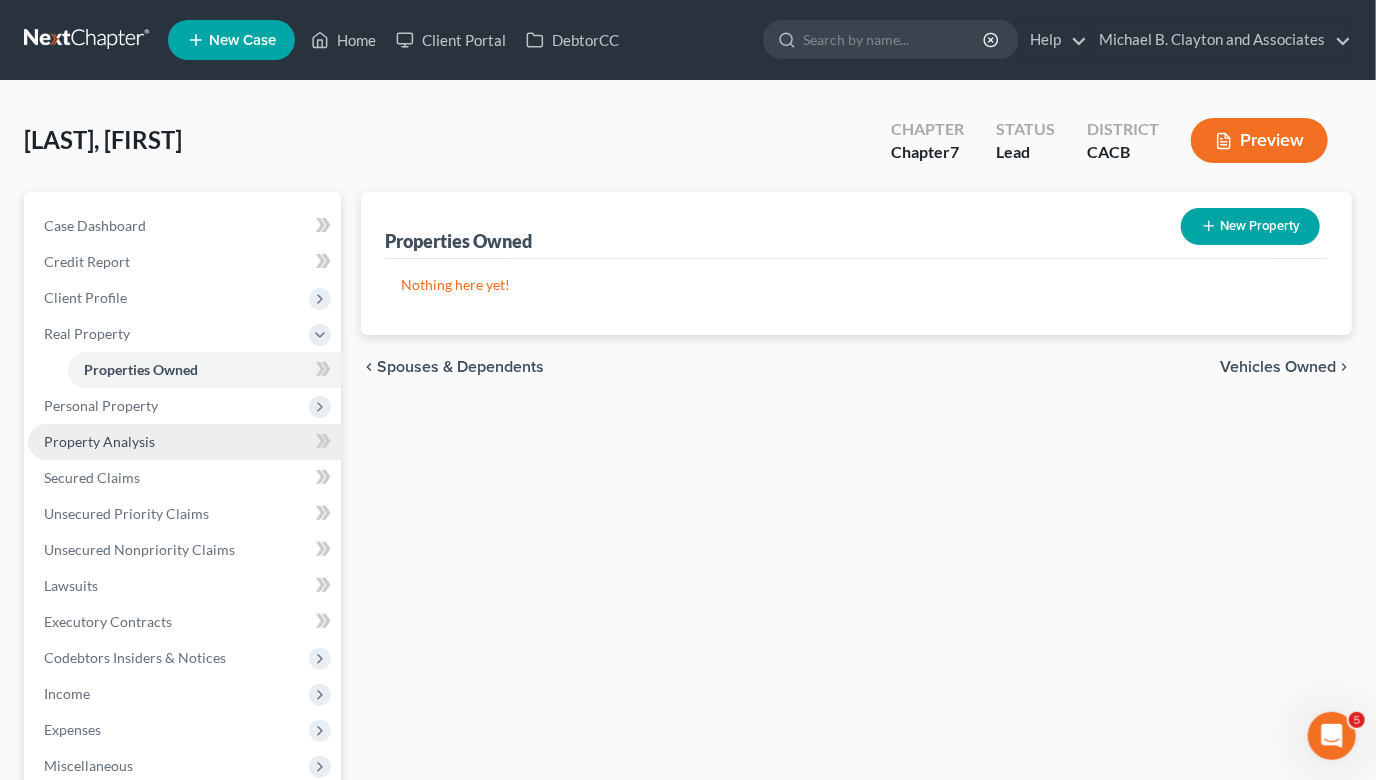 click on "Property Analysis" at bounding box center (184, 442) 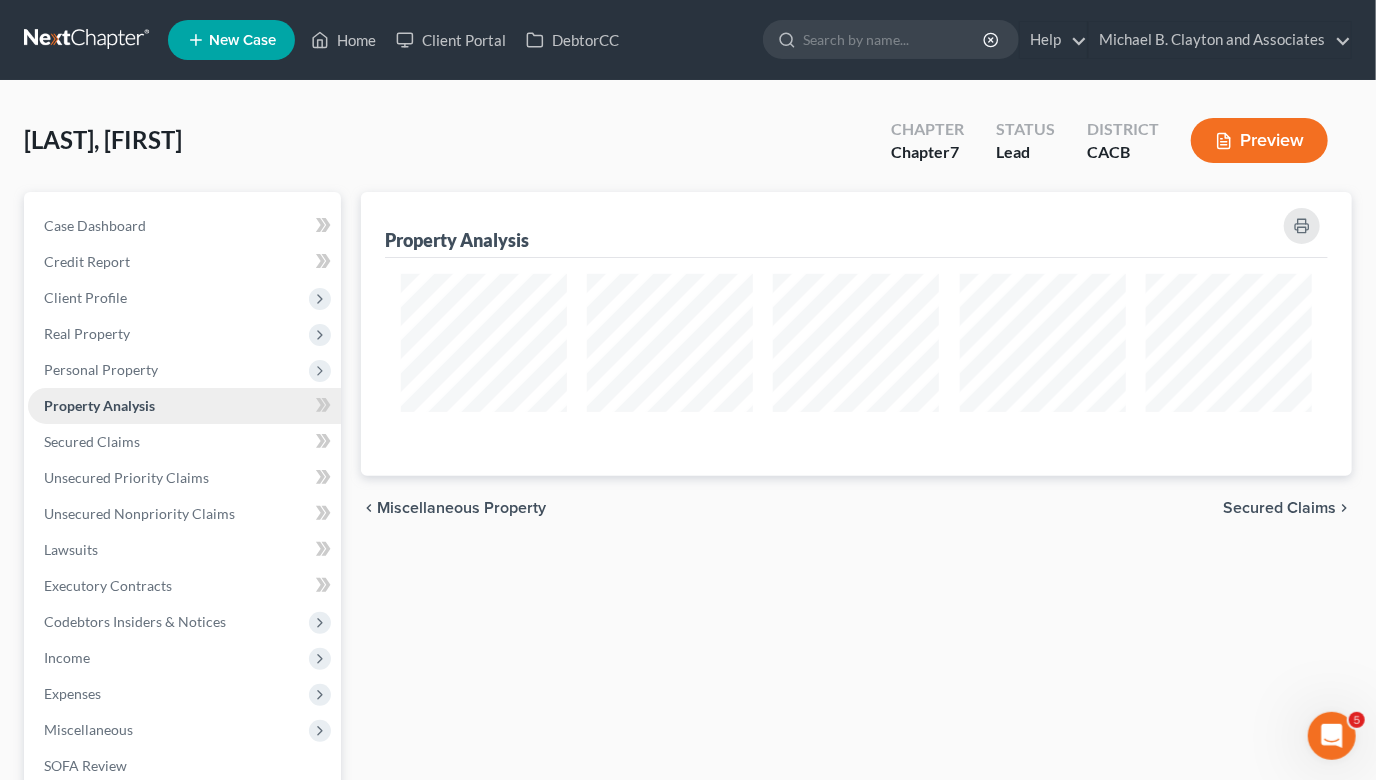 scroll, scrollTop: 999716, scrollLeft: 999009, axis: both 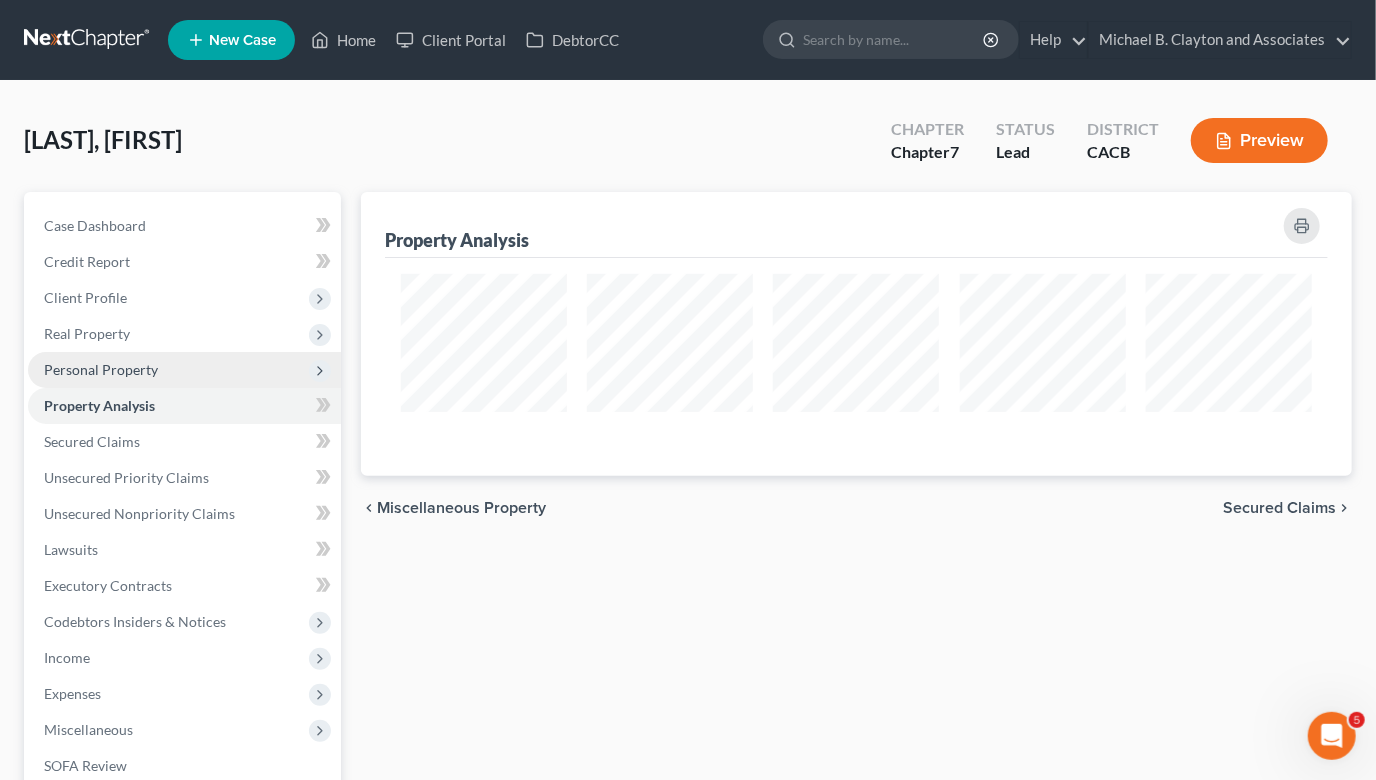 click on "Personal Property" at bounding box center (184, 370) 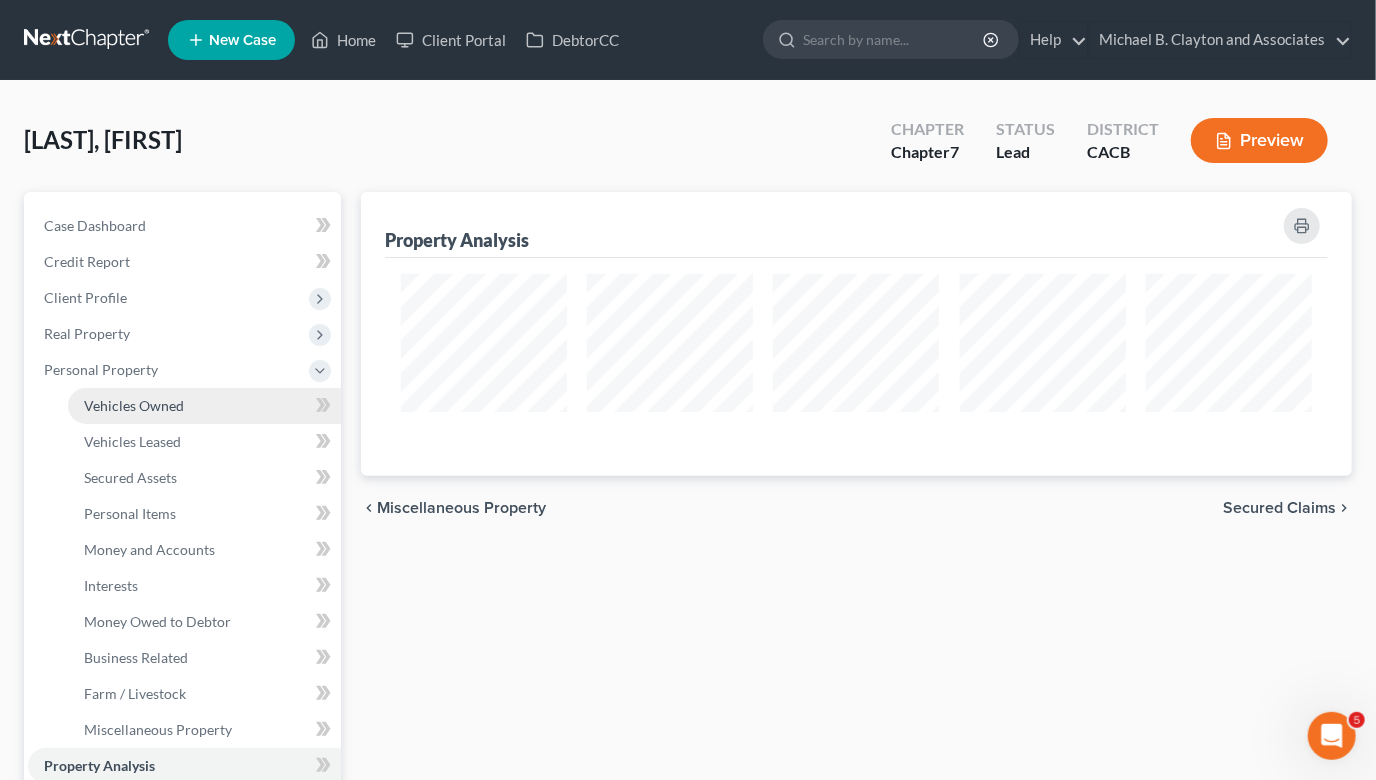 click on "Vehicles Owned" at bounding box center (204, 406) 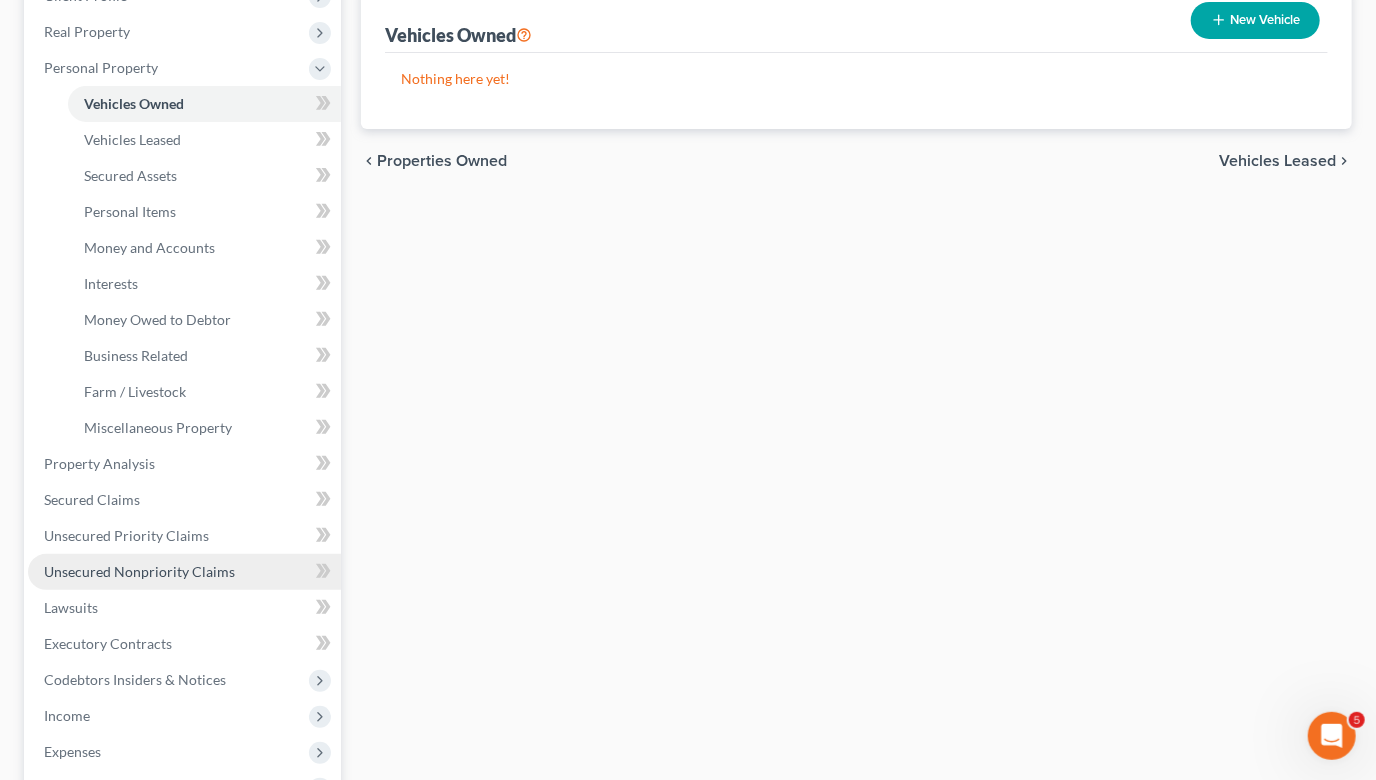 click on "Unsecured Nonpriority Claims" at bounding box center [184, 572] 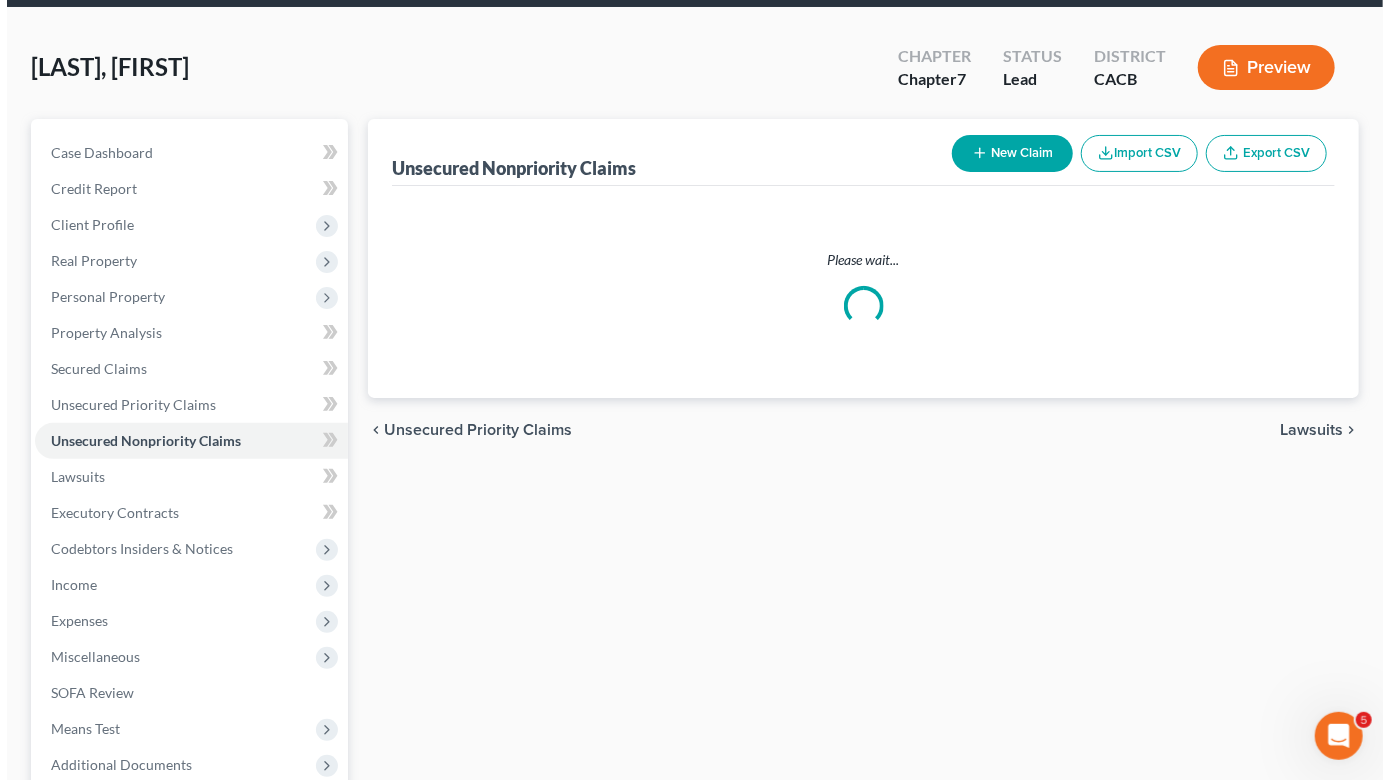 scroll, scrollTop: 0, scrollLeft: 0, axis: both 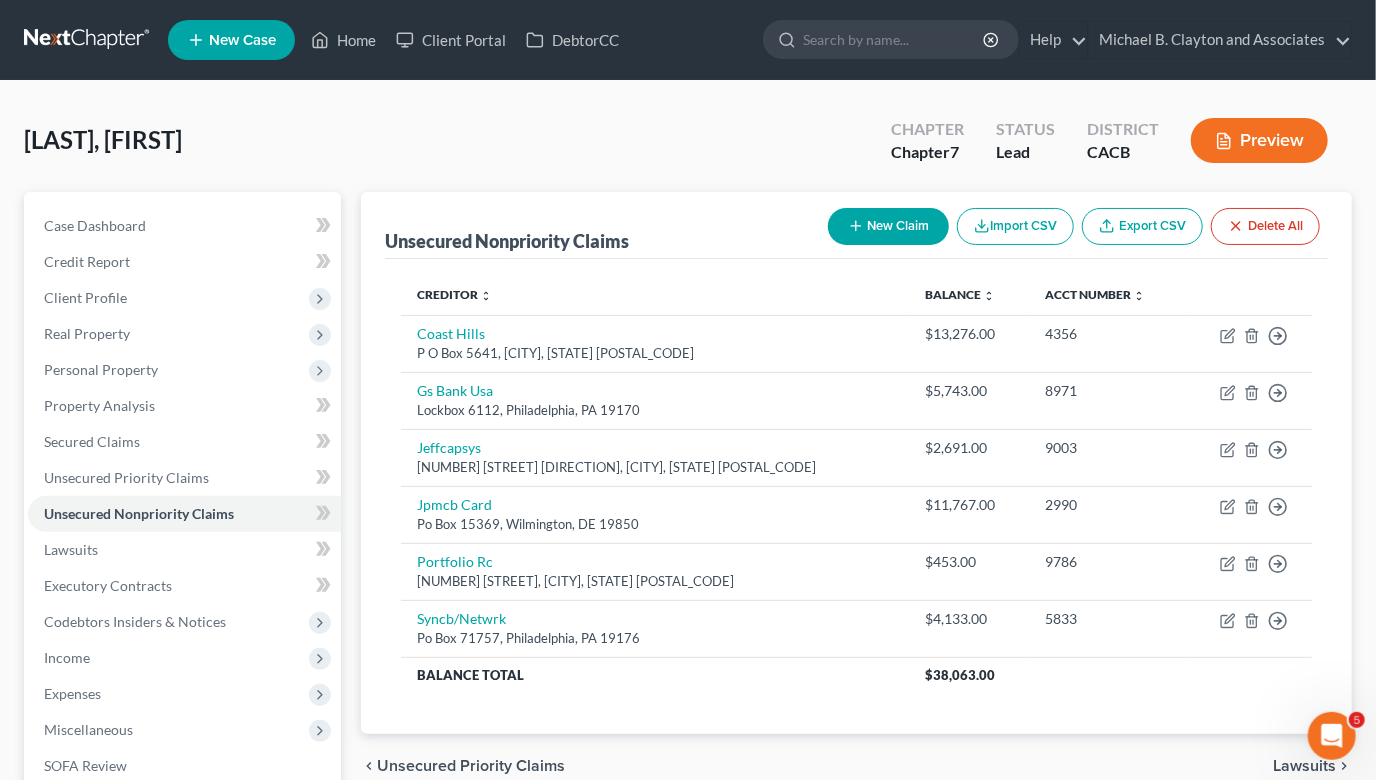 click on "New Claim" at bounding box center (888, 226) 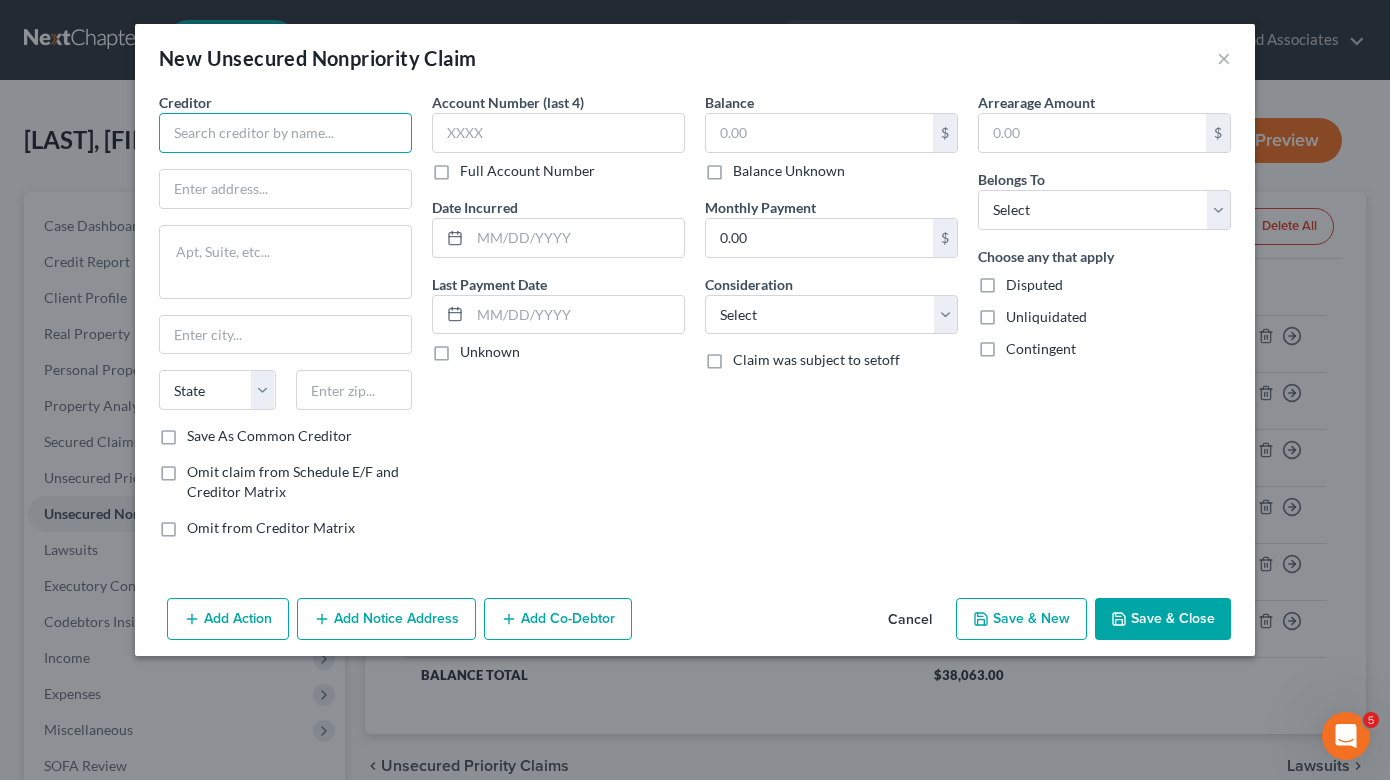 click at bounding box center (285, 133) 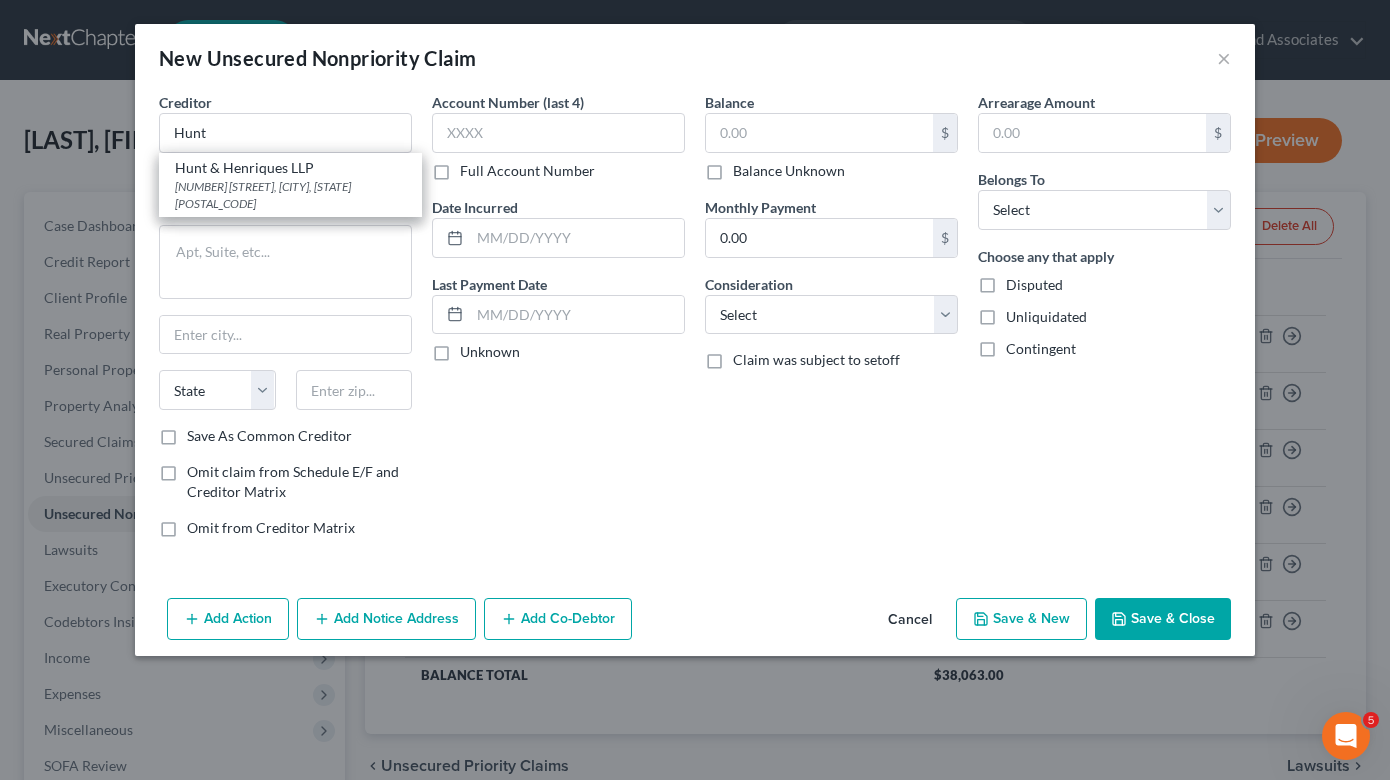 click on "[NUMBER] [STREET], [CITY], [STATE] [POSTAL_CODE]" at bounding box center [290, 195] 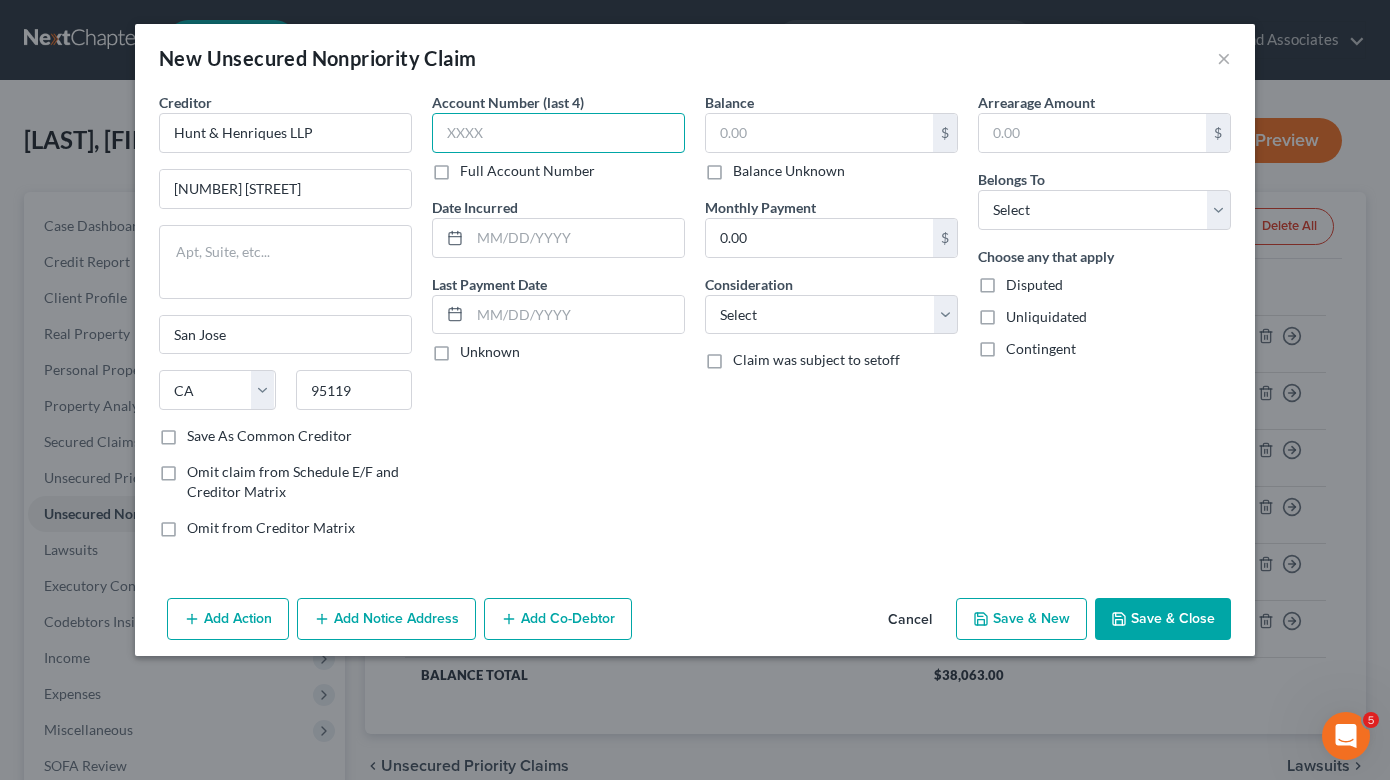 click at bounding box center [558, 133] 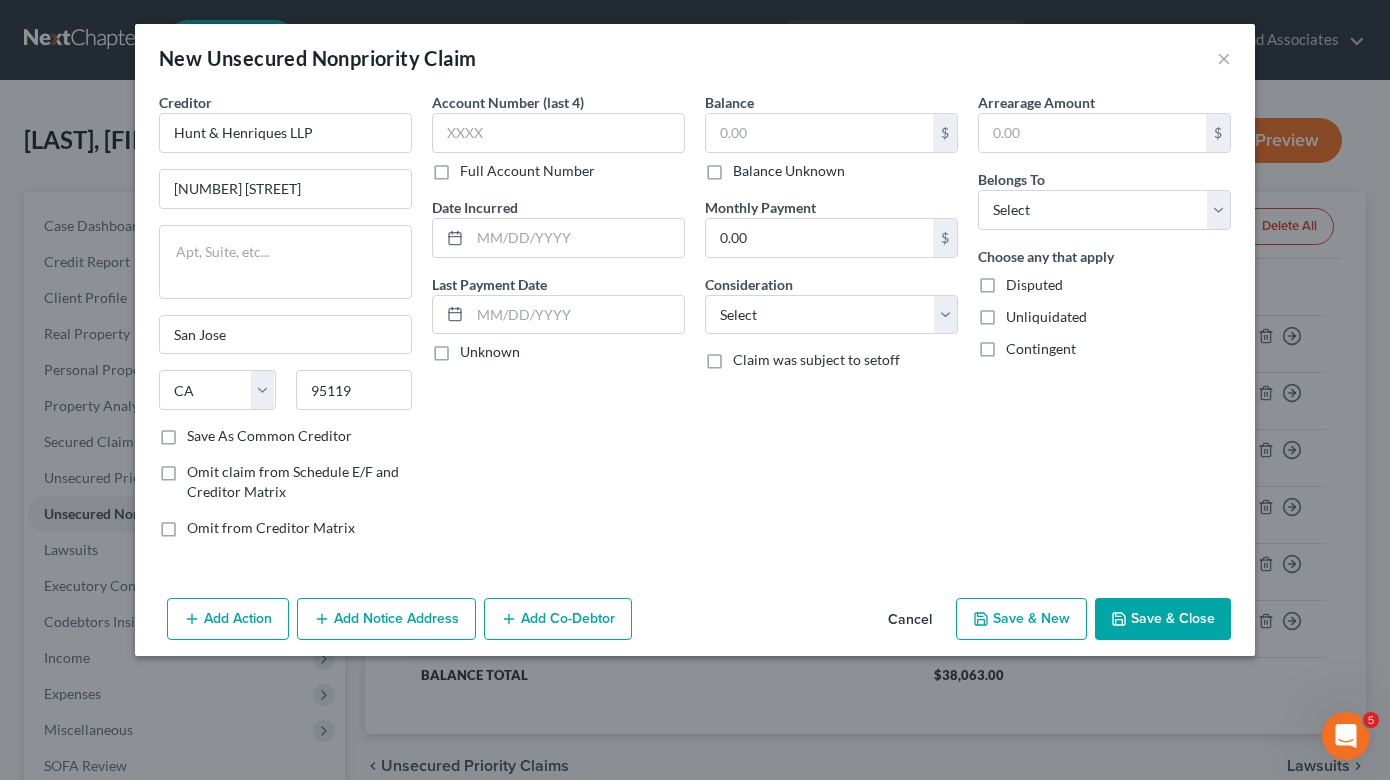 drag, startPoint x: 421, startPoint y: 168, endPoint x: 437, endPoint y: 168, distance: 16 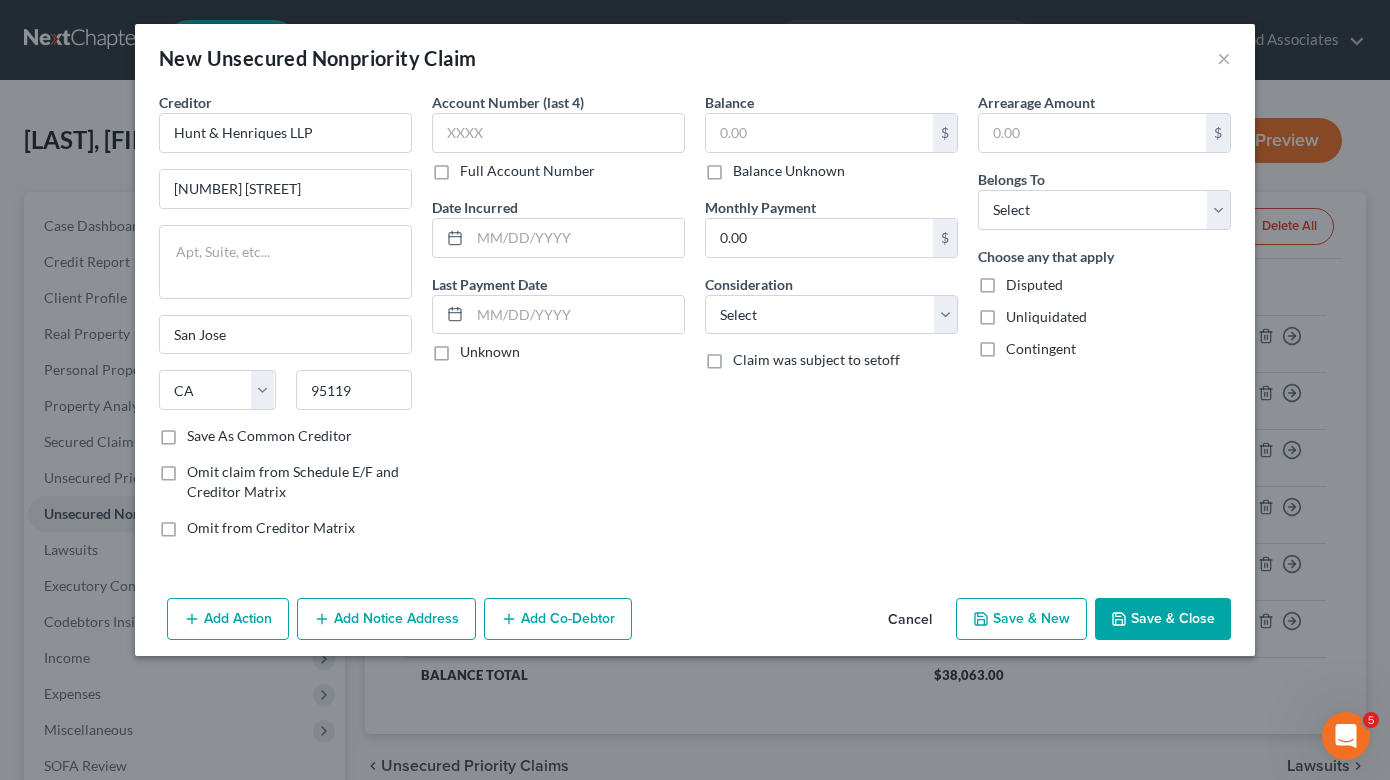 click on "Full Account Number" at bounding box center (474, 167) 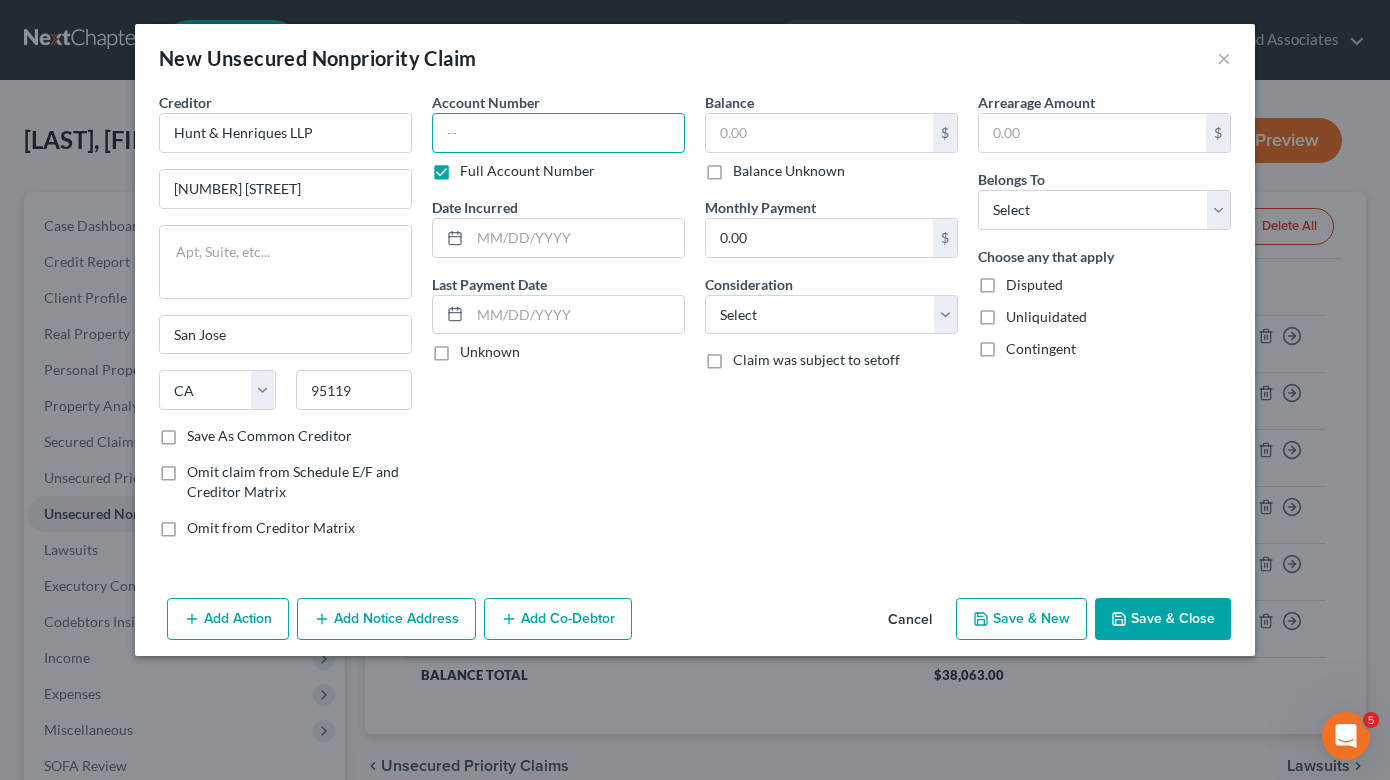 click at bounding box center (558, 133) 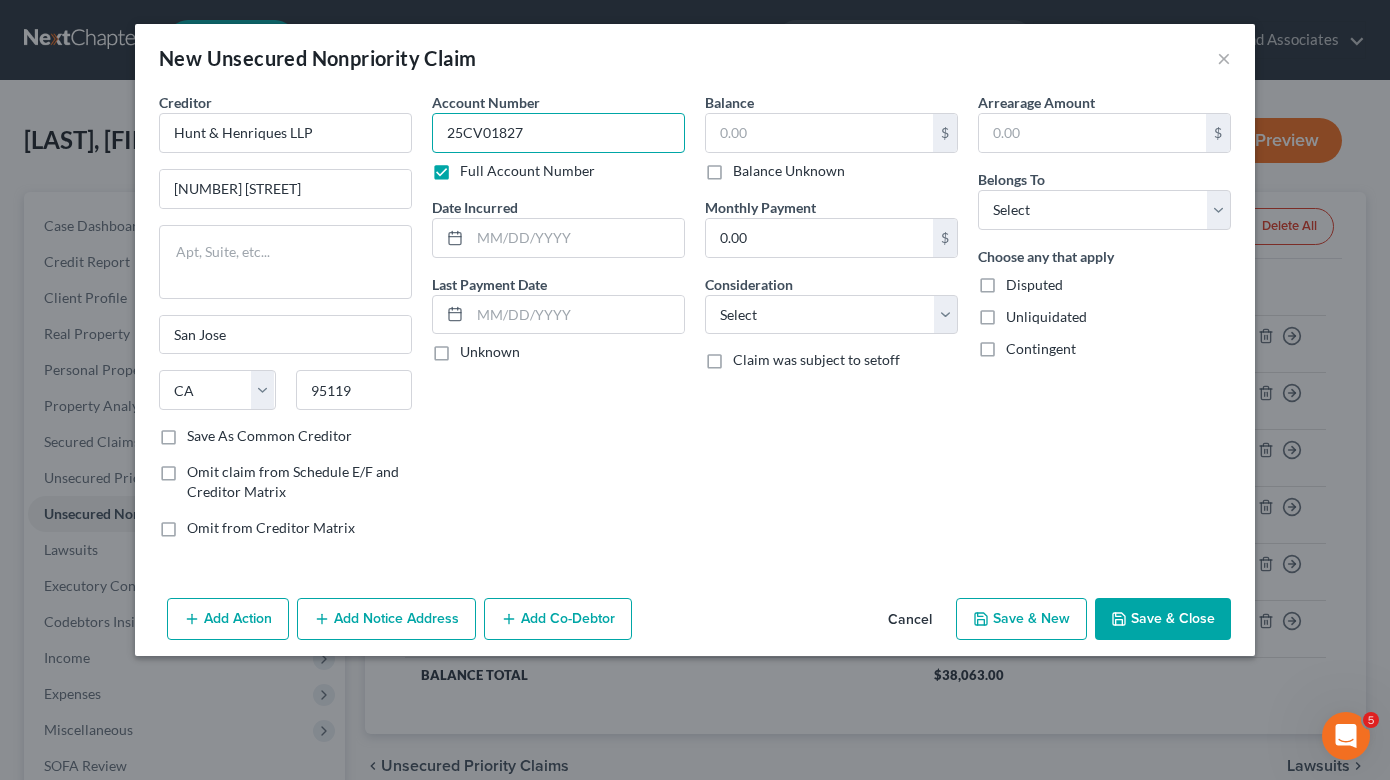 type on "25CV01827" 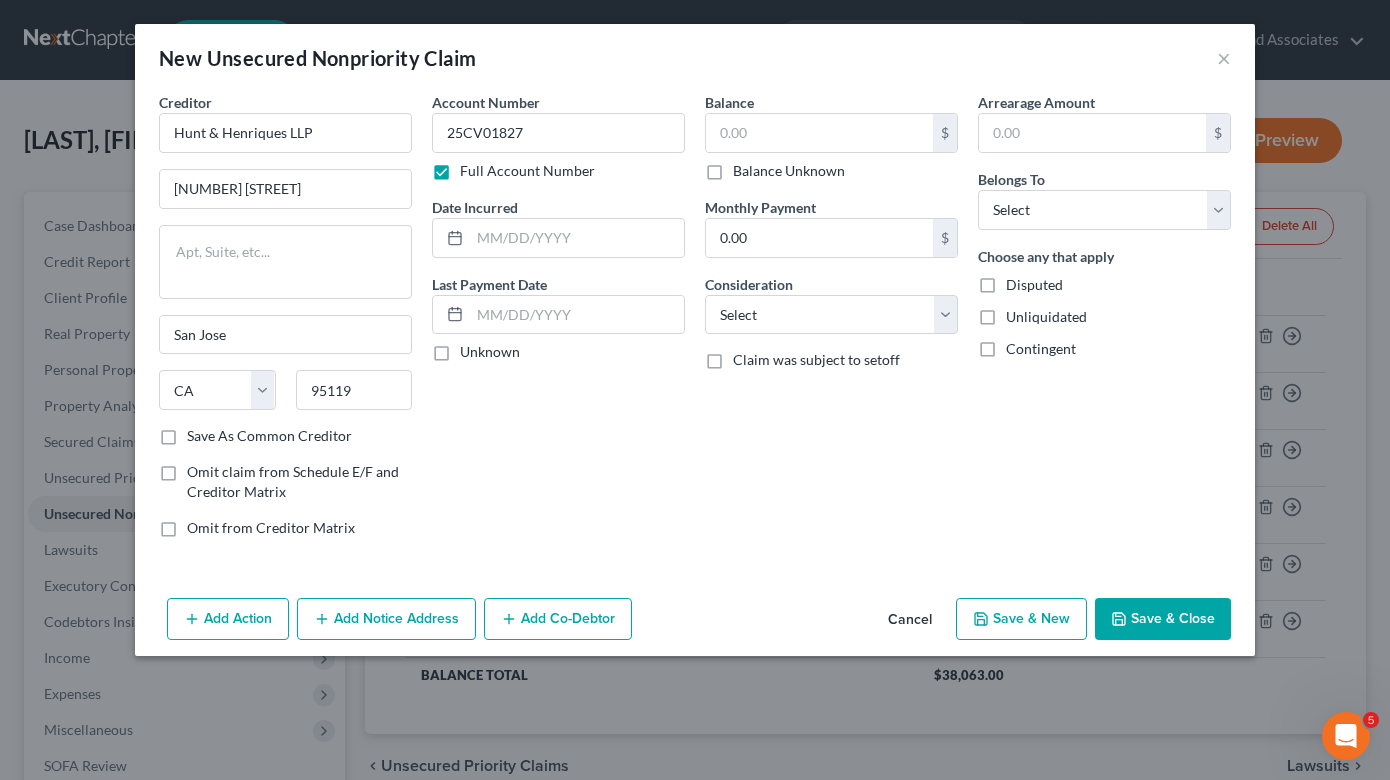 click on "Account Number
25CV01827
Full Account Number
Date Incurred         Last Payment Date         Unknown" at bounding box center [558, 323] 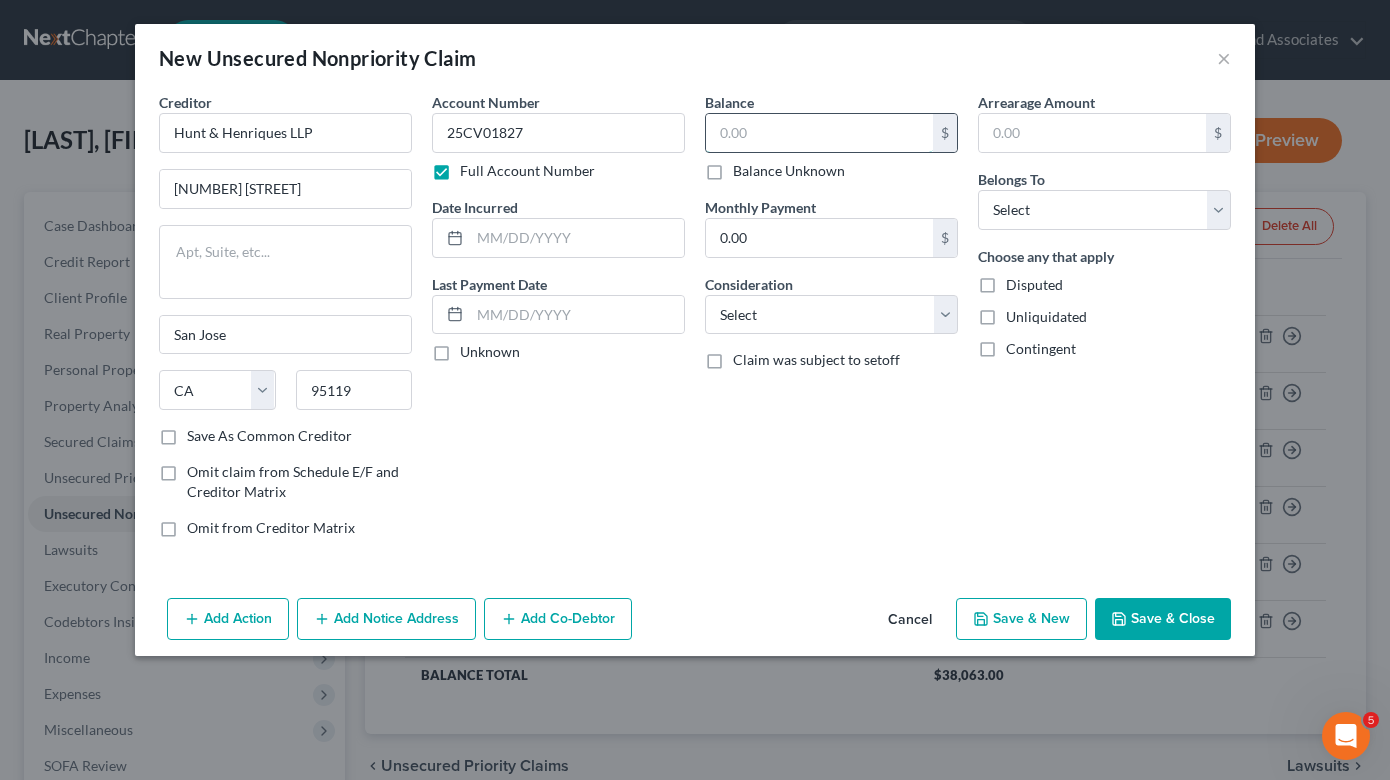 click at bounding box center (819, 133) 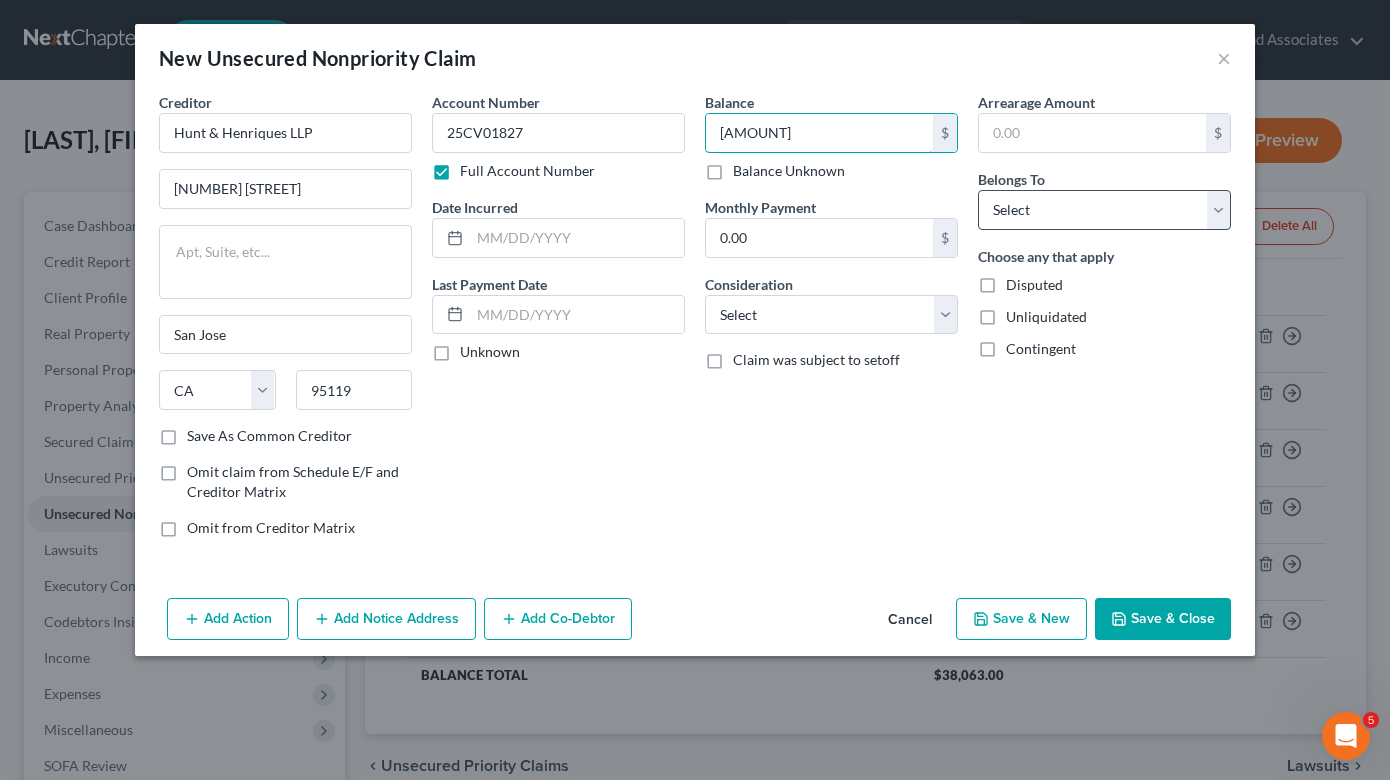 type on "[AMOUNT]" 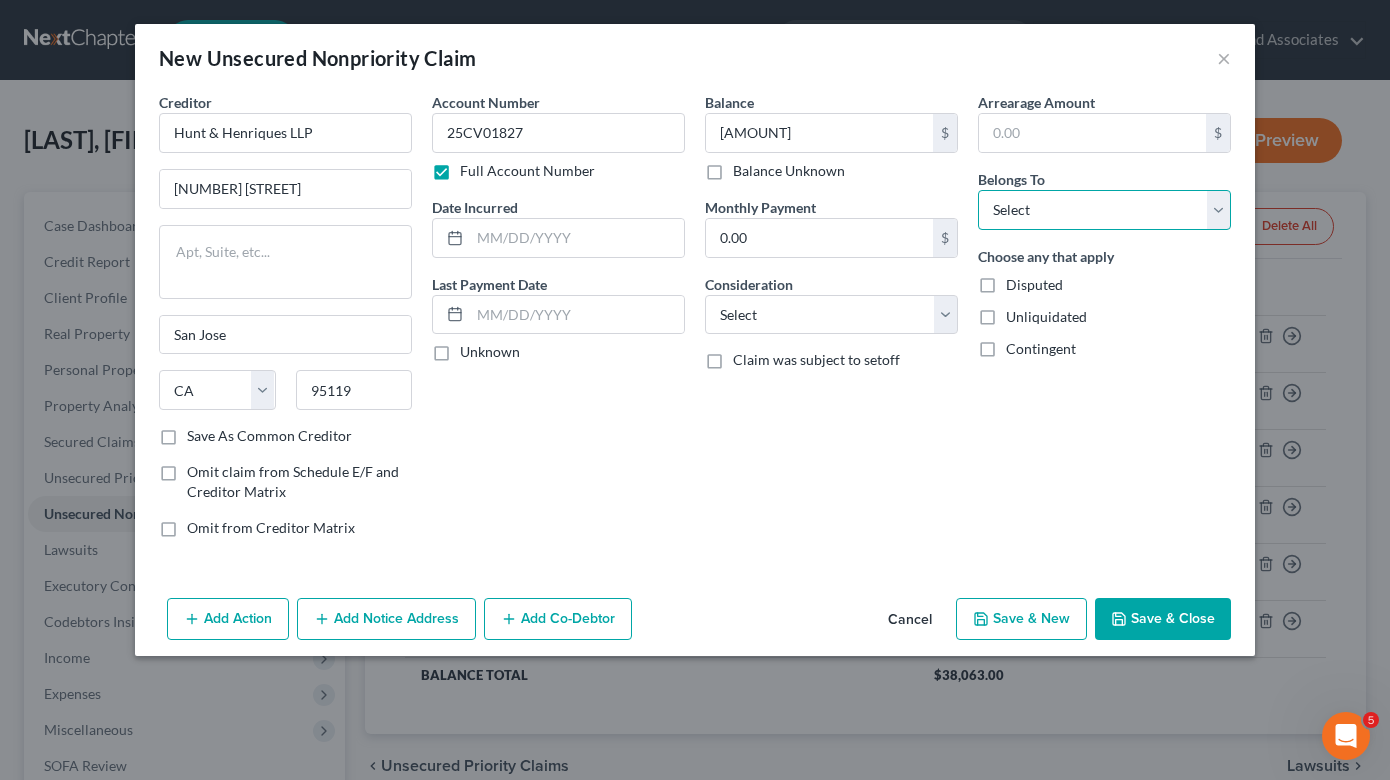 click on "Select Debtor 1 Only Debtor 2 Only Debtor 1 And Debtor 2 Only At Least One Of The Debtors And Another Community Property" at bounding box center [1104, 210] 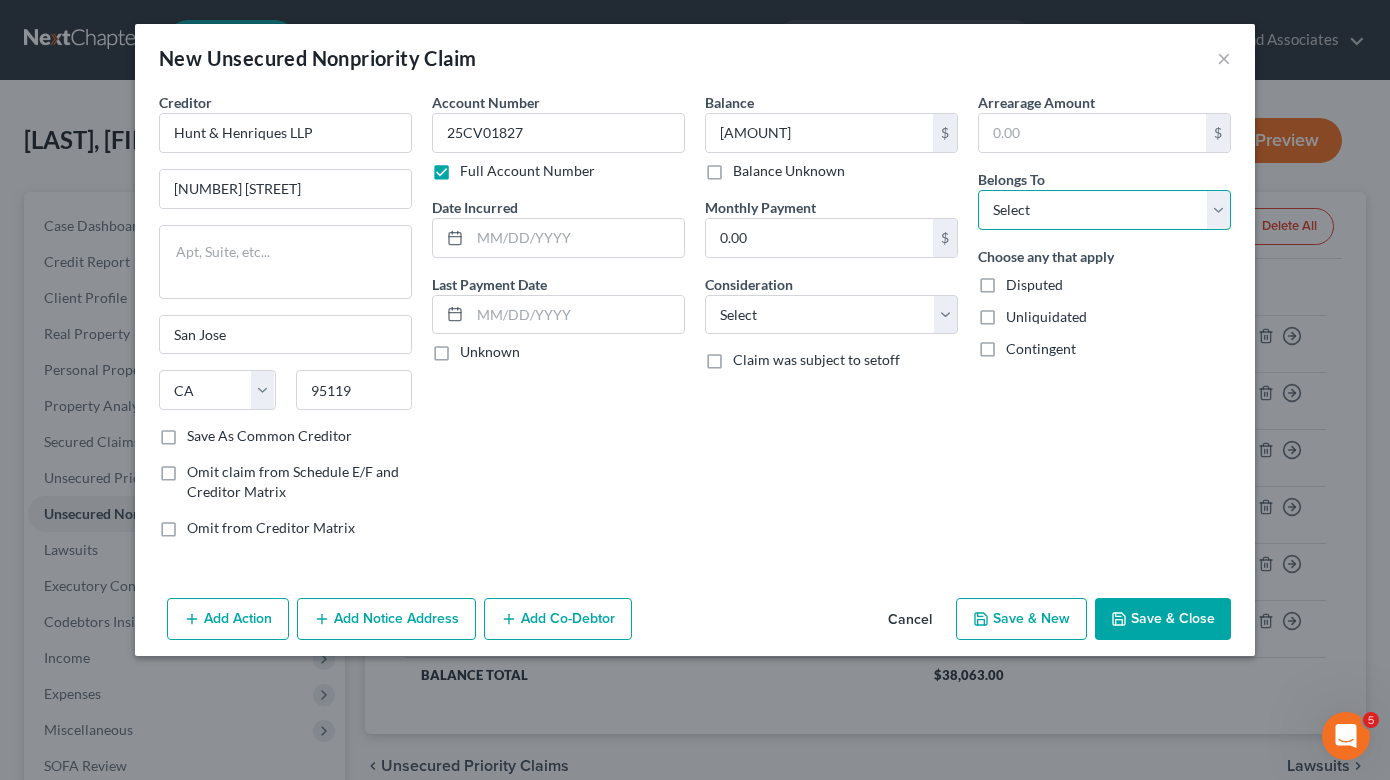 select on "0" 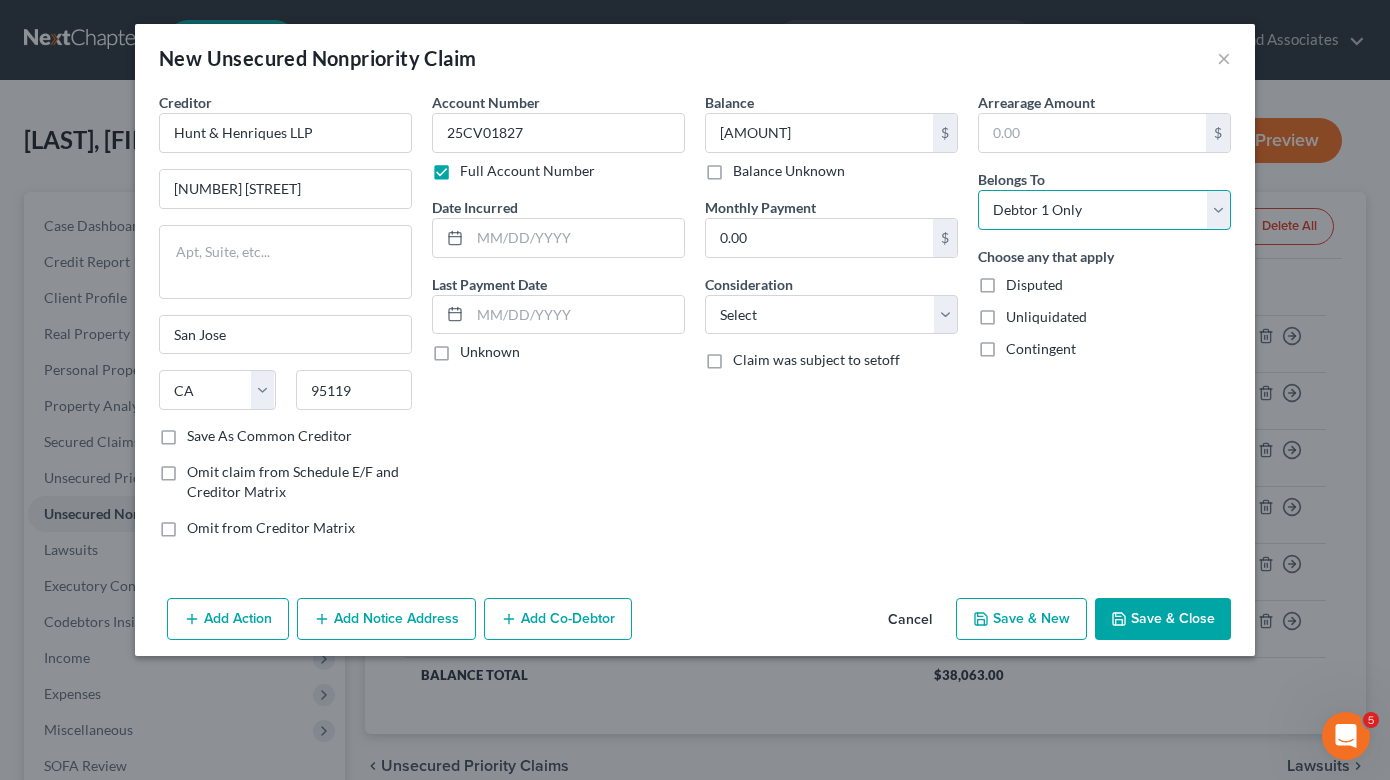 click on "Select Debtor 1 Only Debtor 2 Only Debtor 1 And Debtor 2 Only At Least One Of The Debtors And Another Community Property" at bounding box center (1104, 210) 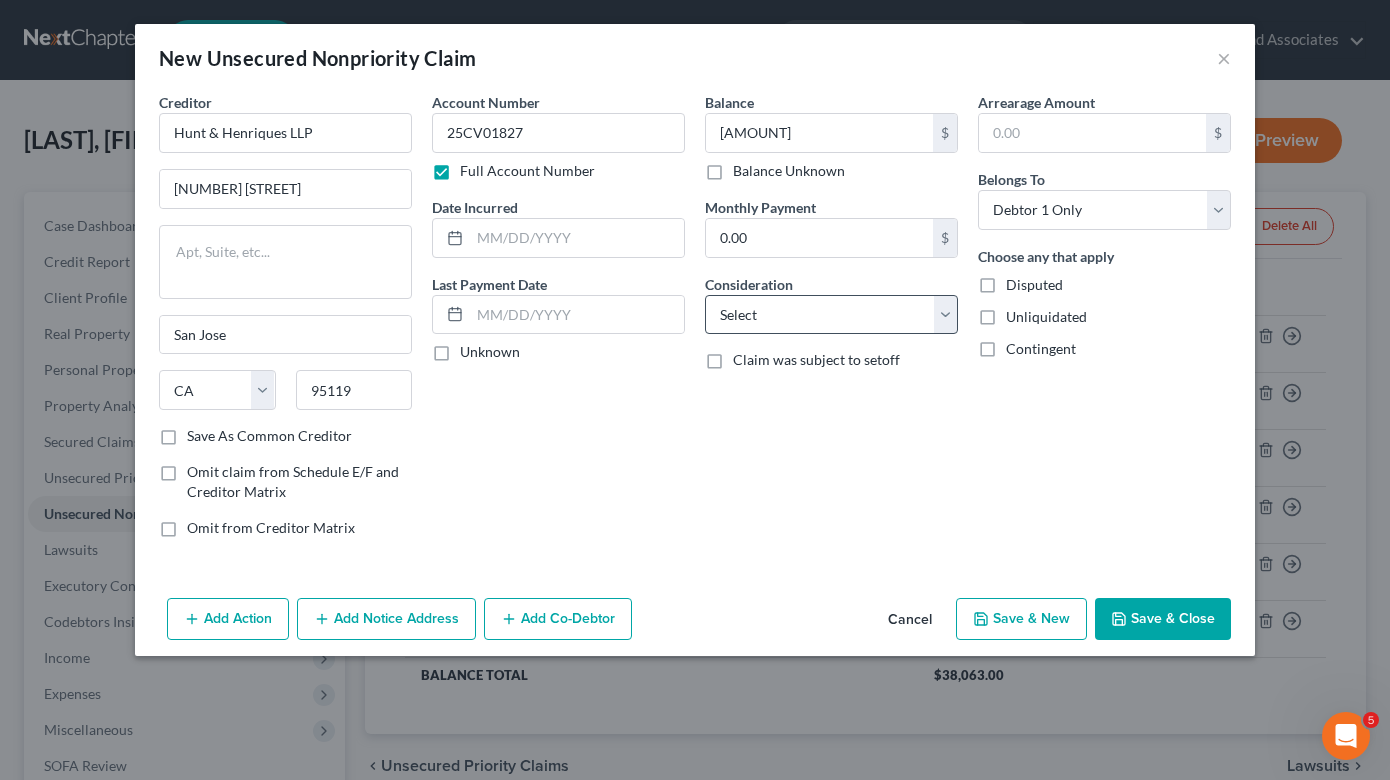drag, startPoint x: 811, startPoint y: 427, endPoint x: 820, endPoint y: 332, distance: 95.42536 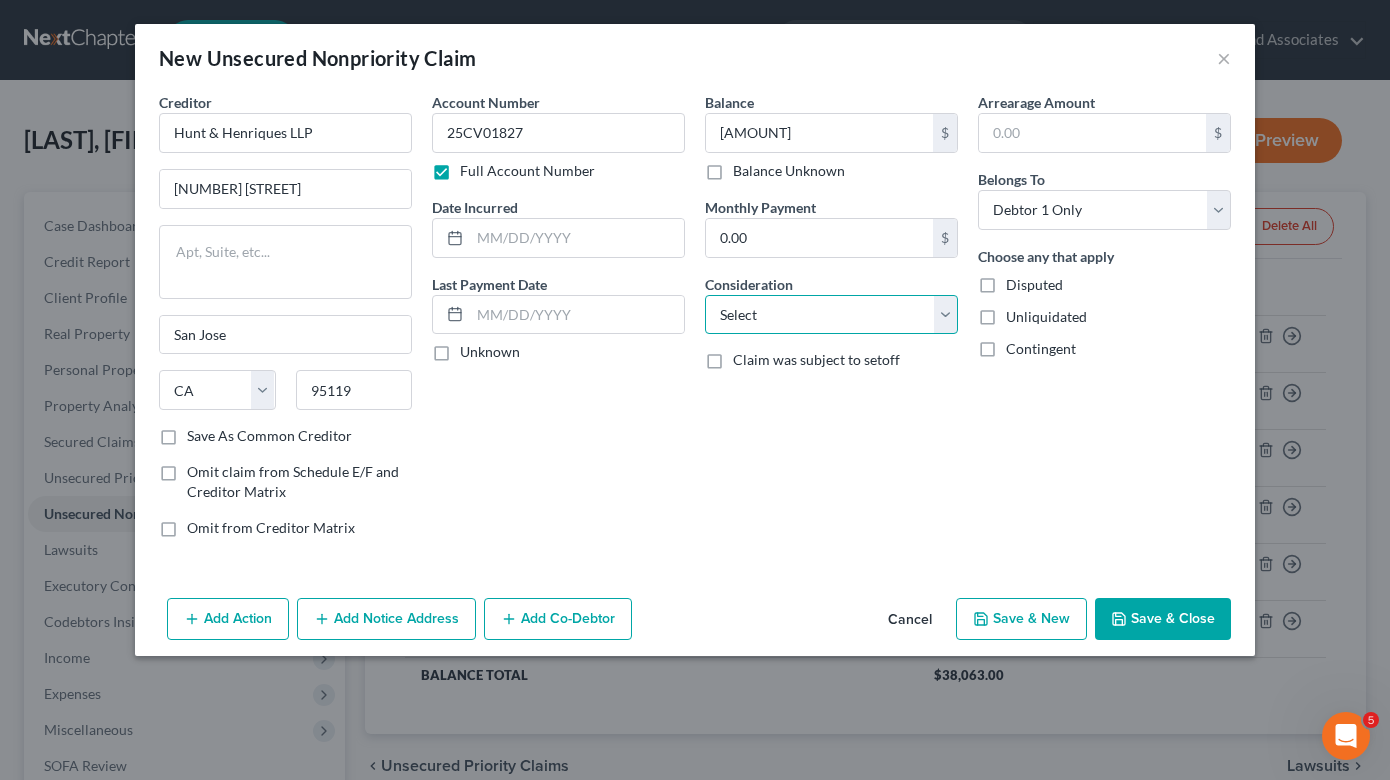 click on "Select Cable / Satellite Services Collection Agency Credit Card Debt Debt Counseling / Attorneys Deficiency Balance Domestic Support Obligations Home / Car Repairs Income Taxes Judgment Liens Medical Services Monies Loaned / Advanced Mortgage Obligation From Divorce Or Separation Obligation To Pensions Other Overdrawn Bank Account Promised To Help Pay Creditors Student Loans Suppliers And Vendors Telephone / Internet Services Utility Services" at bounding box center (831, 315) 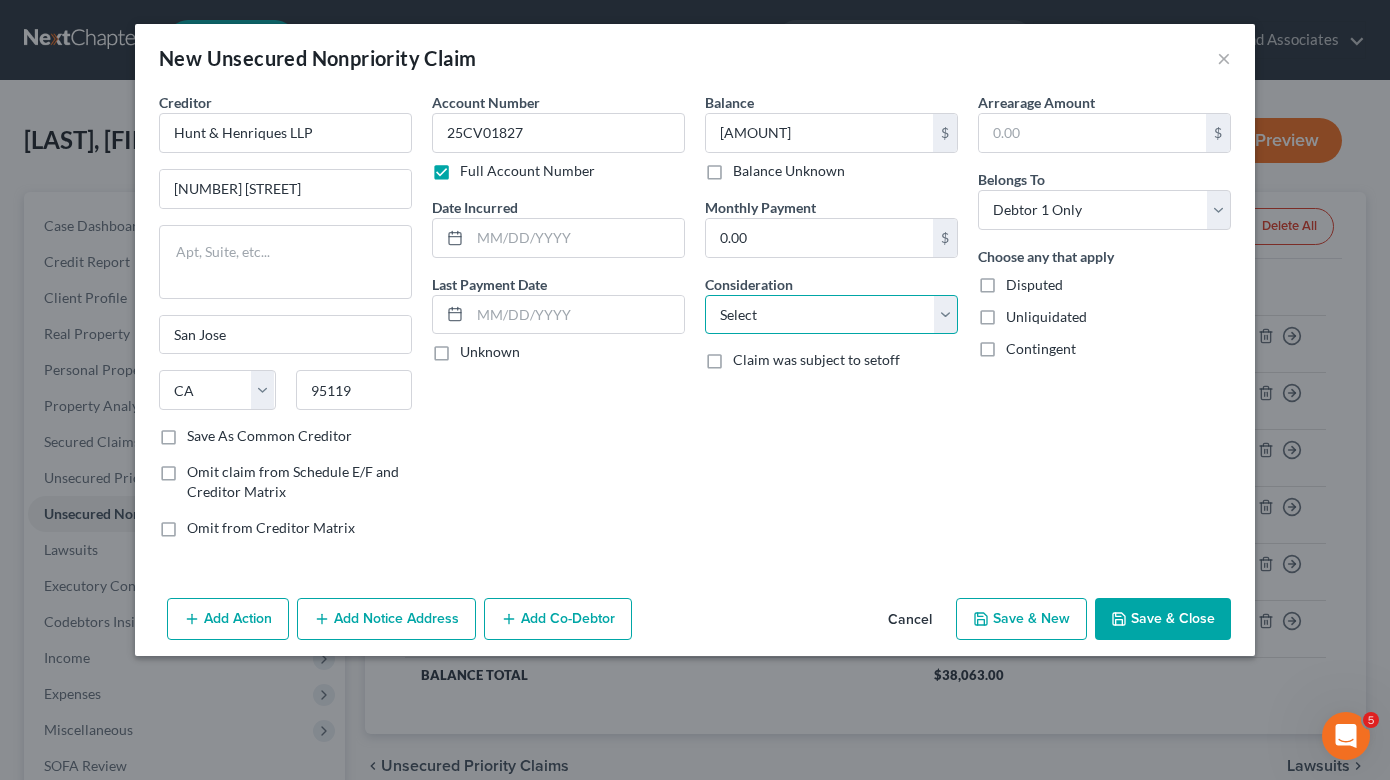 select on "14" 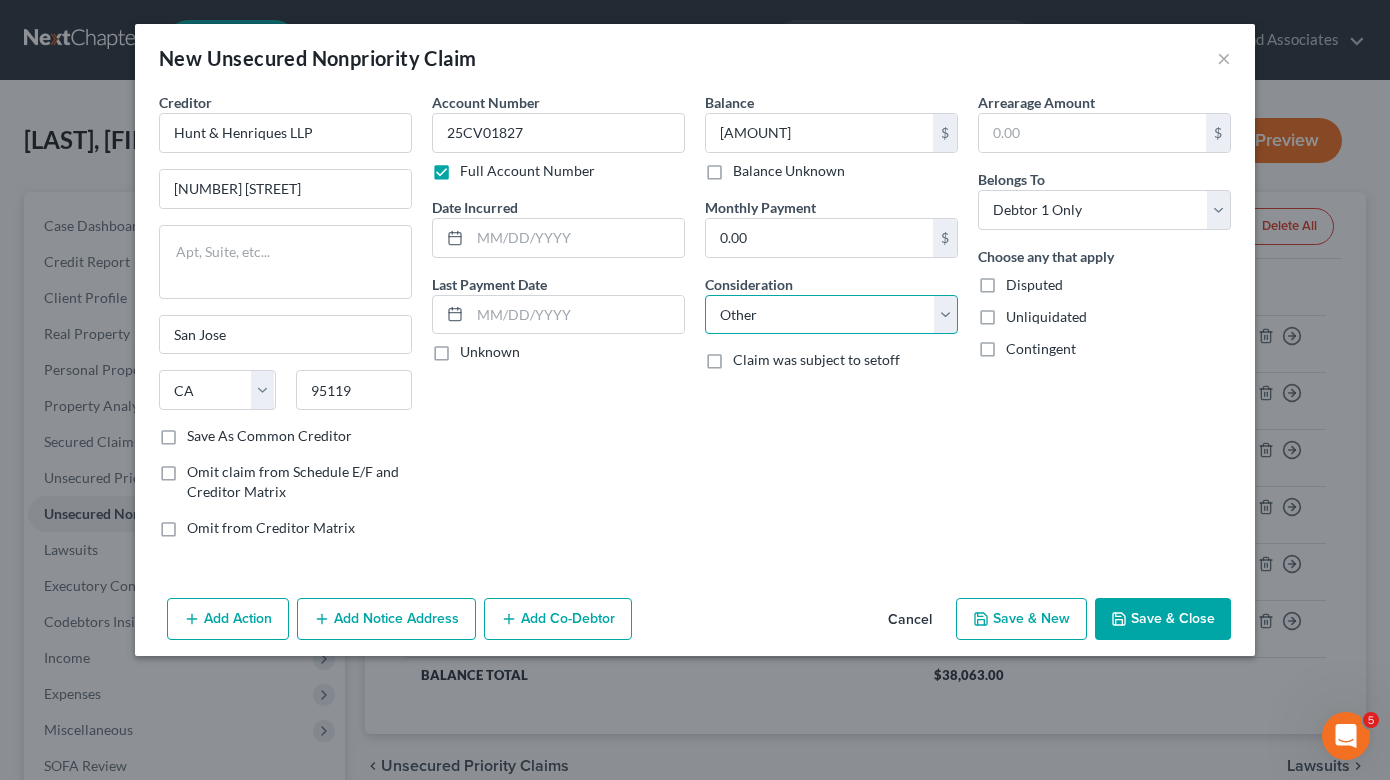 click on "Select Cable / Satellite Services Collection Agency Credit Card Debt Debt Counseling / Attorneys Deficiency Balance Domestic Support Obligations Home / Car Repairs Income Taxes Judgment Liens Medical Services Monies Loaned / Advanced Mortgage Obligation From Divorce Or Separation Obligation To Pensions Other Overdrawn Bank Account Promised To Help Pay Creditors Student Loans Suppliers And Vendors Telephone / Internet Services Utility Services" at bounding box center (831, 315) 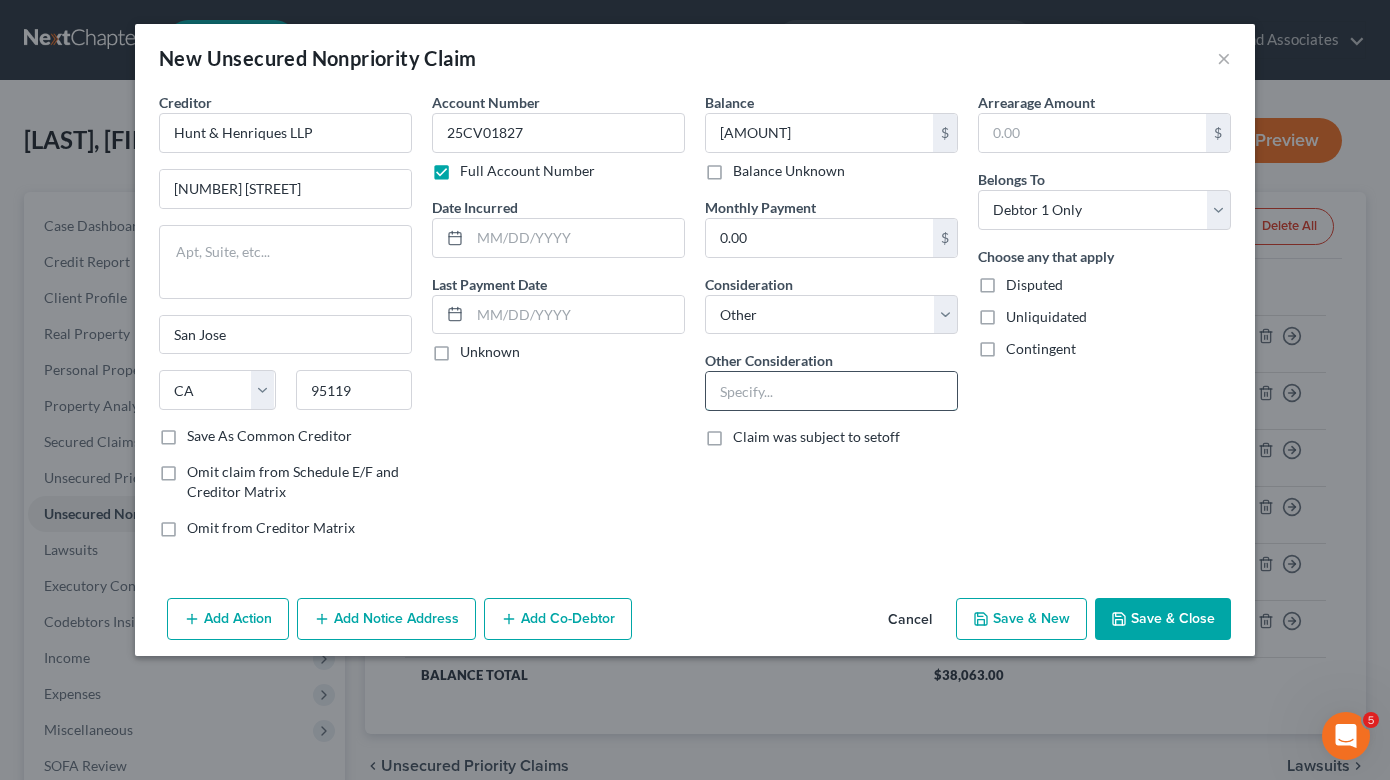 click at bounding box center [831, 391] 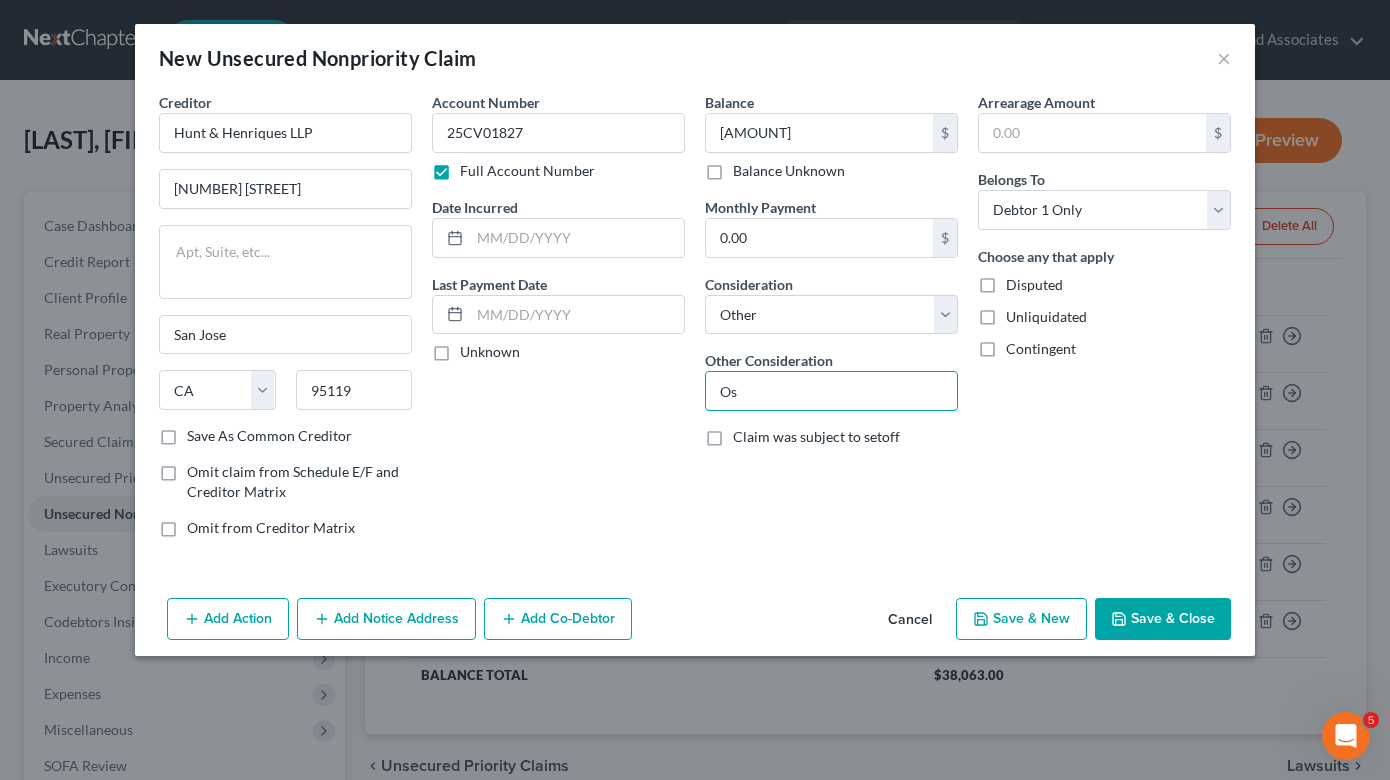 type on "O" 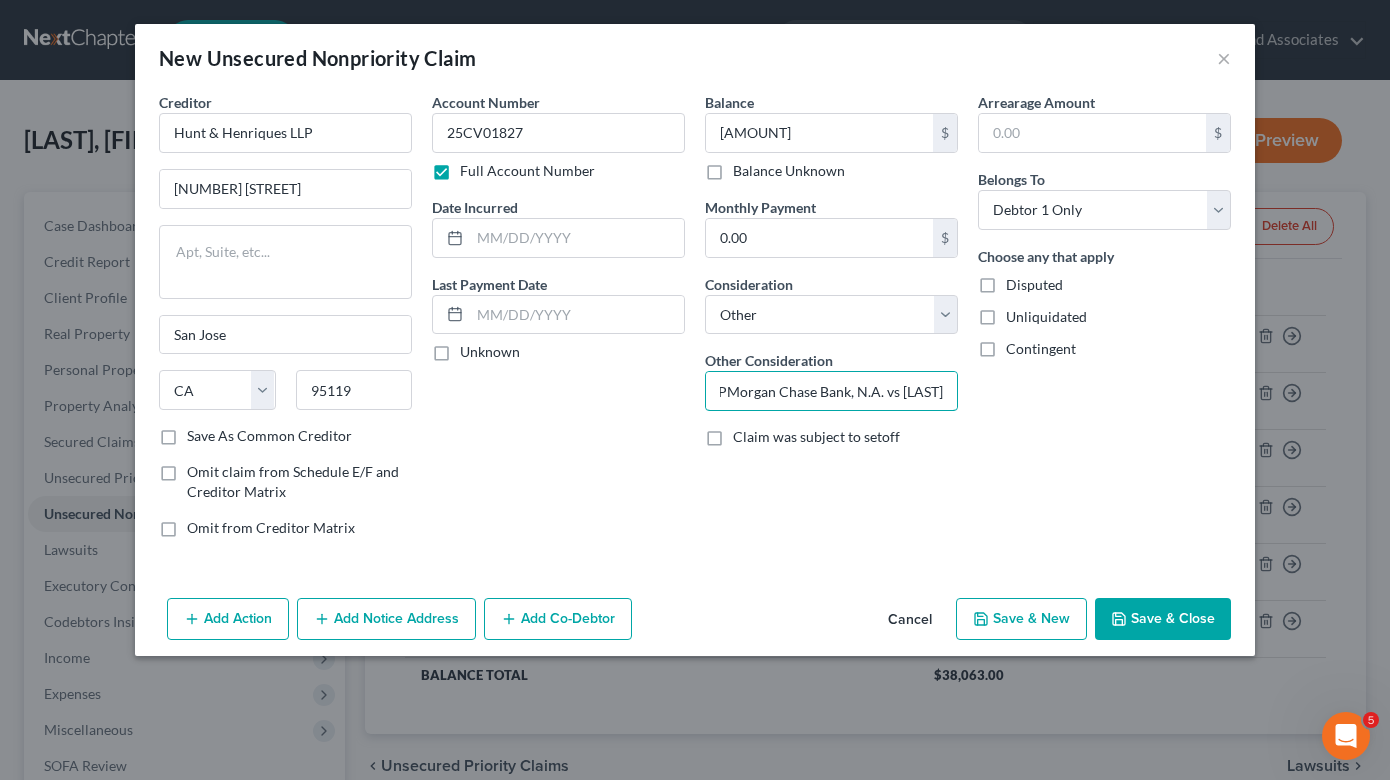 scroll, scrollTop: 0, scrollLeft: 49, axis: horizontal 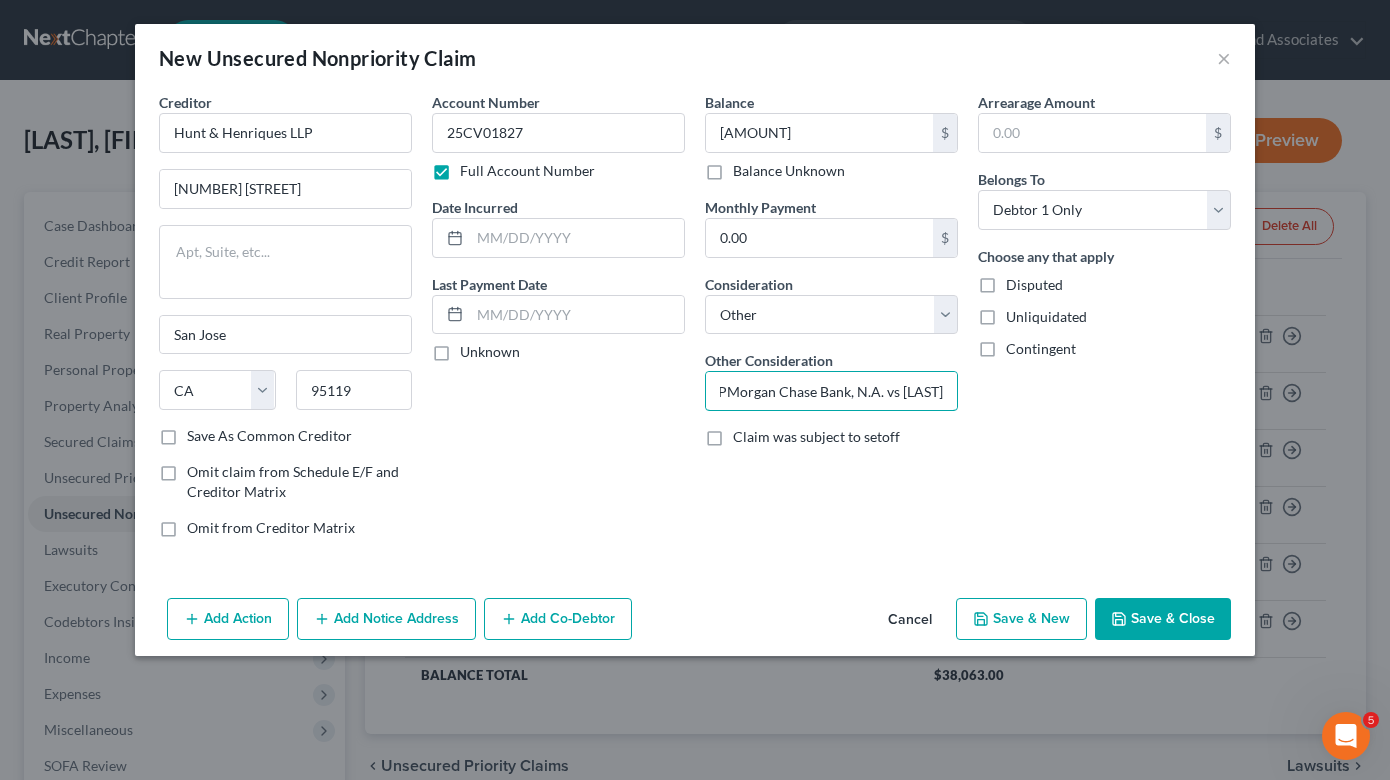 type on "JPMorgan Chase Bank, N.A. vs [LAST]" 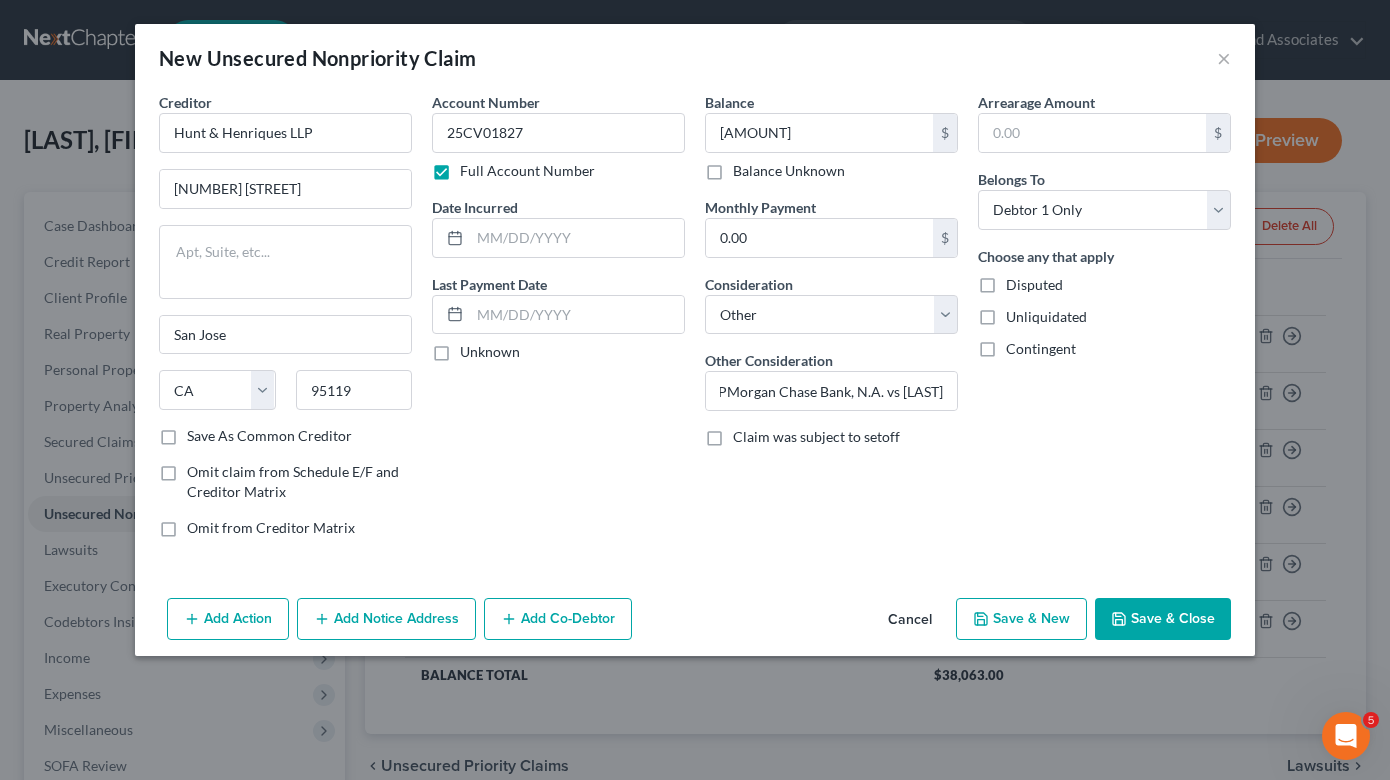 click on "Account Number
25CV01827
Full Account Number
Date Incurred         Last Payment Date         Unknown" at bounding box center (558, 323) 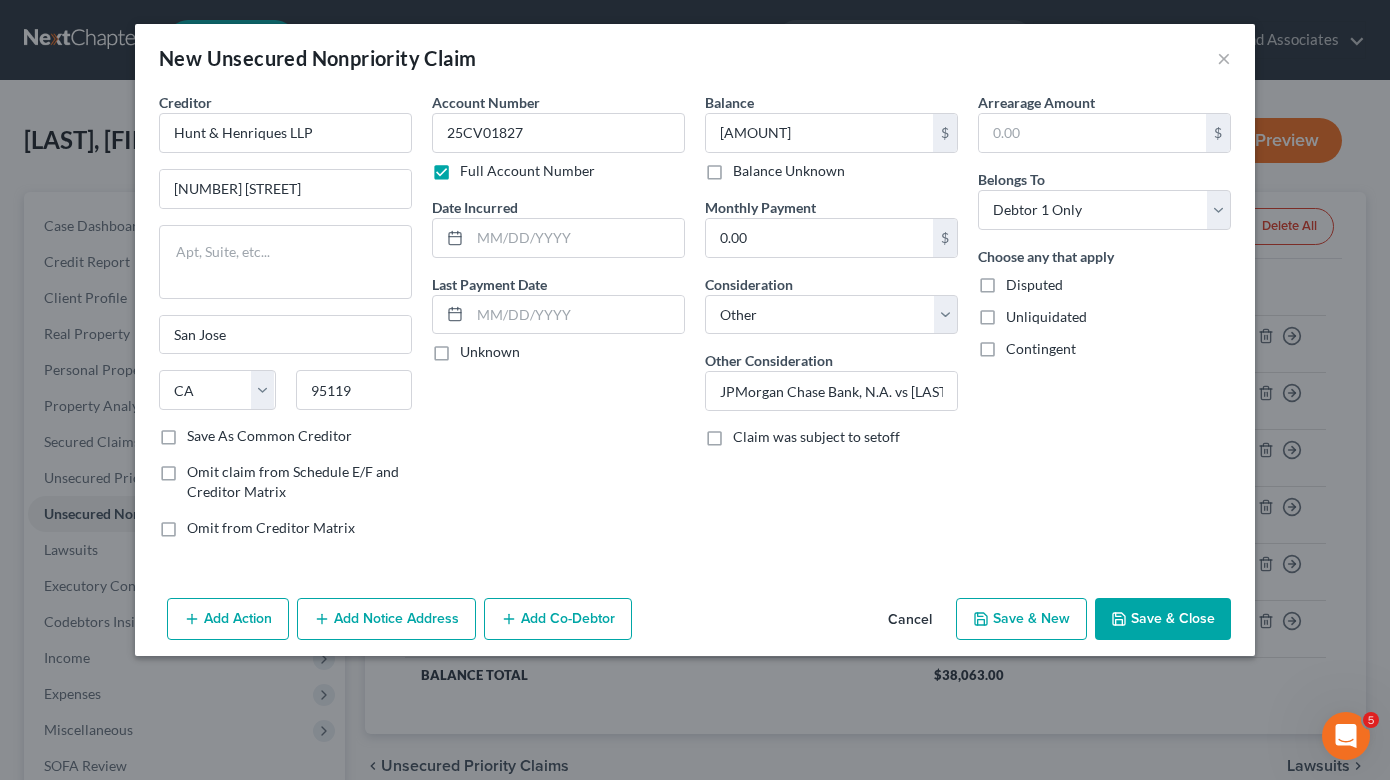 click on "Add Notice Address" at bounding box center [386, 619] 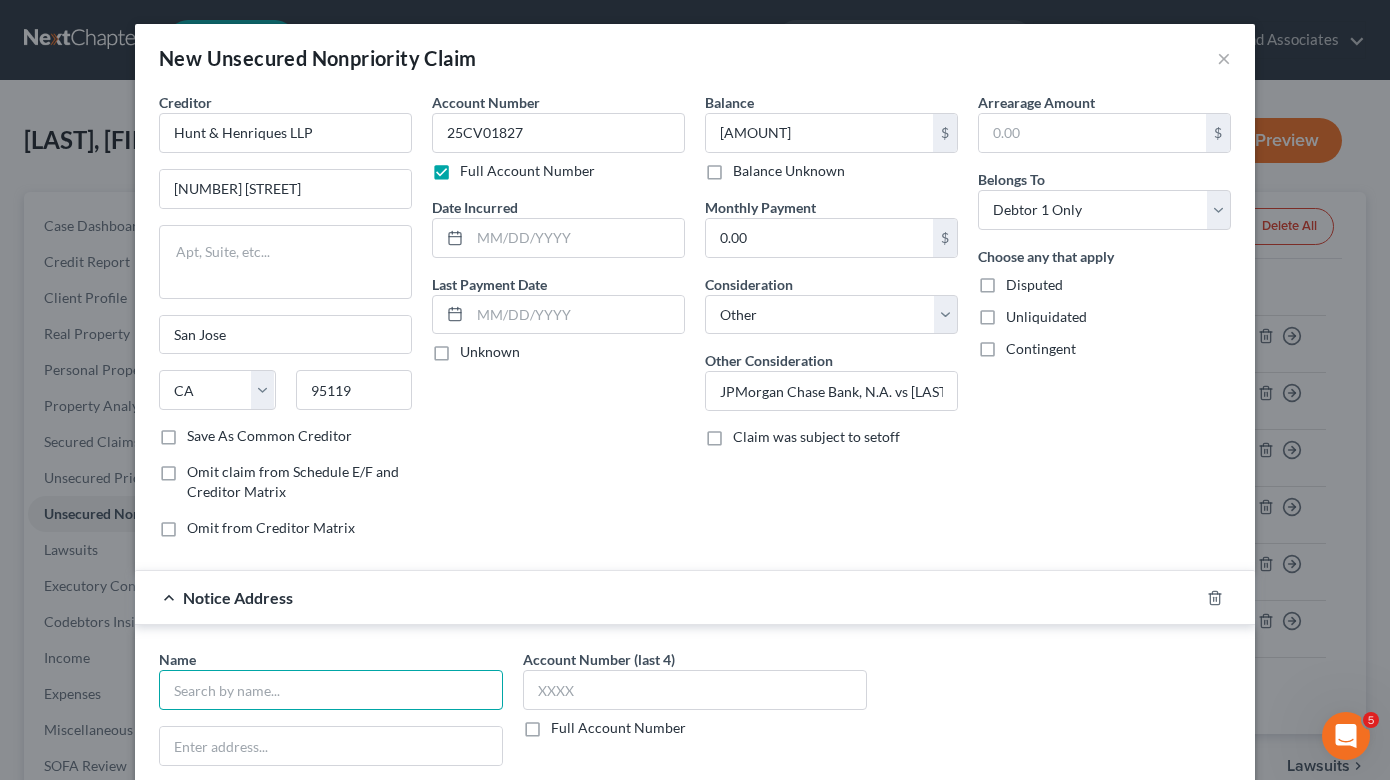 click at bounding box center [331, 690] 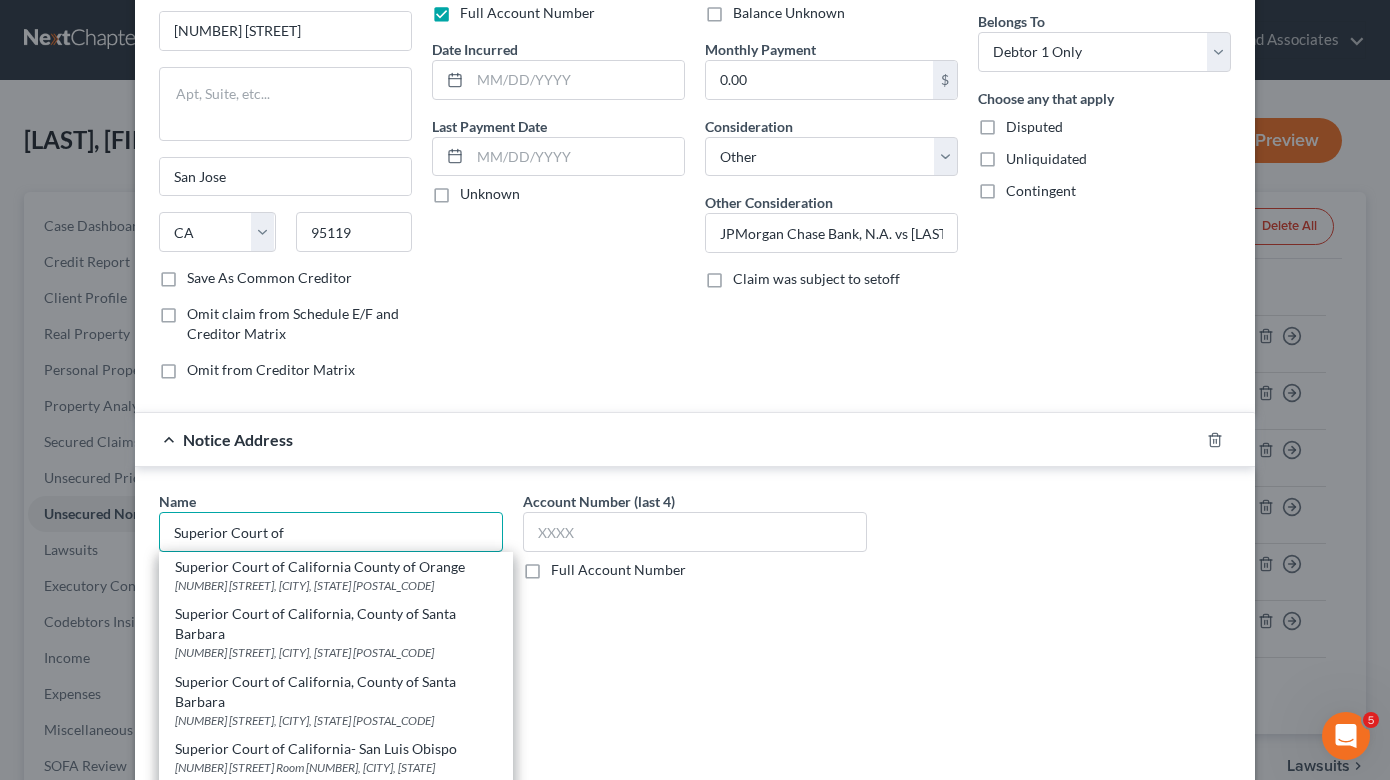 scroll, scrollTop: 302, scrollLeft: 0, axis: vertical 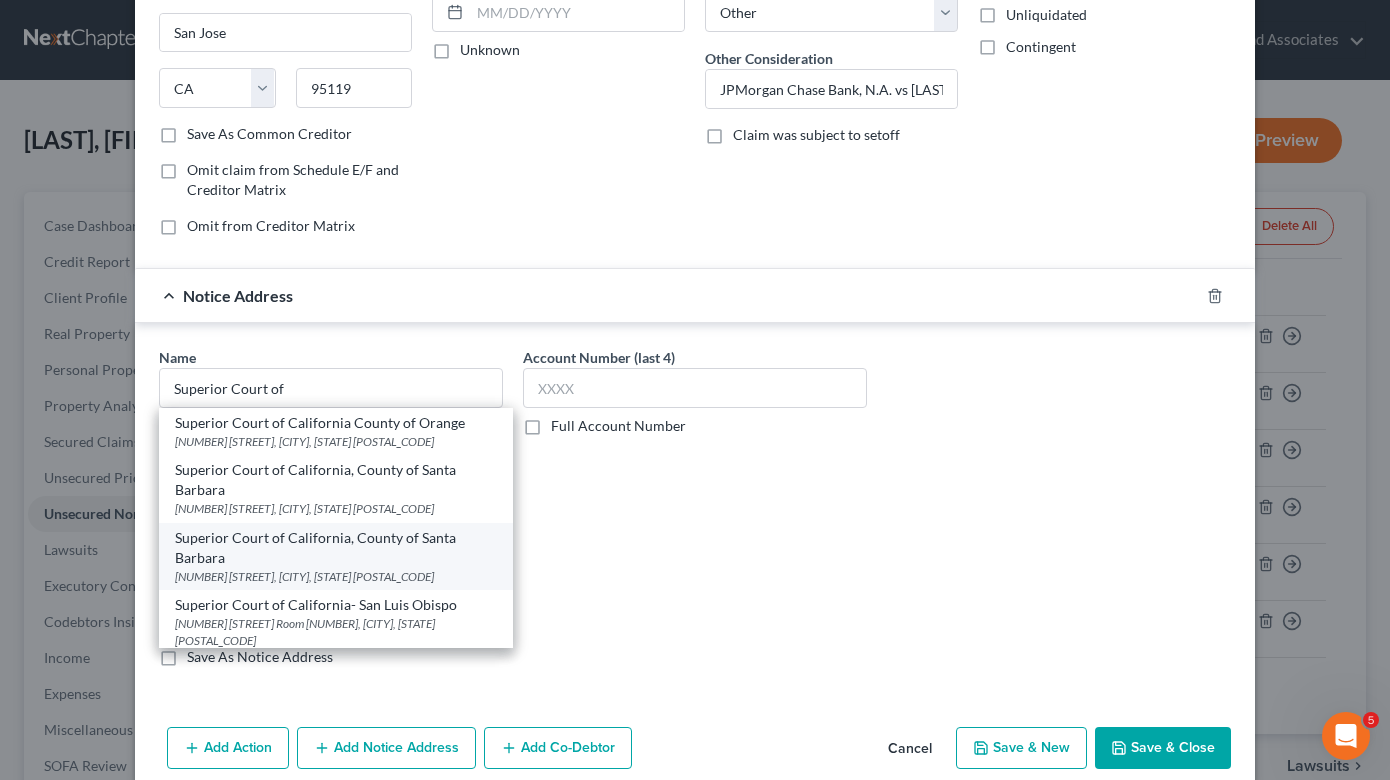 click on "Superior Court of California, County of Santa Barbara" at bounding box center [336, 548] 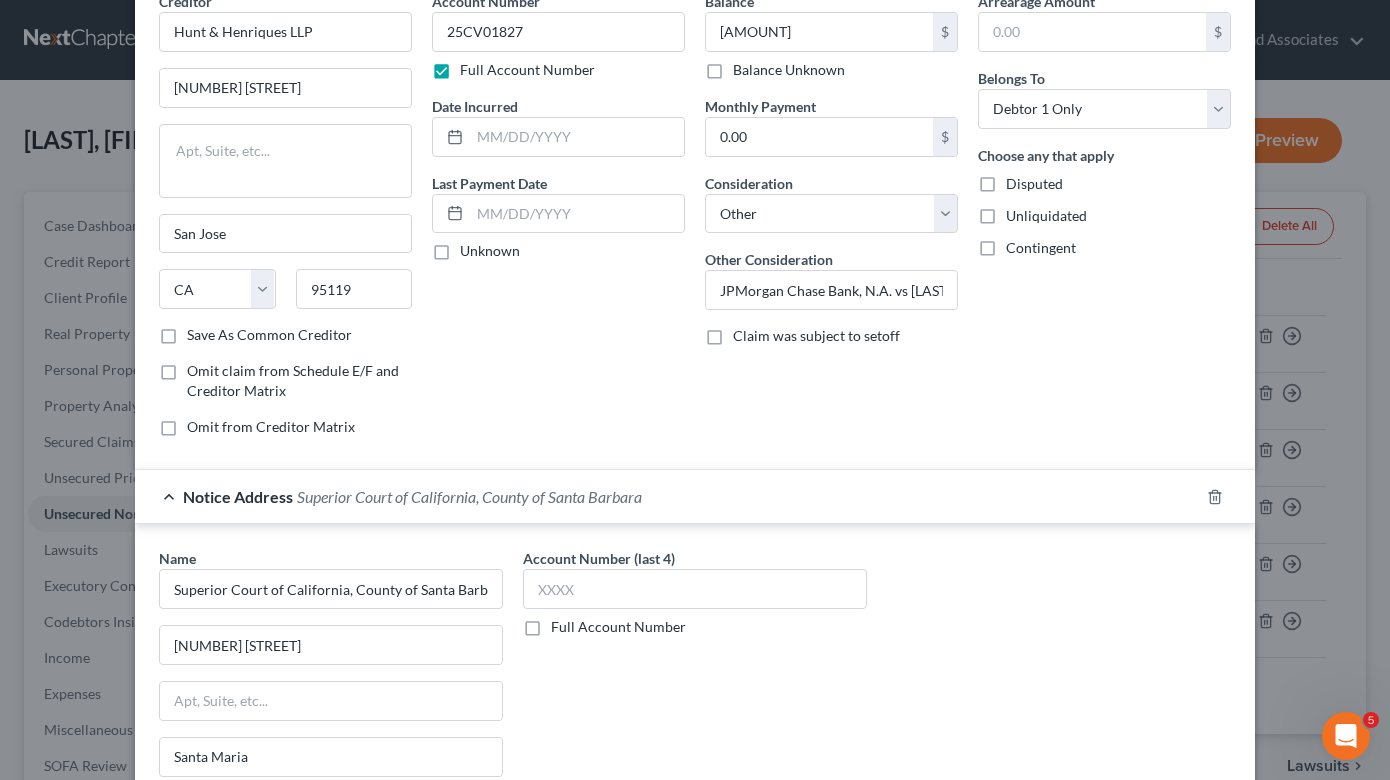 scroll, scrollTop: 0, scrollLeft: 0, axis: both 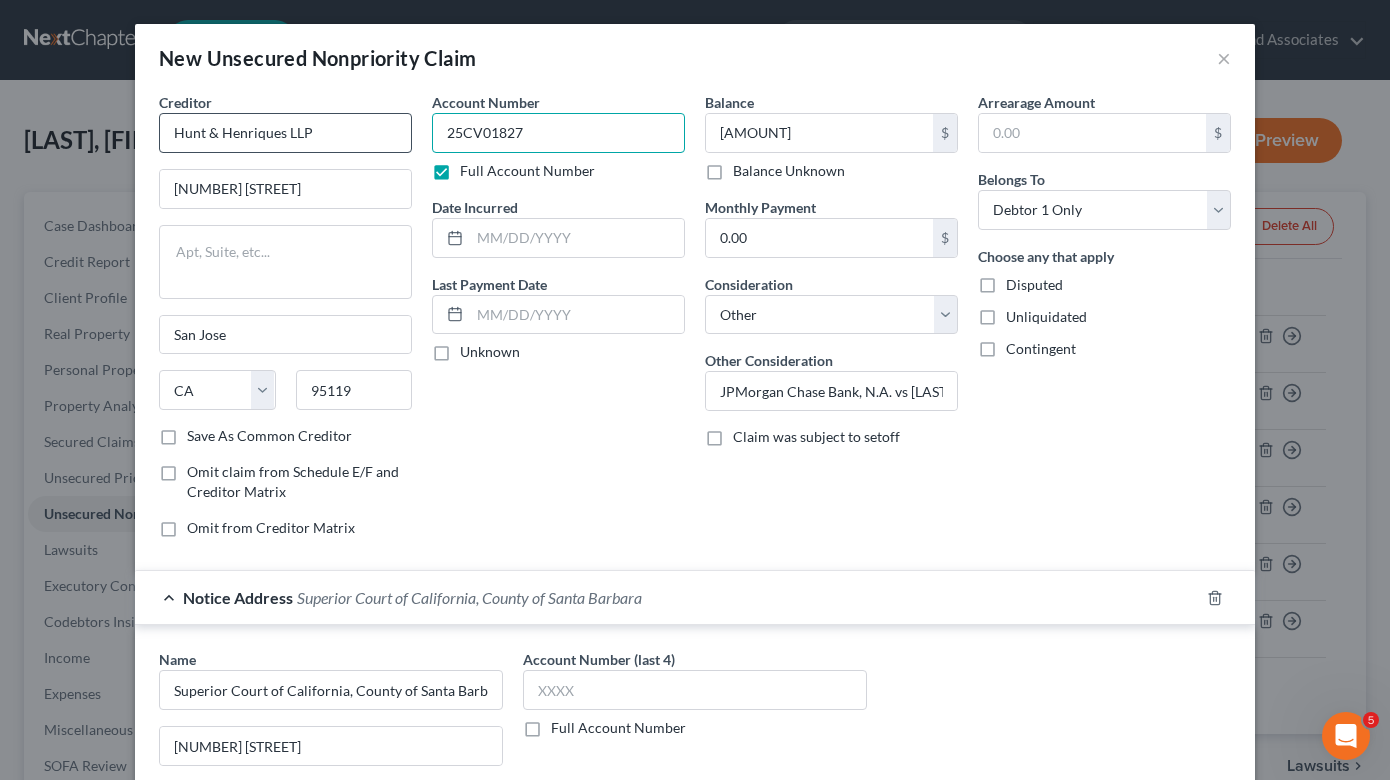 drag, startPoint x: 519, startPoint y: 131, endPoint x: 395, endPoint y: 136, distance: 124.10077 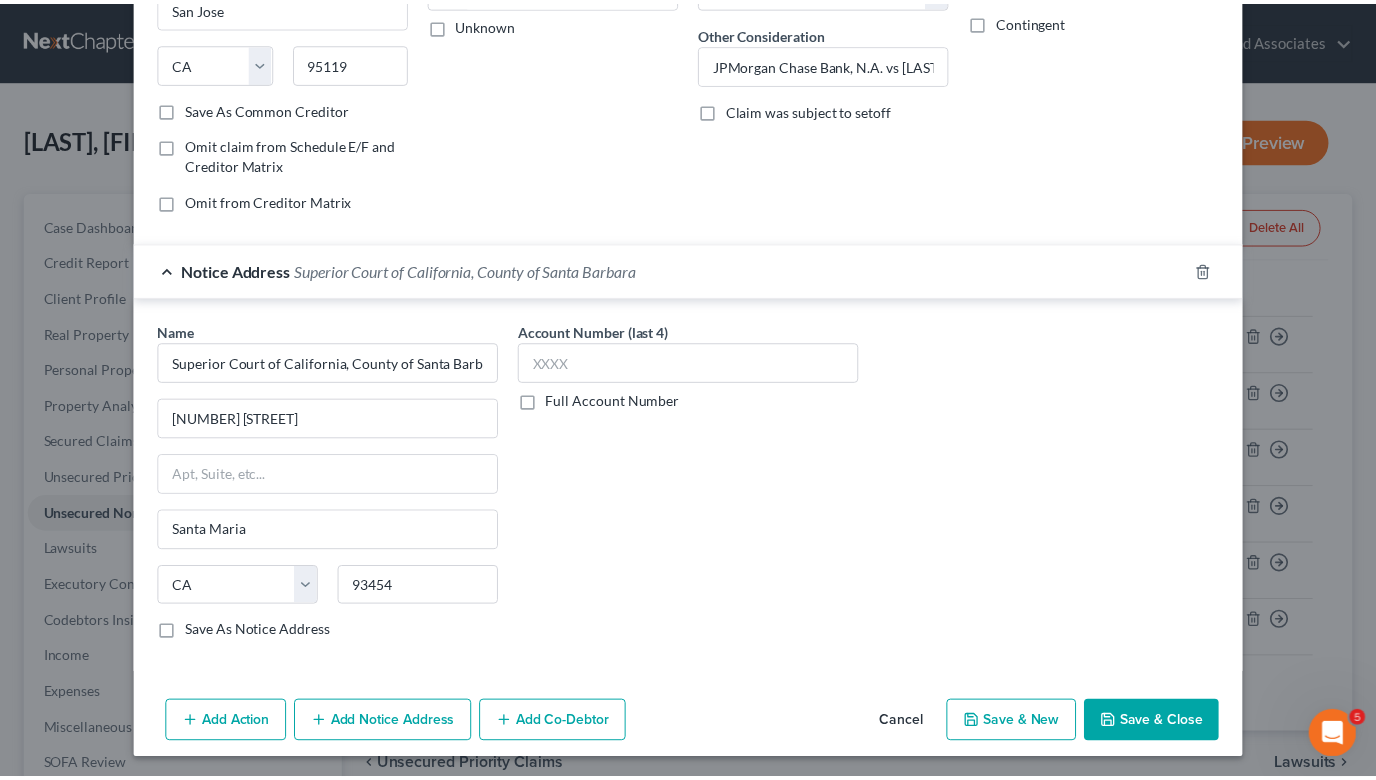 scroll, scrollTop: 329, scrollLeft: 0, axis: vertical 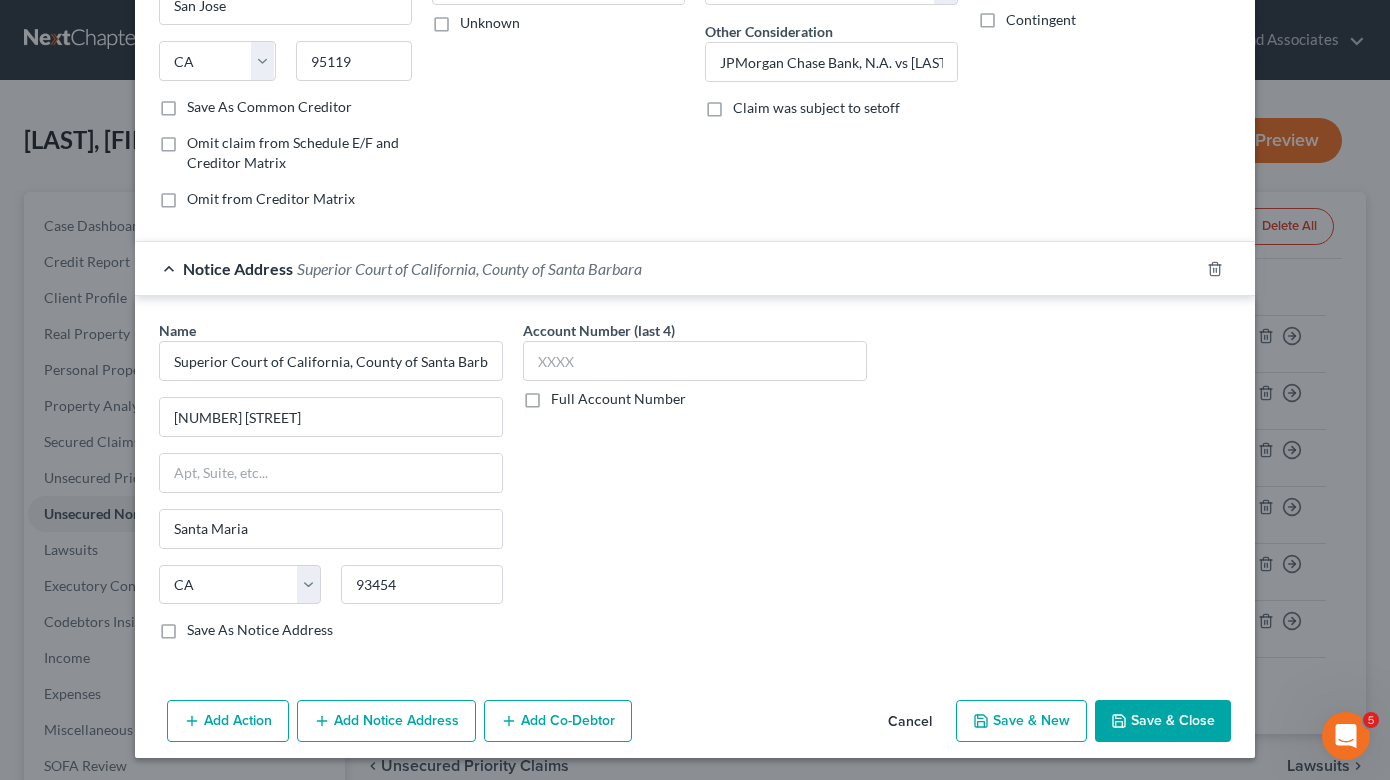 click on "Full Account Number" at bounding box center [618, 399] 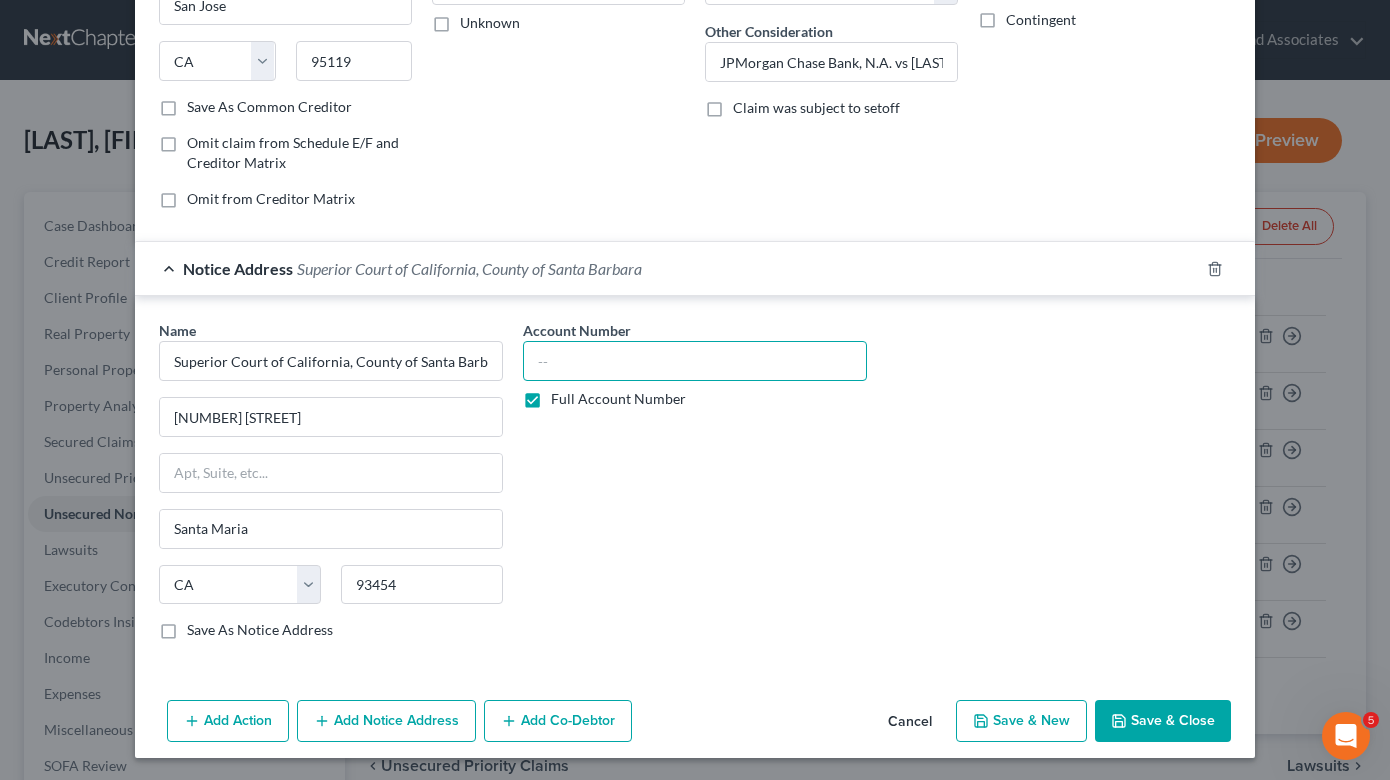 click at bounding box center (695, 361) 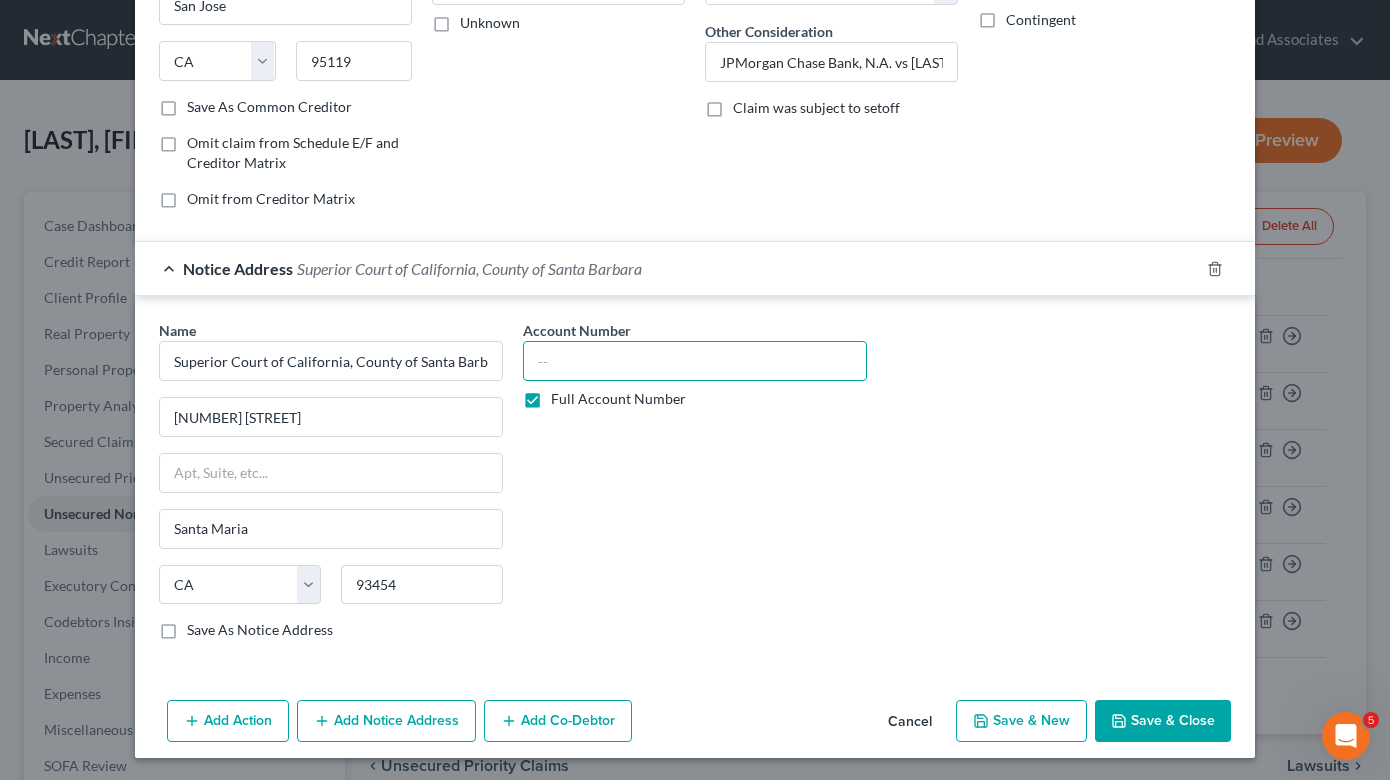 paste on "25CV01827" 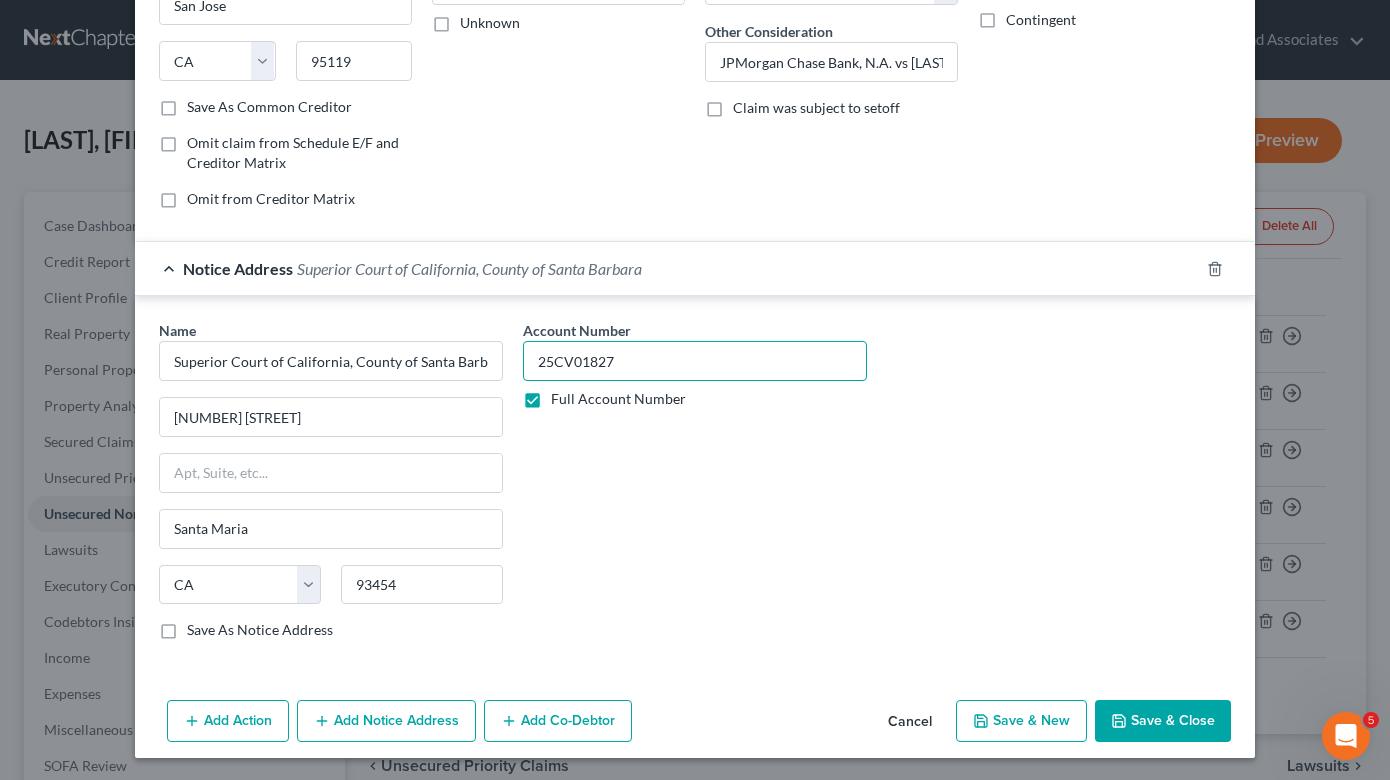 type on "25CV01827" 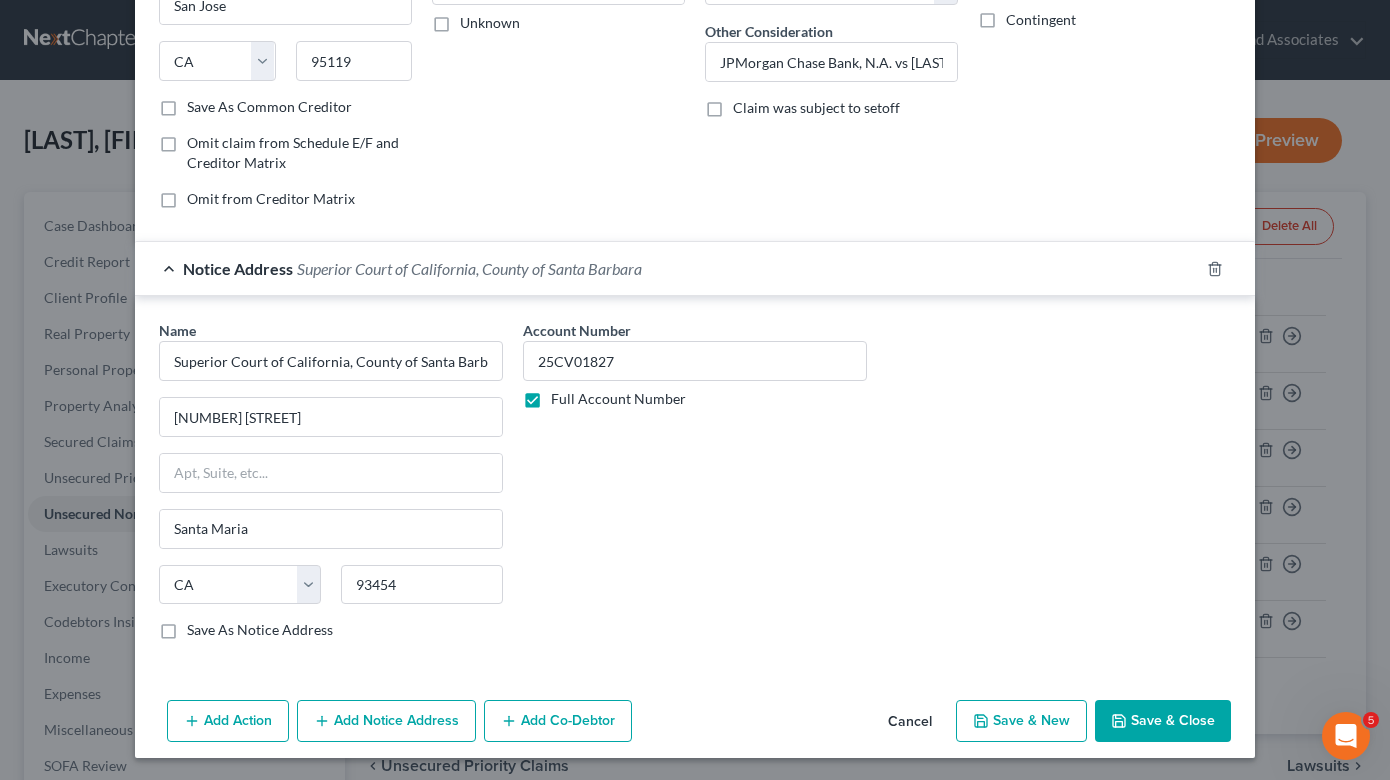 click on "Save & Close" at bounding box center (1163, 721) 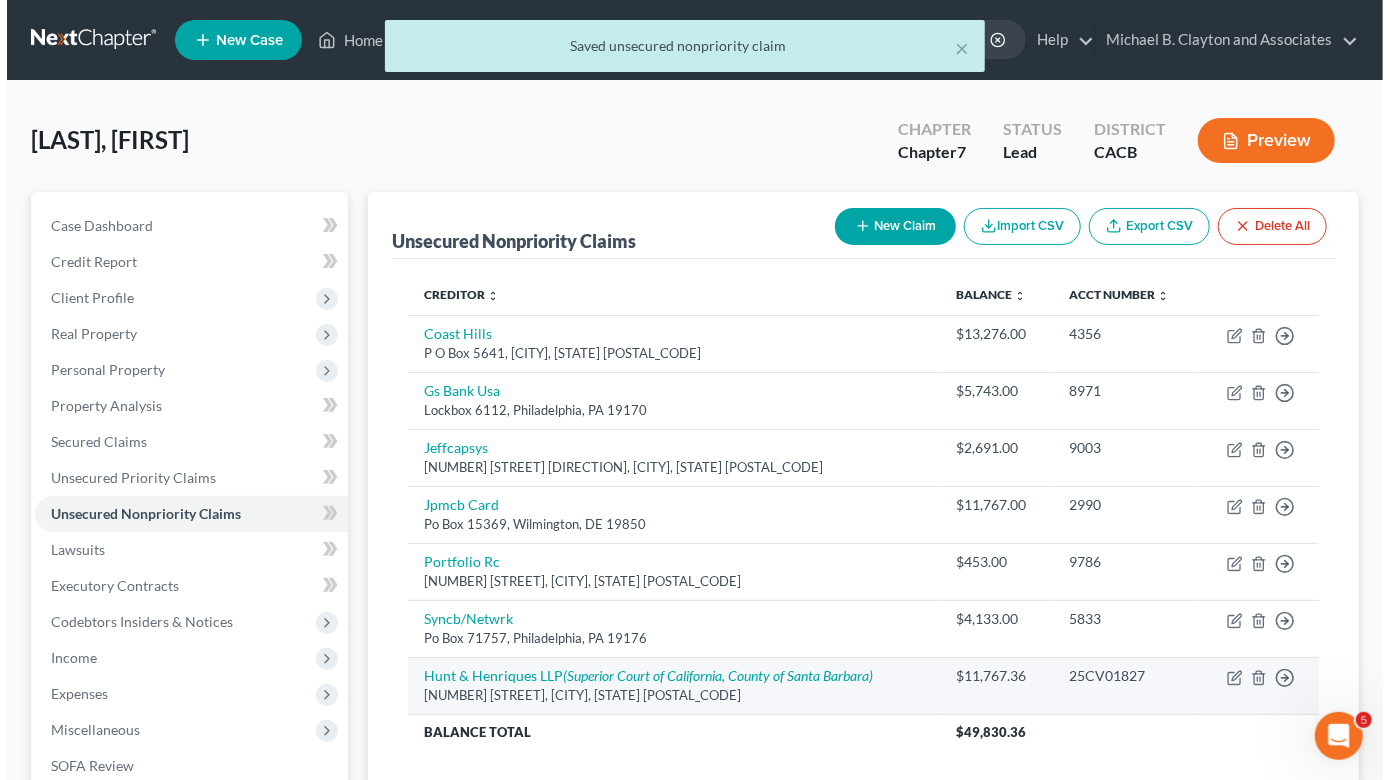 scroll, scrollTop: 151, scrollLeft: 0, axis: vertical 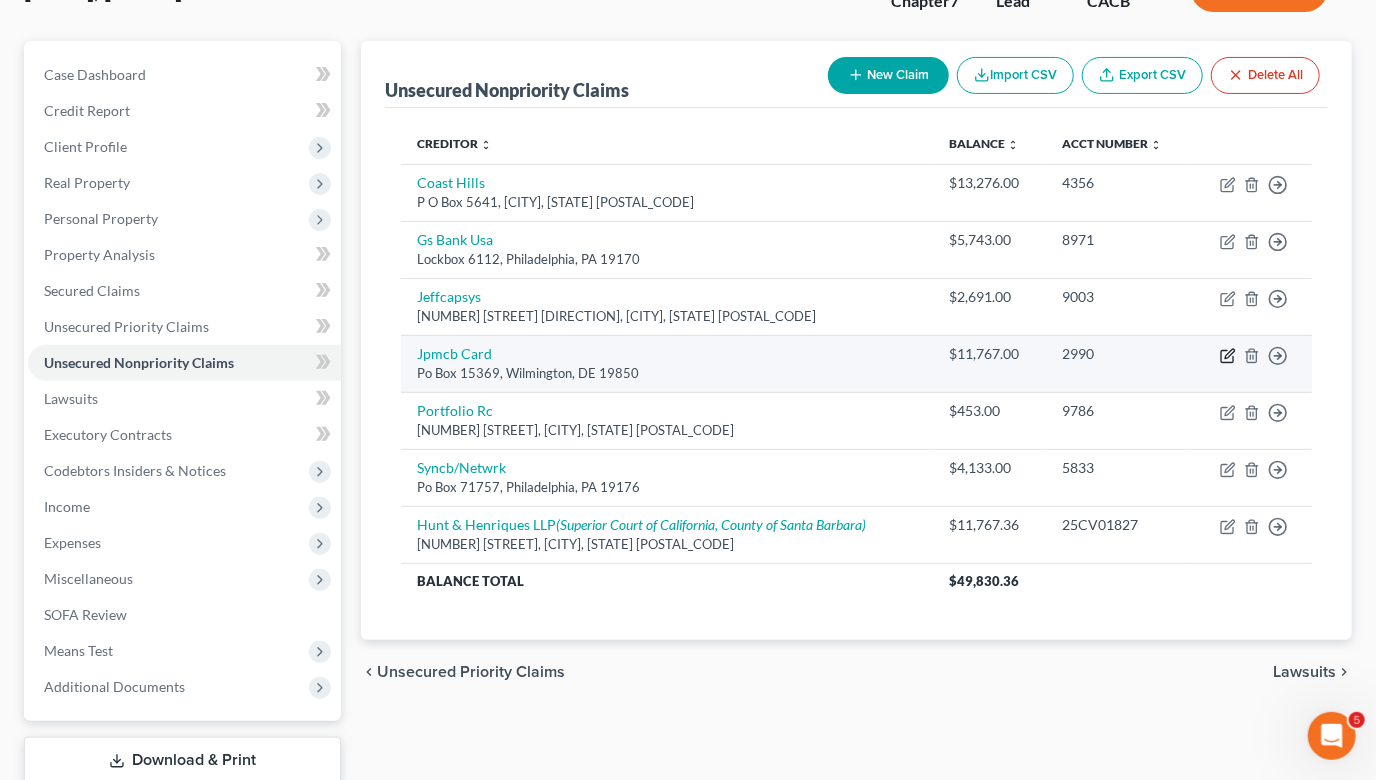click 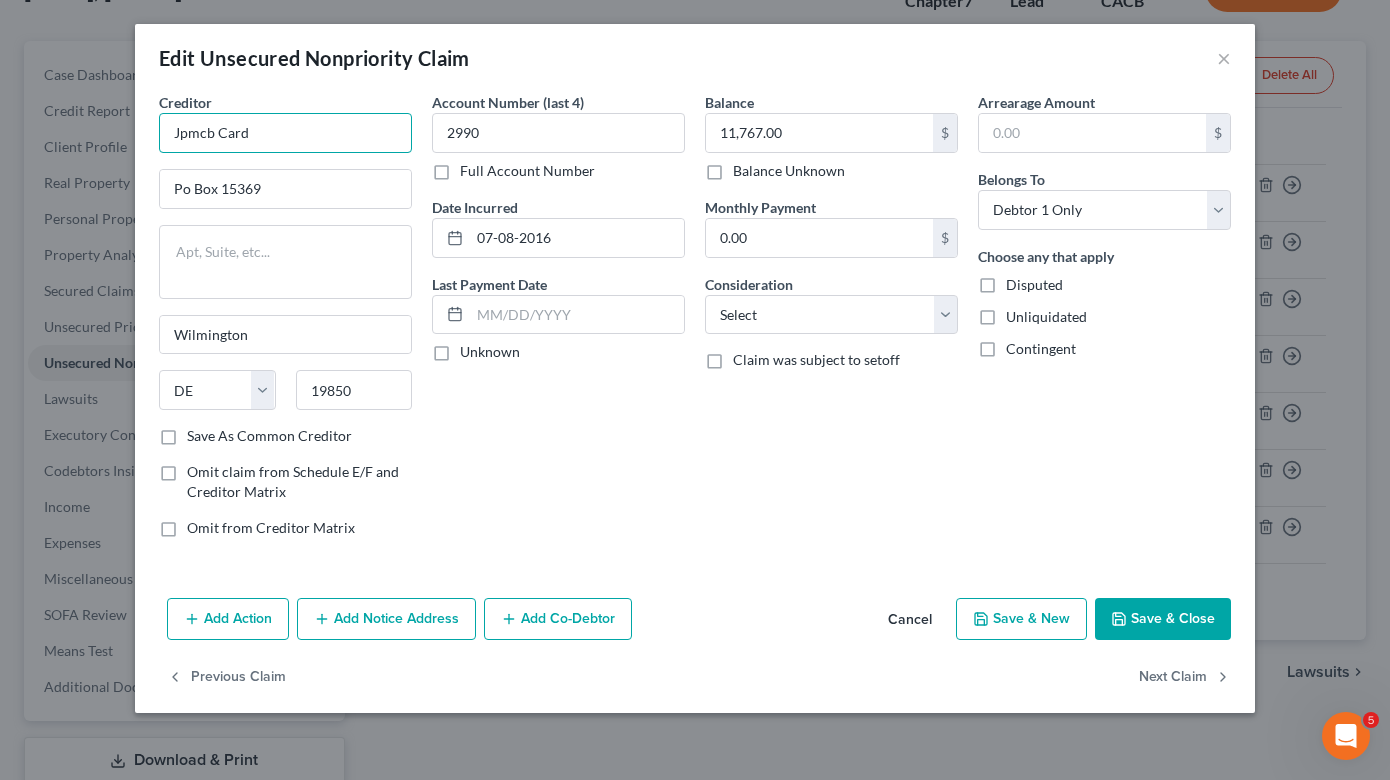 drag, startPoint x: 212, startPoint y: 134, endPoint x: 128, endPoint y: 133, distance: 84.00595 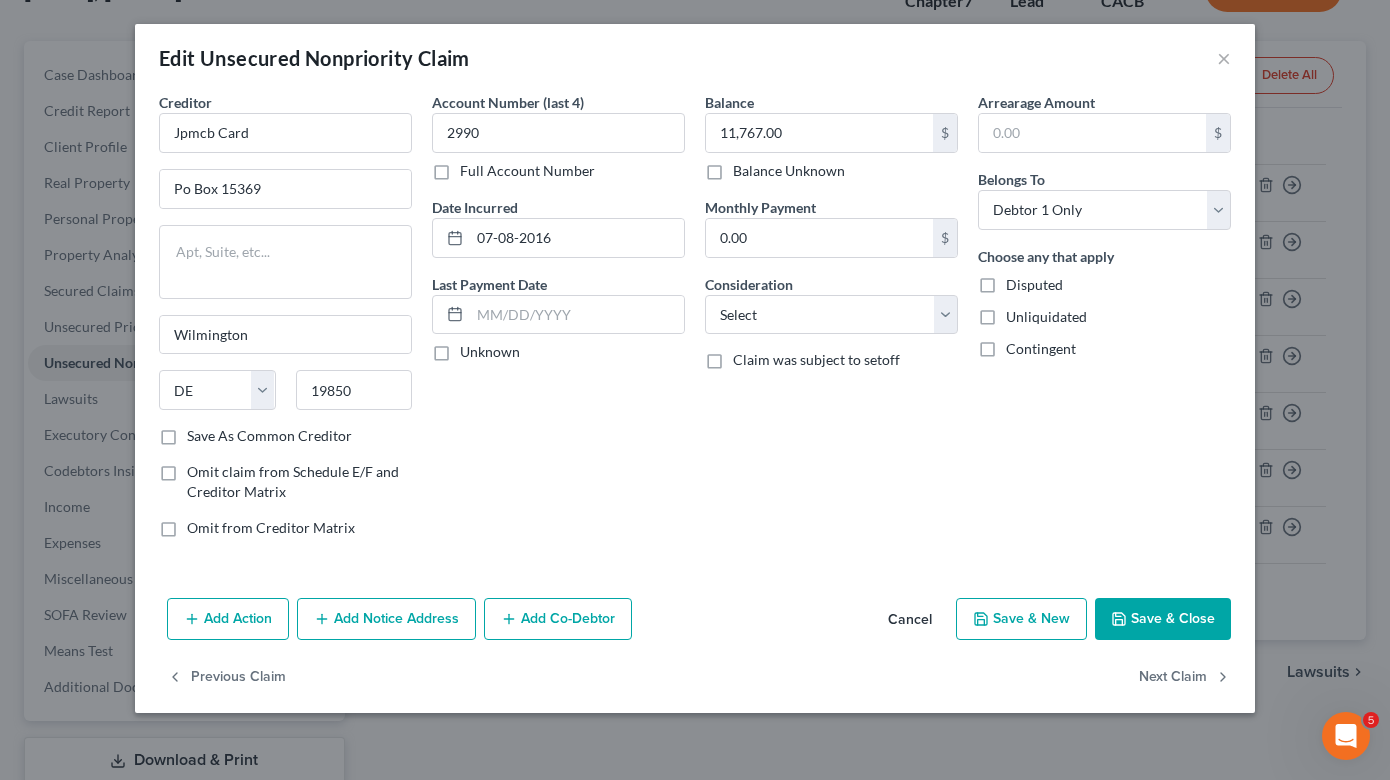 click on "Cancel" at bounding box center (910, 620) 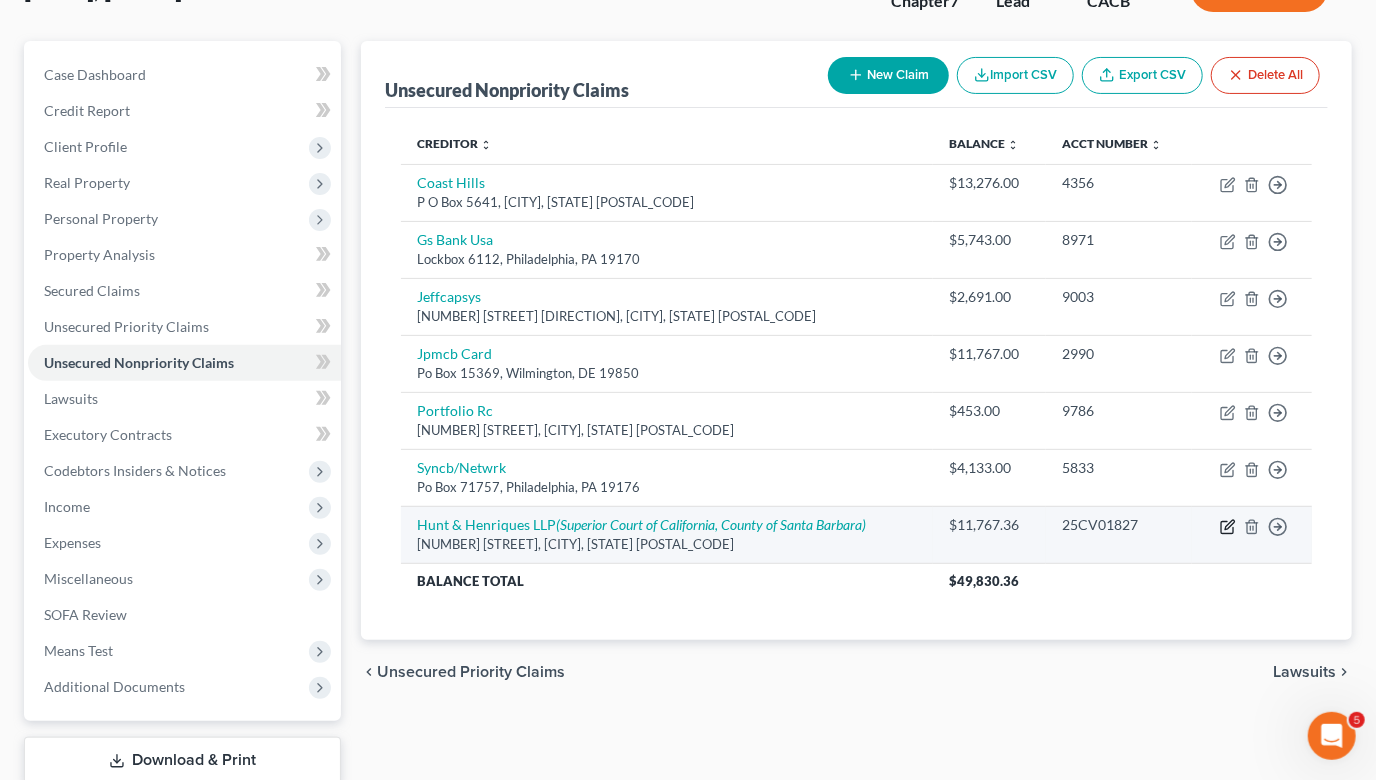 click 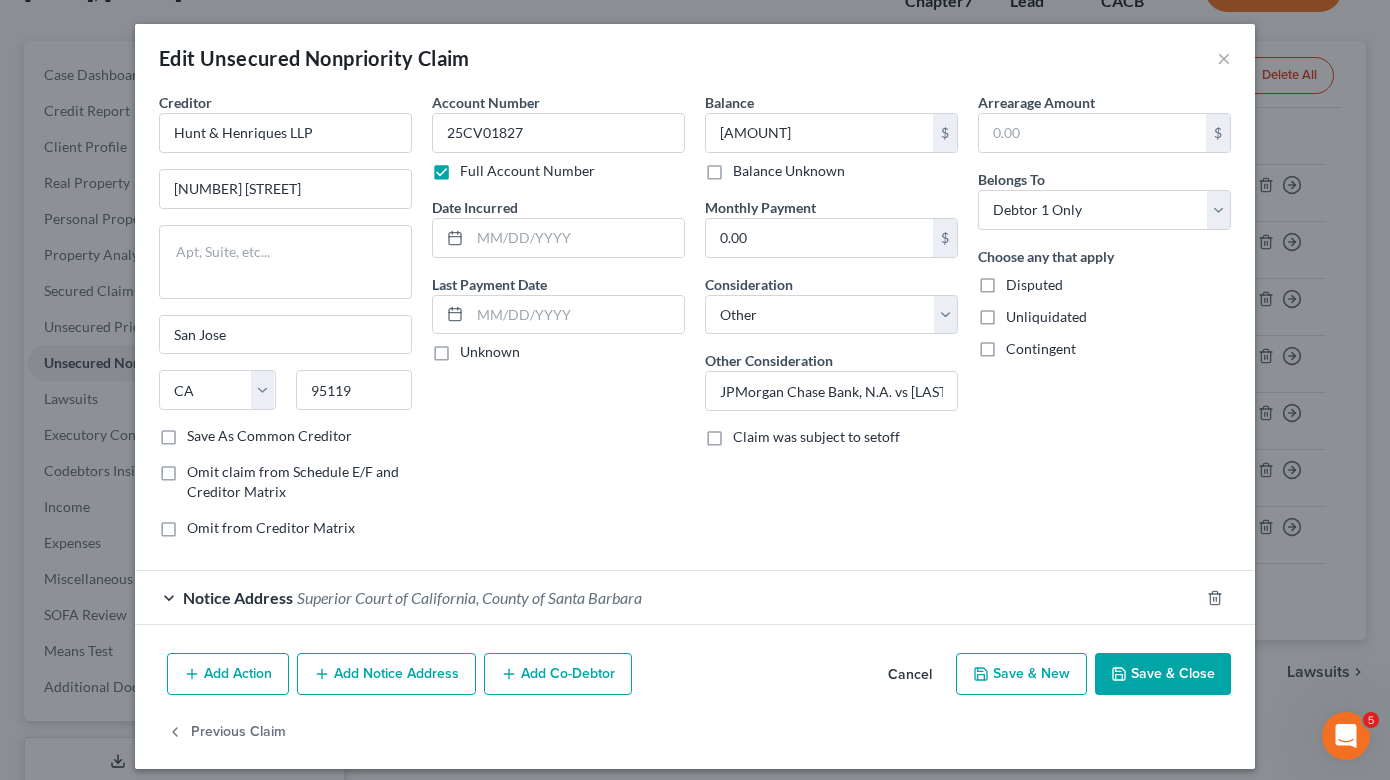 drag, startPoint x: 386, startPoint y: 680, endPoint x: 423, endPoint y: 590, distance: 97.308784 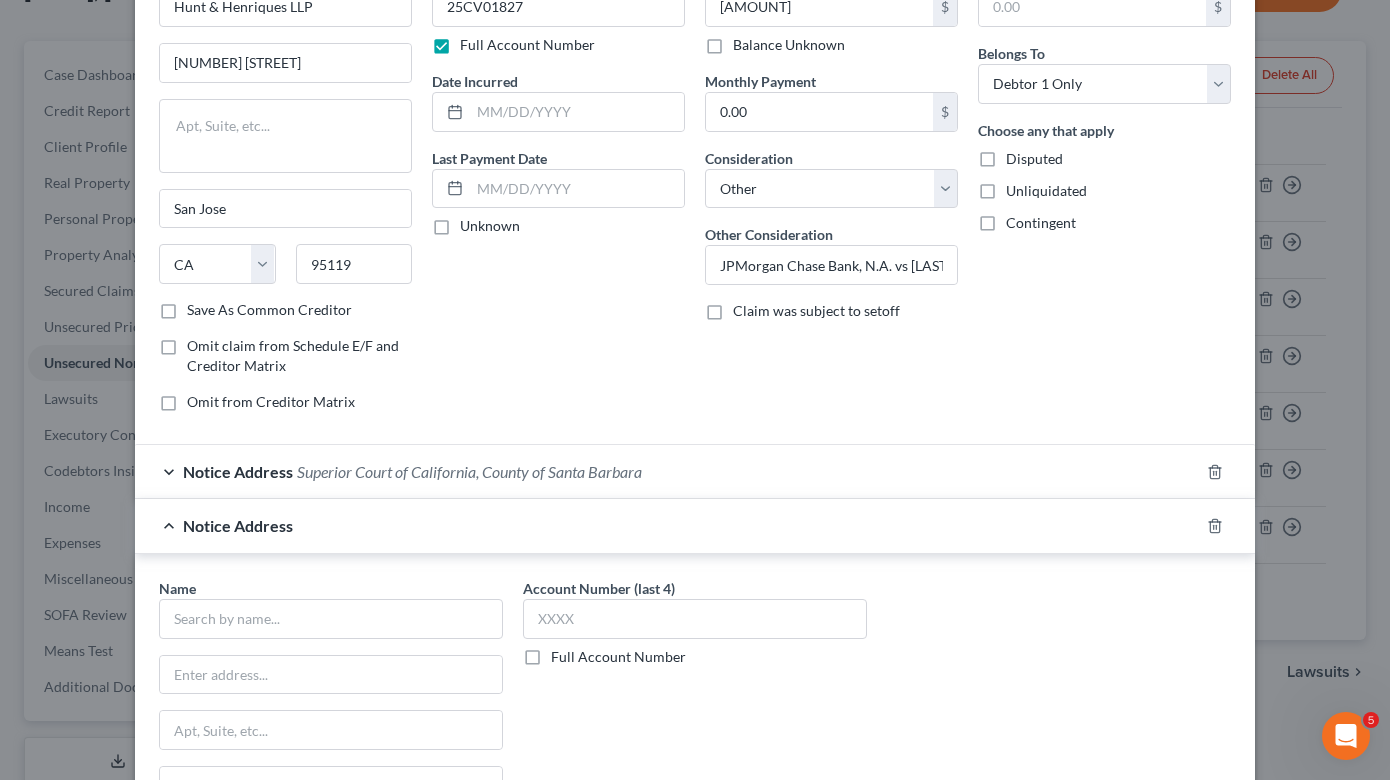 scroll, scrollTop: 302, scrollLeft: 0, axis: vertical 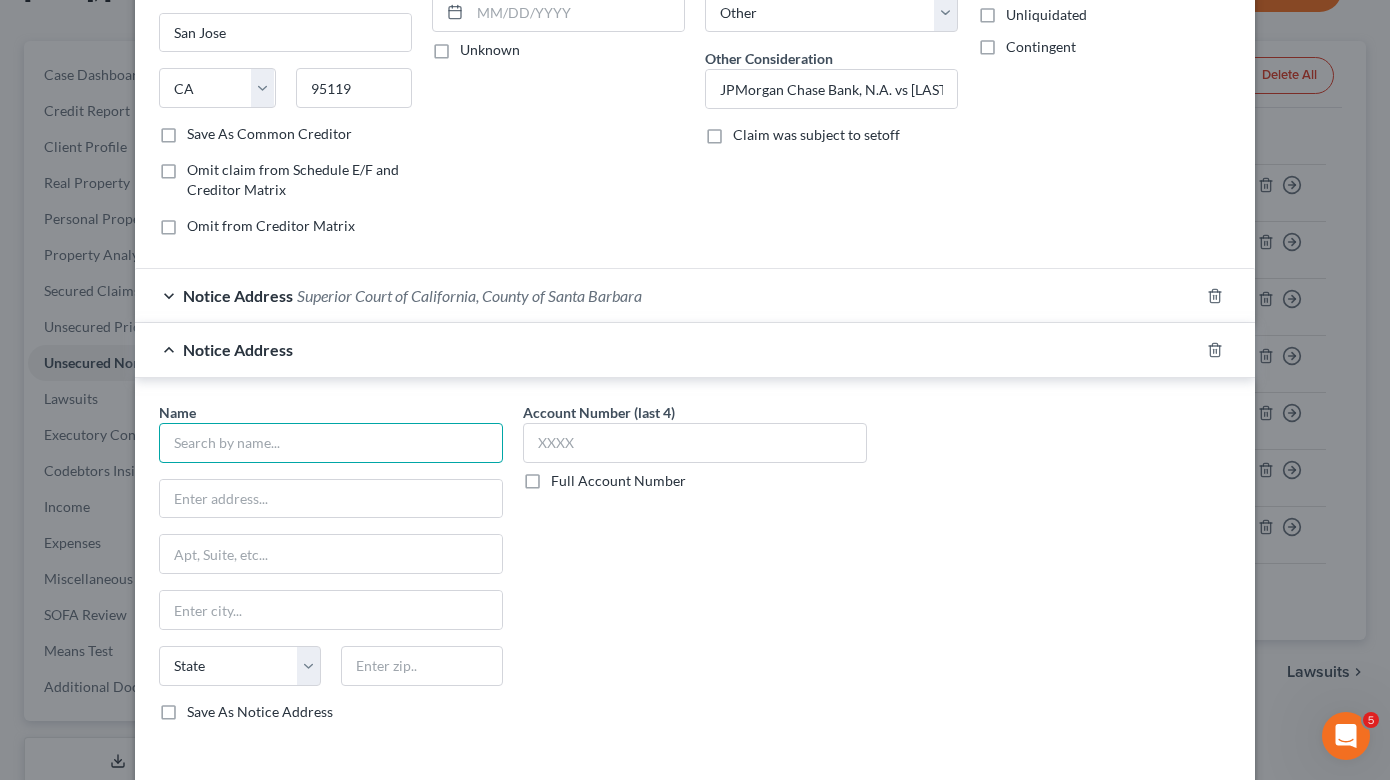 click at bounding box center (331, 443) 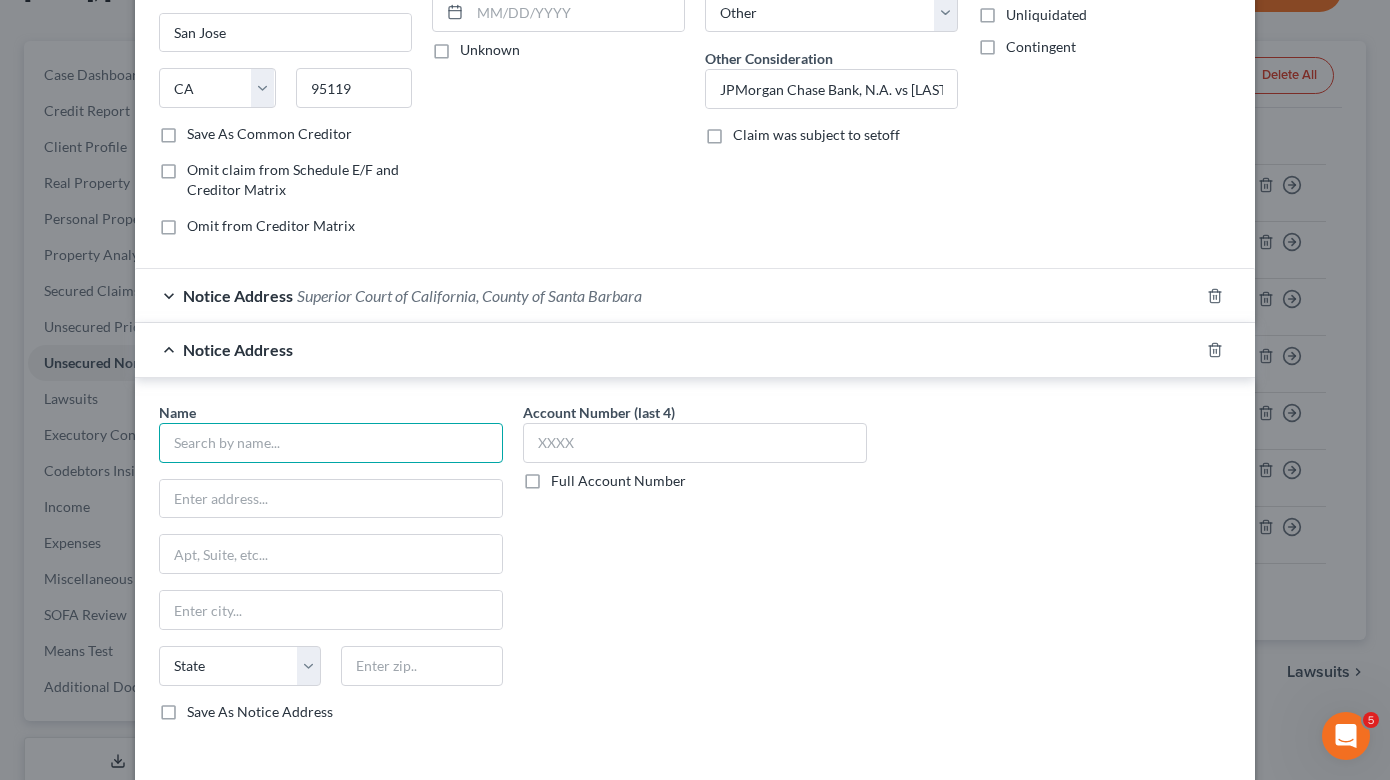 paste on "Jpmcb Card" 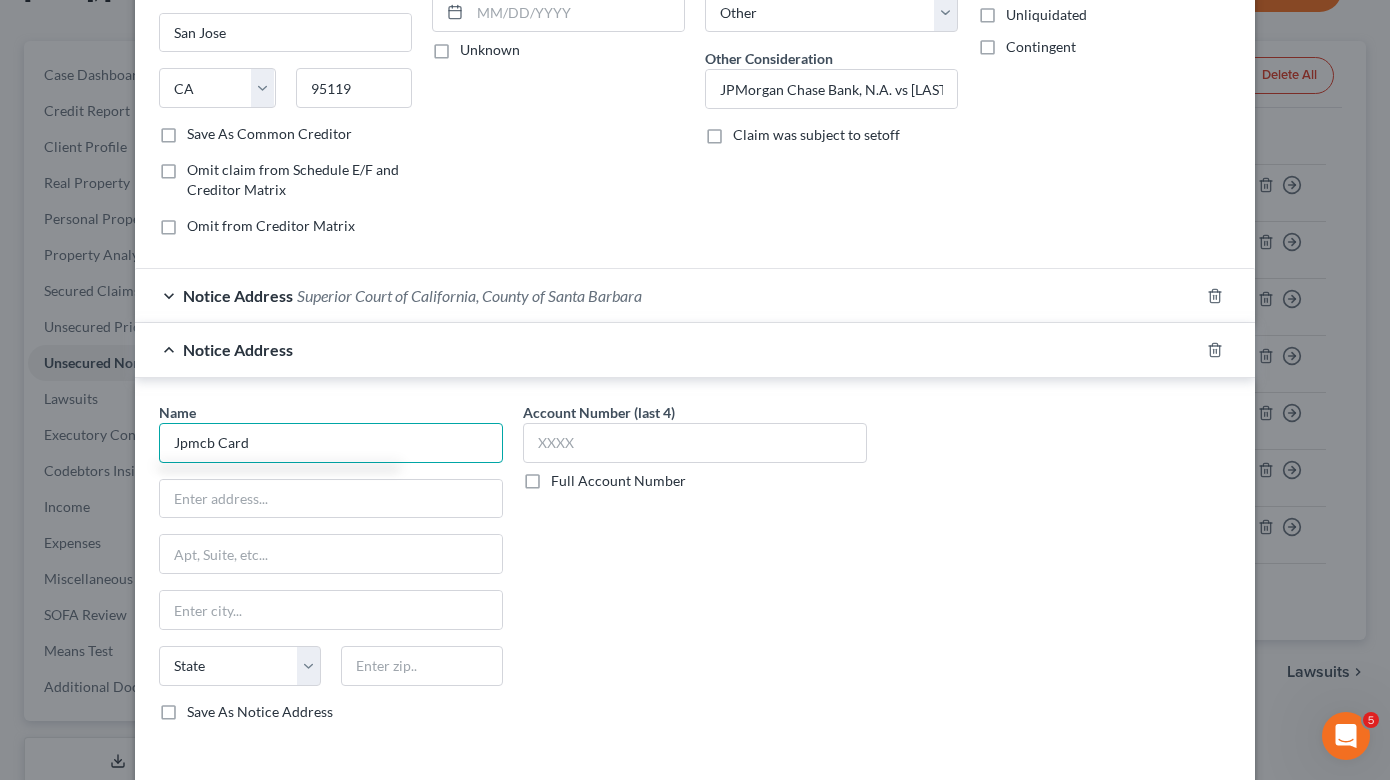scroll, scrollTop: 440, scrollLeft: 0, axis: vertical 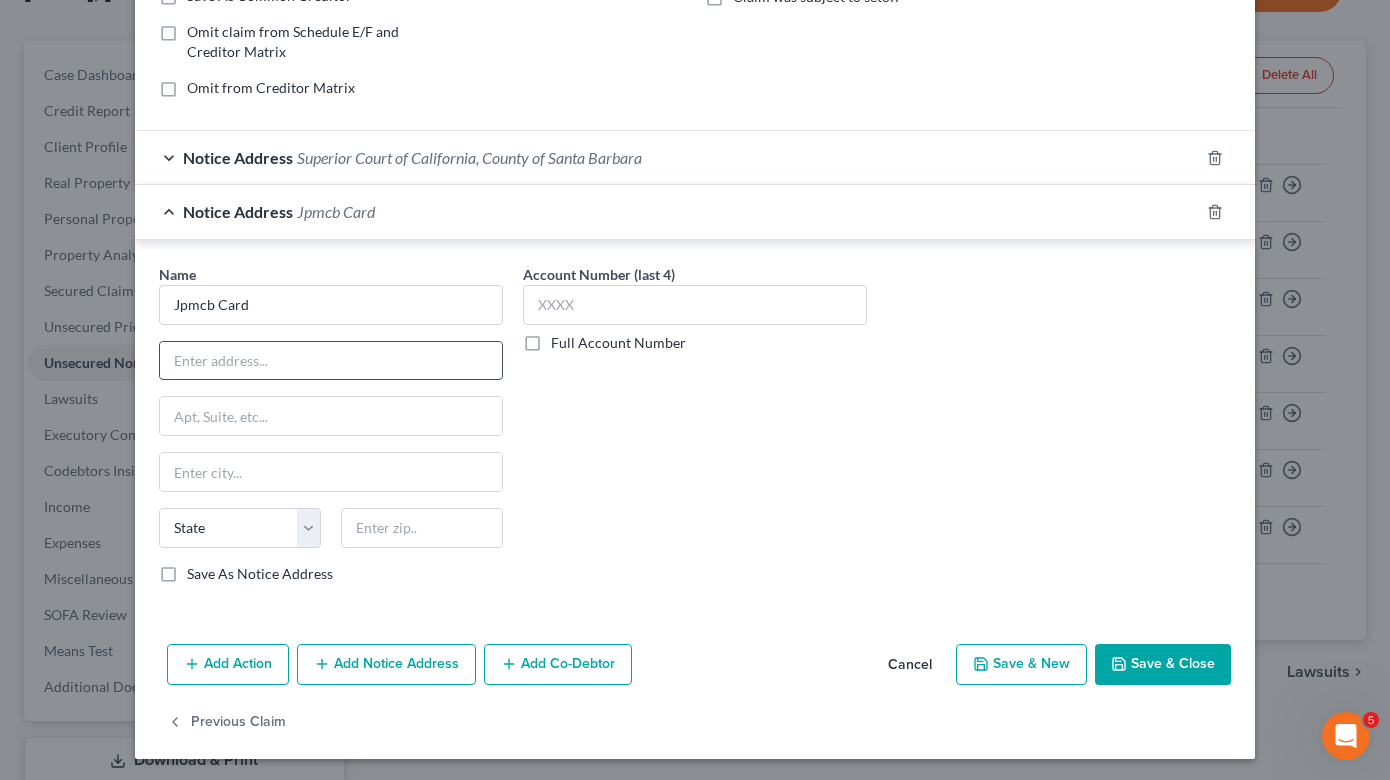 click at bounding box center [331, 361] 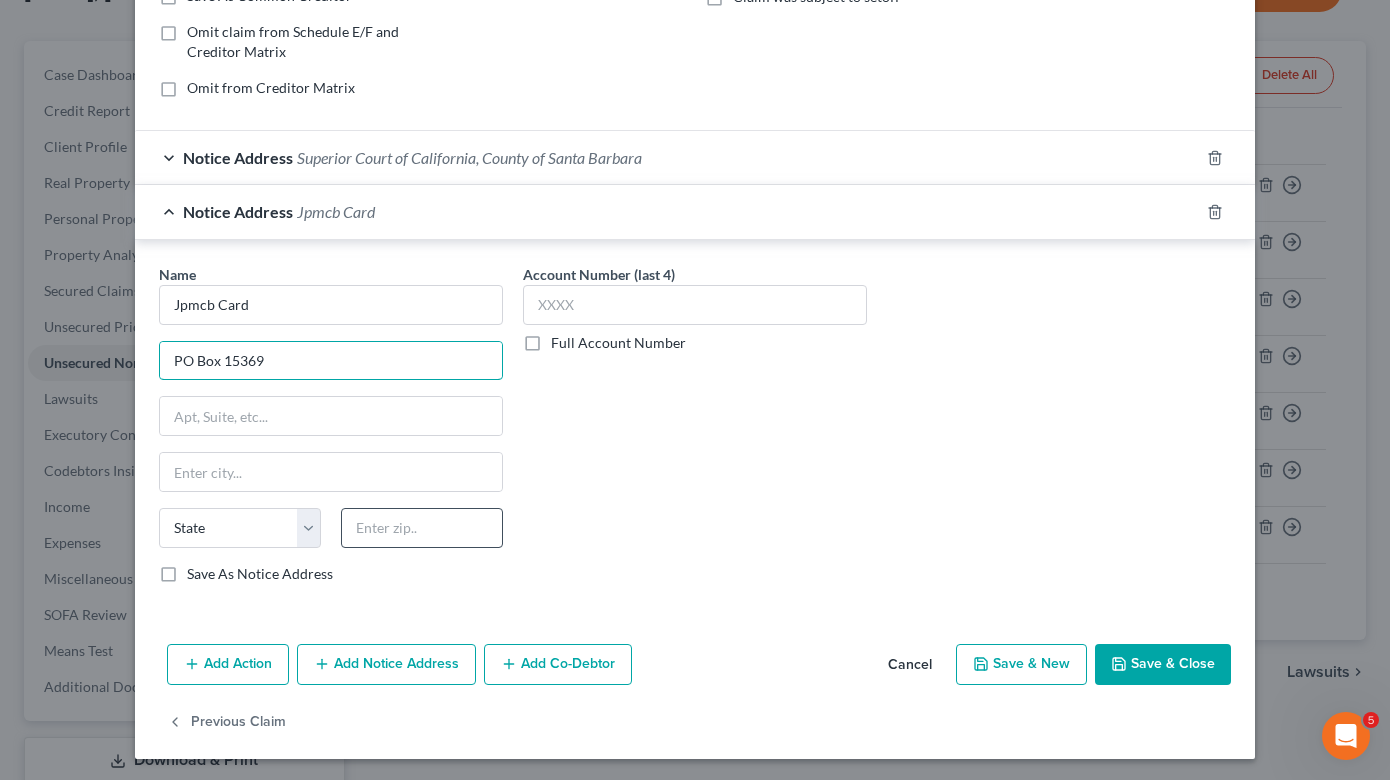 type on "PO Box 15369" 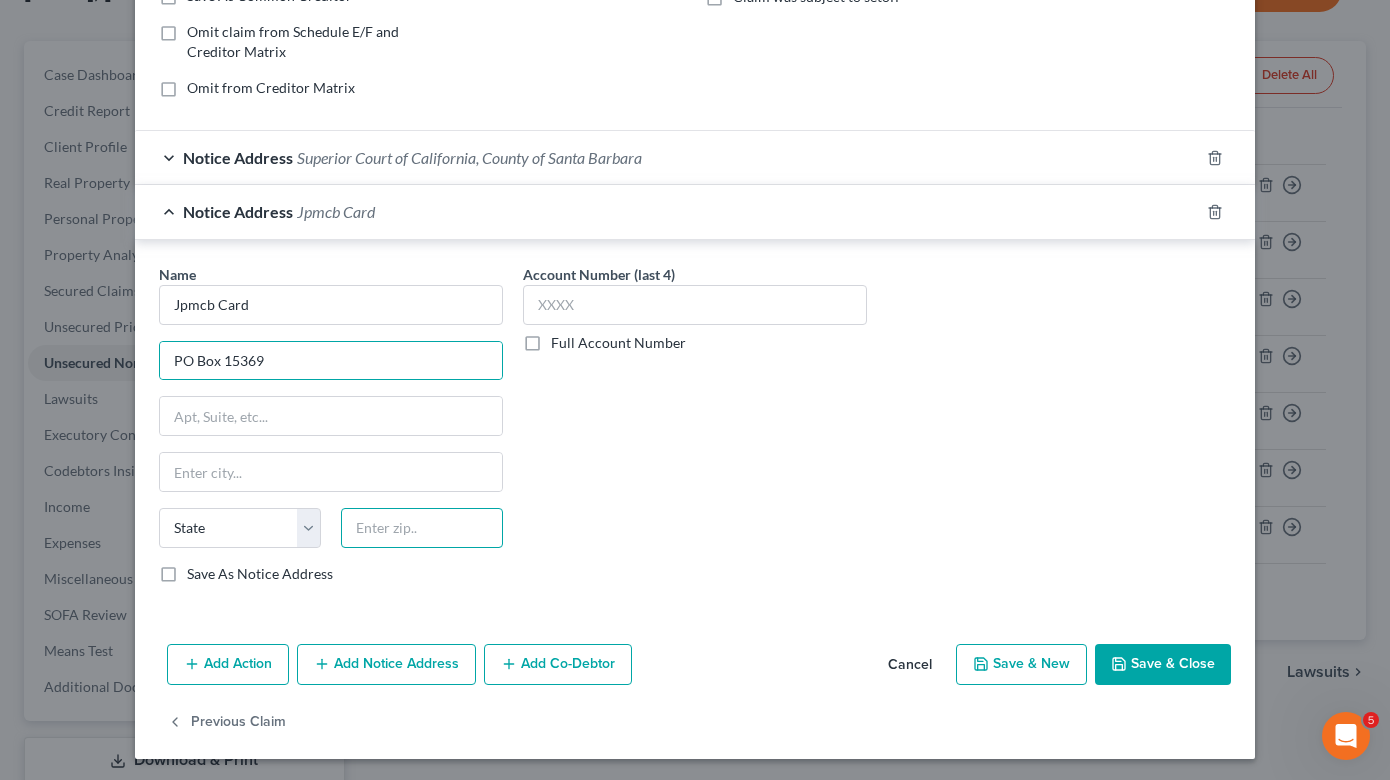 click at bounding box center [422, 528] 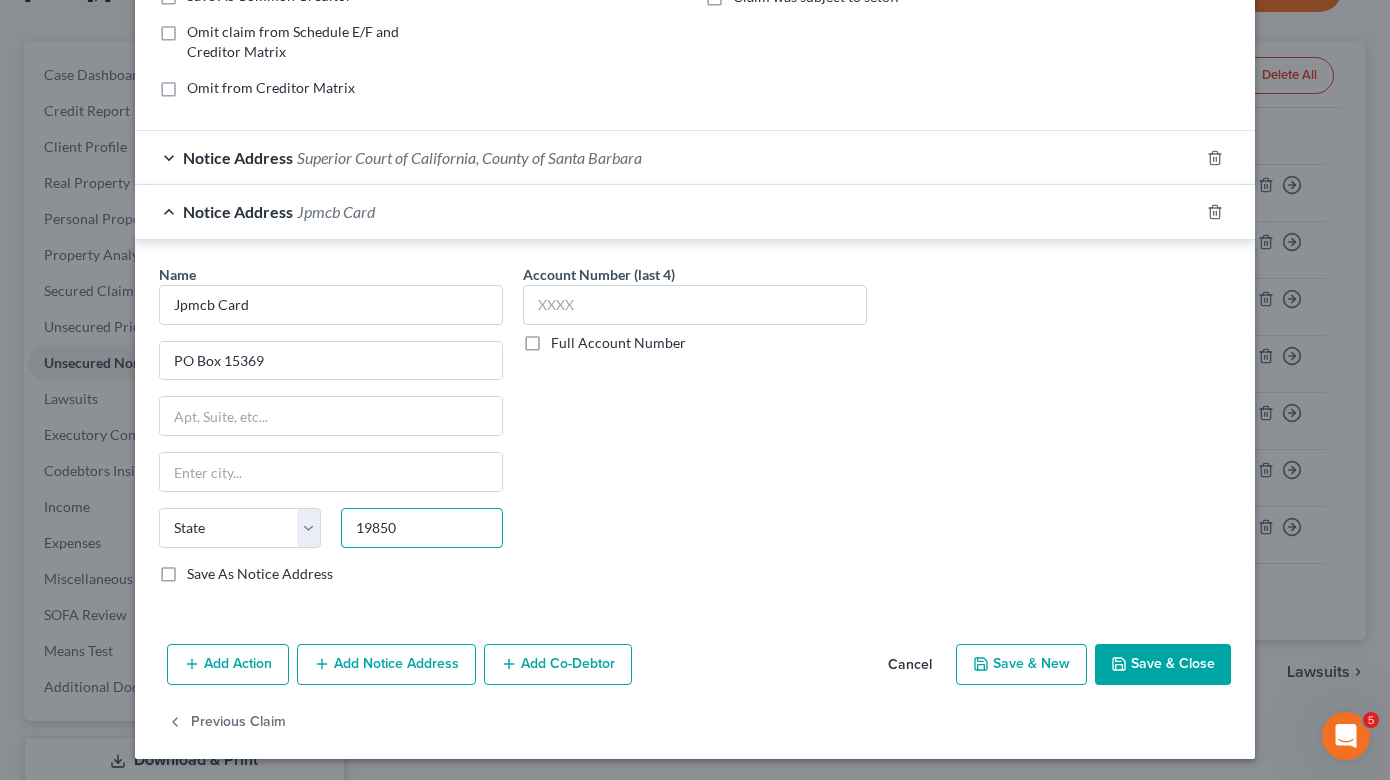 type on "19850" 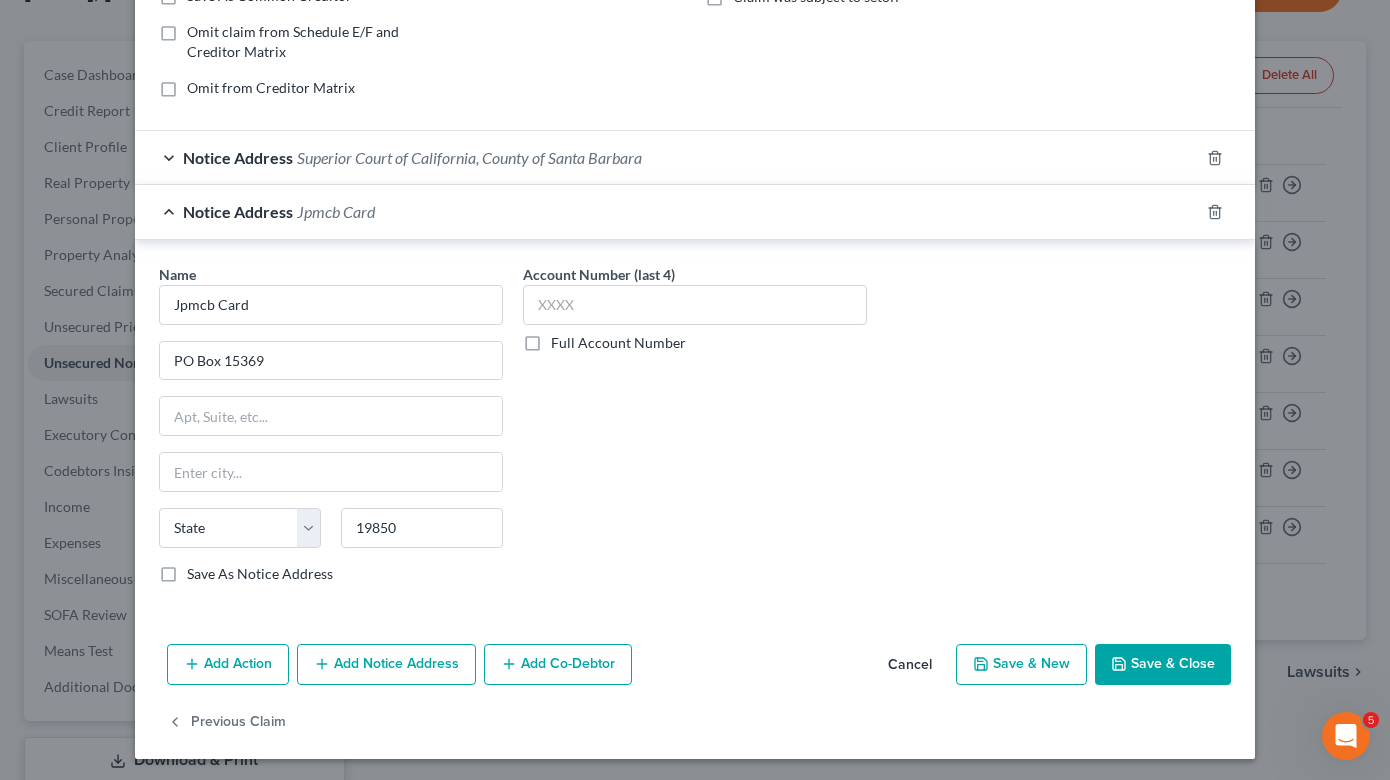 click on "Account Number (last 4)
Full Account Number" at bounding box center [695, 432] 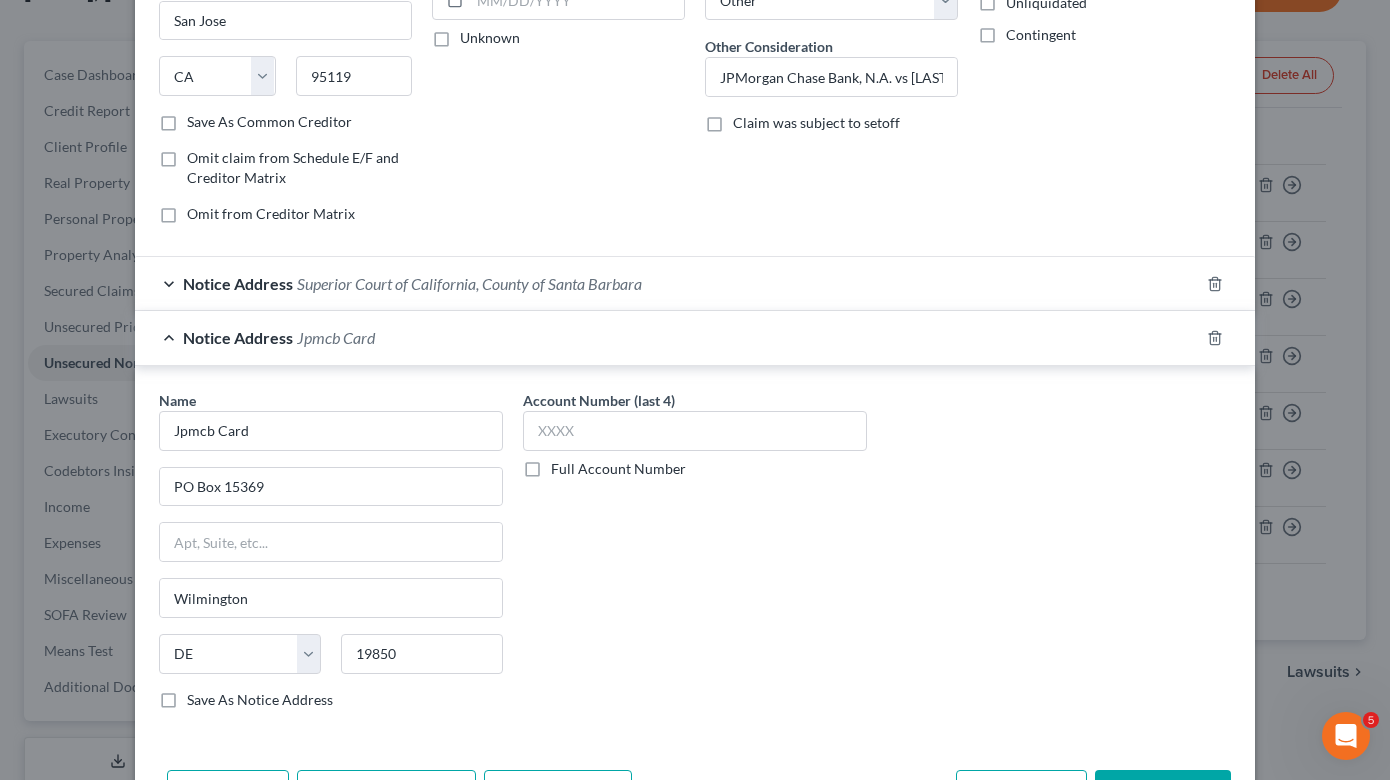 scroll, scrollTop: 440, scrollLeft: 0, axis: vertical 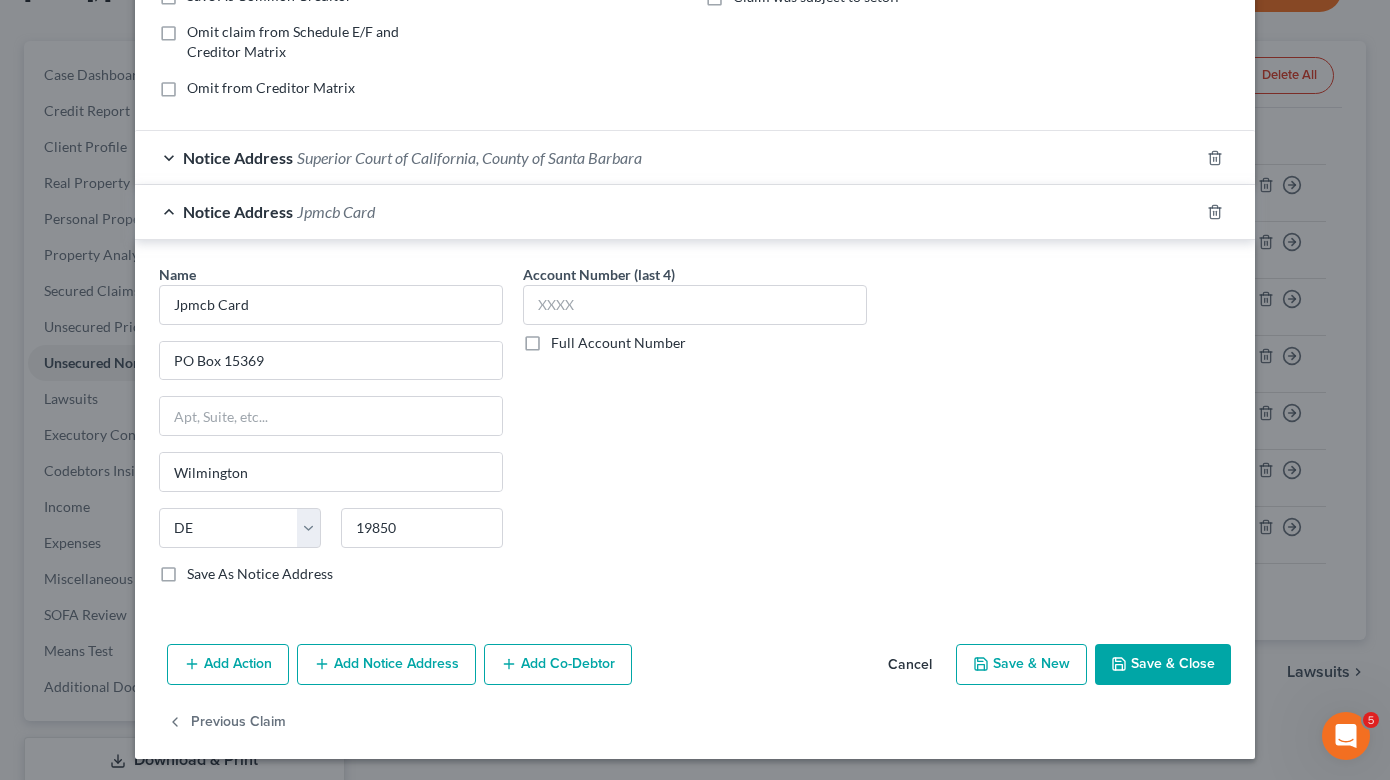 click on "Notice Address" at bounding box center [238, 211] 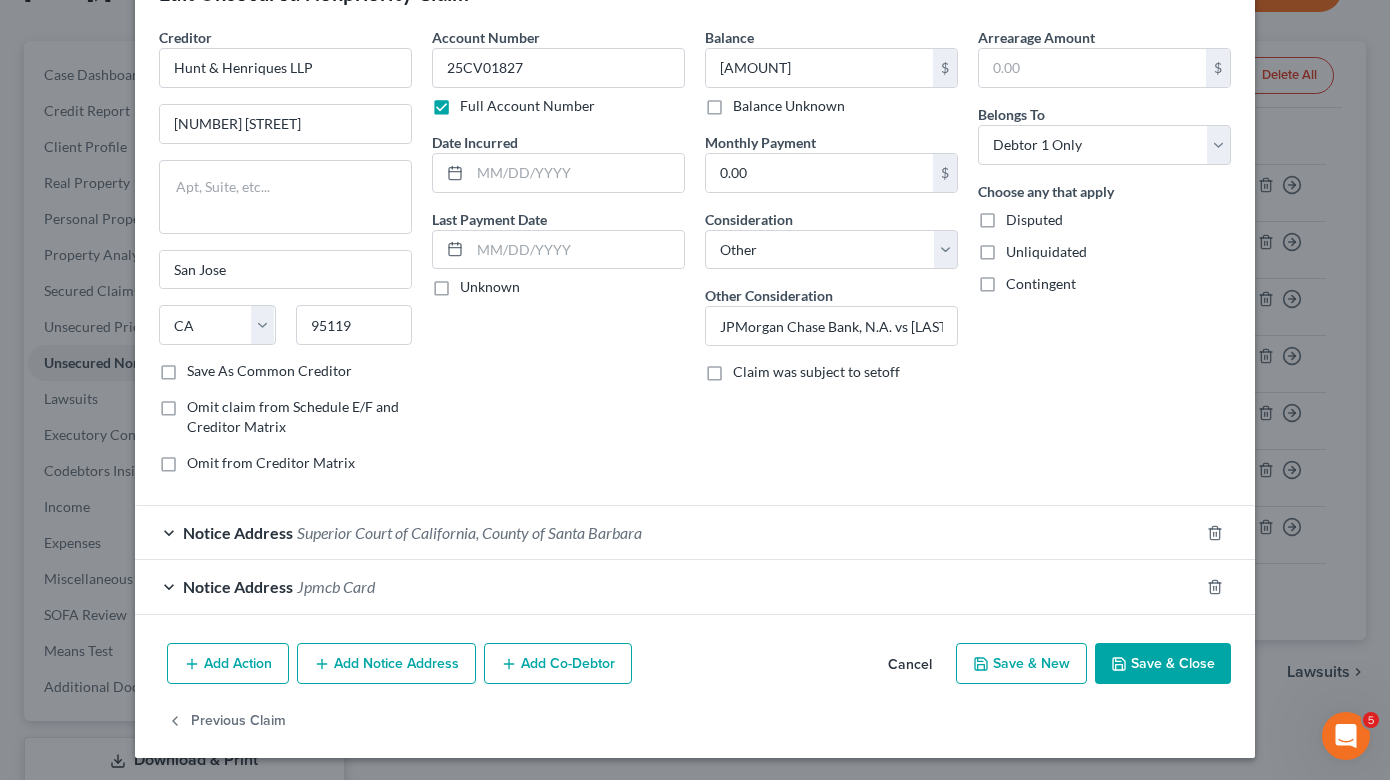 scroll, scrollTop: 65, scrollLeft: 0, axis: vertical 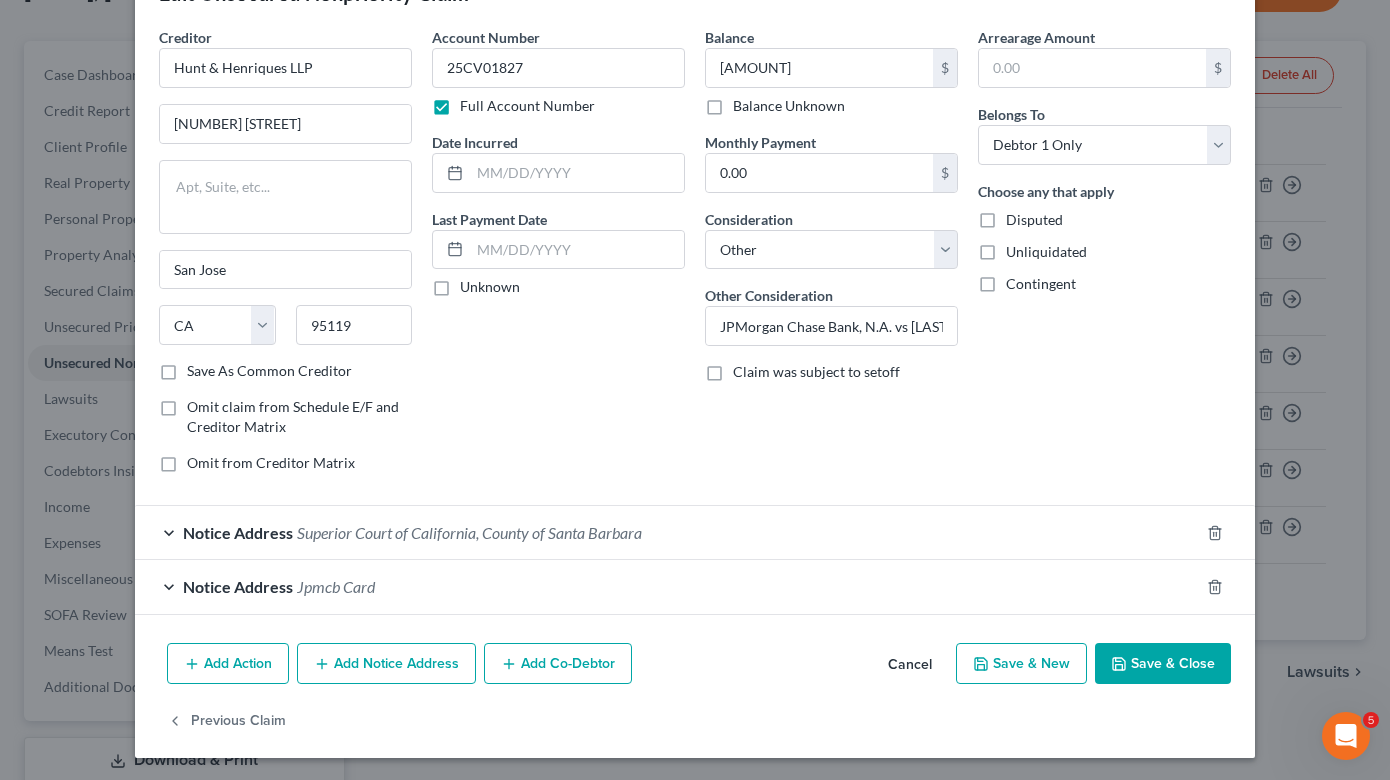 click on "Save & Close" at bounding box center (1163, 664) 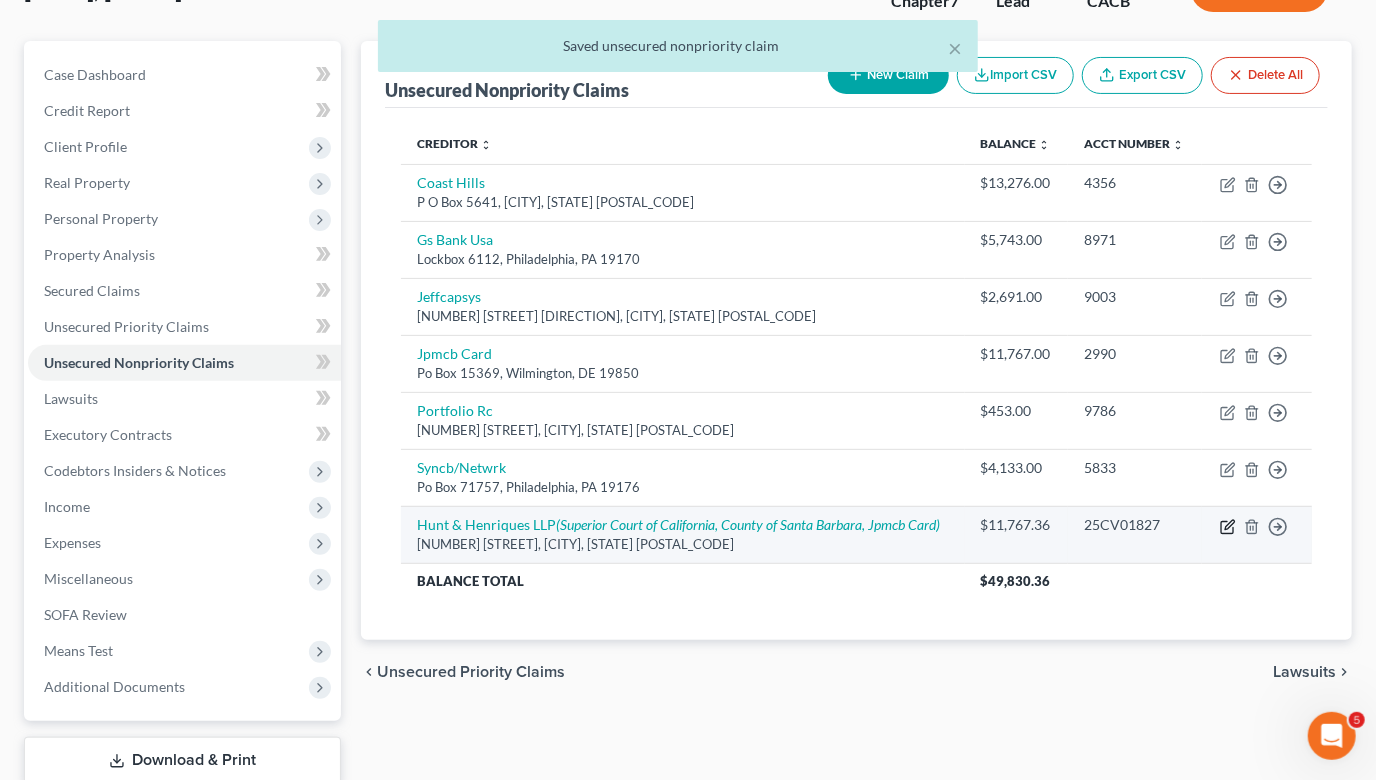 click 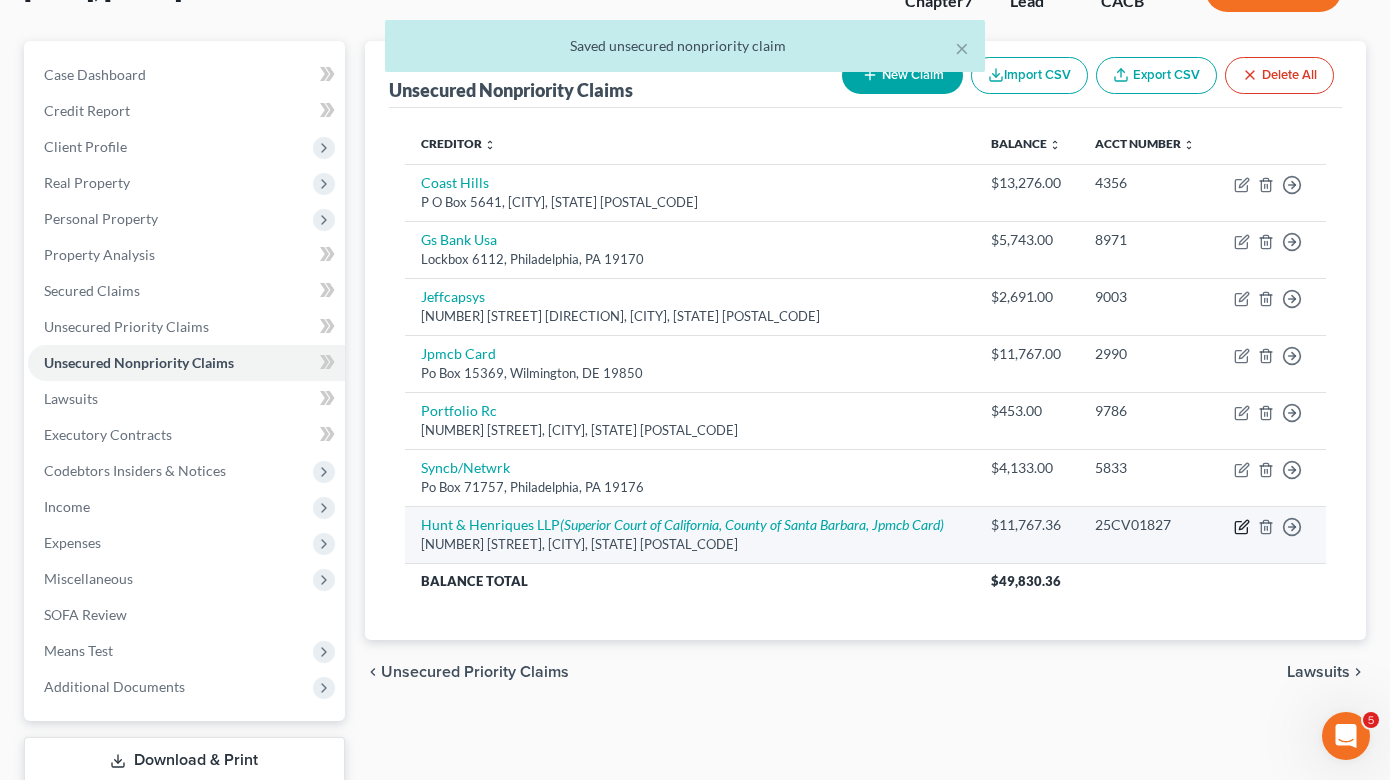 select on "4" 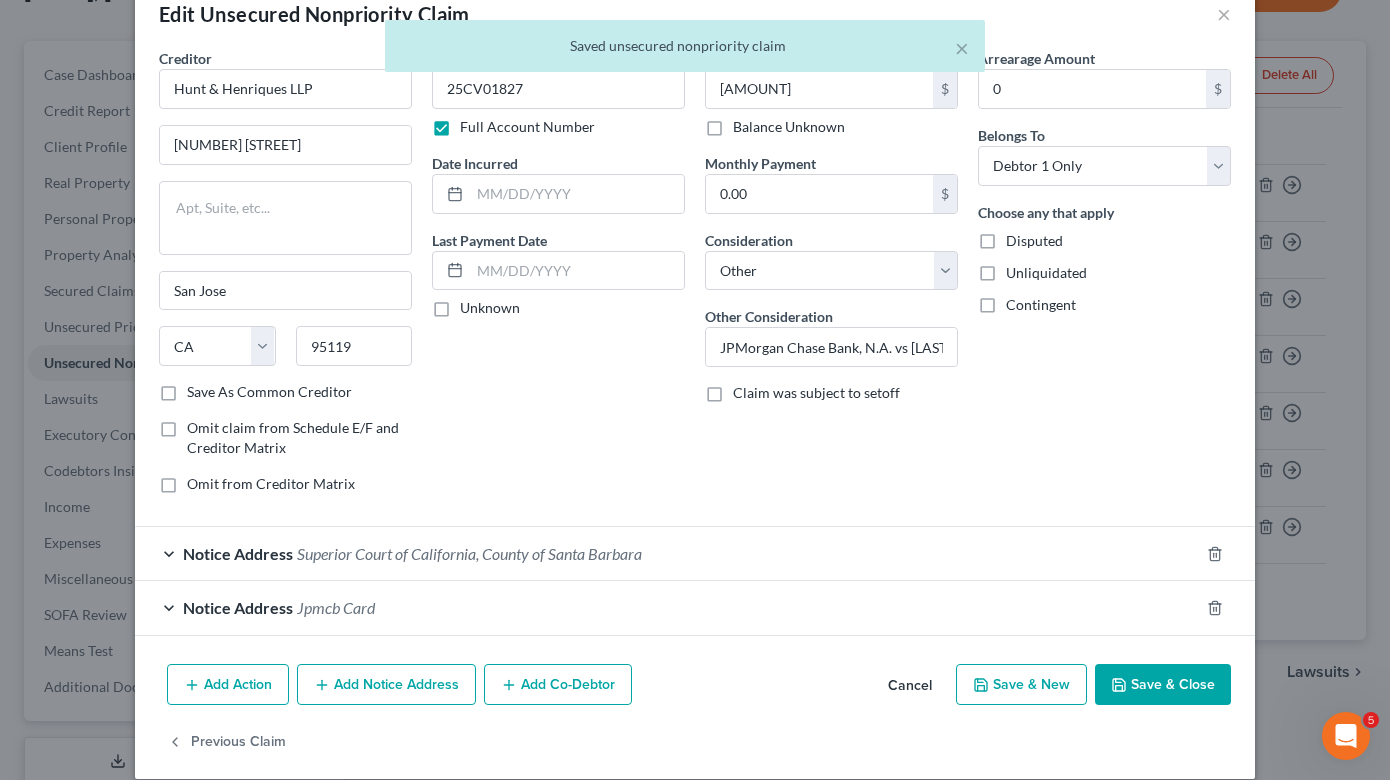 scroll, scrollTop: 65, scrollLeft: 0, axis: vertical 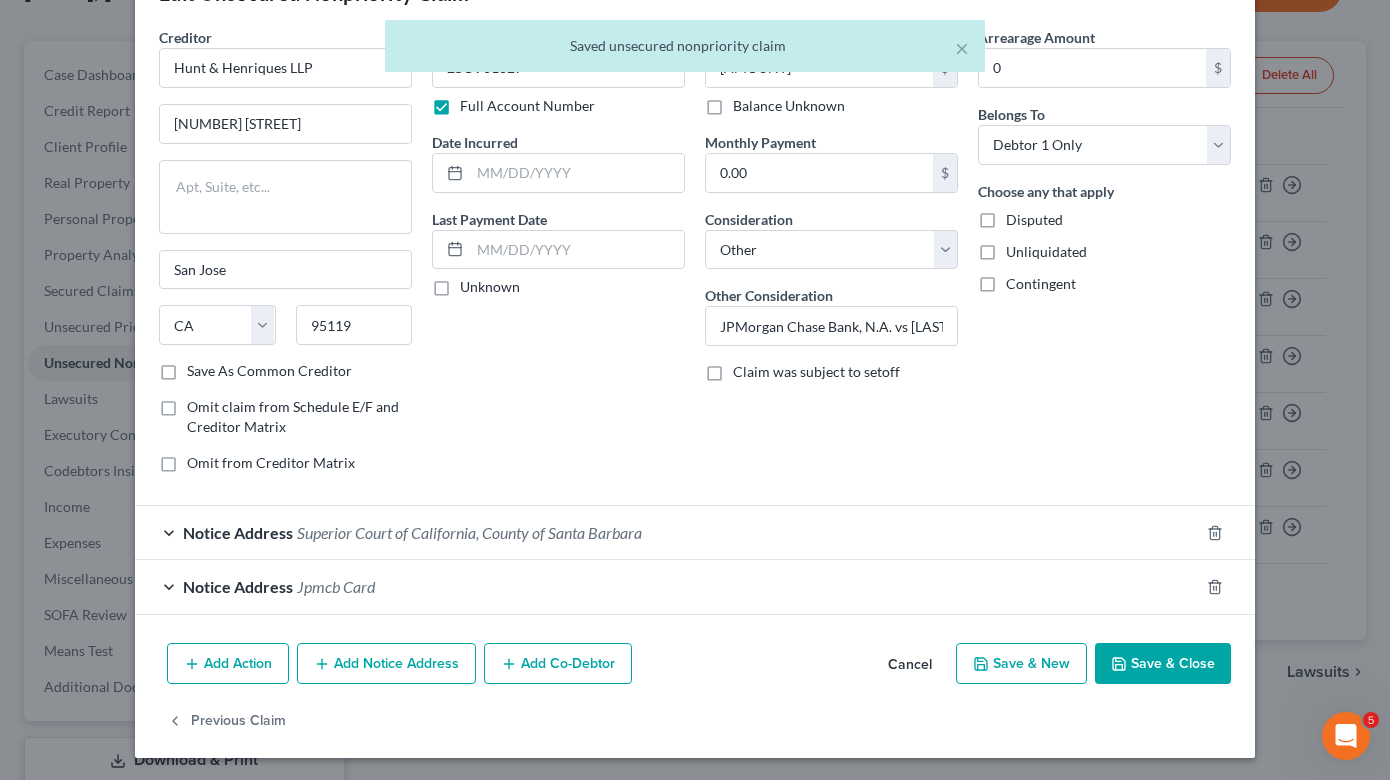 drag, startPoint x: 422, startPoint y: 582, endPoint x: 537, endPoint y: 570, distance: 115.62439 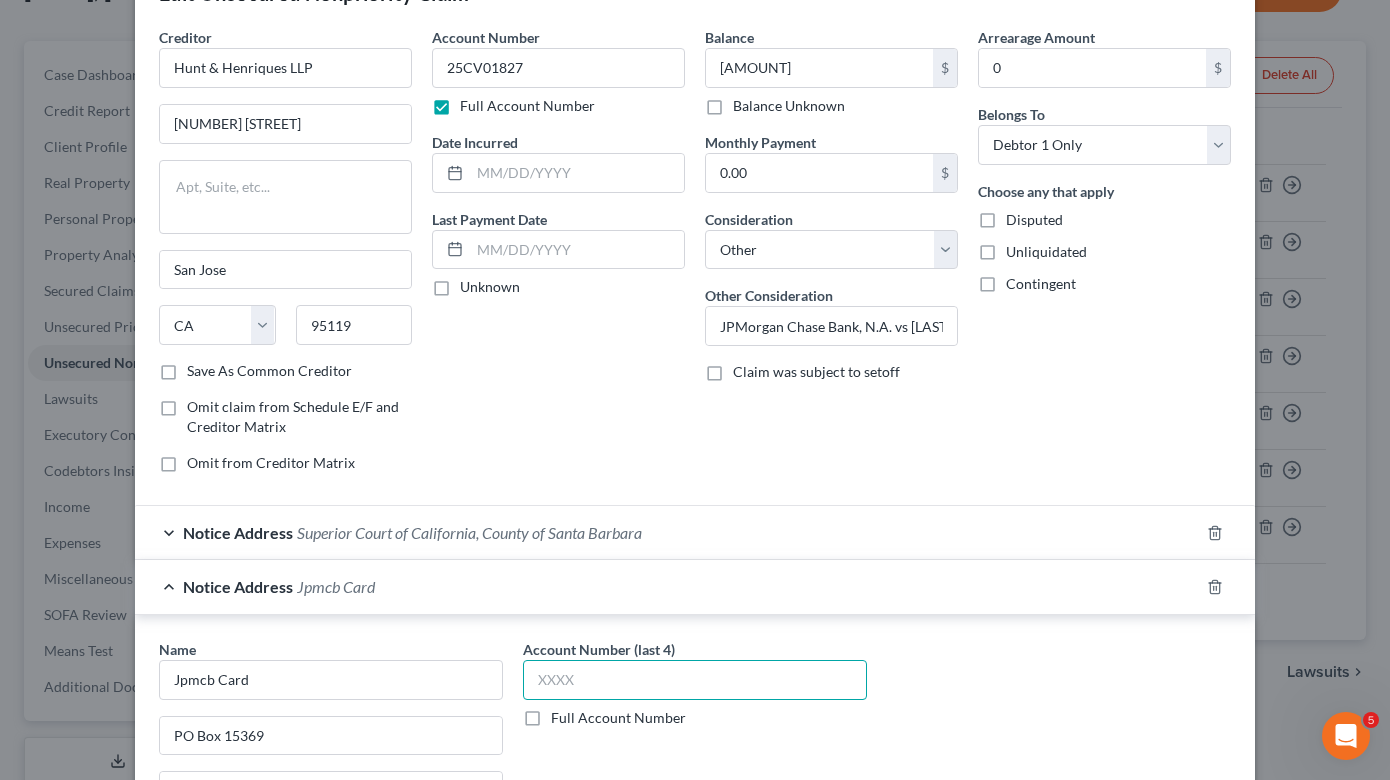 click at bounding box center (695, 680) 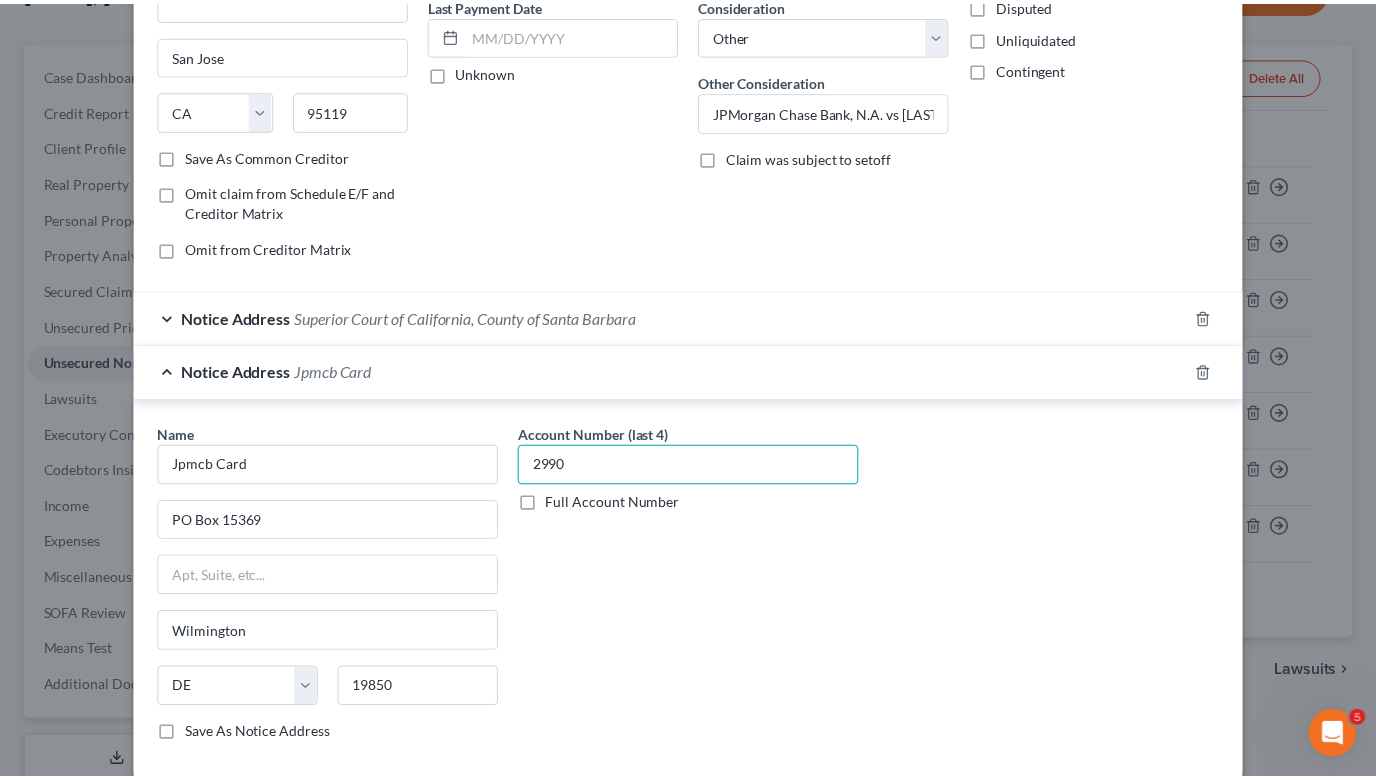 scroll, scrollTop: 440, scrollLeft: 0, axis: vertical 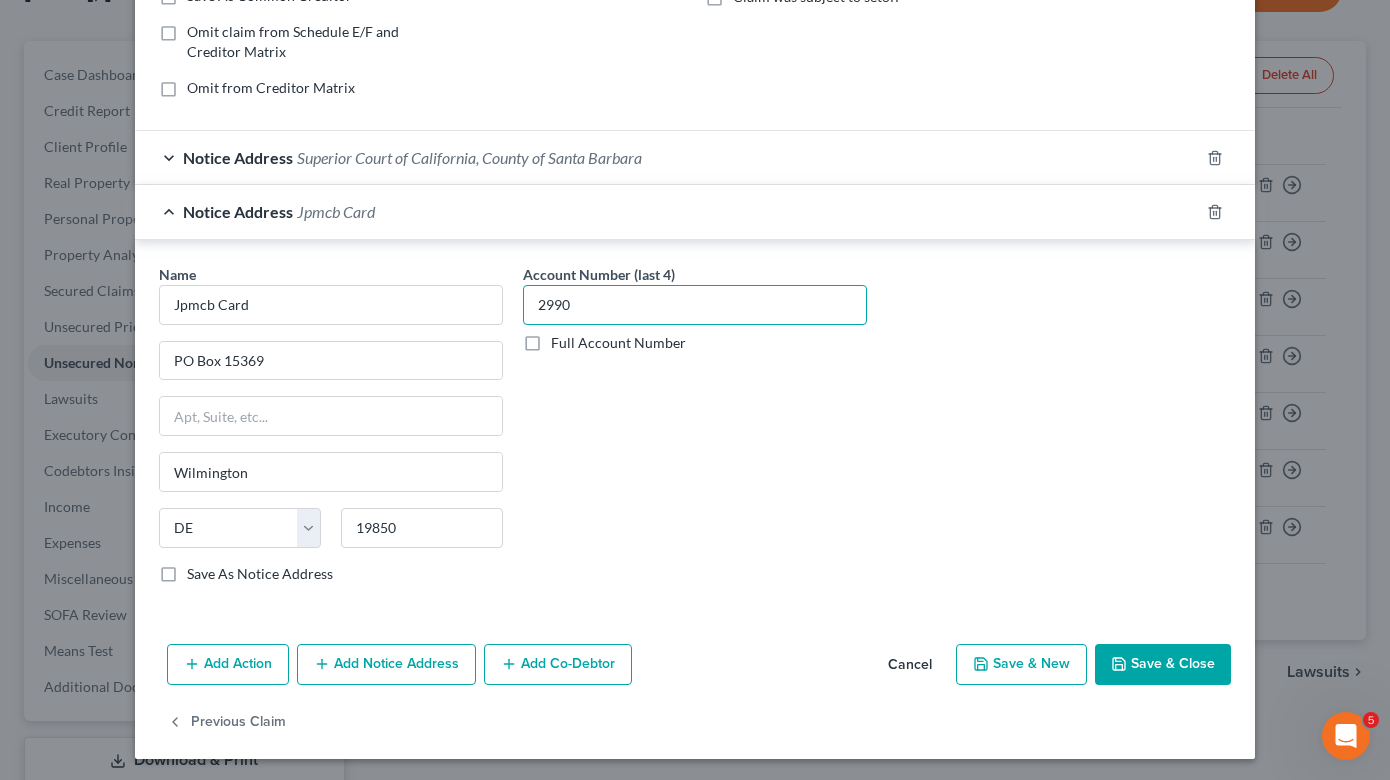 type on "2990" 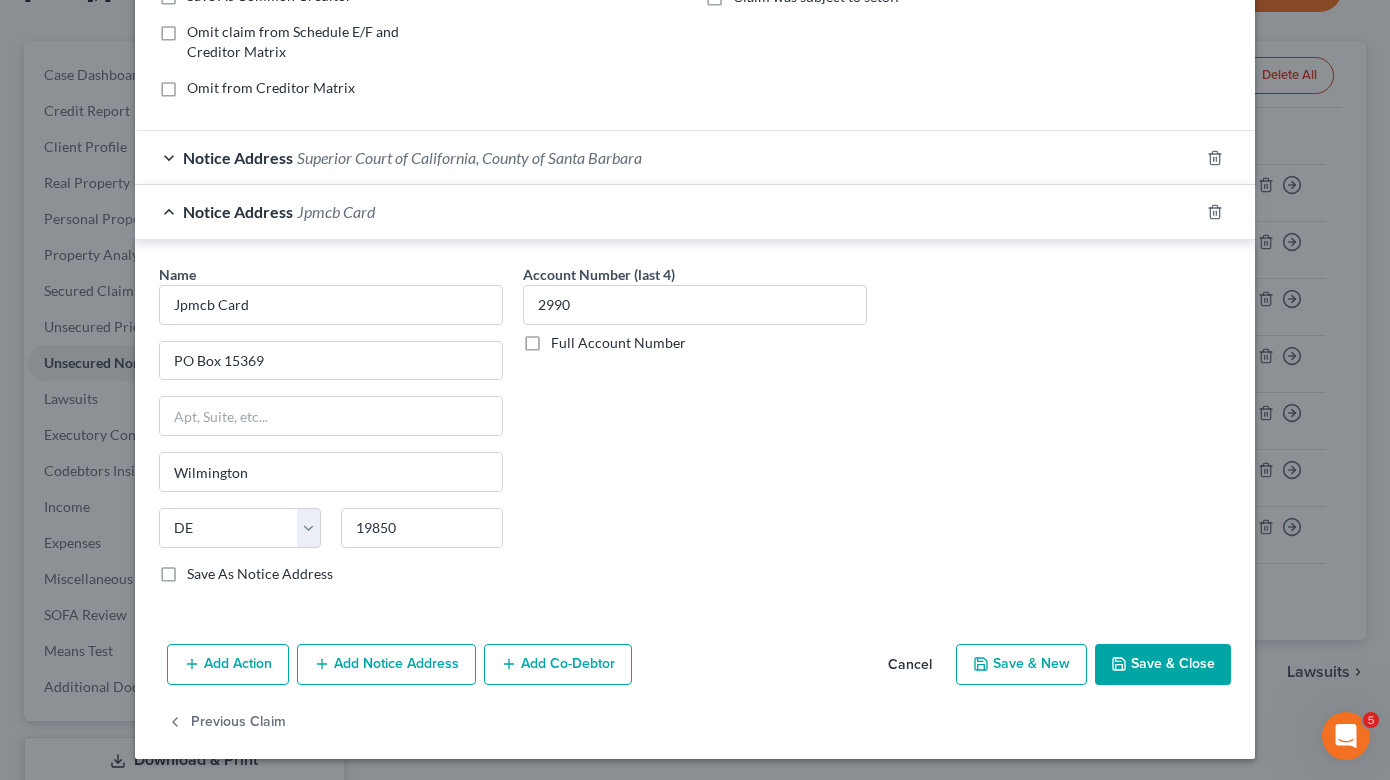 click on "Save & Close" at bounding box center (1163, 665) 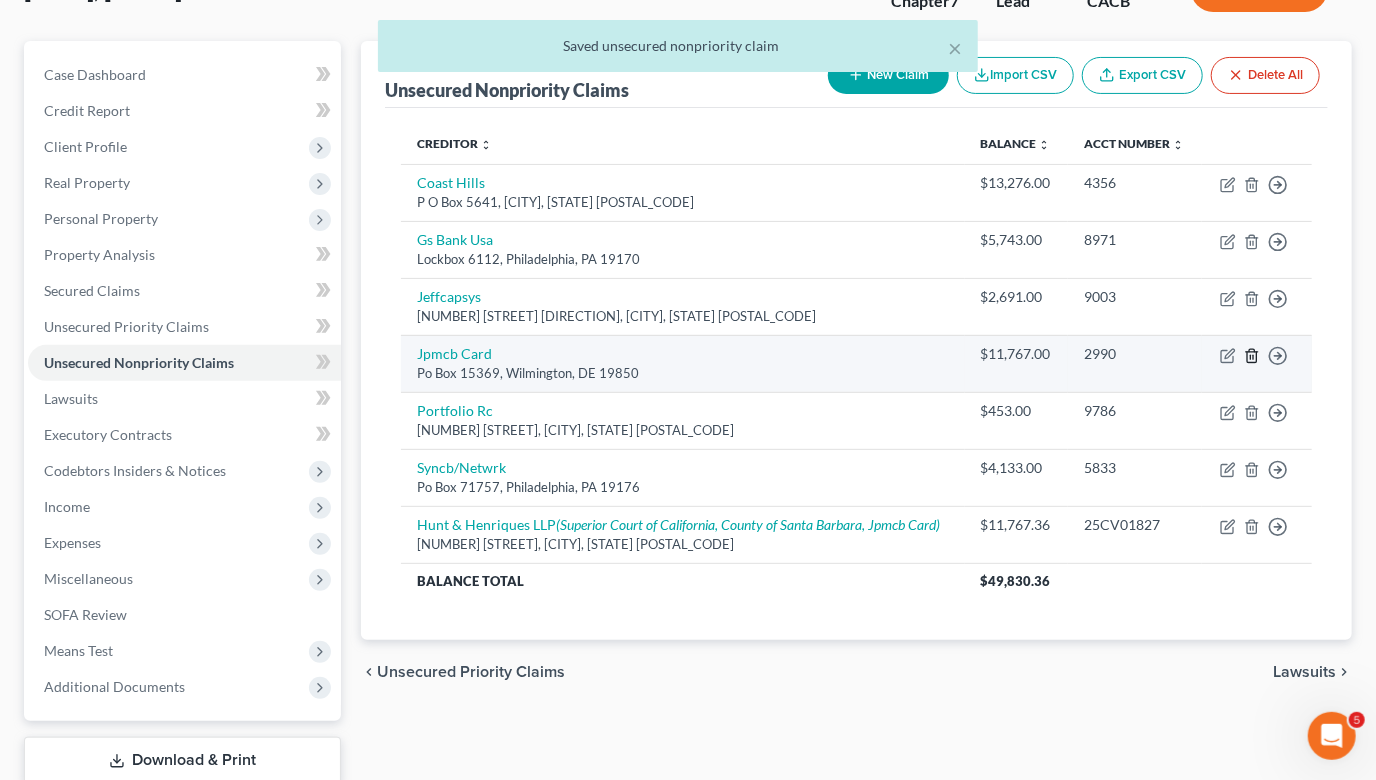 click 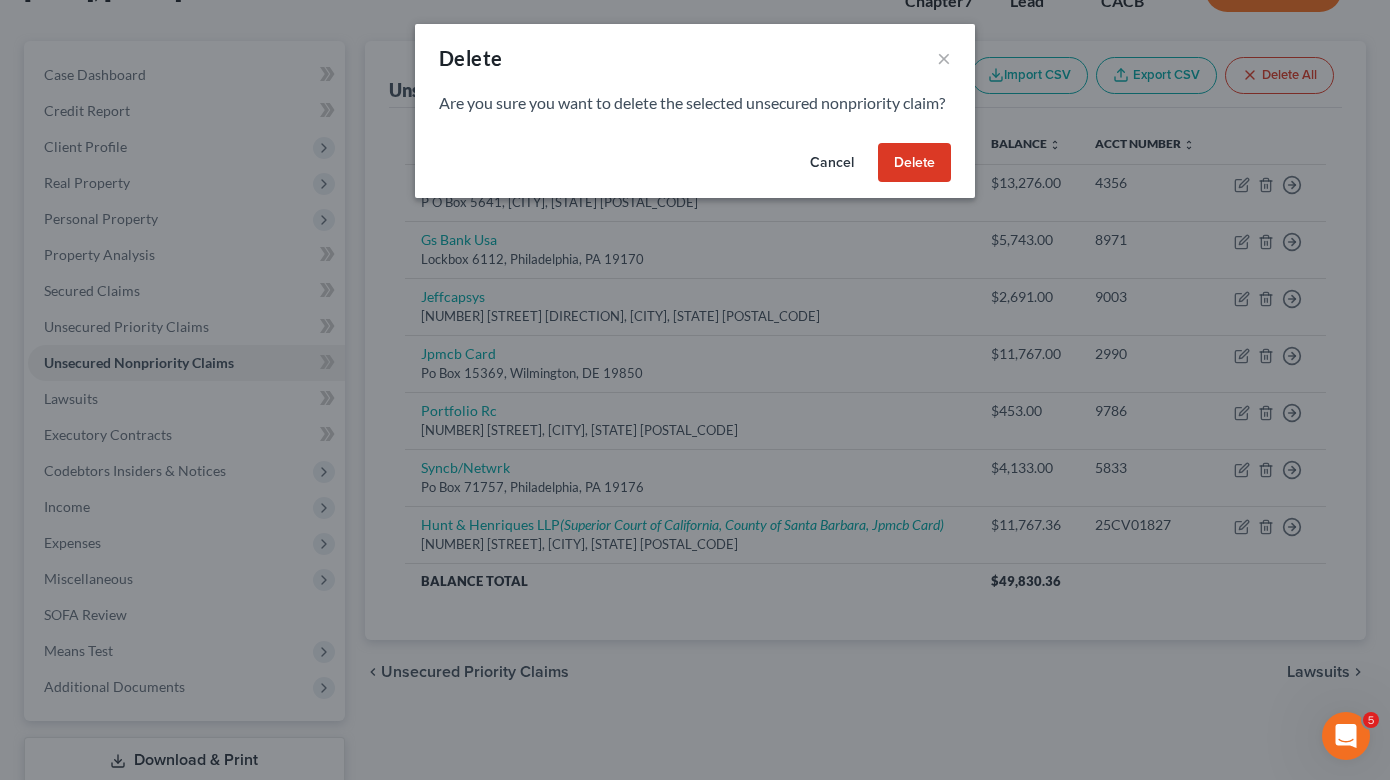 click on "Delete" at bounding box center [914, 163] 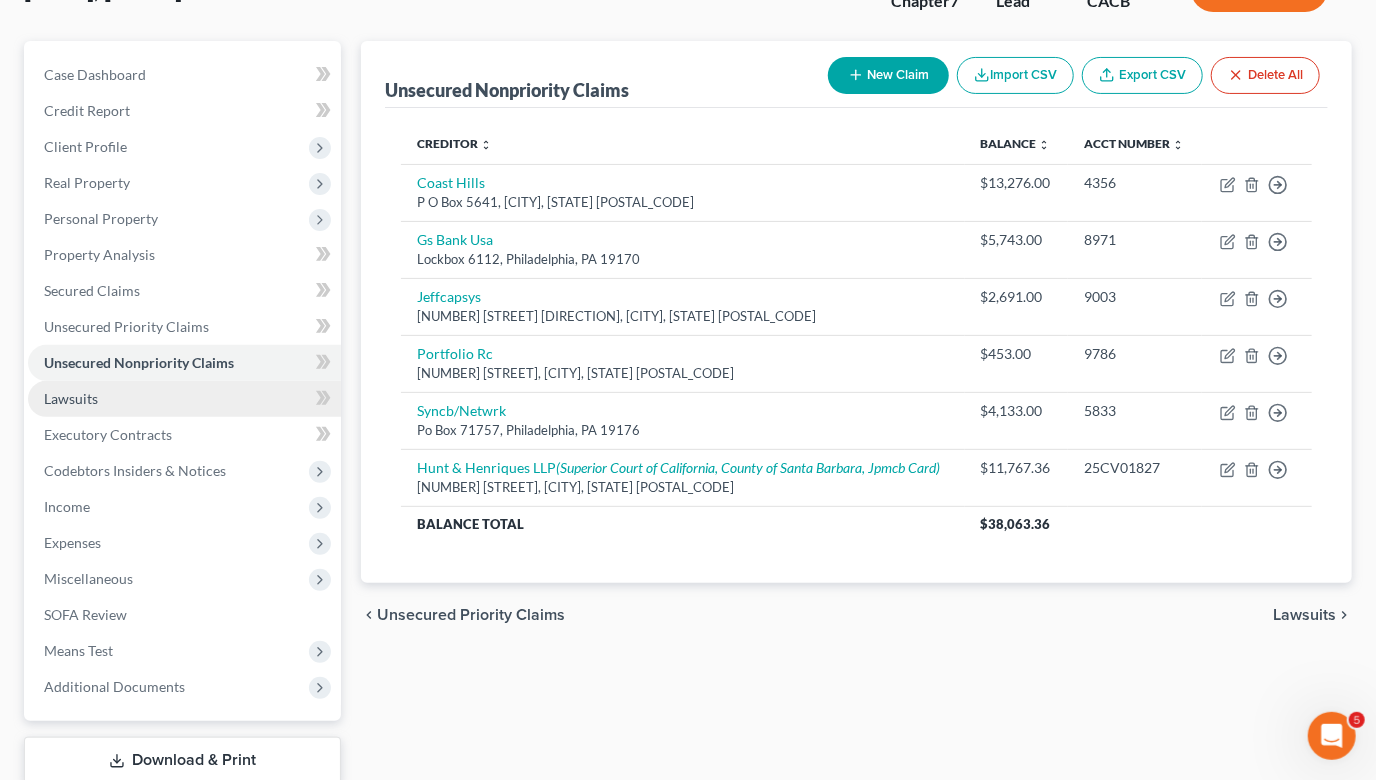 click on "Lawsuits" at bounding box center (184, 399) 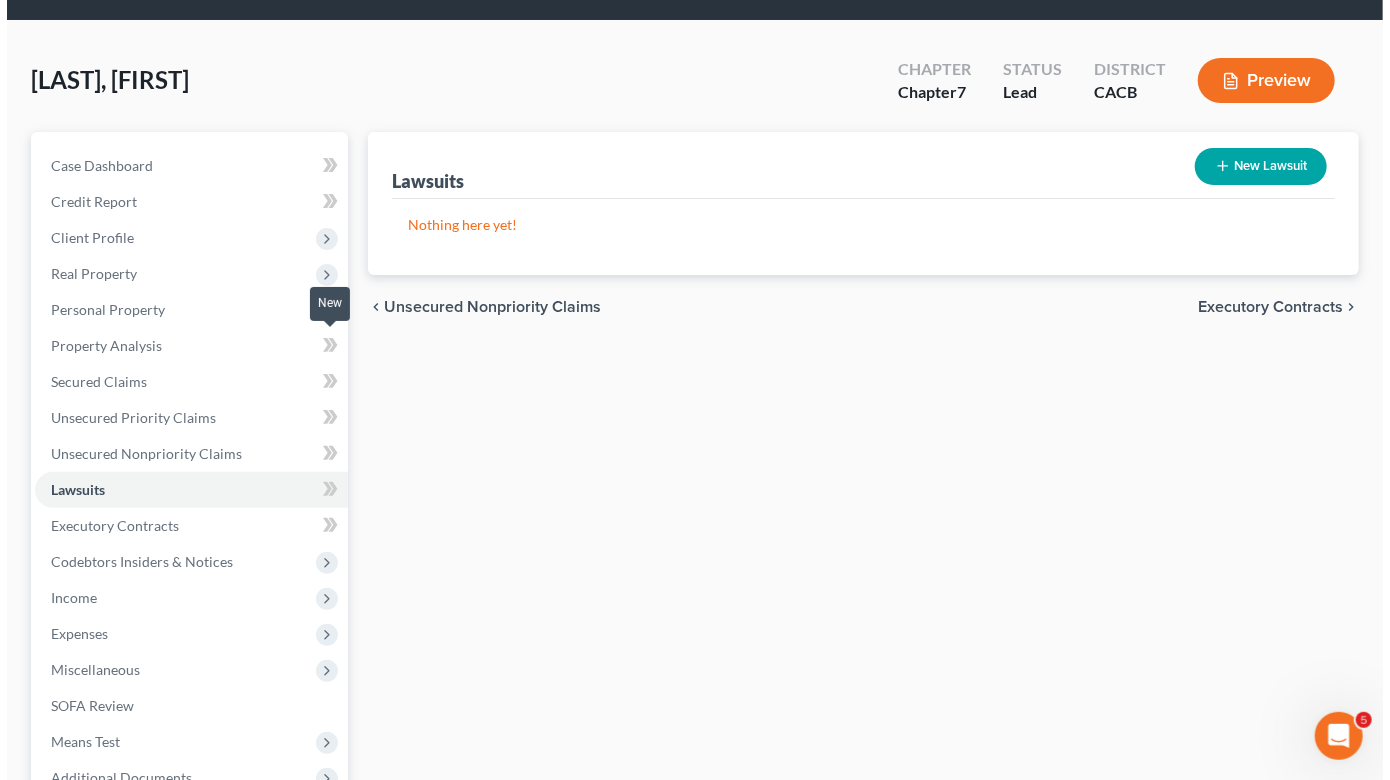 scroll, scrollTop: 0, scrollLeft: 0, axis: both 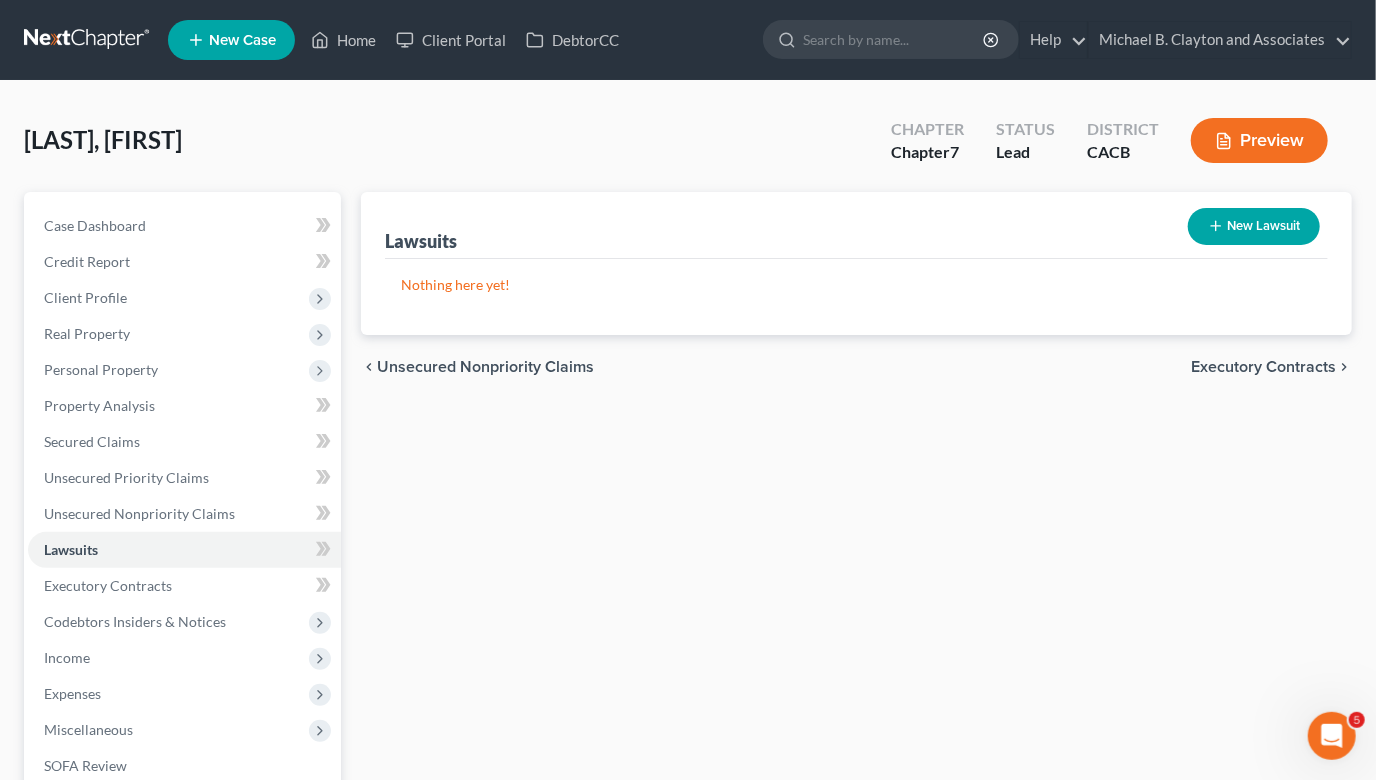 click on "New Lawsuit" at bounding box center (1254, 226) 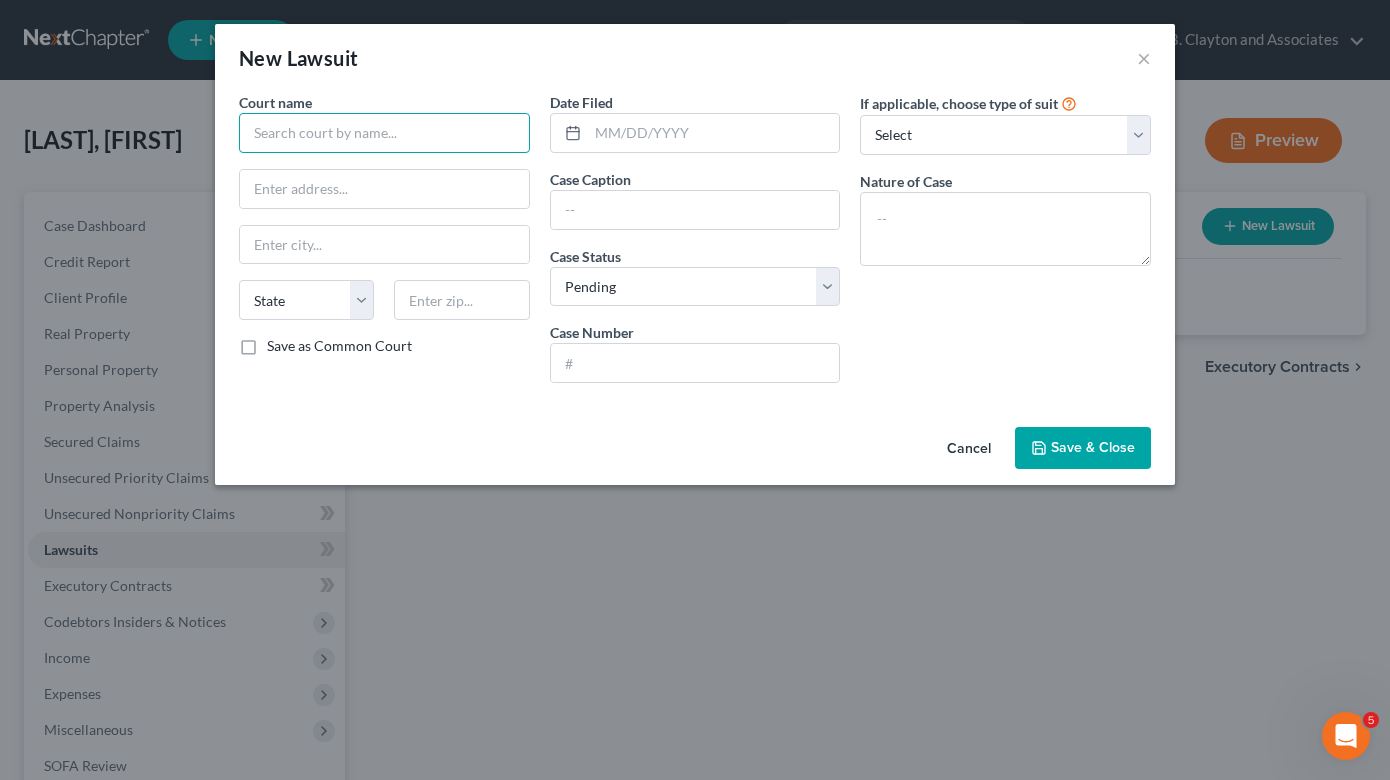 click at bounding box center [384, 133] 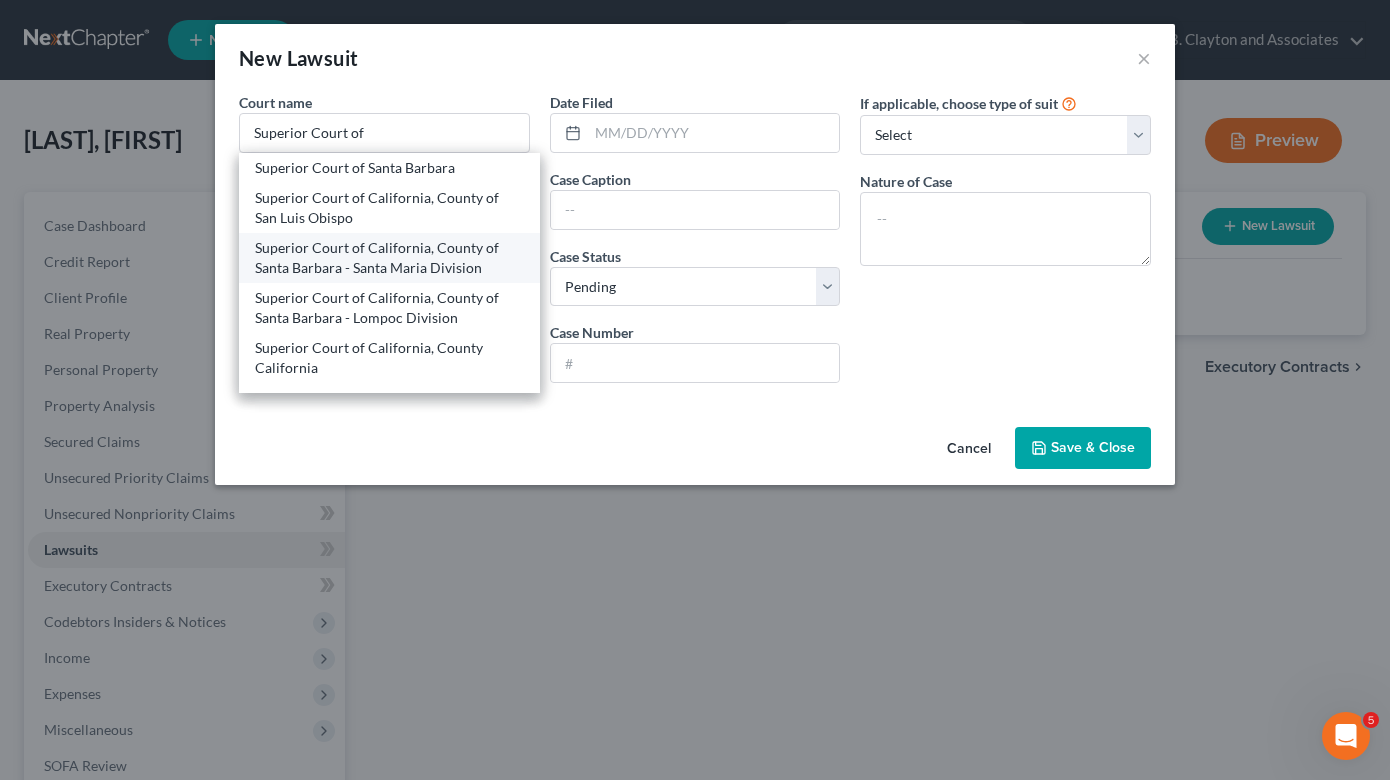 click on "Superior Court of California, County of Santa Barbara - Santa Maria Division" at bounding box center (389, 258) 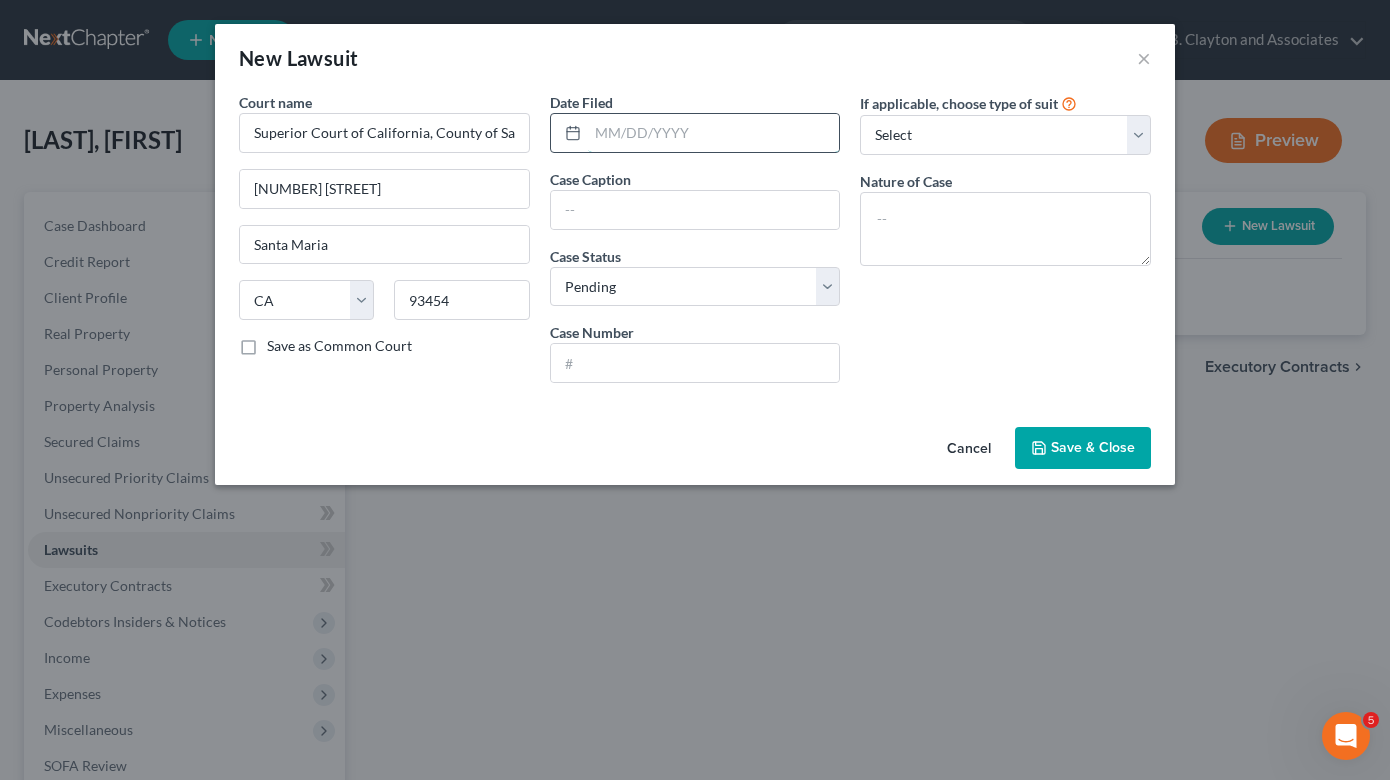 click at bounding box center [714, 133] 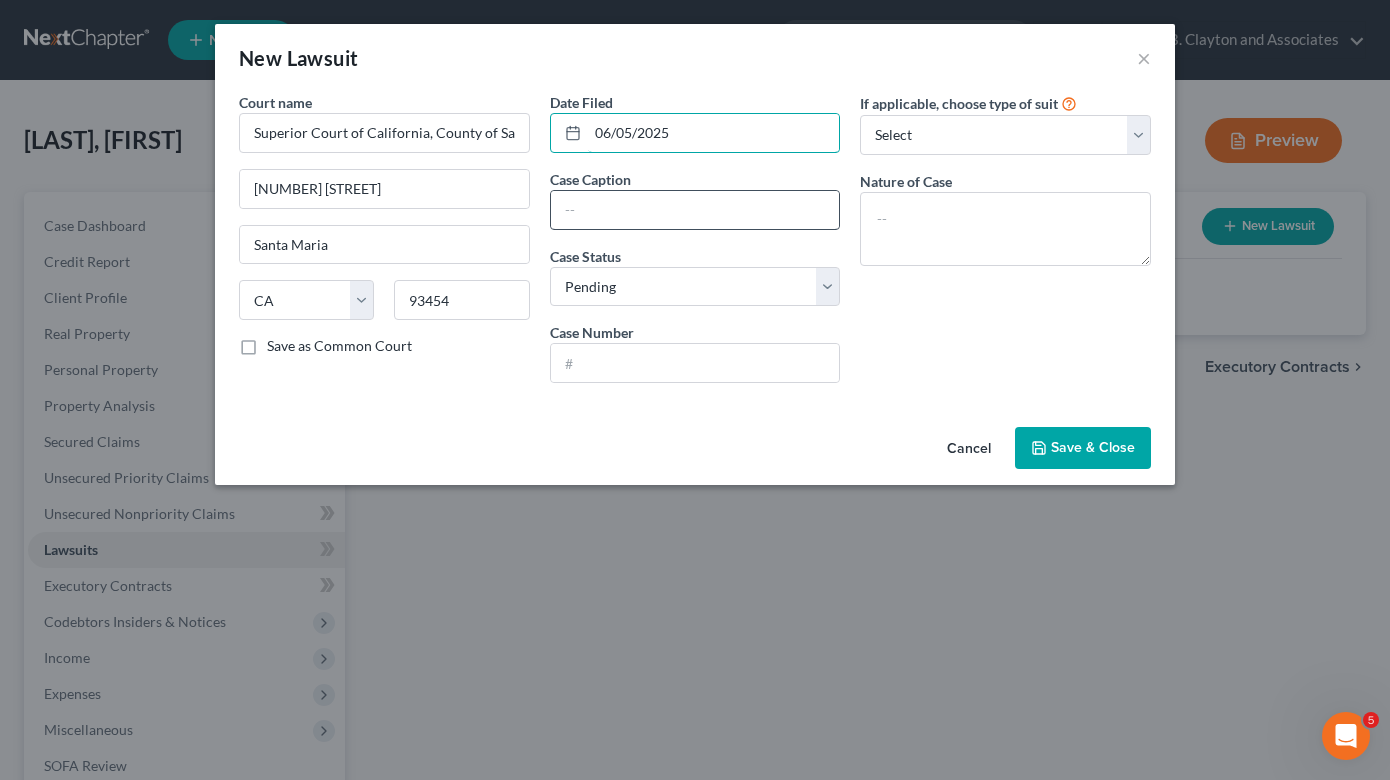 type on "06/05/2025" 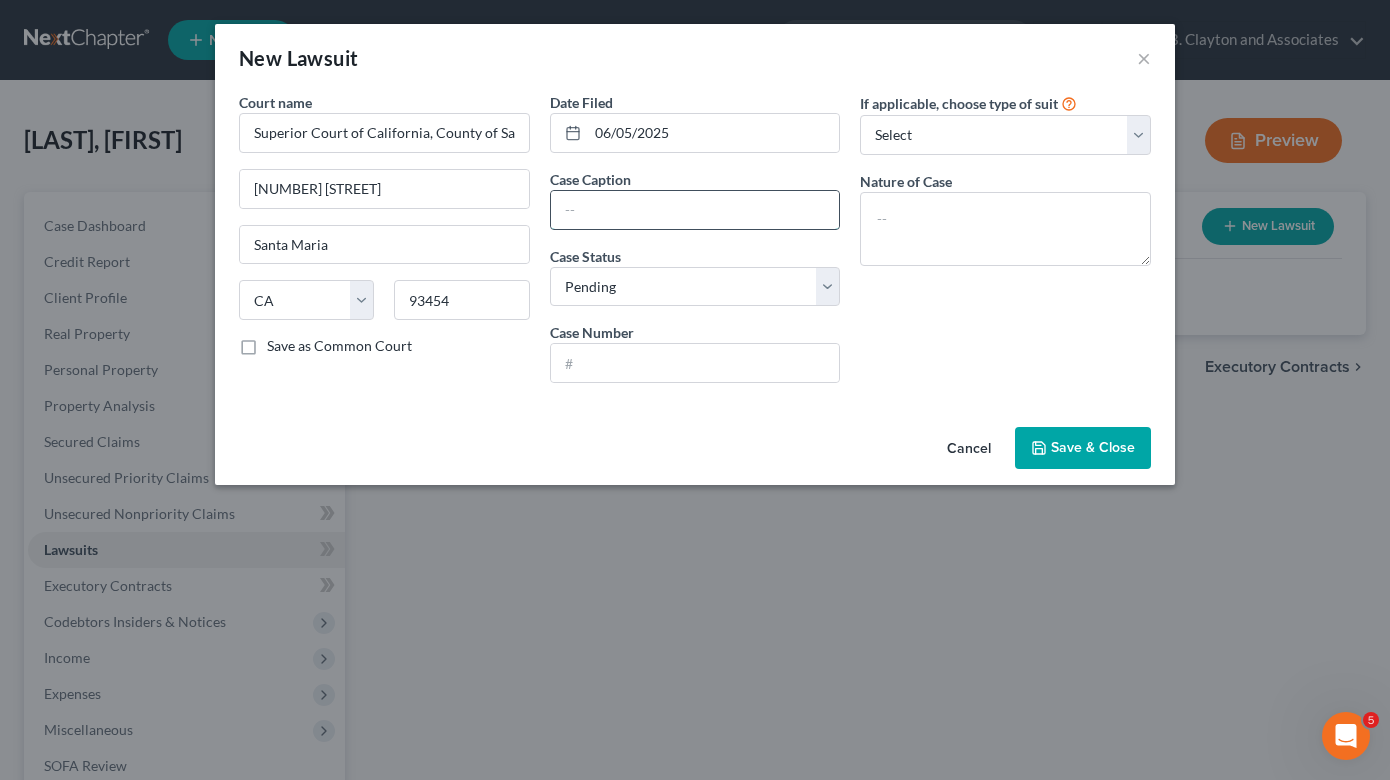 click at bounding box center (695, 210) 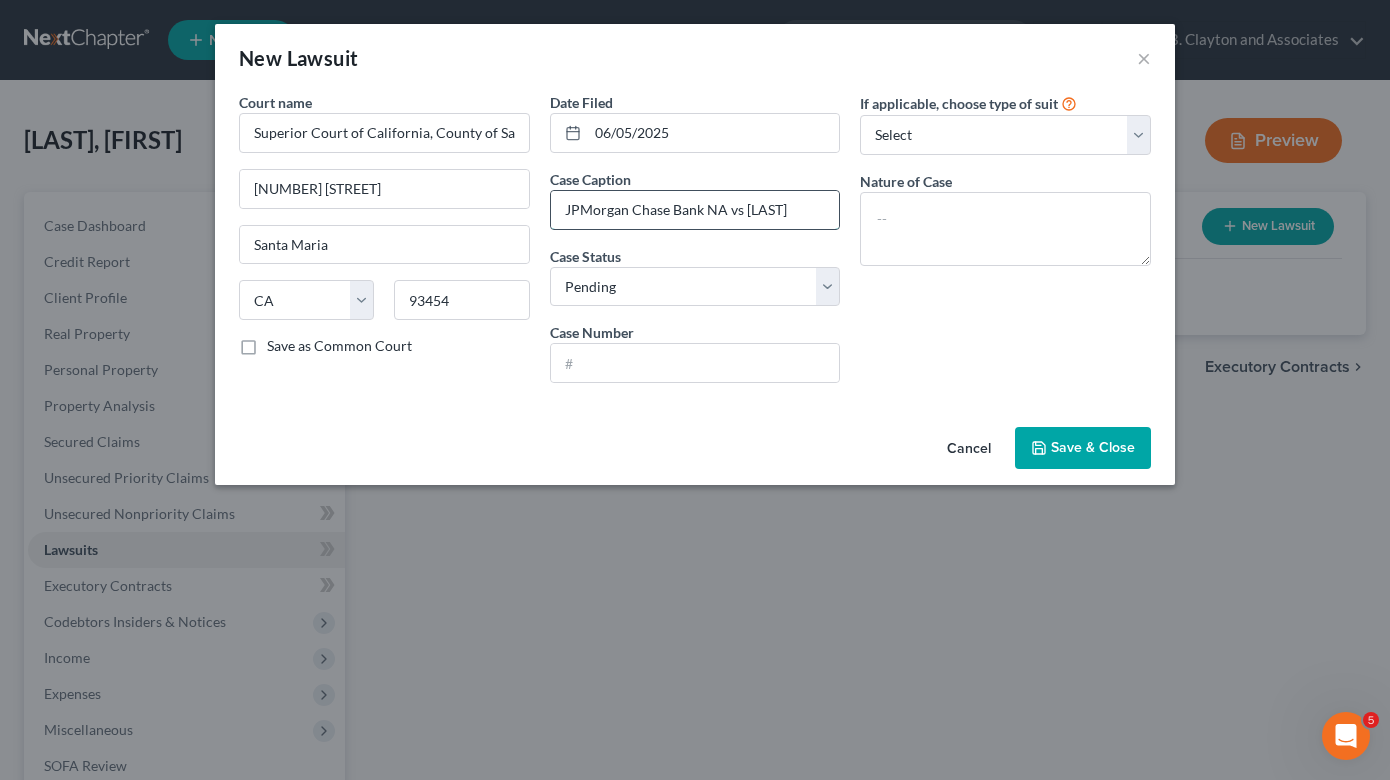 scroll, scrollTop: 0, scrollLeft: 2, axis: horizontal 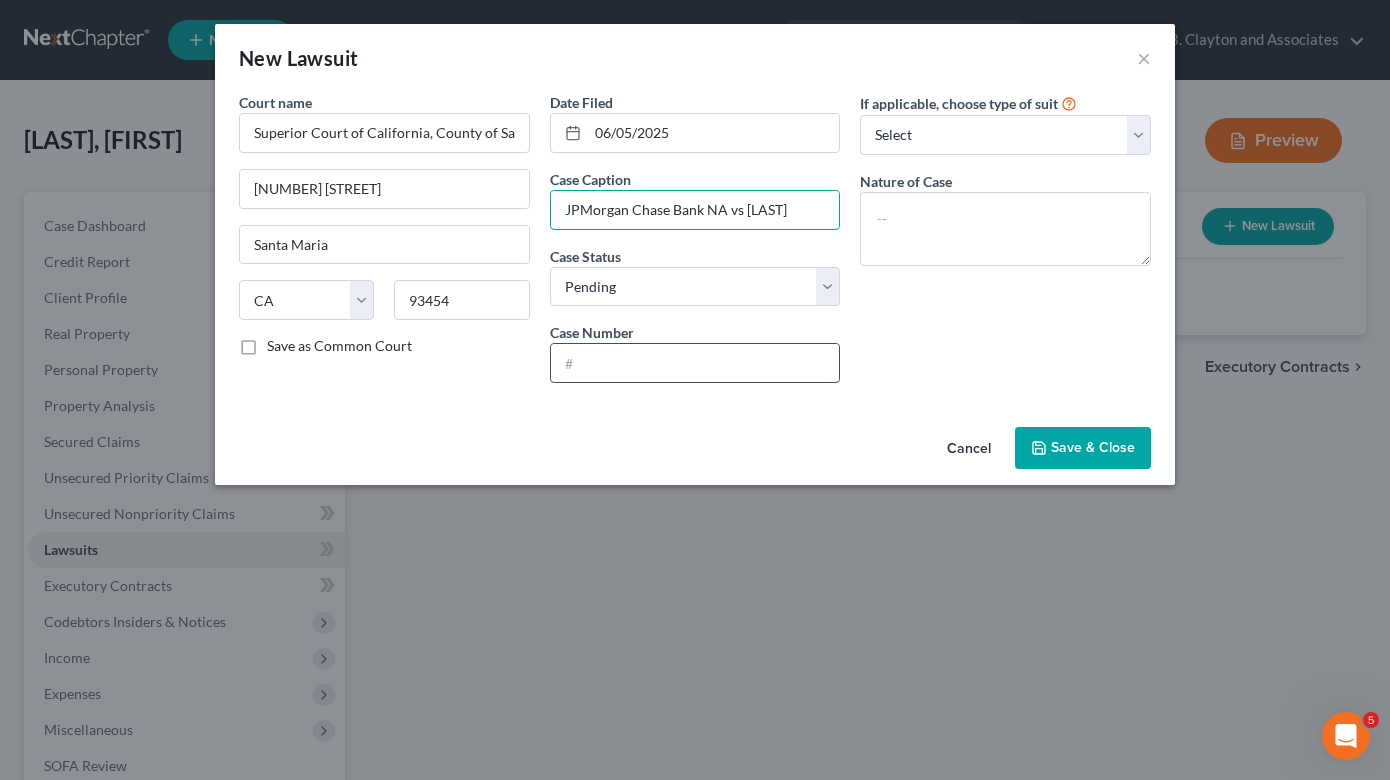 type on "JPMorgan Chase Bank NA vs [LAST]" 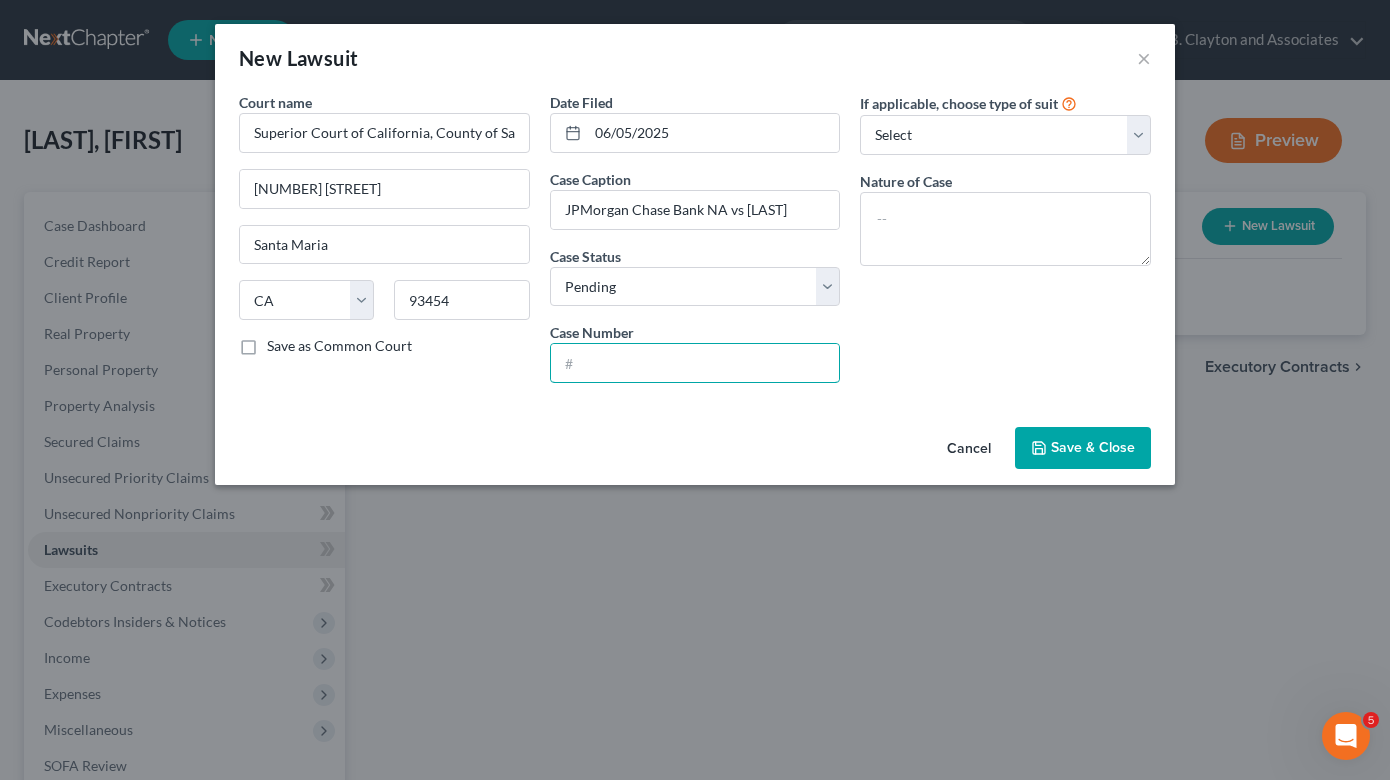 drag, startPoint x: 691, startPoint y: 369, endPoint x: 717, endPoint y: 388, distance: 32.202484 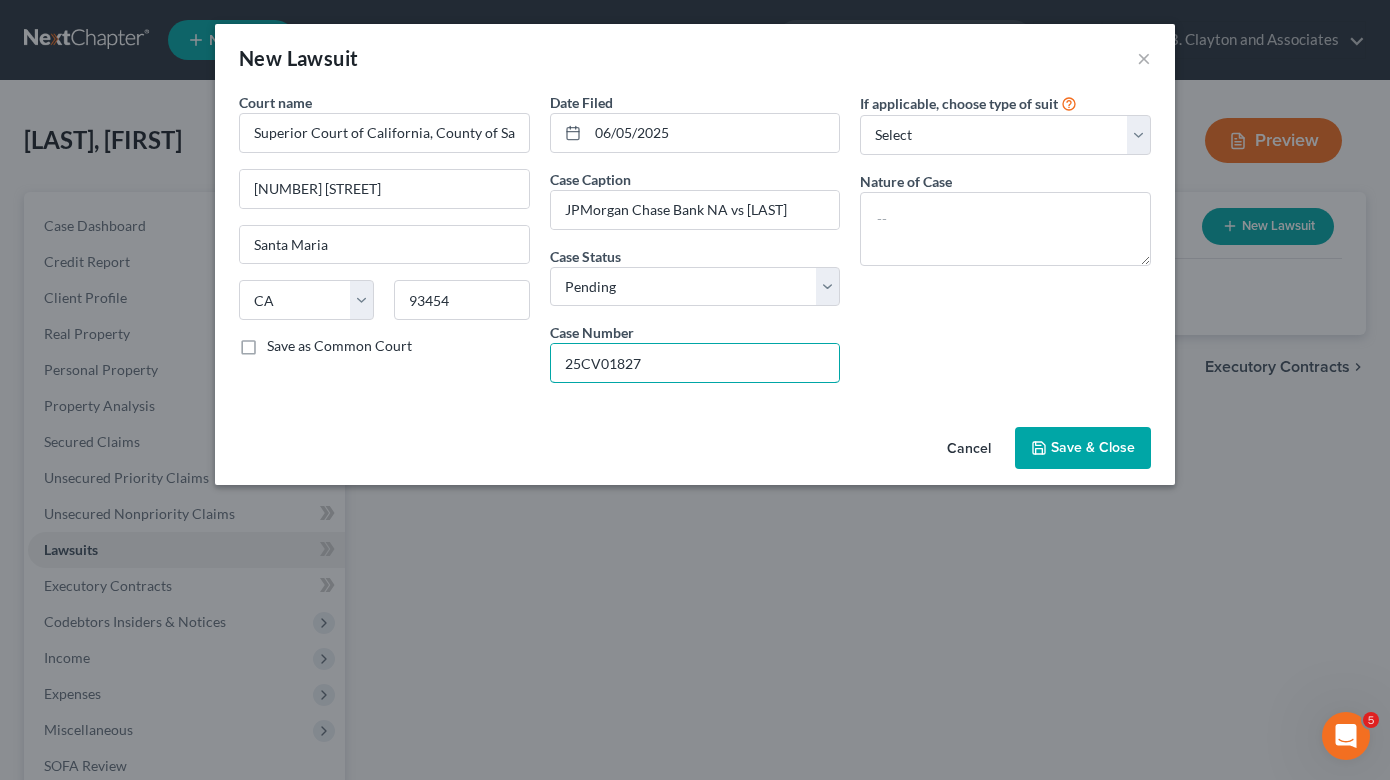 type on "25CV01827" 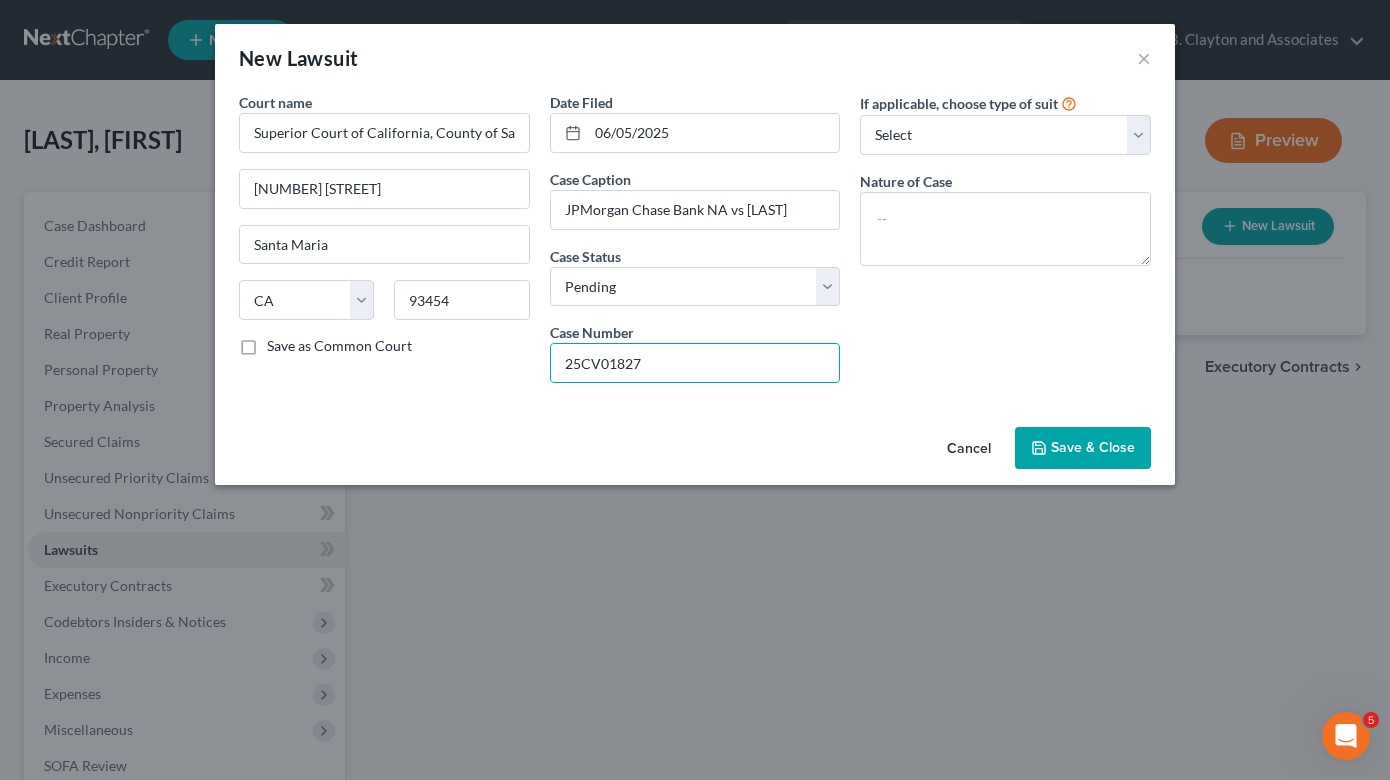 click on "If applicable, choose type of suit     Select Repossession Garnishment Foreclosure Attached, Seized, Or Levied Other Nature of Case" at bounding box center (1005, 245) 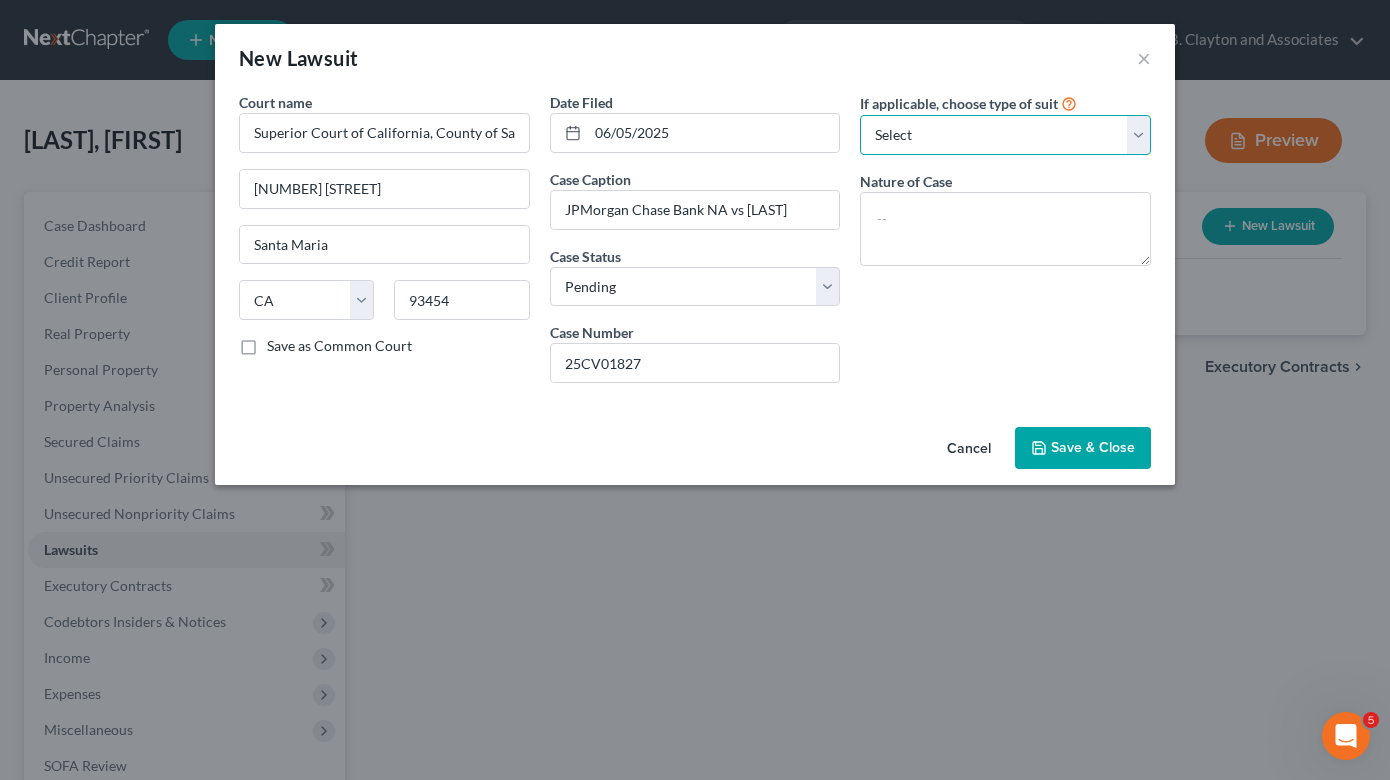 click on "Select Repossession Garnishment Foreclosure Attached, Seized, Or Levied Other" at bounding box center (1005, 135) 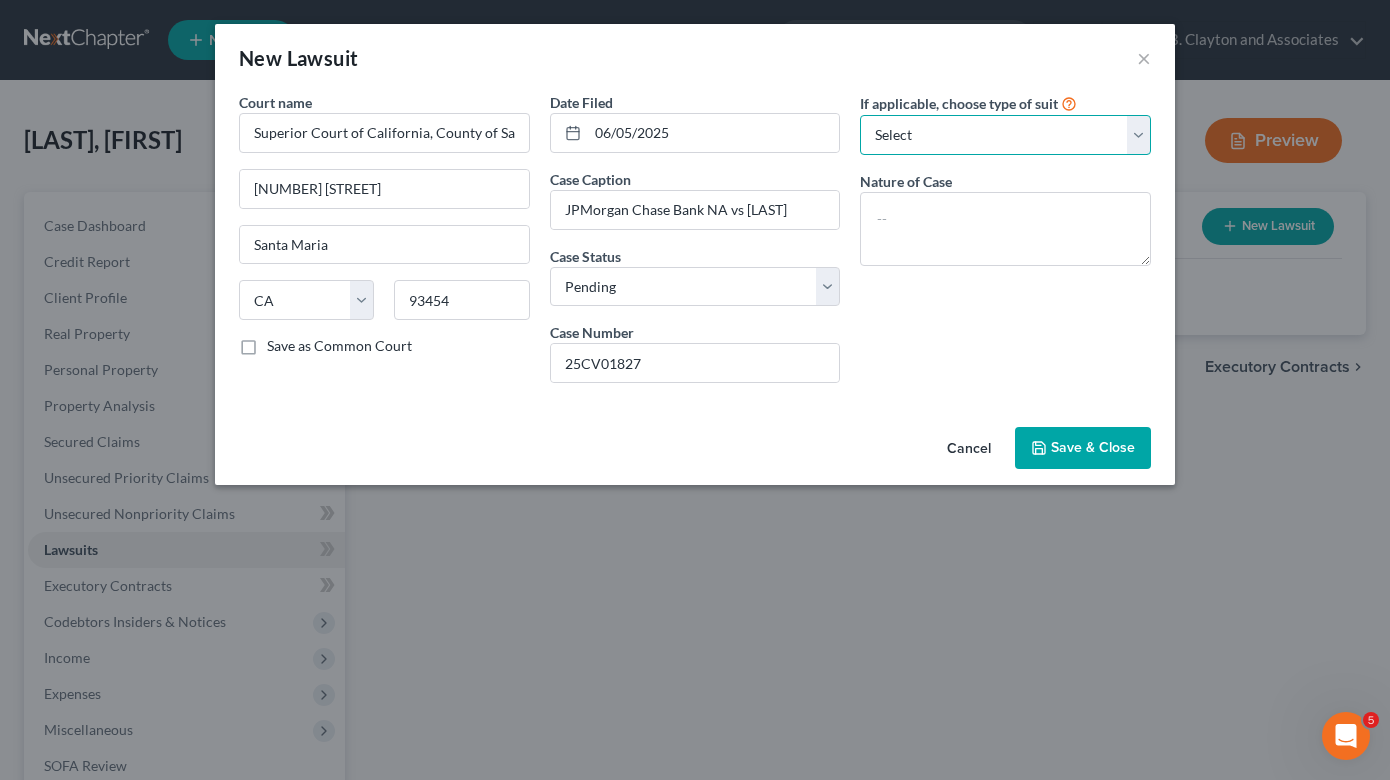 select on "4" 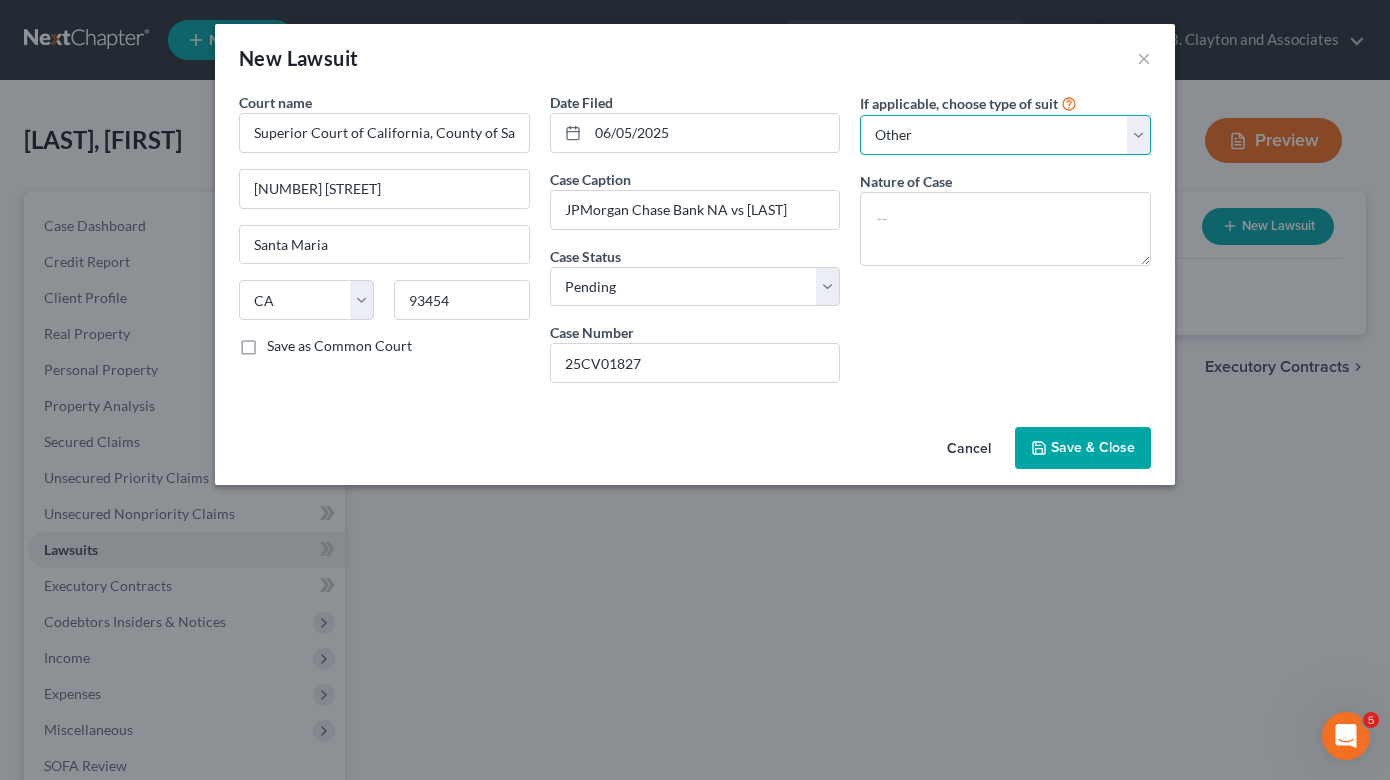 click on "Select Repossession Garnishment Foreclosure Attached, Seized, Or Levied Other" at bounding box center (1005, 135) 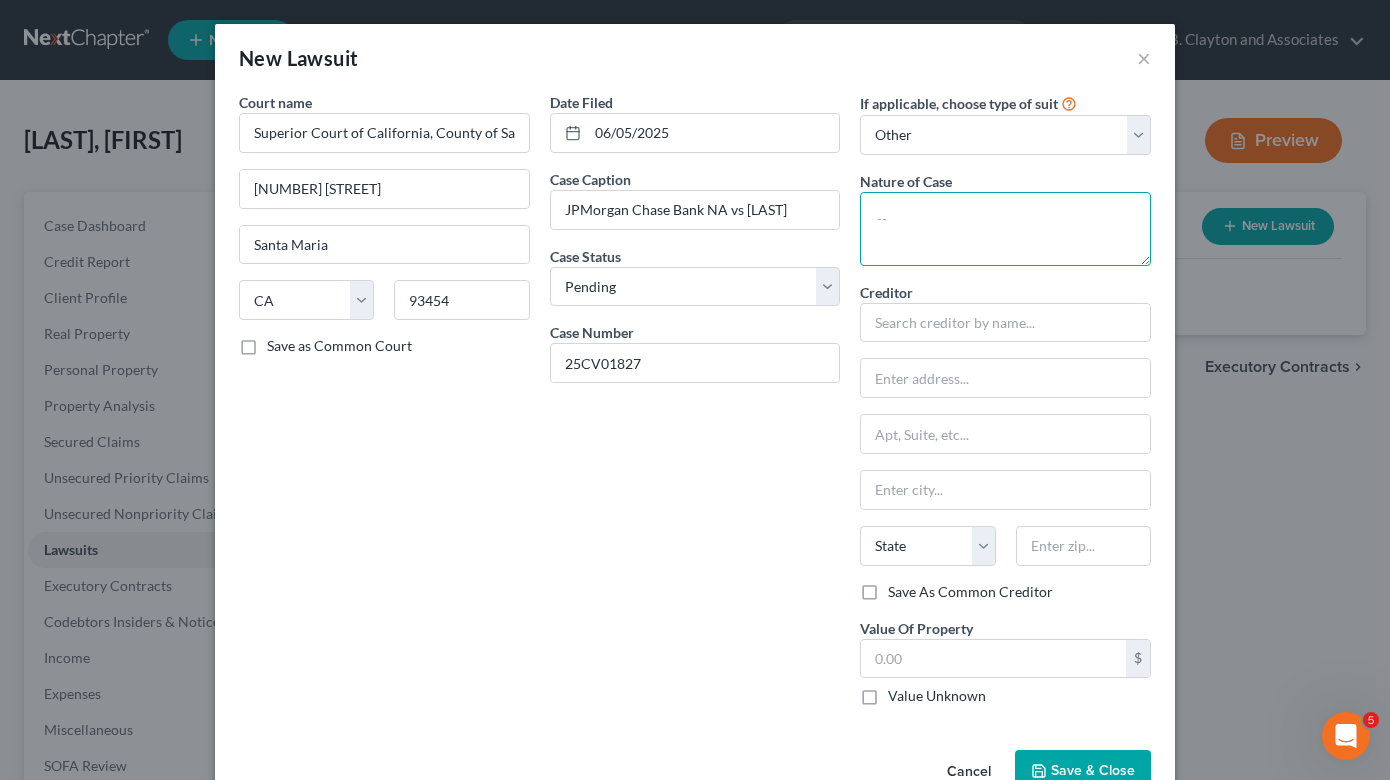 click at bounding box center (1005, 229) 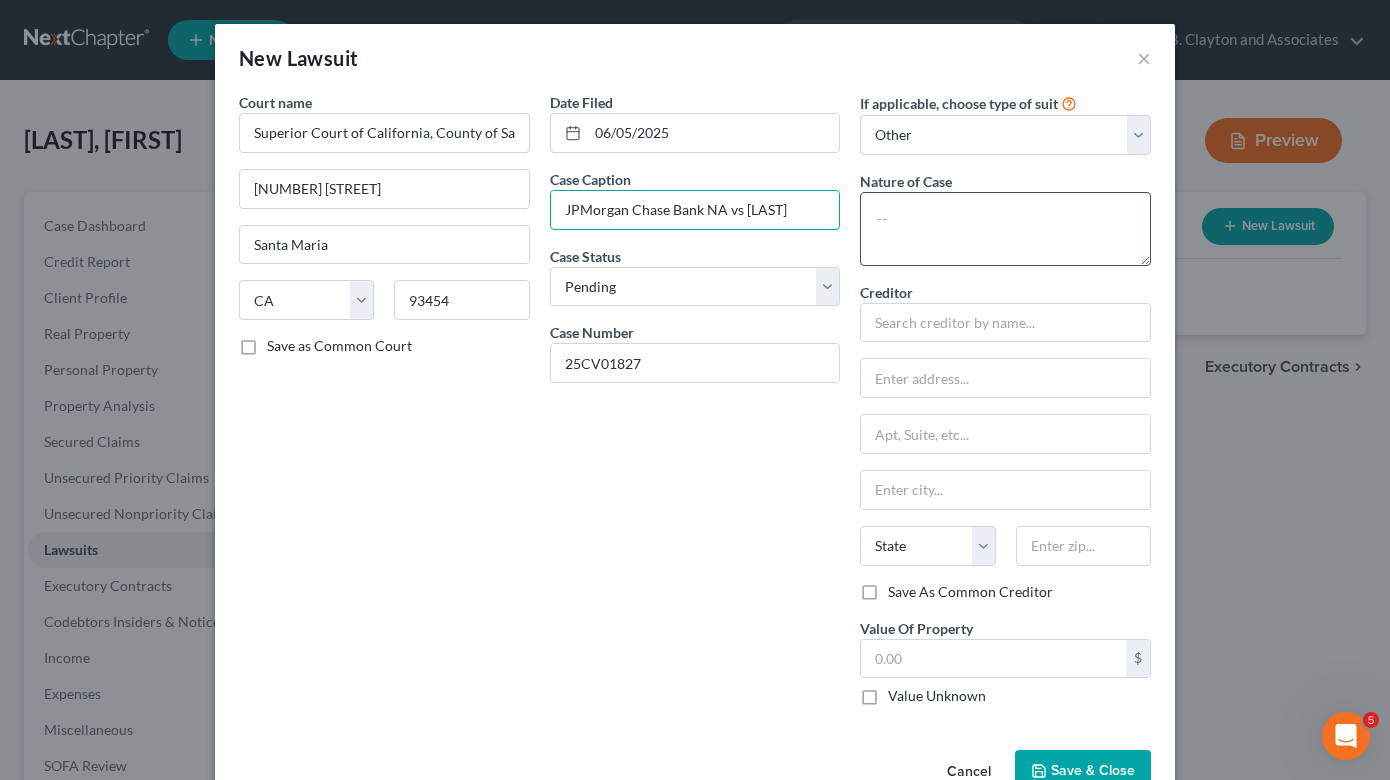 scroll, scrollTop: 0, scrollLeft: 2, axis: horizontal 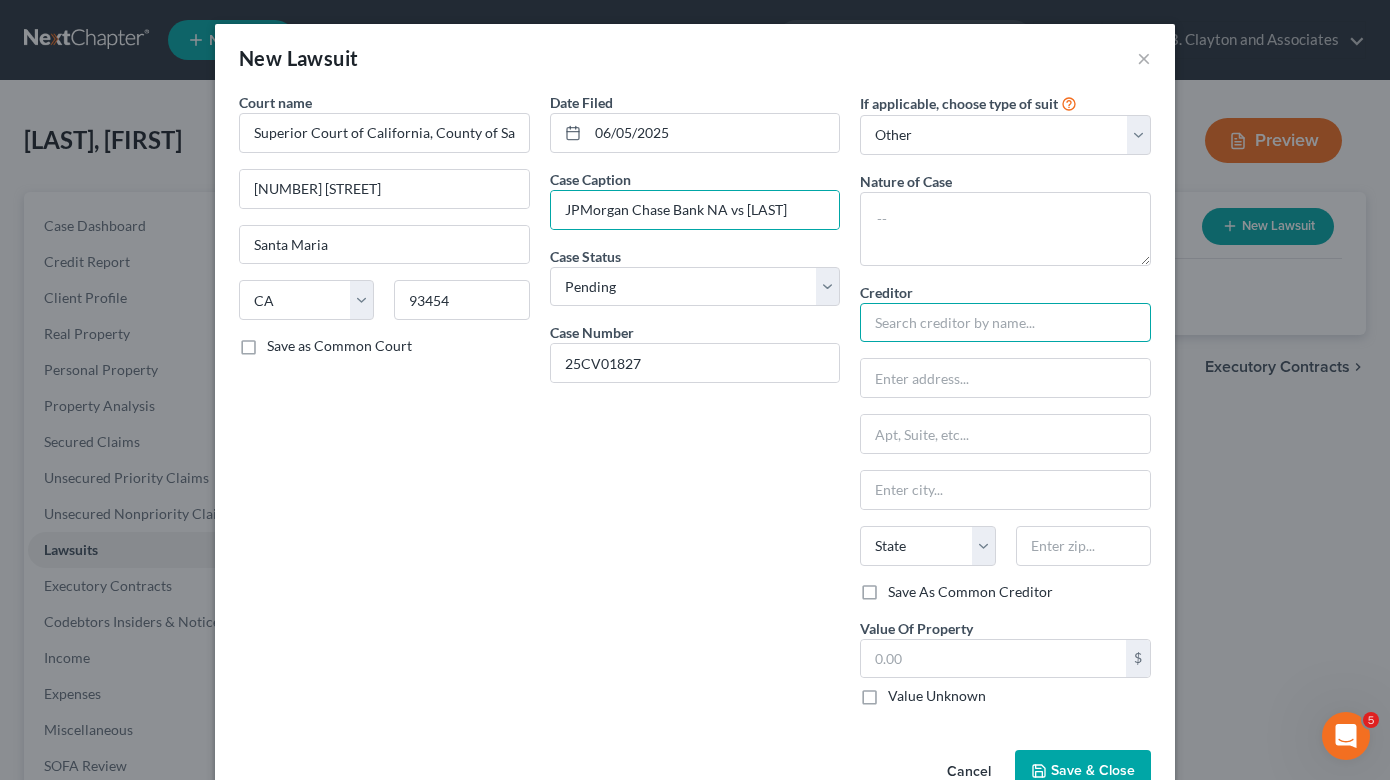 click at bounding box center (1005, 323) 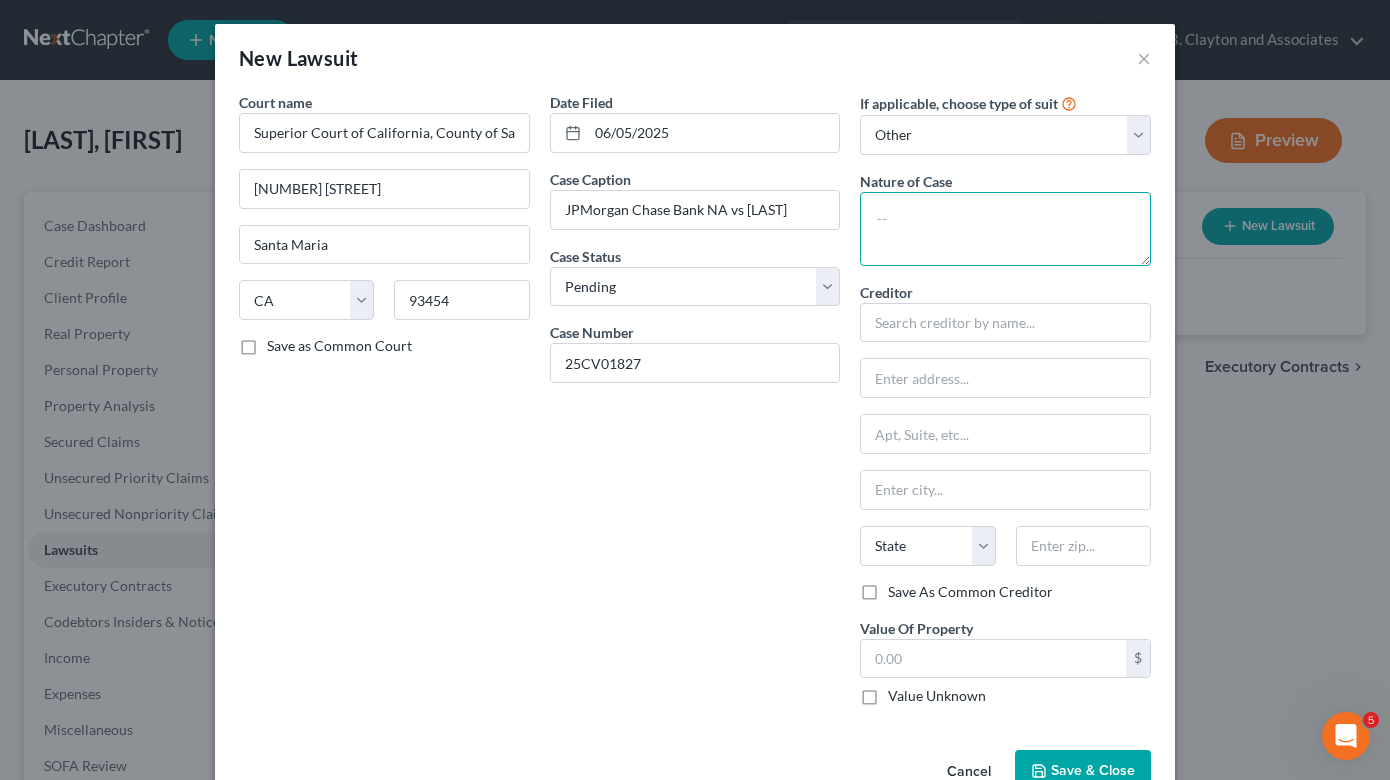 click at bounding box center [1005, 229] 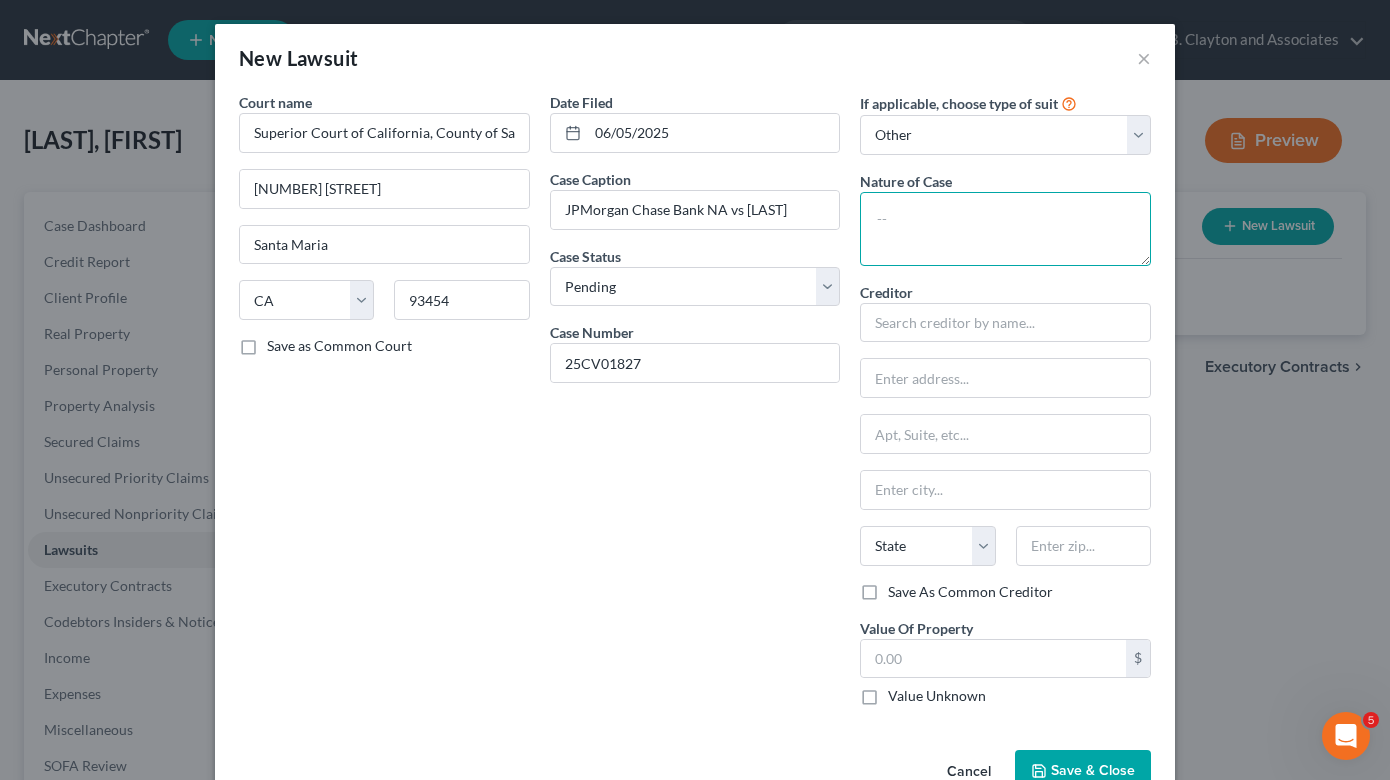 paste on "JPMorgan Chase Bank NA vs [LAST]" 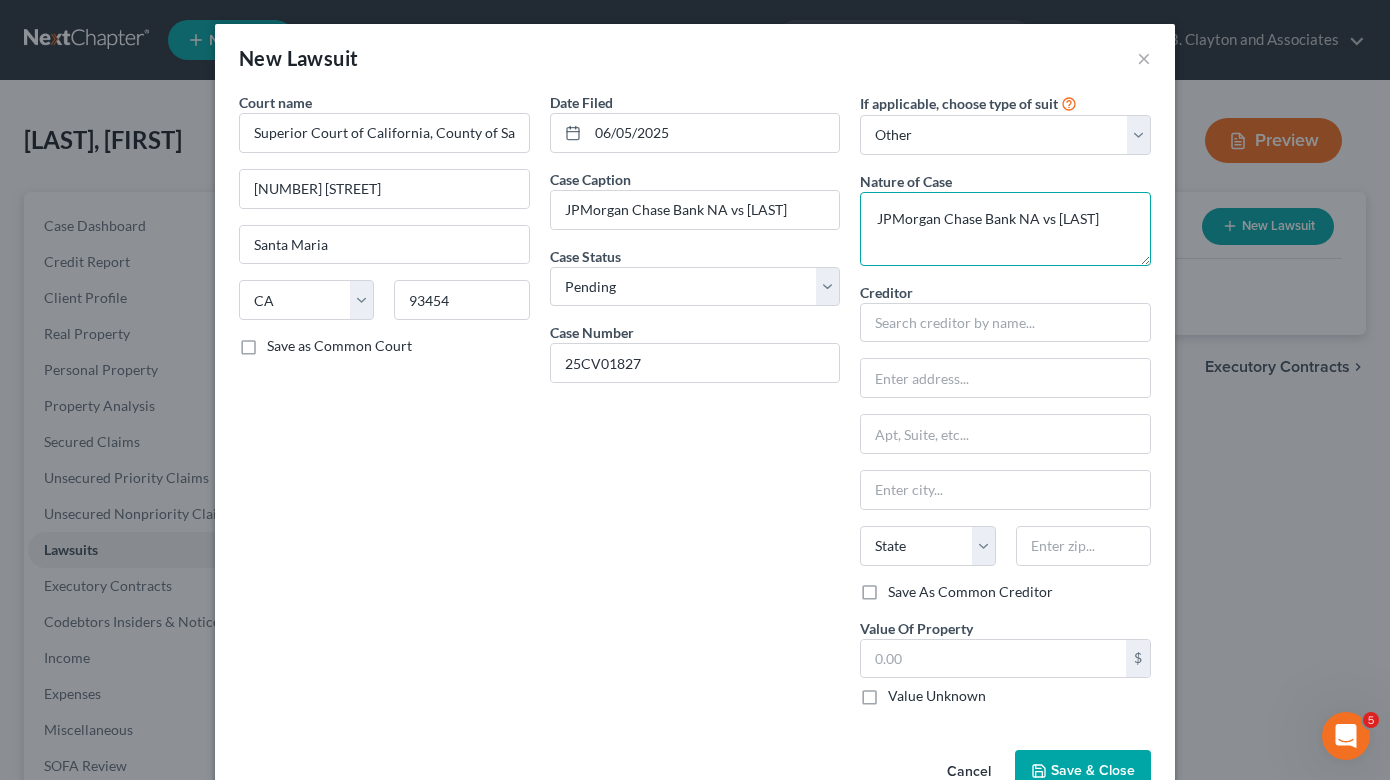 type on "JPMorgan Chase Bank NA vs [LAST]" 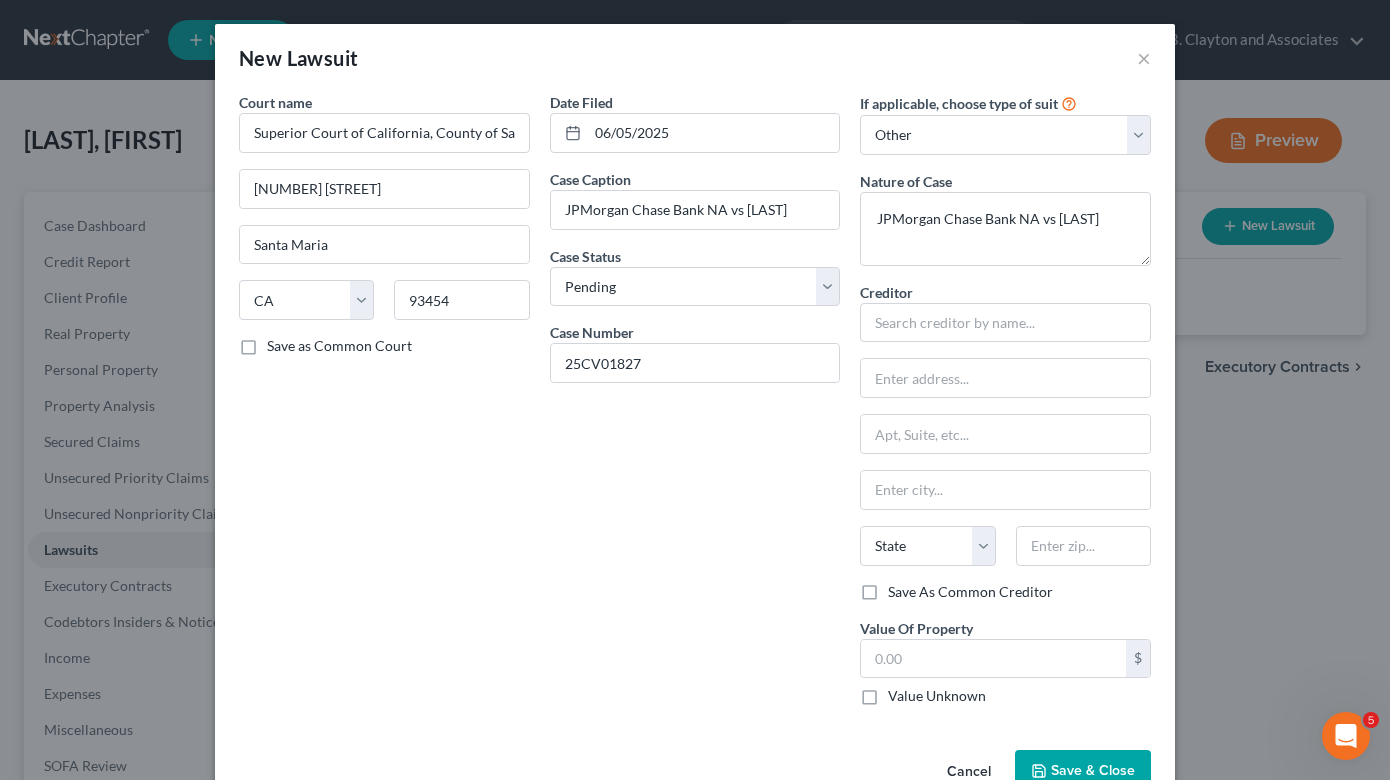 click on "Creditor *                         State AL AK AR AZ CA CO CT DE DC FL GA GU HI ID IL IN IA KS KY LA ME MD MA MI MN MS MO MT NC ND NE NV NH NJ NM NY OH OK OR PA PR RI SC SD TN TX UT VI VA VT WA WV WI WY" at bounding box center (1005, 432) 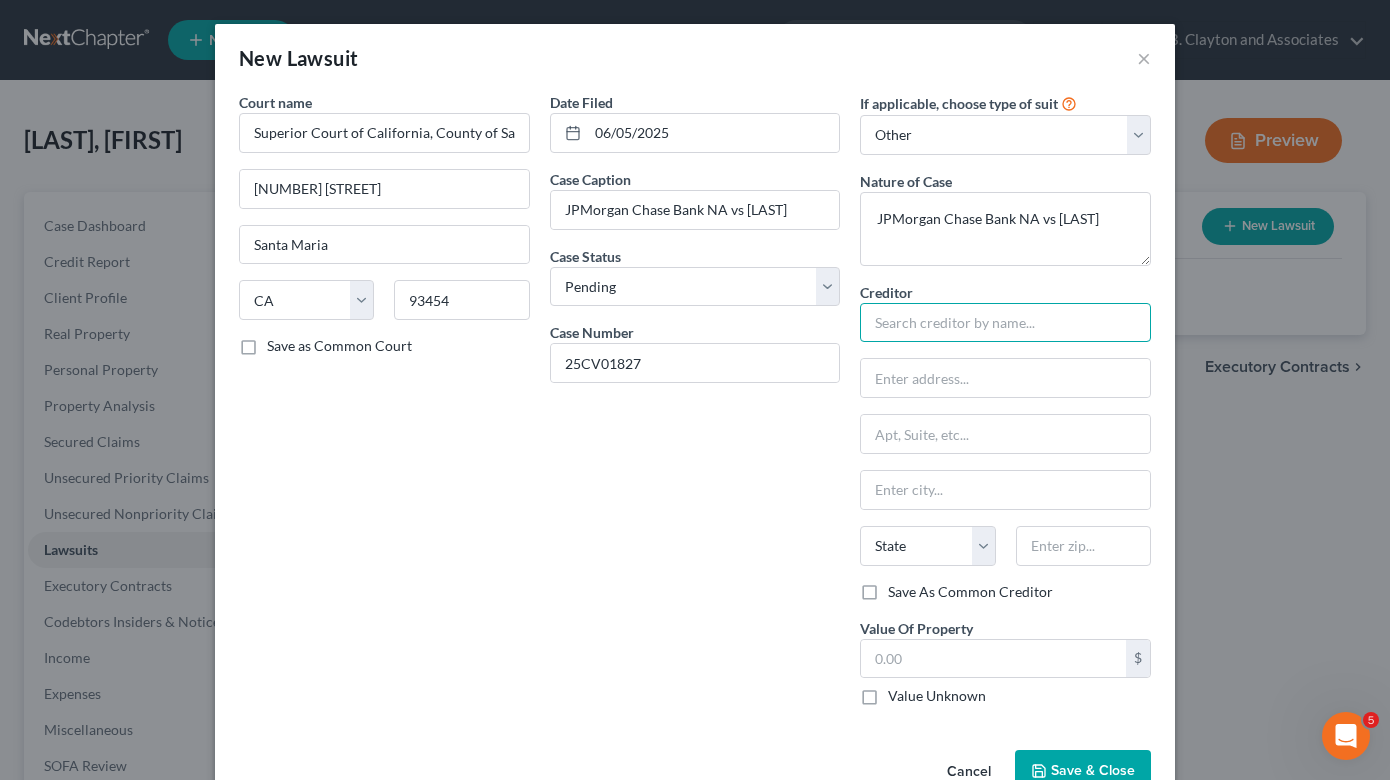 click at bounding box center (1005, 323) 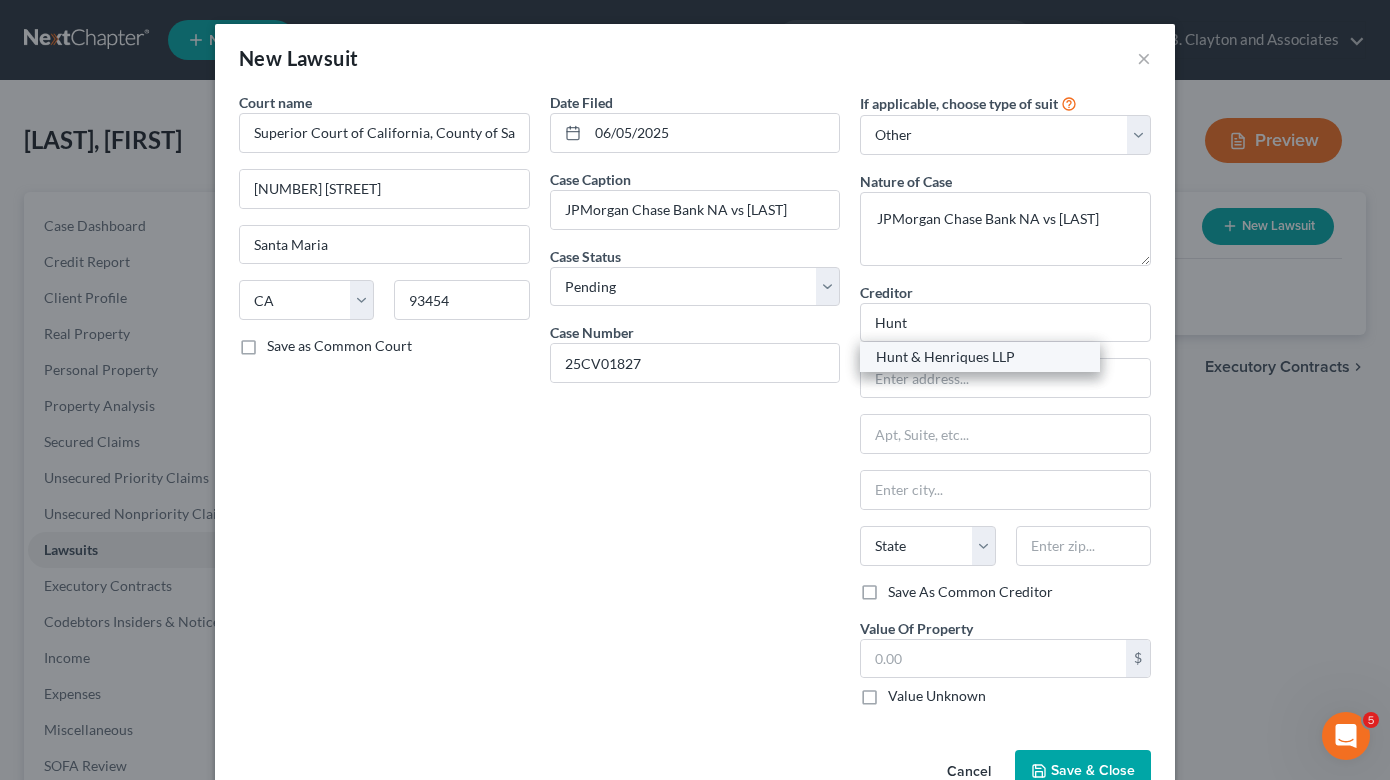 click on "Hunt & Henriques LLP" at bounding box center [980, 357] 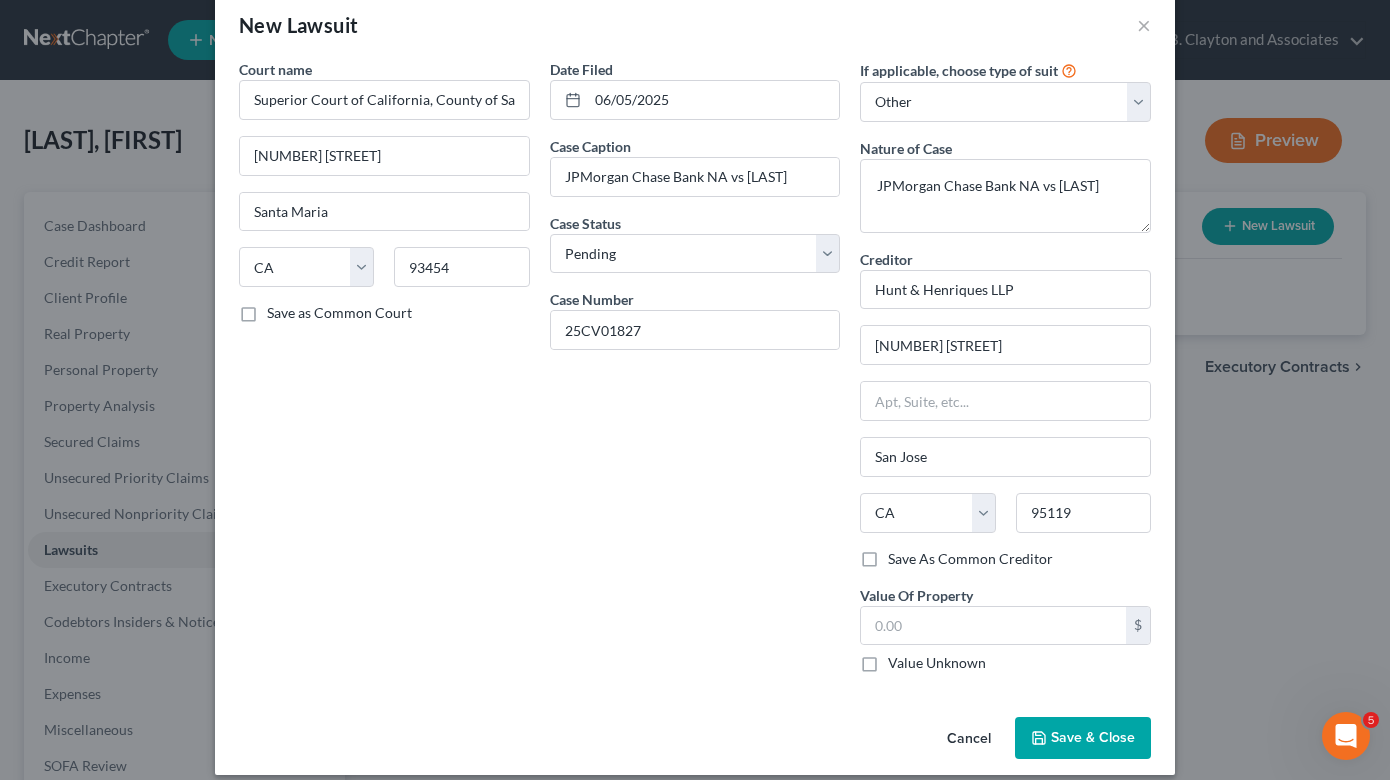 scroll, scrollTop: 50, scrollLeft: 0, axis: vertical 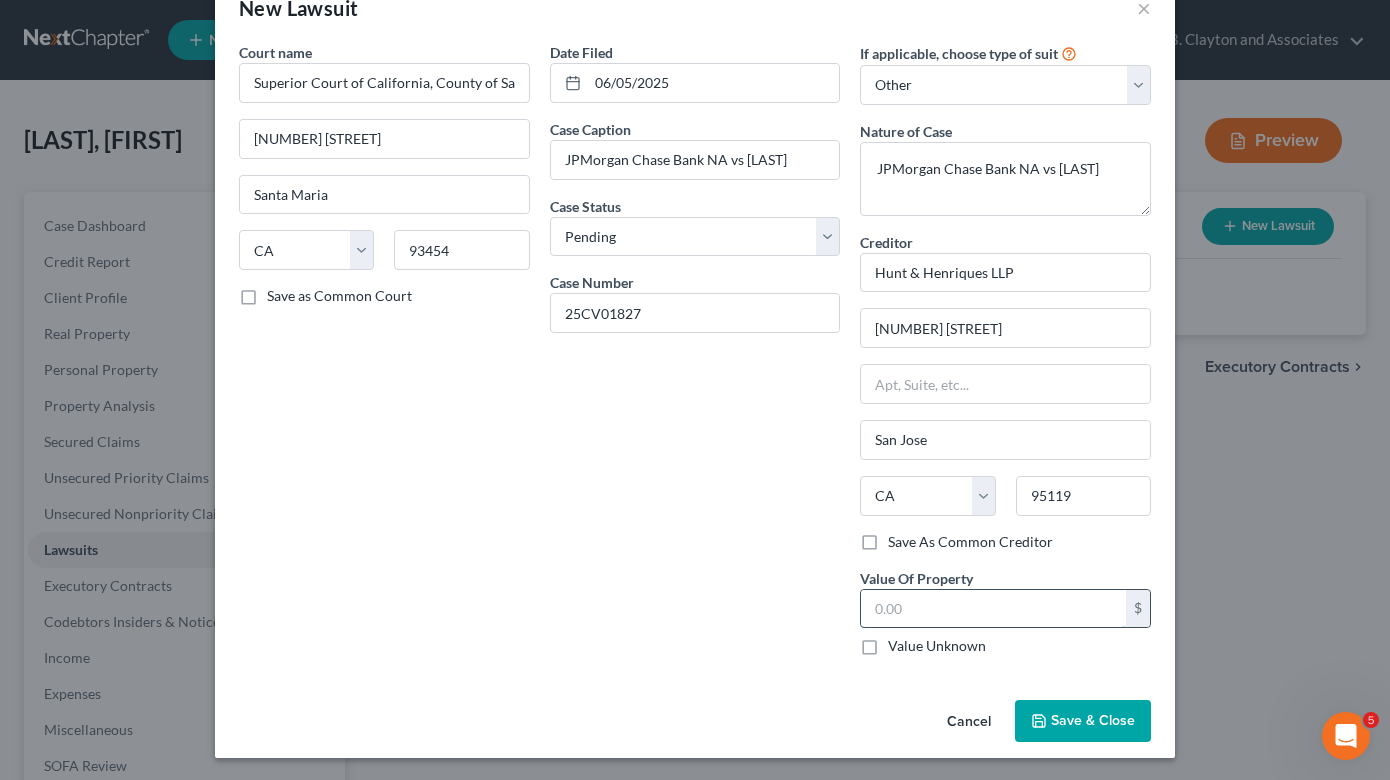click at bounding box center [993, 609] 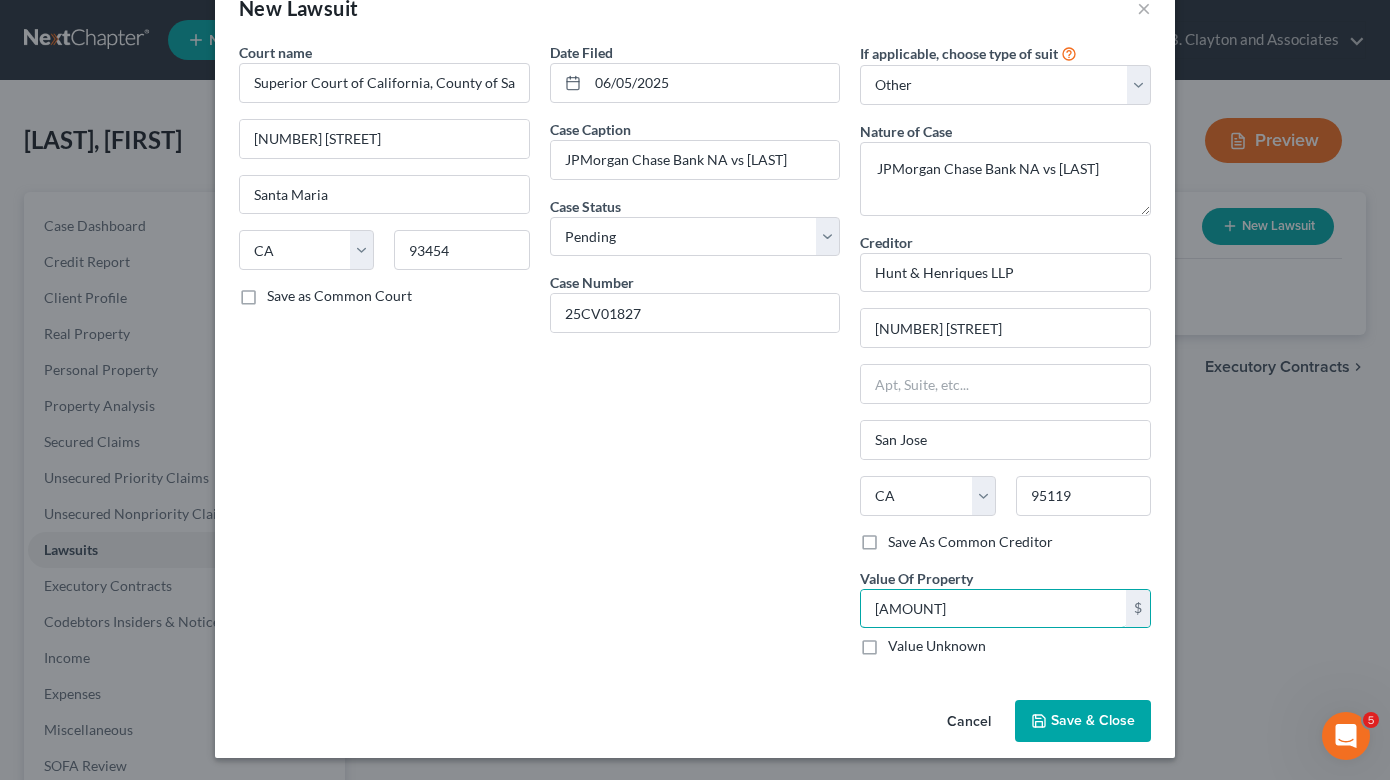 type on "[AMOUNT]" 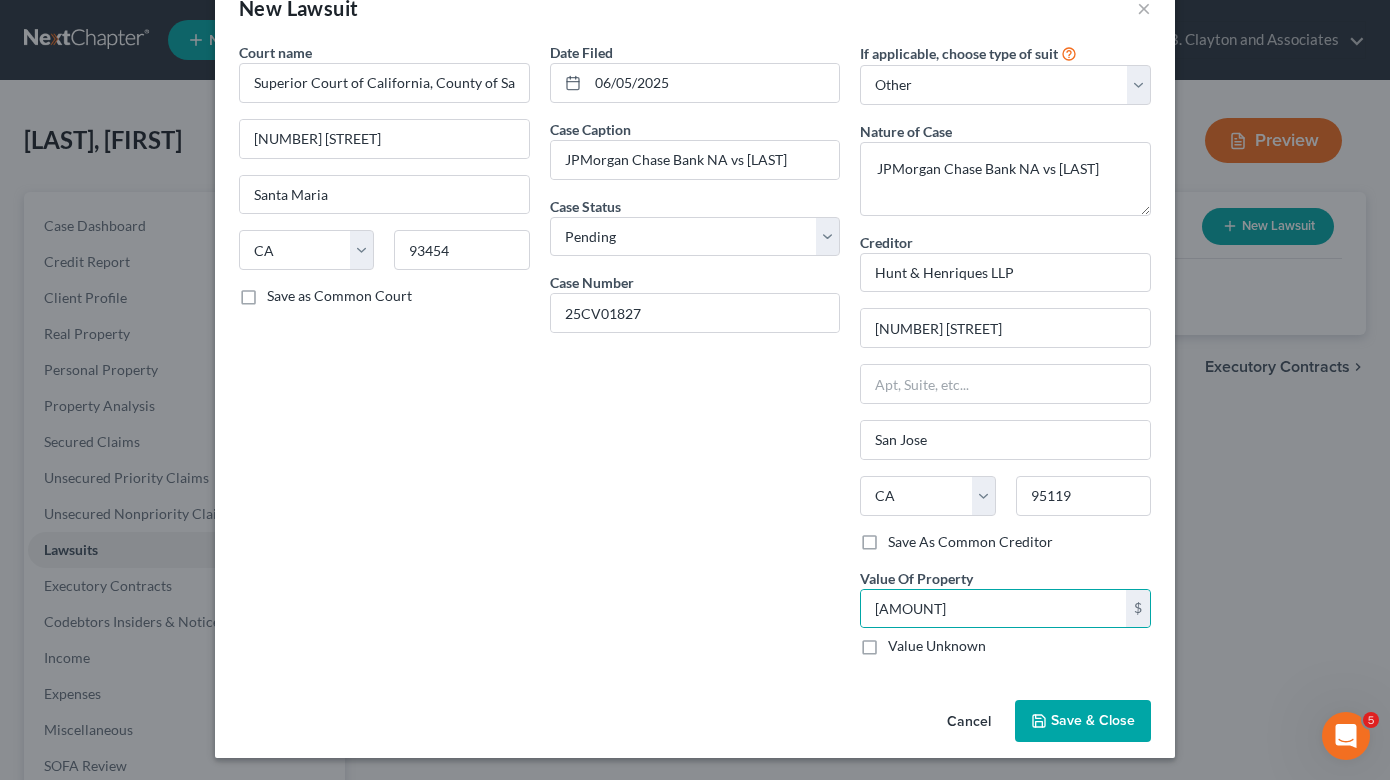 click on "Save & Close" at bounding box center [1083, 721] 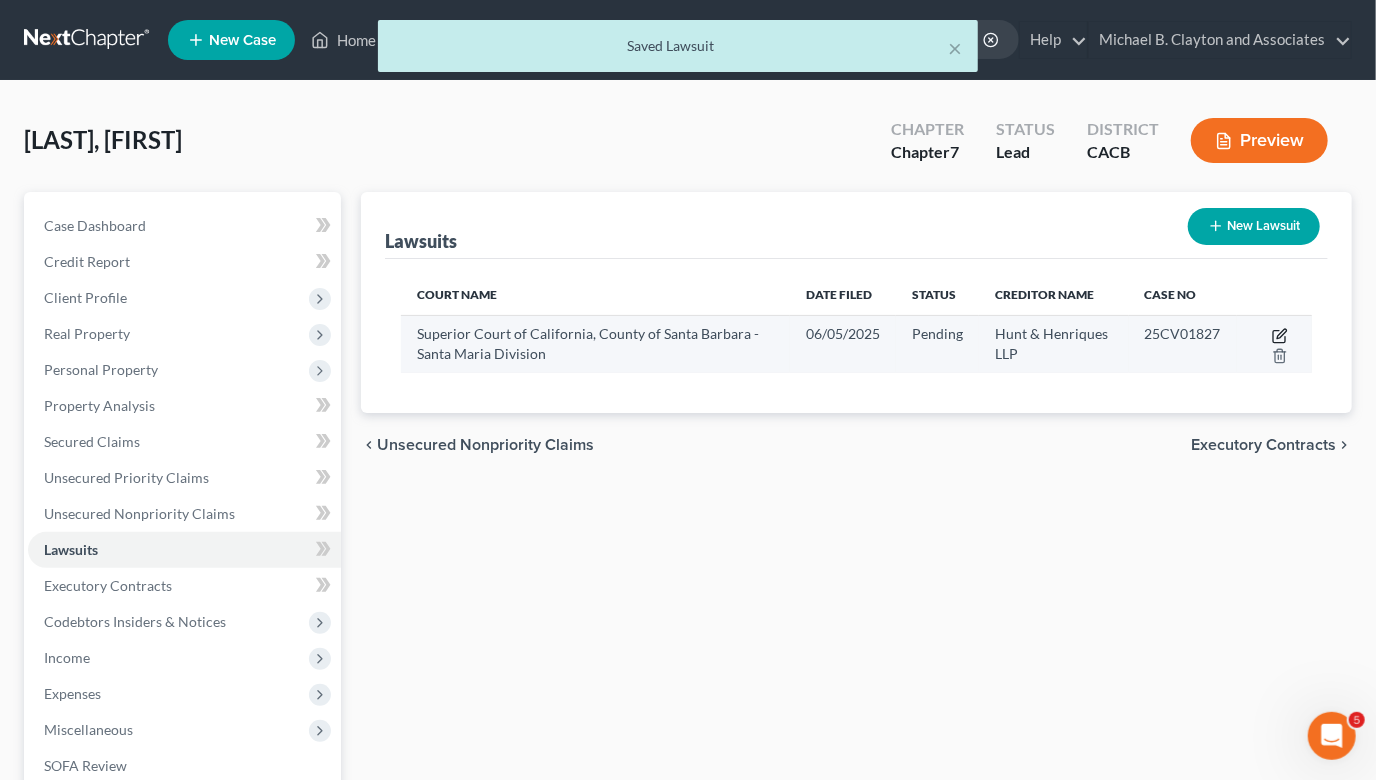 click 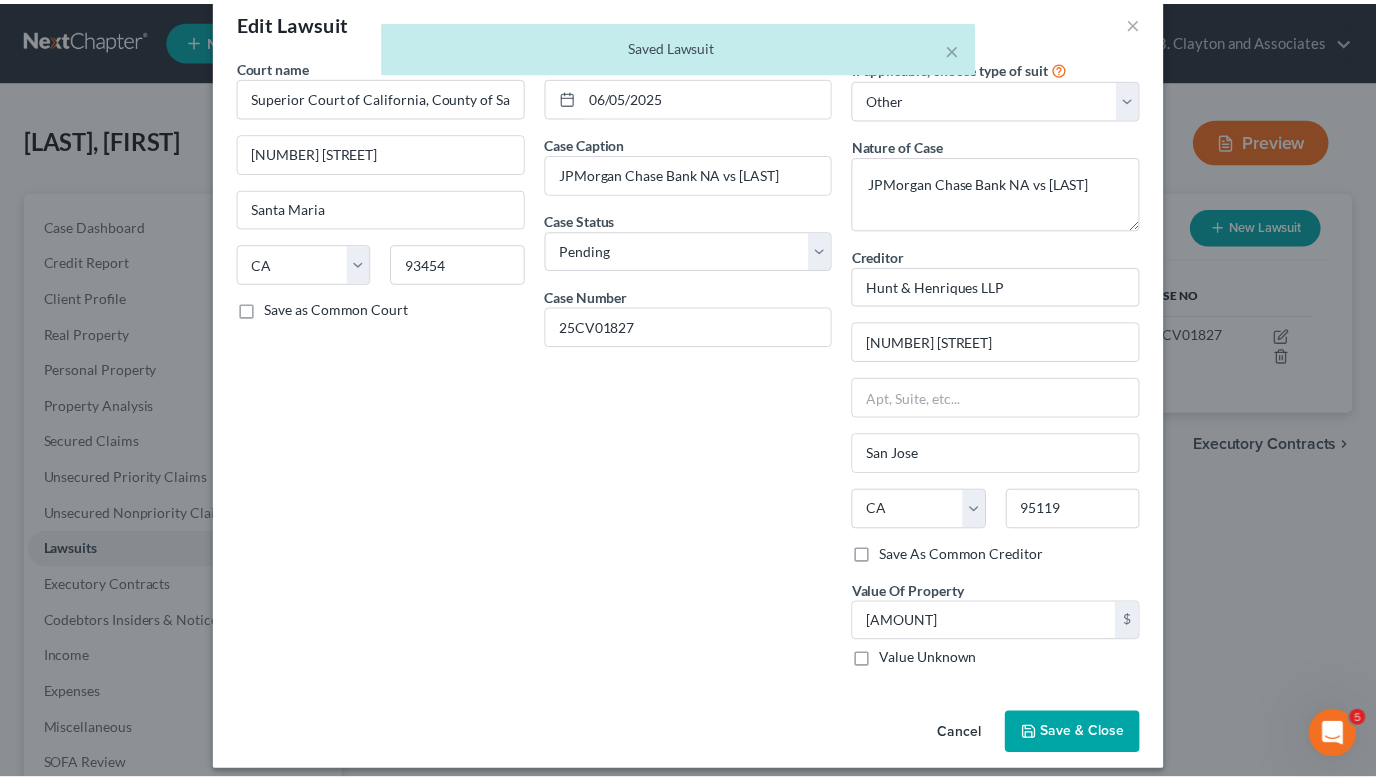 scroll, scrollTop: 50, scrollLeft: 0, axis: vertical 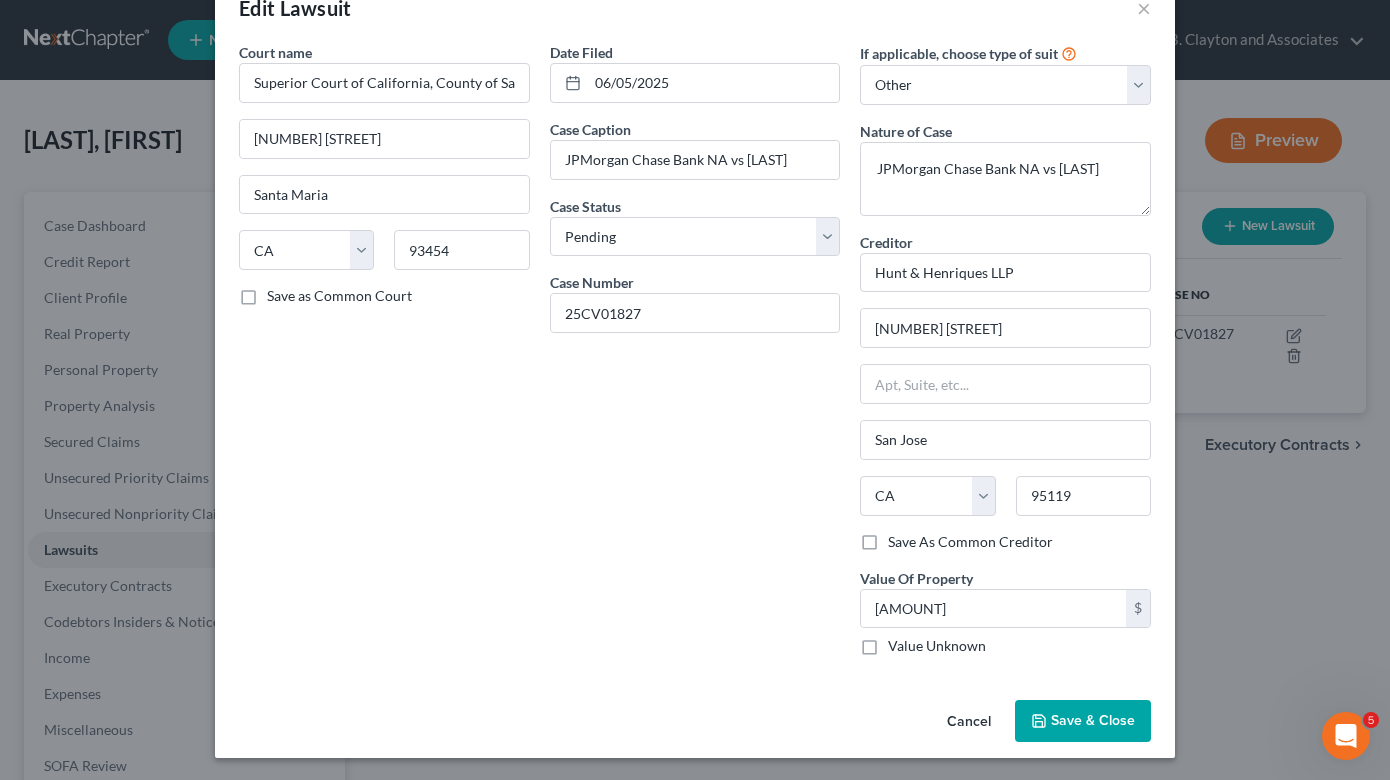click on "Save & Close" at bounding box center [1093, 720] 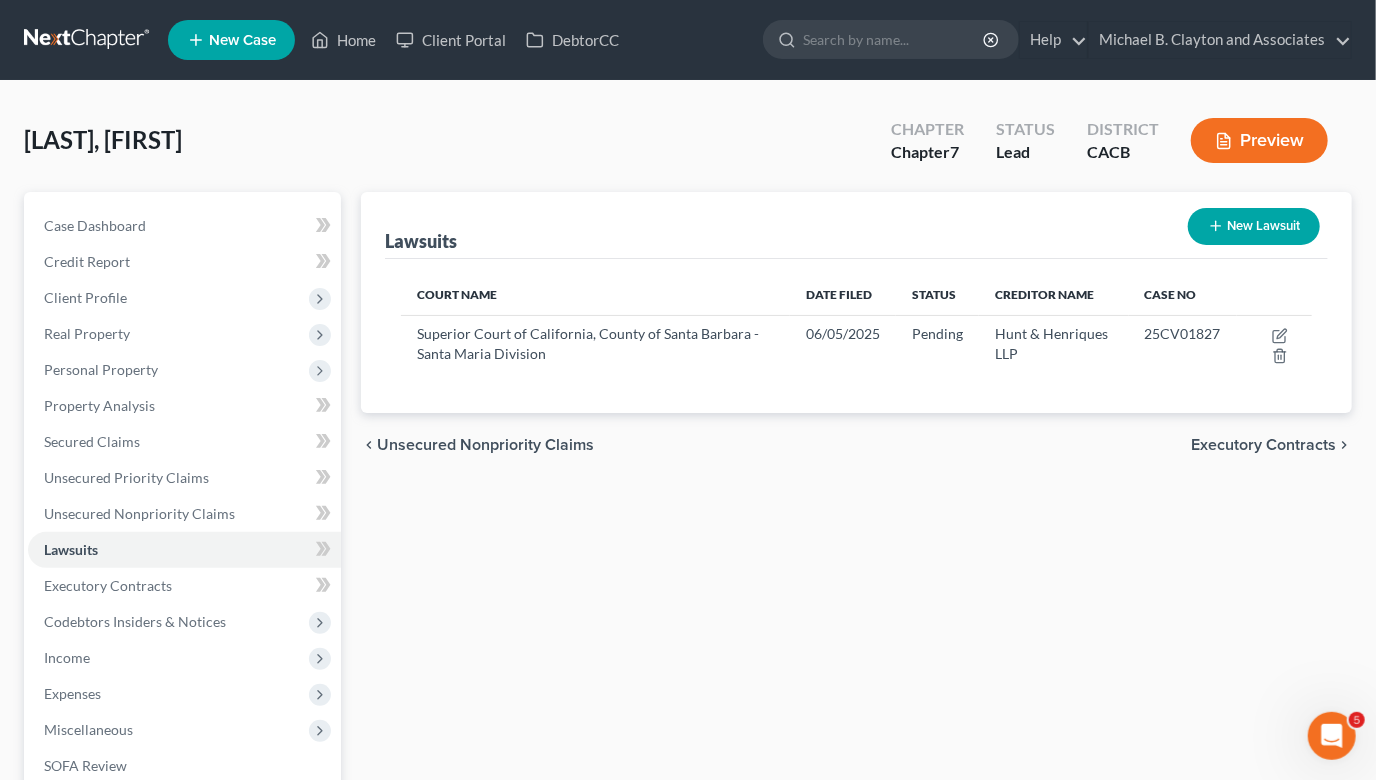 click on "Client Profile" at bounding box center [184, 298] 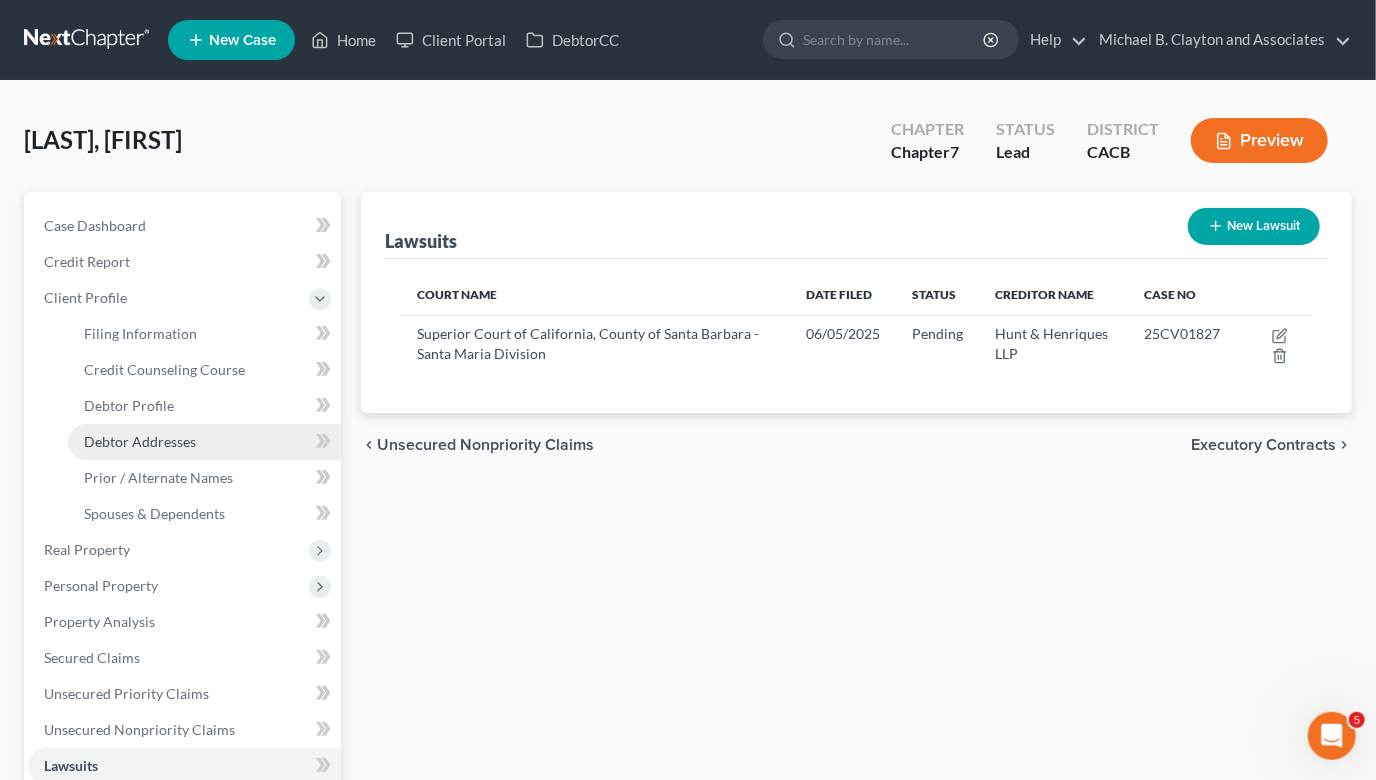 click on "Debtor Addresses" at bounding box center (204, 442) 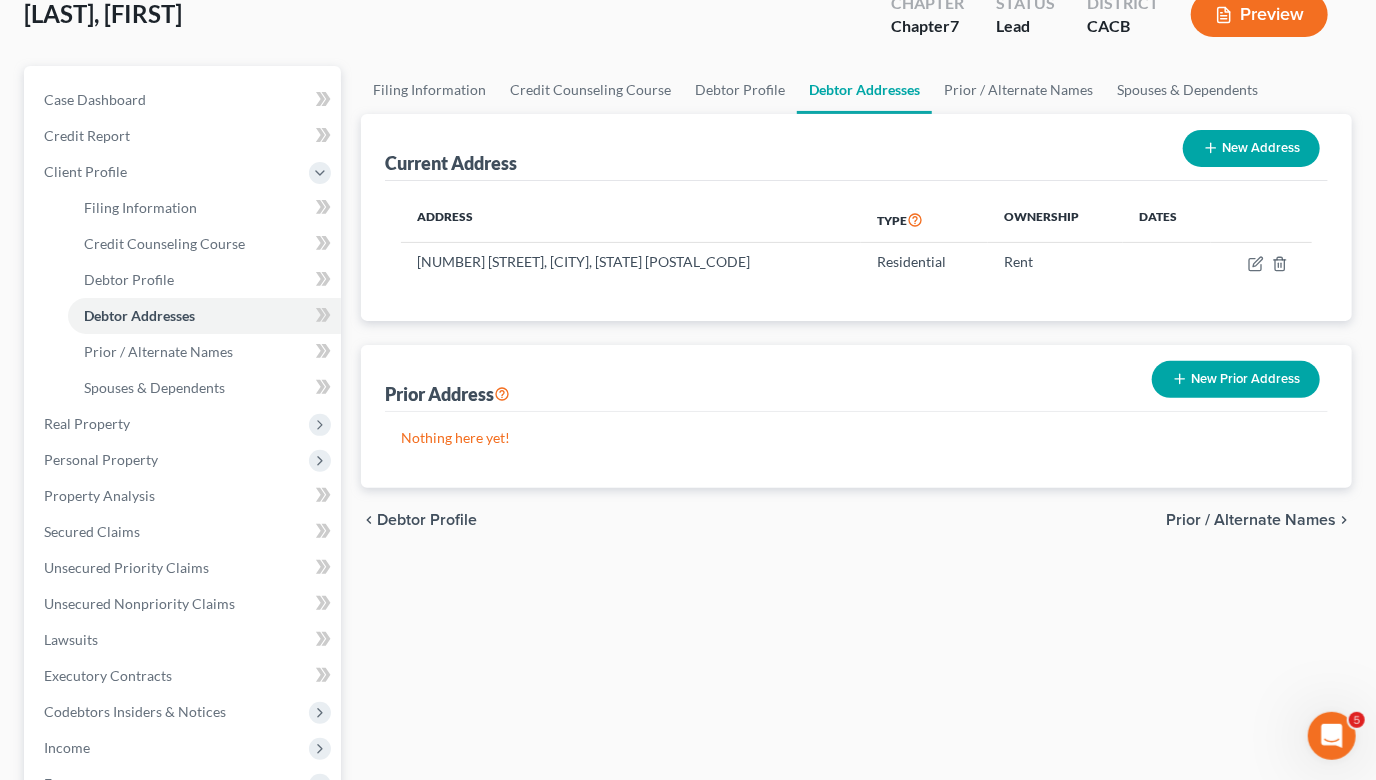 scroll, scrollTop: 302, scrollLeft: 0, axis: vertical 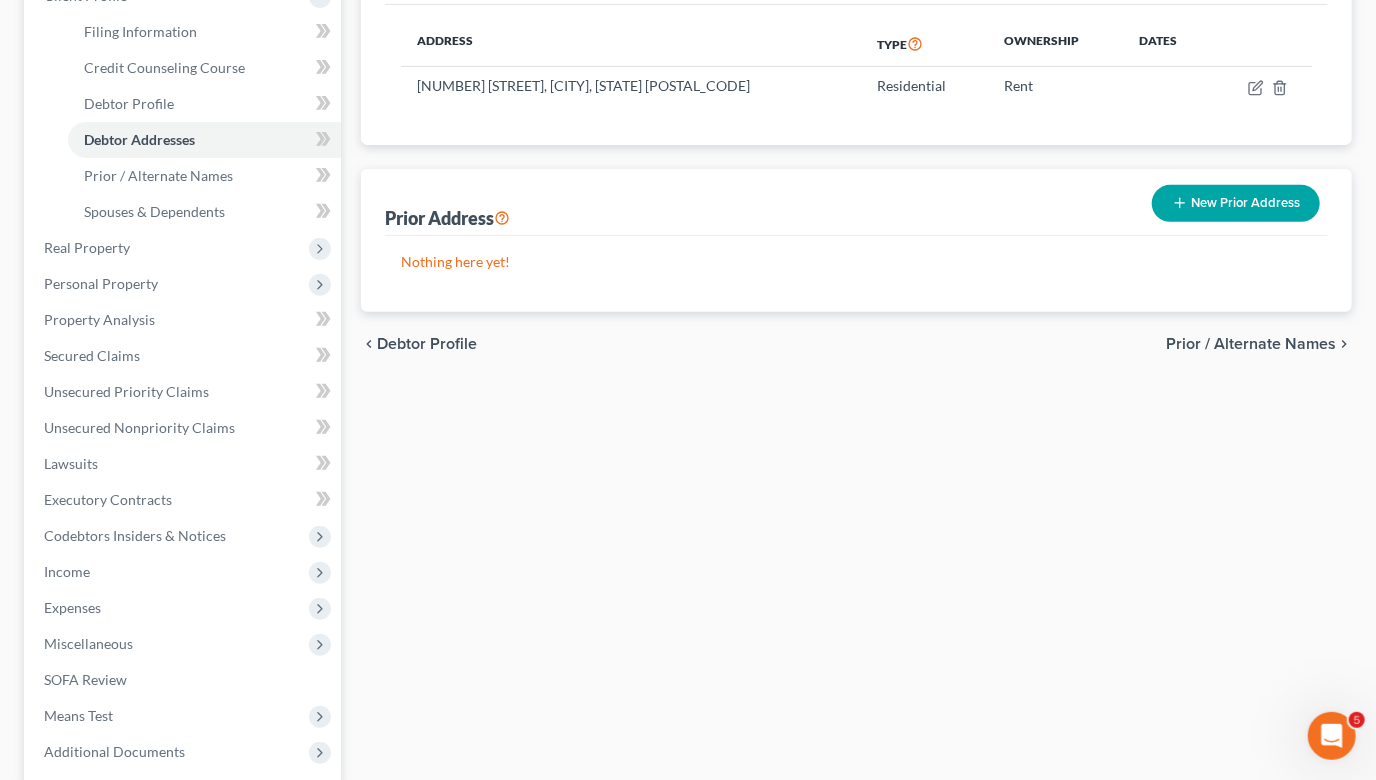 click on "New Prior Address" at bounding box center [1236, 203] 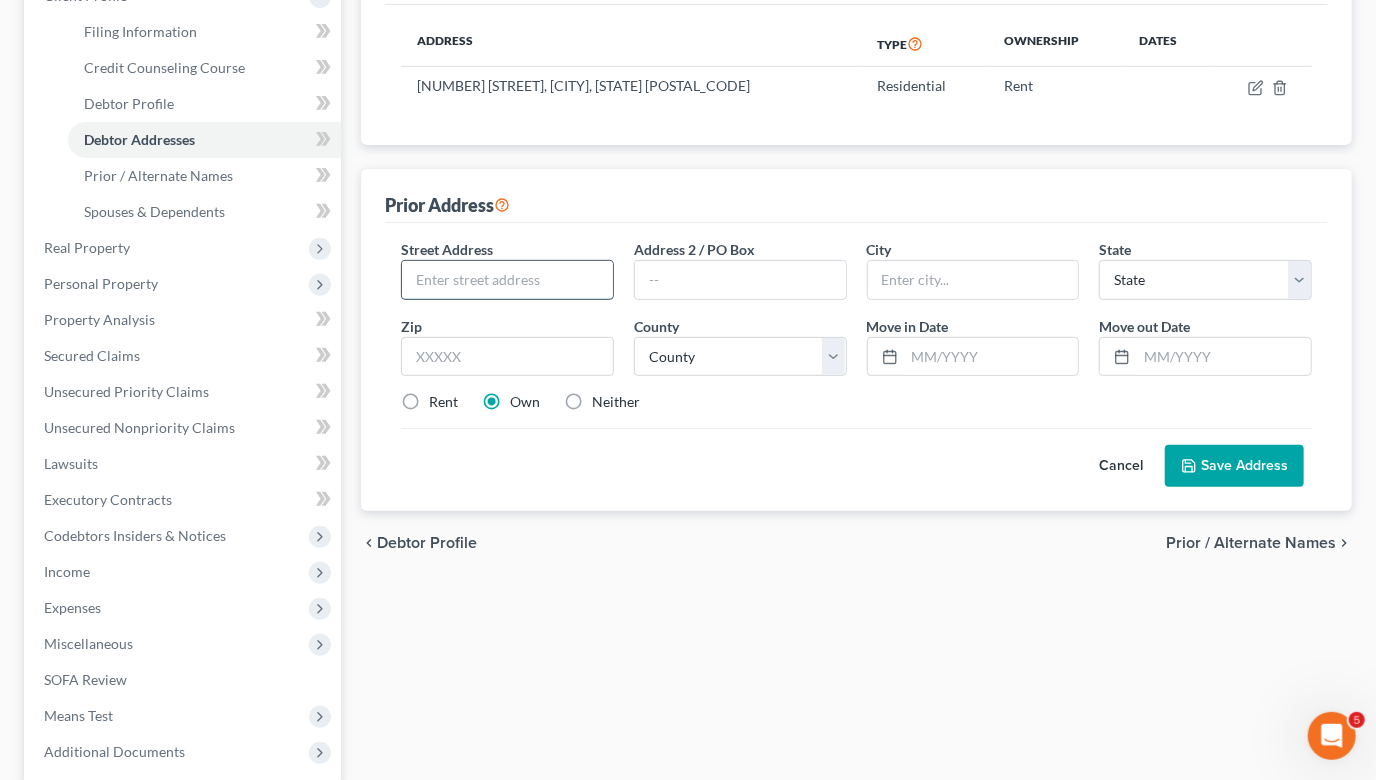 click at bounding box center (507, 280) 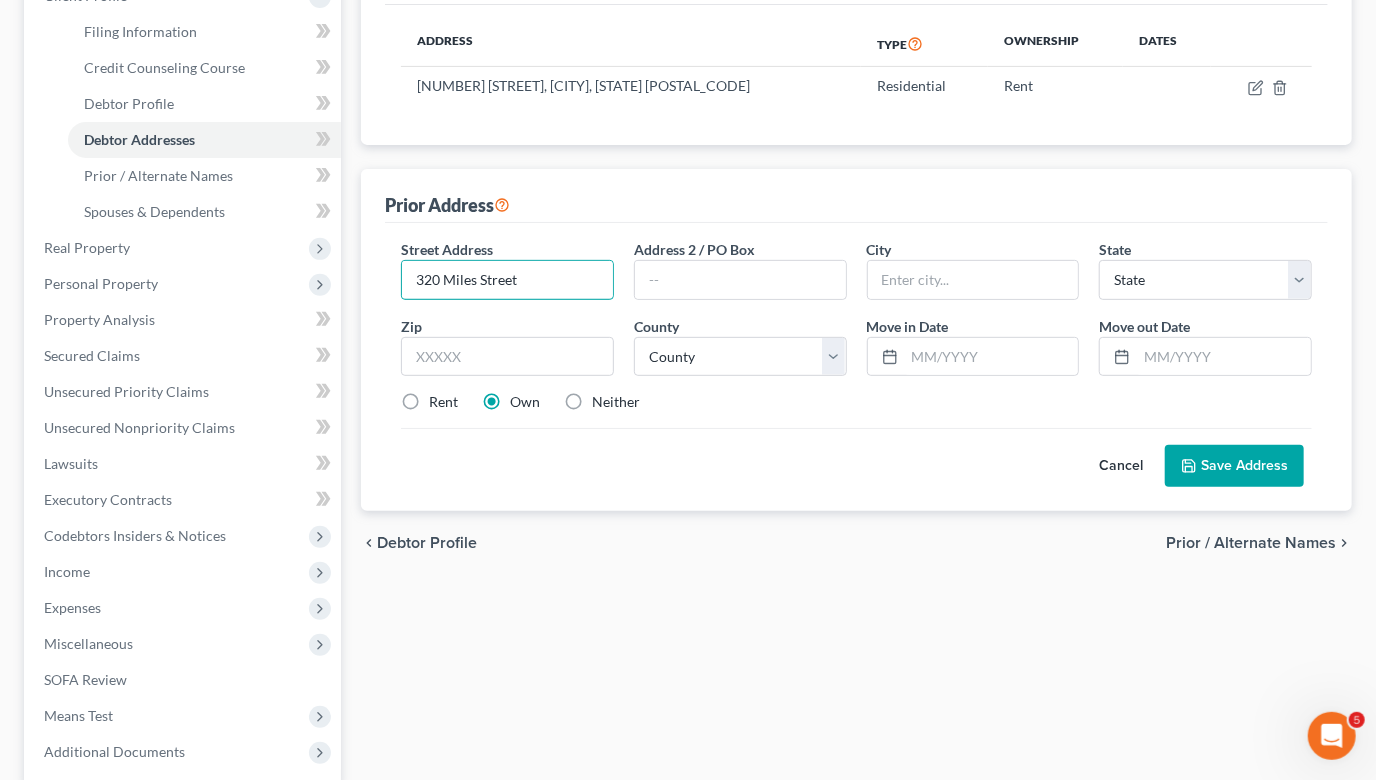 type on "320 Miles Street" 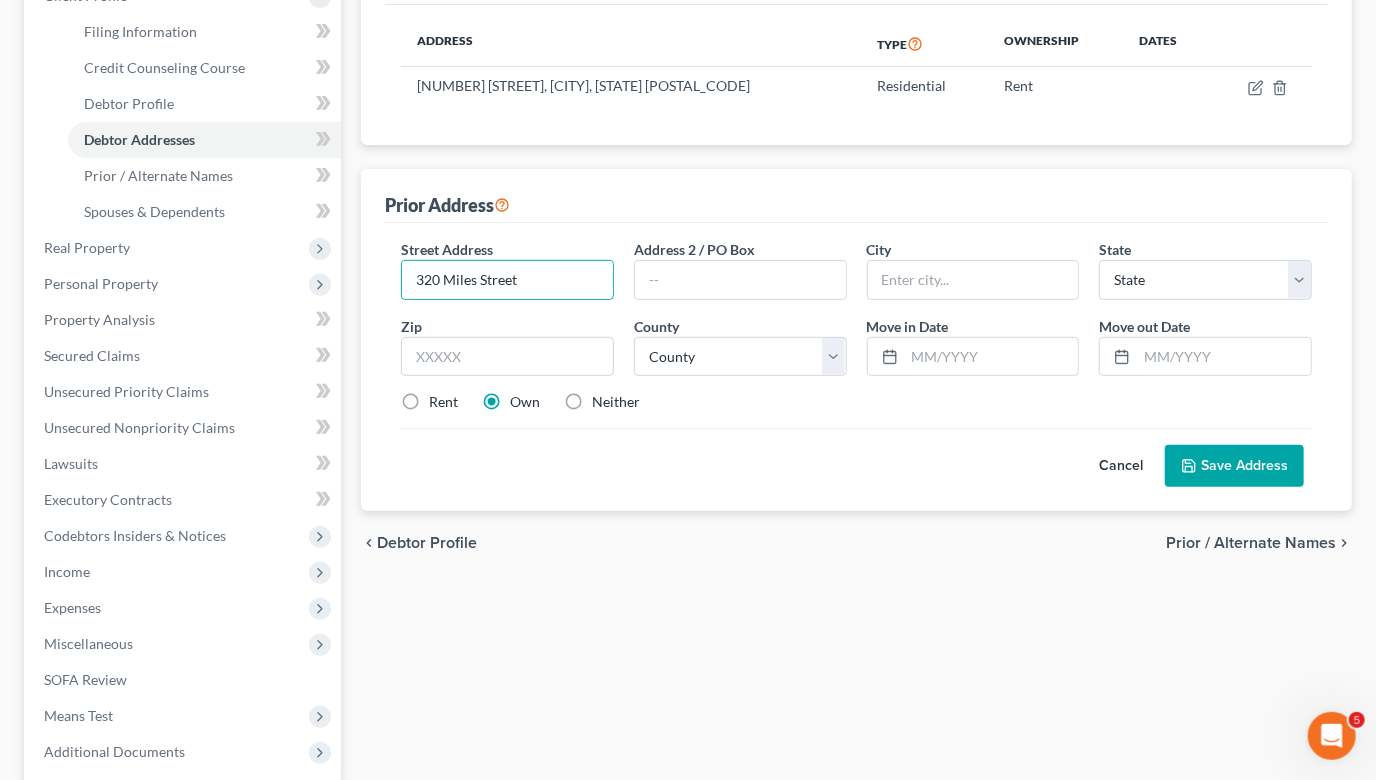 click on "Rent" at bounding box center [443, 402] 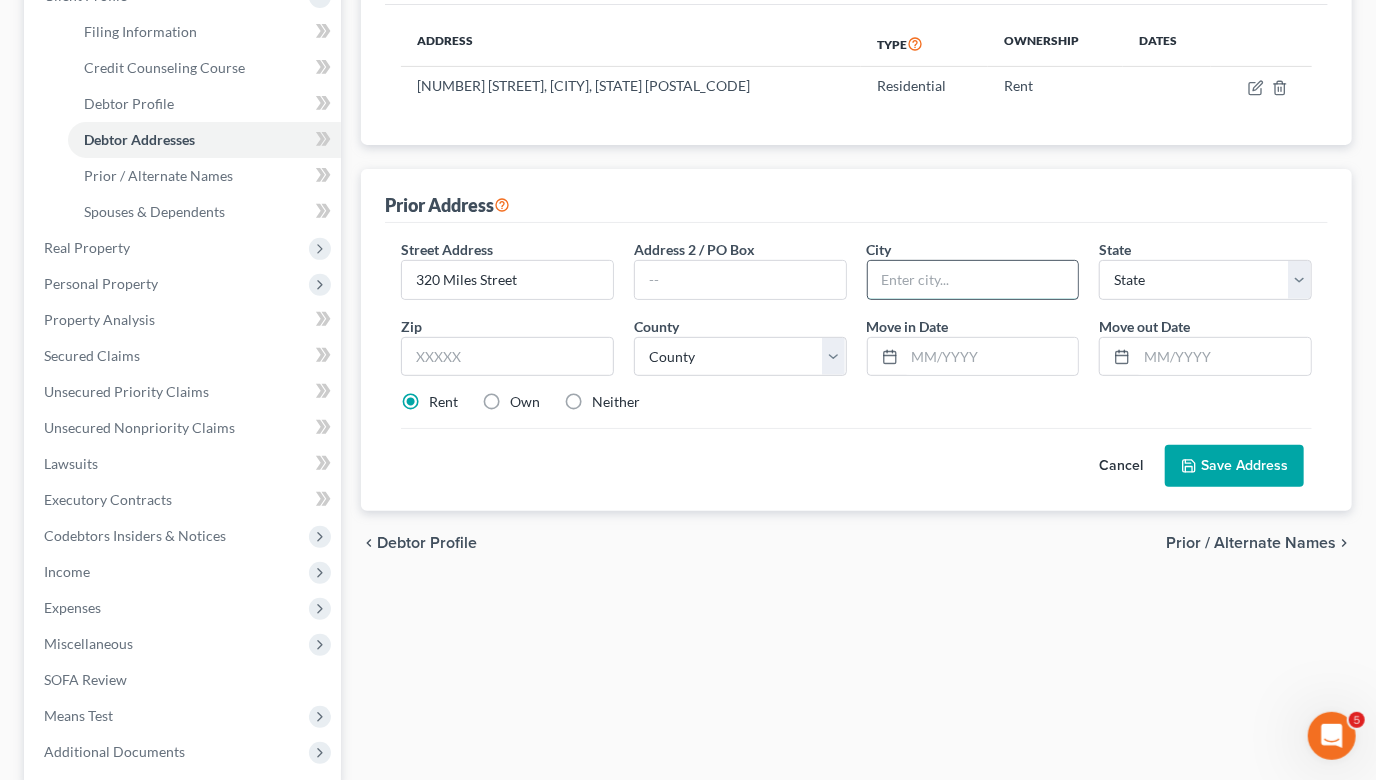 click at bounding box center (973, 280) 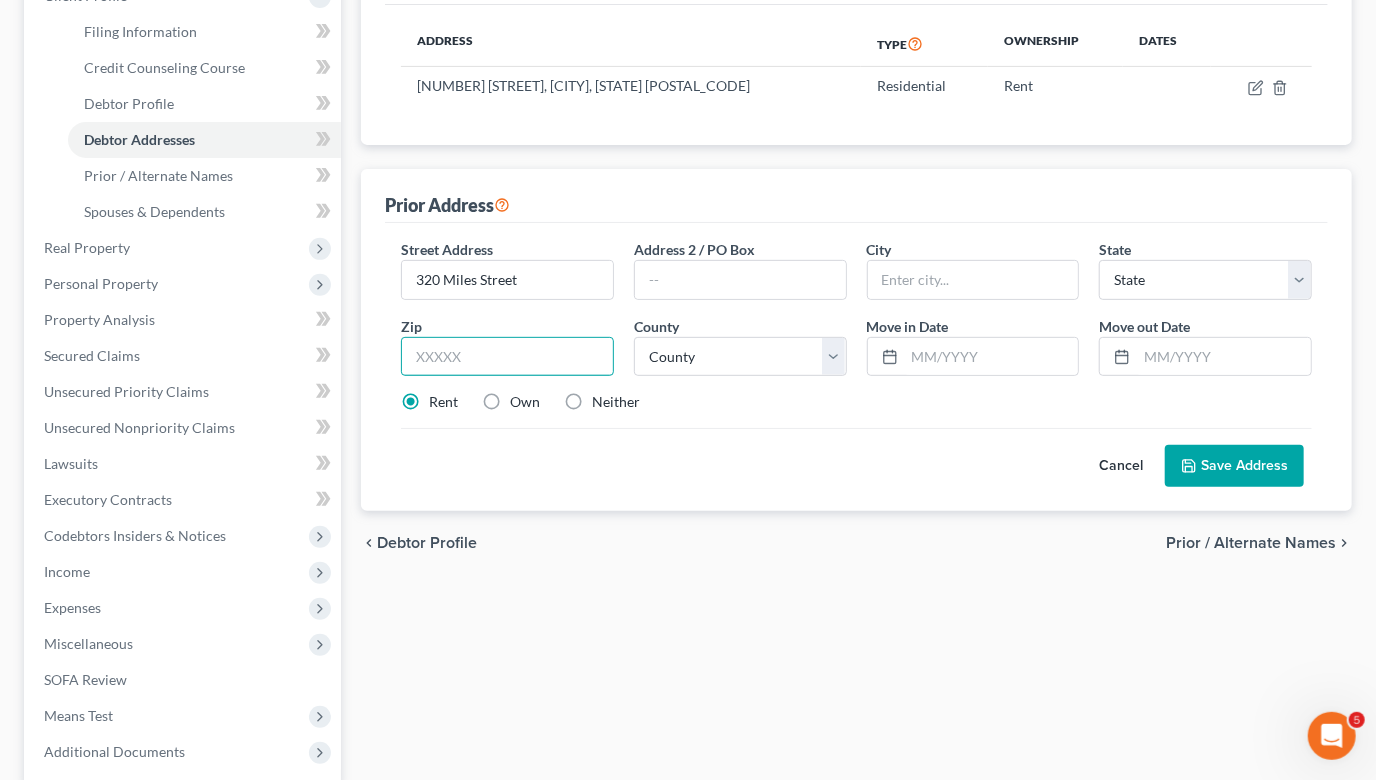 click at bounding box center (507, 357) 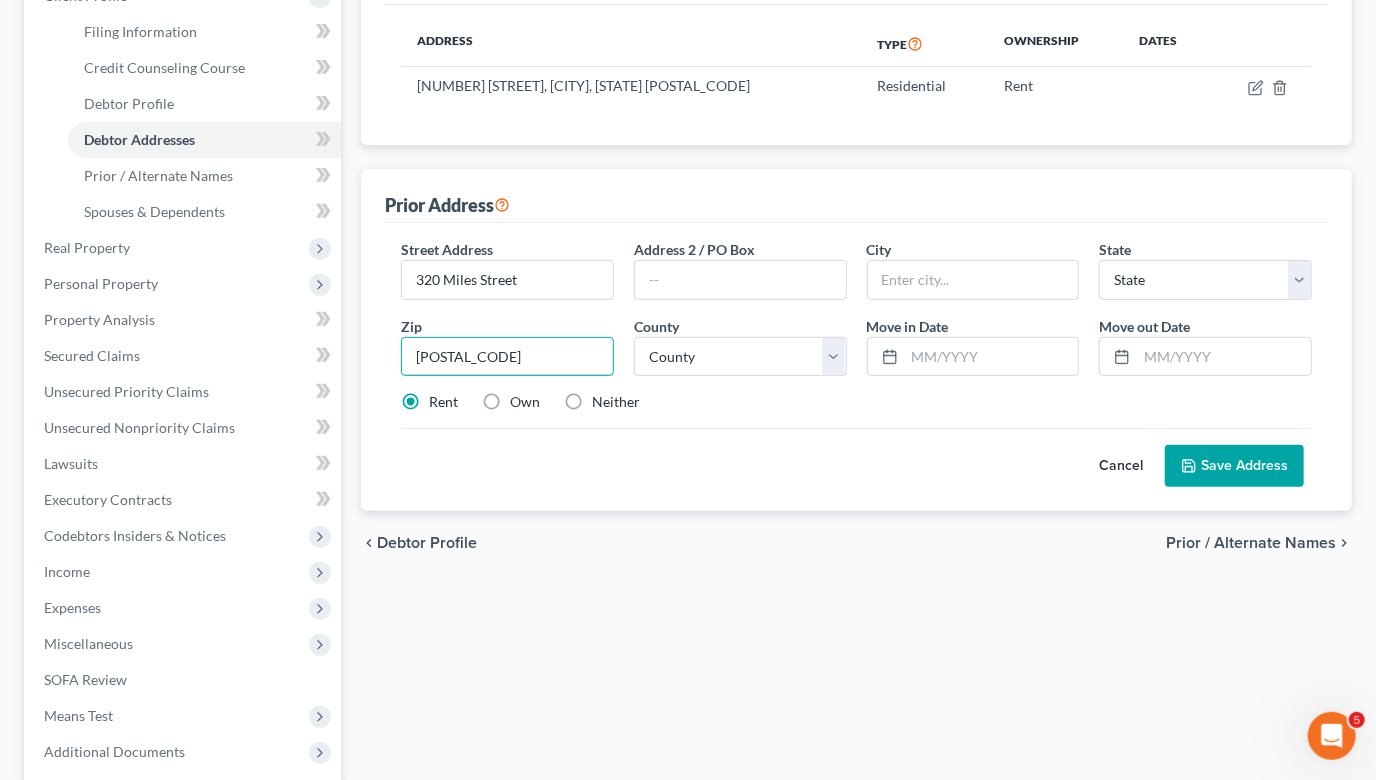 type on "[POSTAL_CODE]" 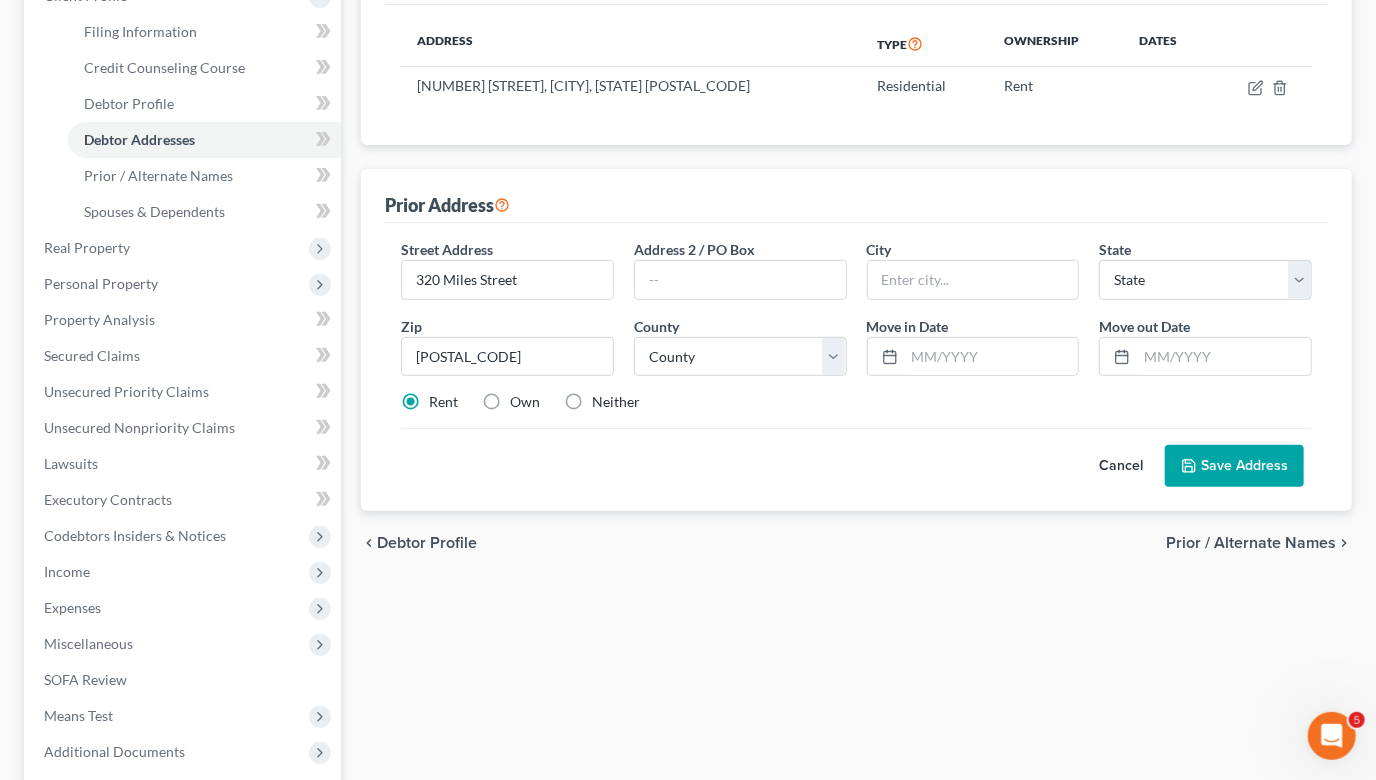 click on "Cancel Save Address" at bounding box center [856, 457] 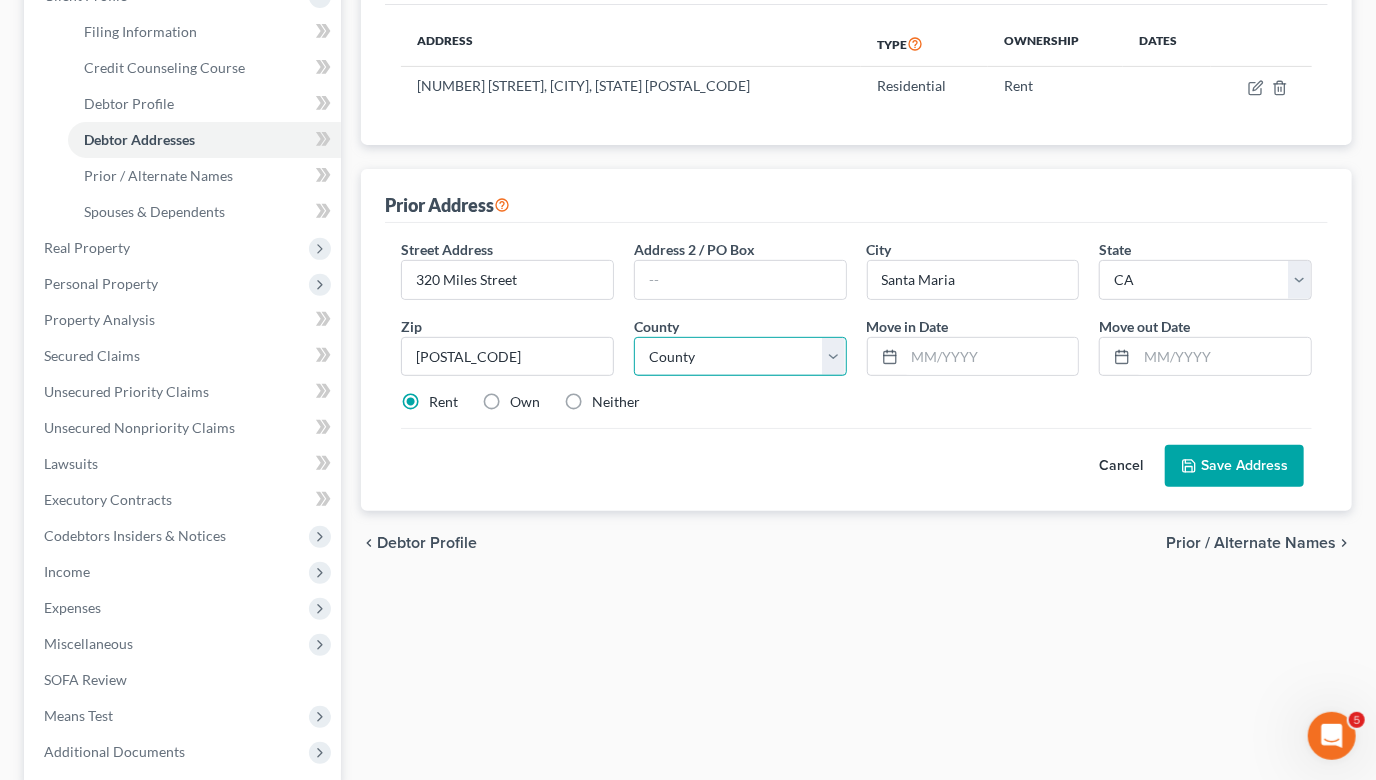 click on "County" at bounding box center [740, 357] 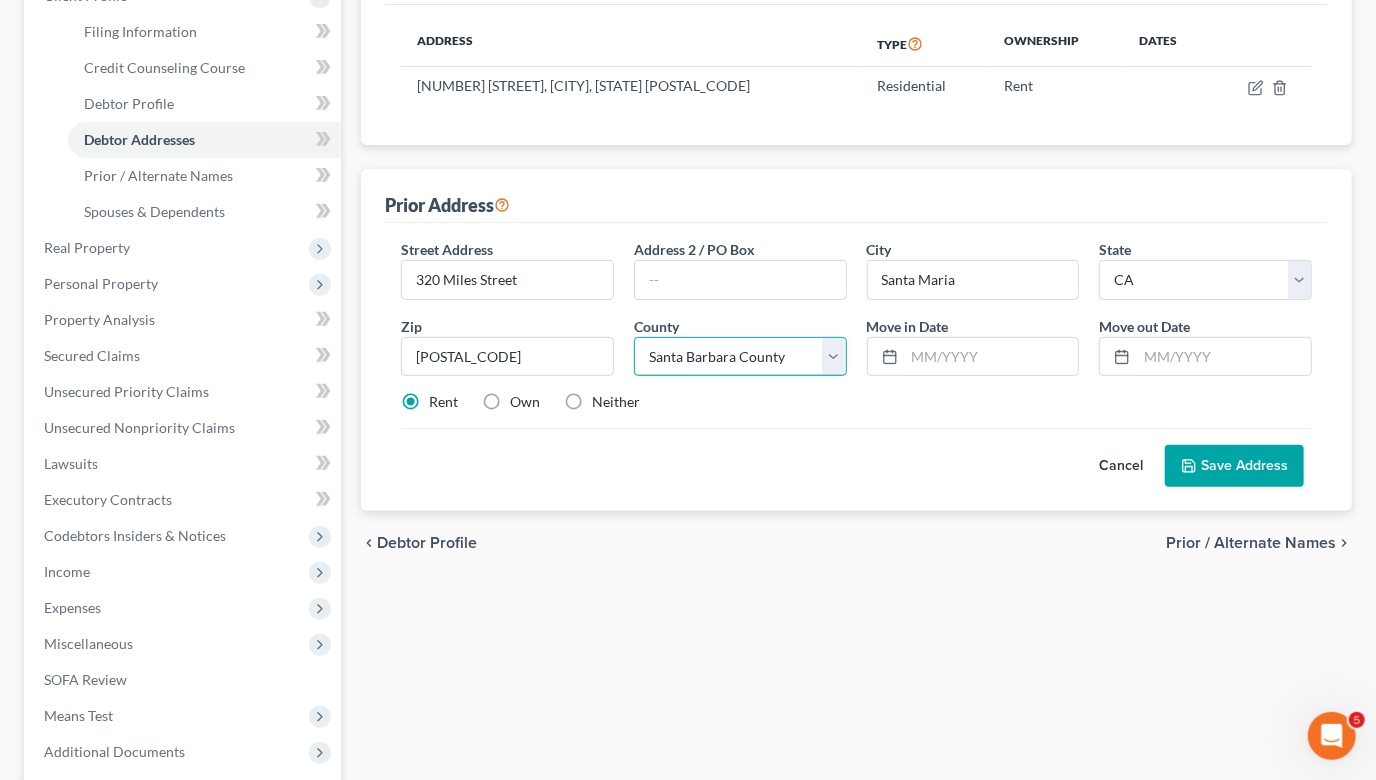 click on "County Alameda County Alpine County Amador County Butte County Calaveras County Colusa County Contra Costa County Del Norte County El Dorado County Fresno County Glenn County Humboldt County Imperial County Inyo County Kern County Kings County Lake County Lassen County Los Angeles County Madera County Marin County Mariposa County Mendocino County Merced County Modoc County Mono County Monterey County Napa County Nevada County Orange County Placer County Plumas County Riverside County Sacramento County San Benito County San Bernardino County San Diego County San Francisco County San Joaquin County San Luis Obispo County San Mateo County Santa Barbara County Santa Clara County Santa Cruz County Shasta County Sierra County Siskiyou County Solano County Sonoma County Stanislaus County Sutter County Tehama County Trinity County Tulare County Tuolumne County Ventura County Yolo County Yuba County" at bounding box center (740, 357) 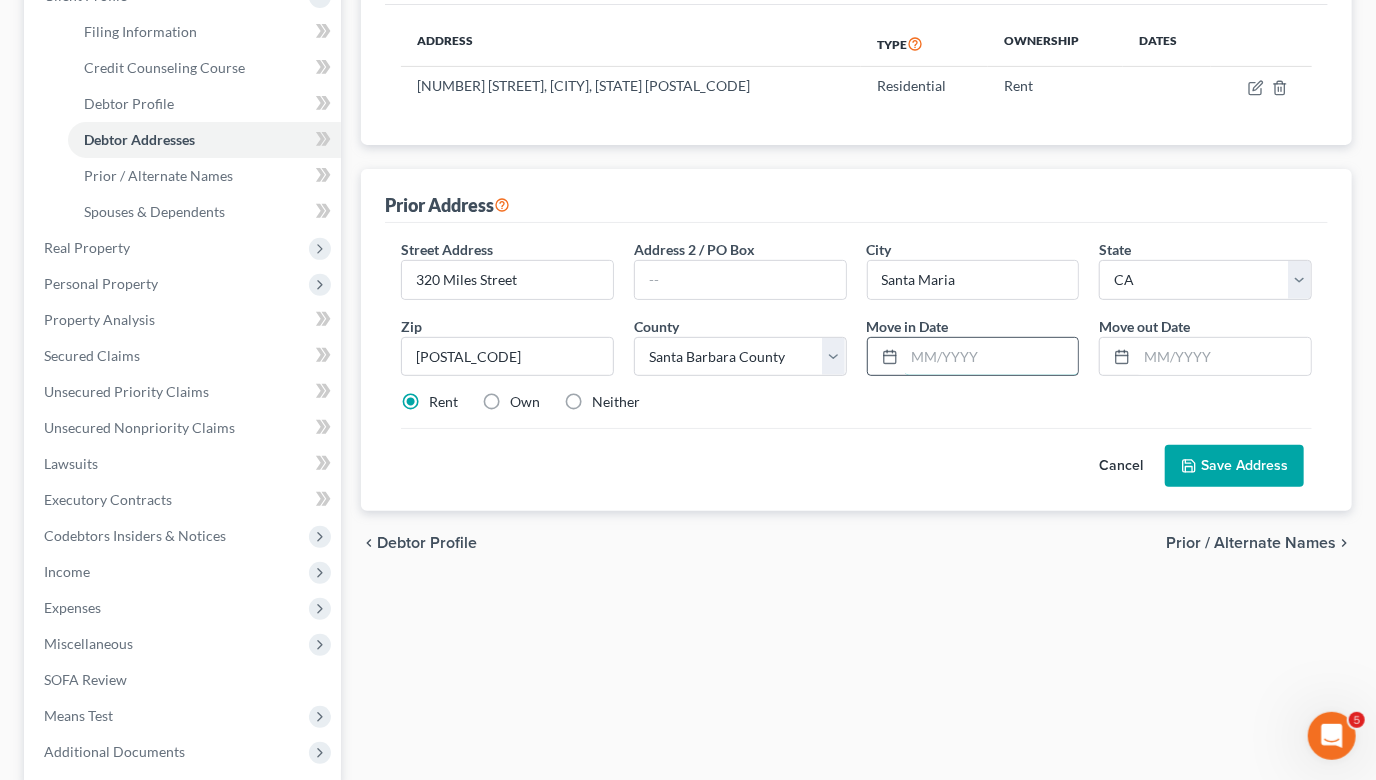 click at bounding box center [992, 357] 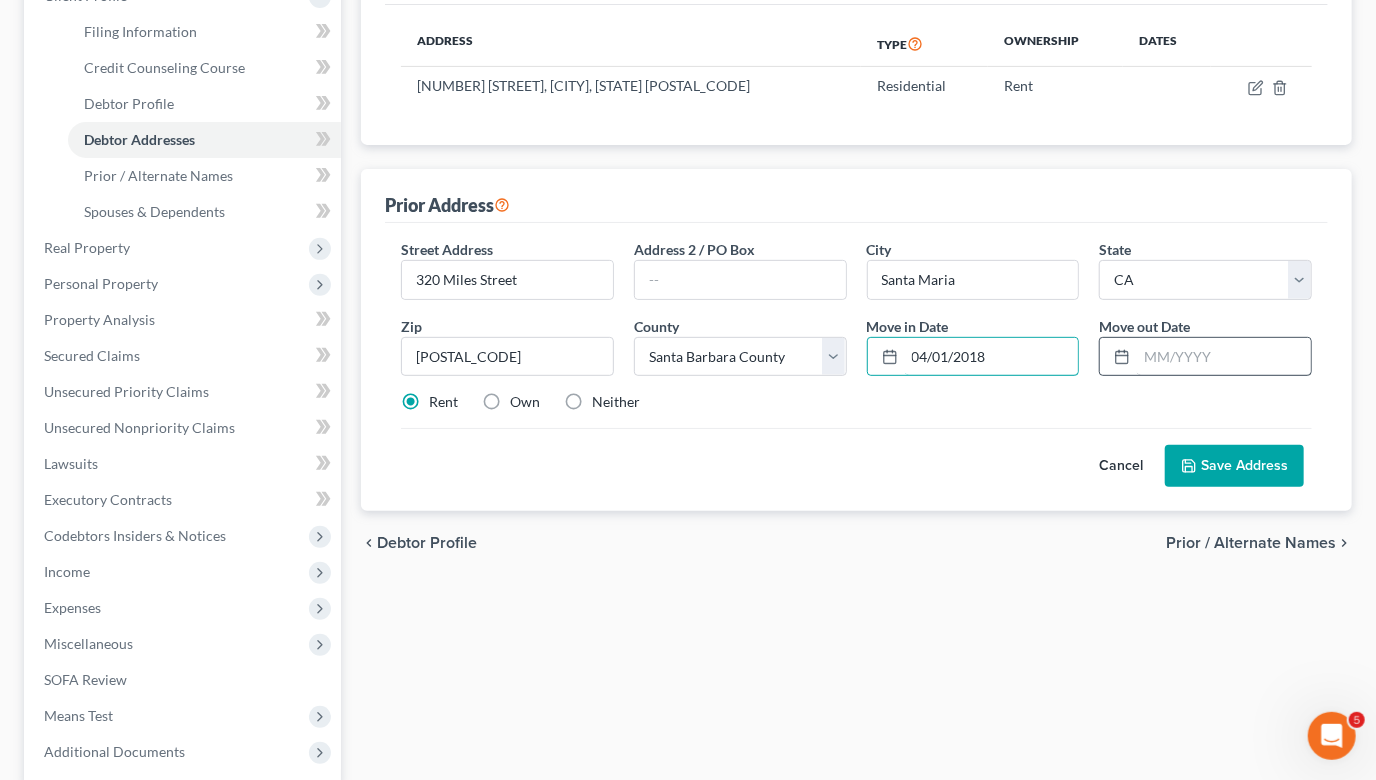 type on "04/01/2018" 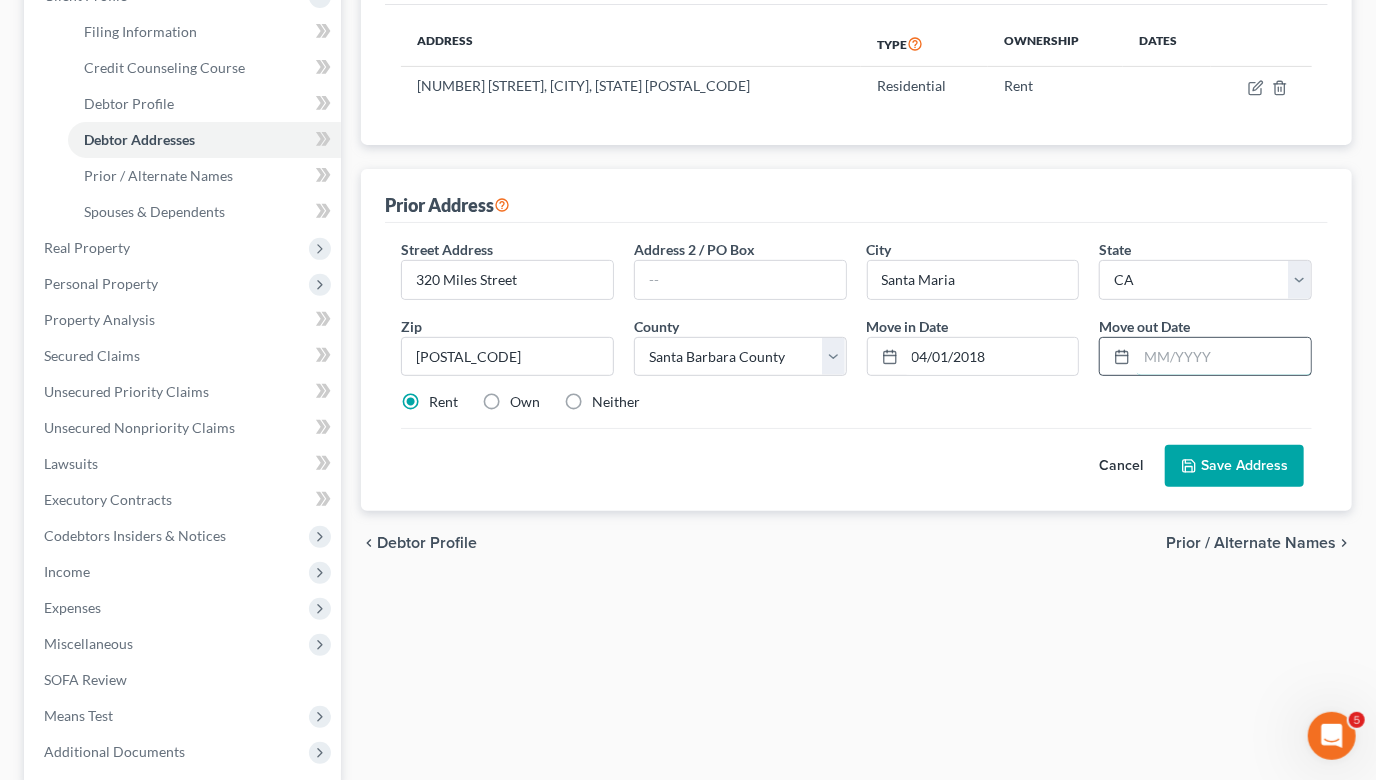 click at bounding box center (1224, 357) 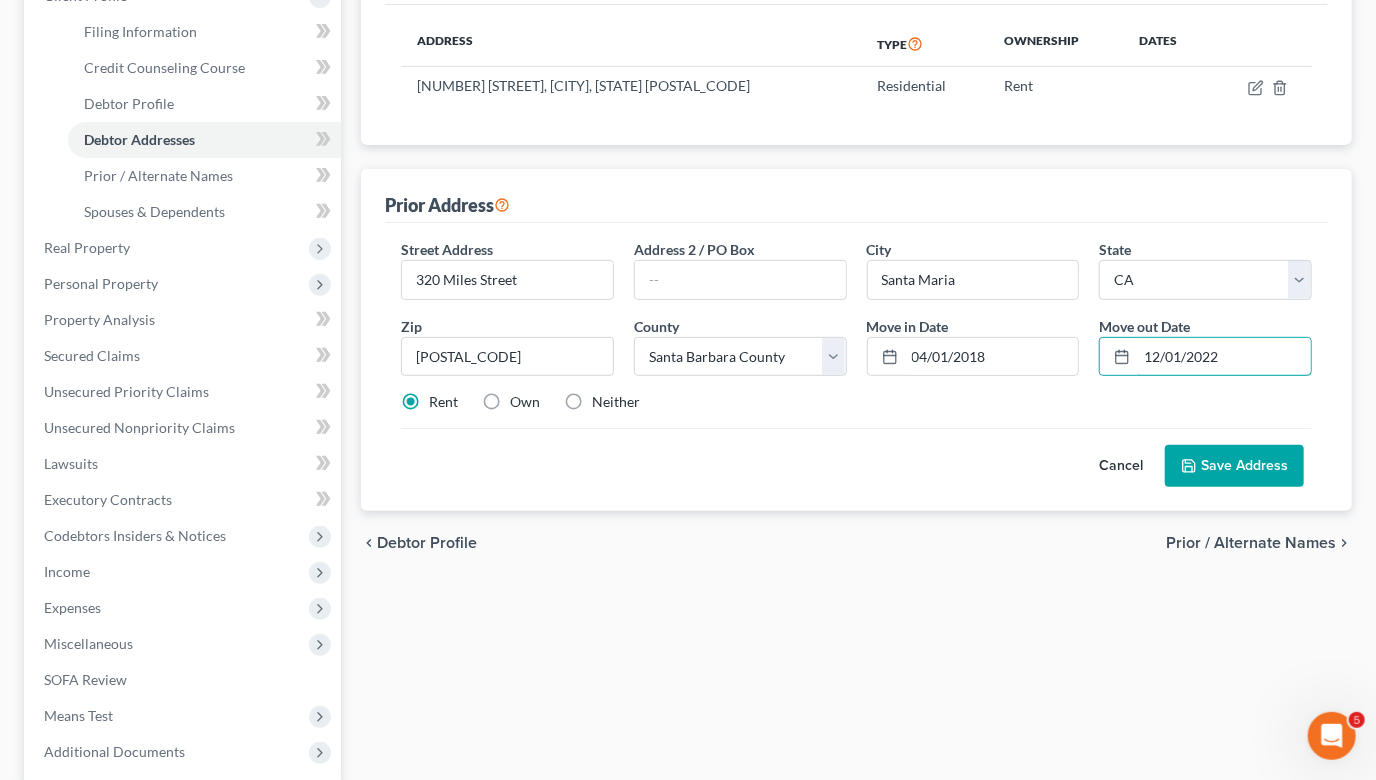 type on "12/01/2022" 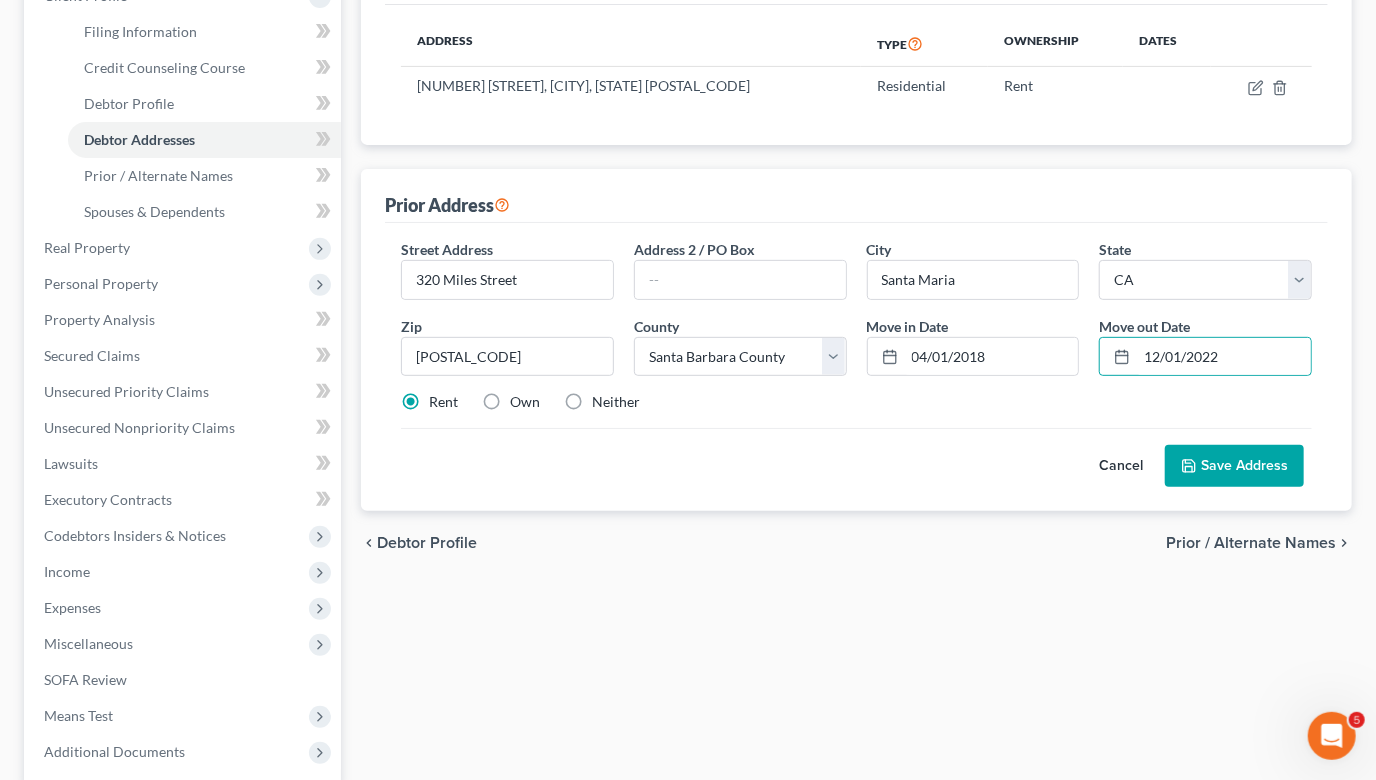 click on "Save Address" at bounding box center (1234, 466) 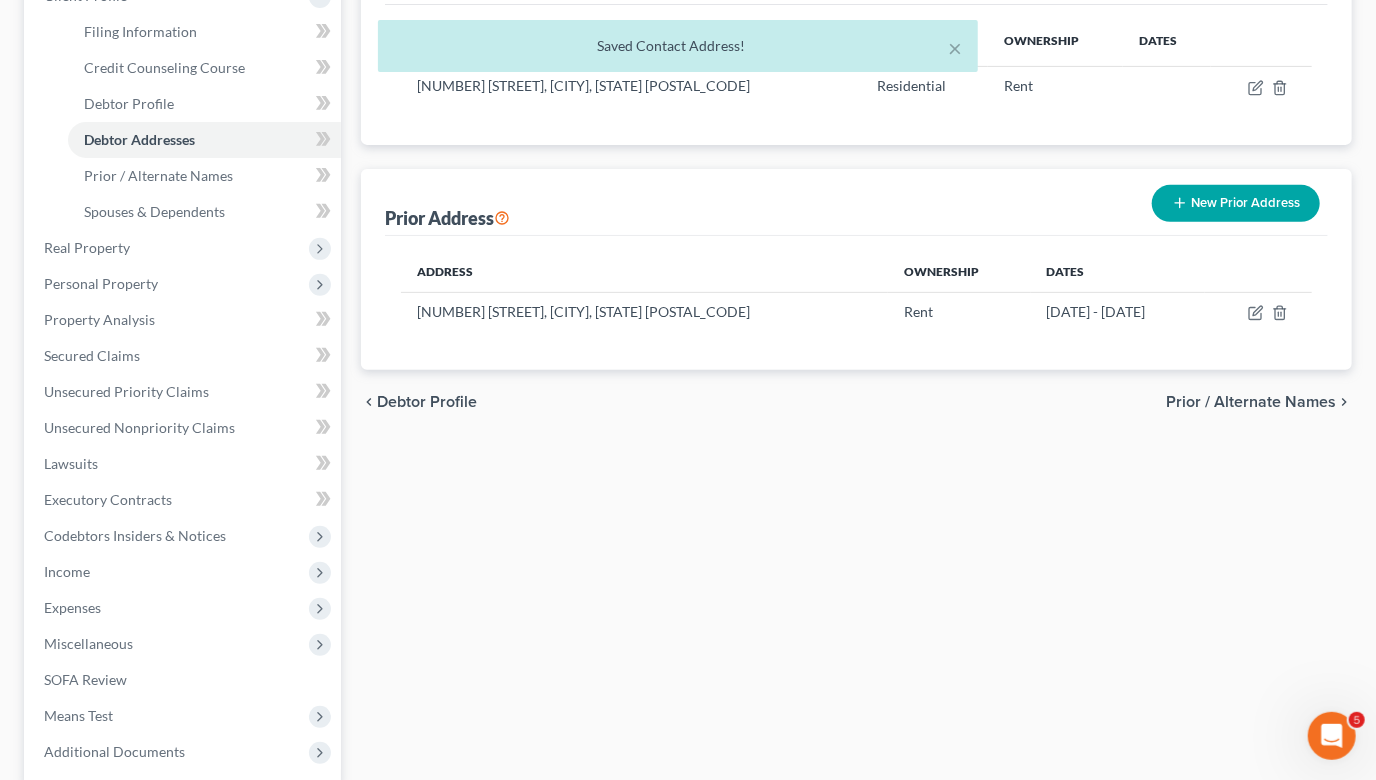 click on "New Prior Address" at bounding box center [1236, 203] 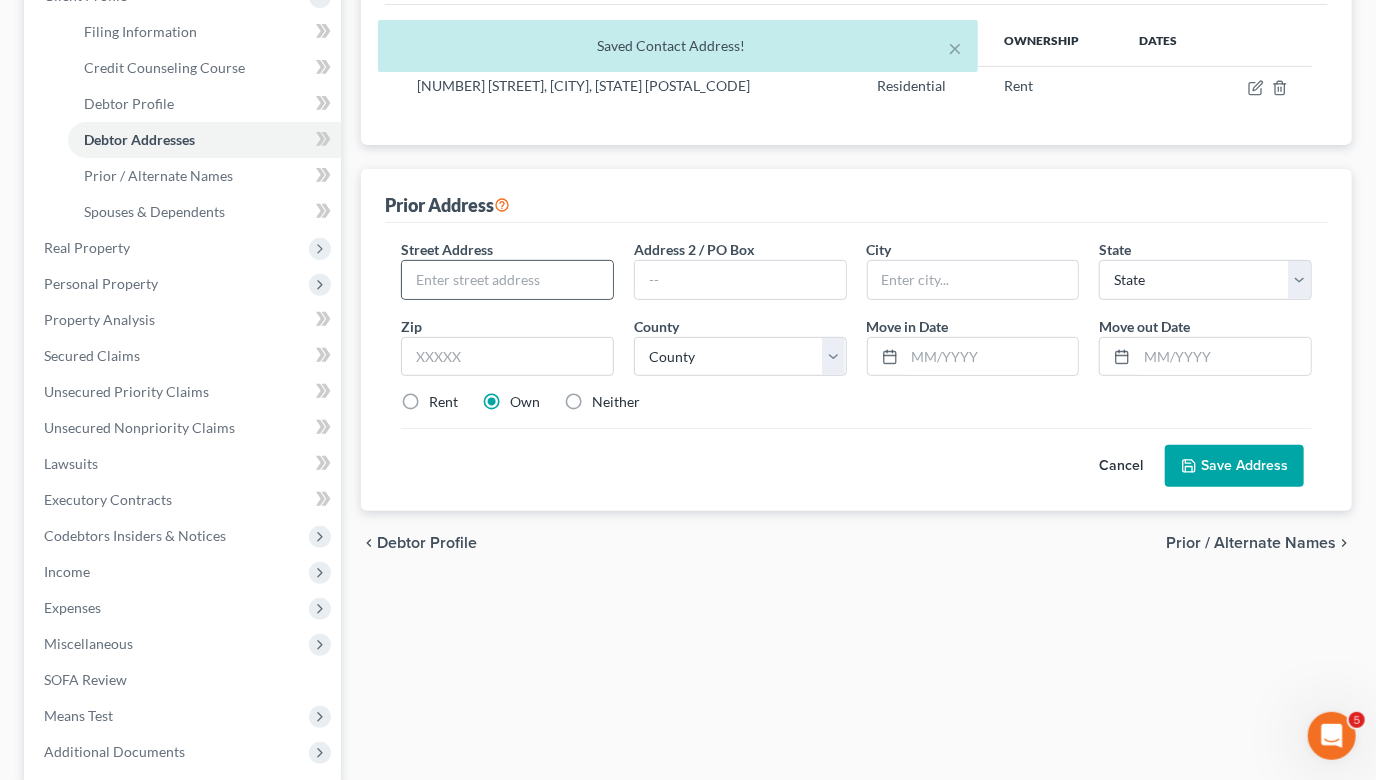 click at bounding box center (507, 280) 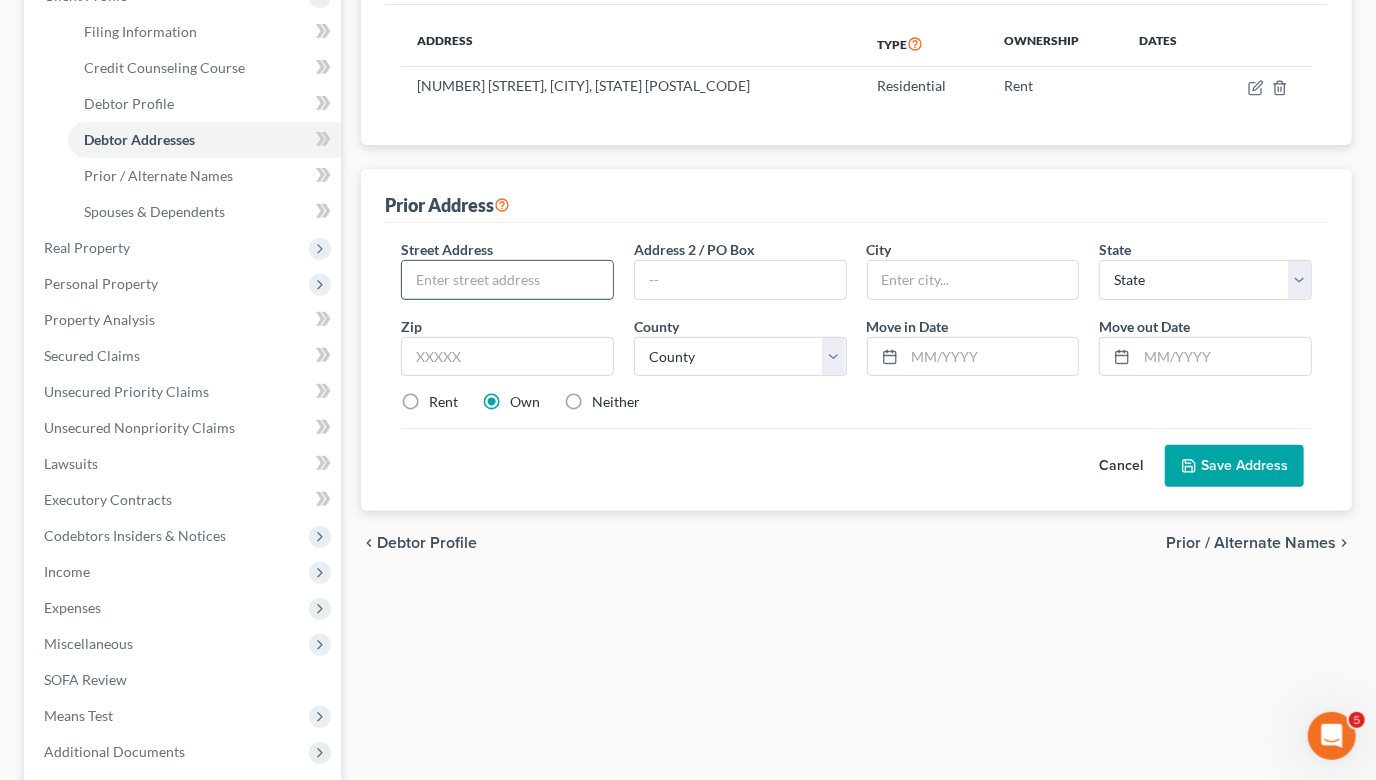 click at bounding box center (507, 280) 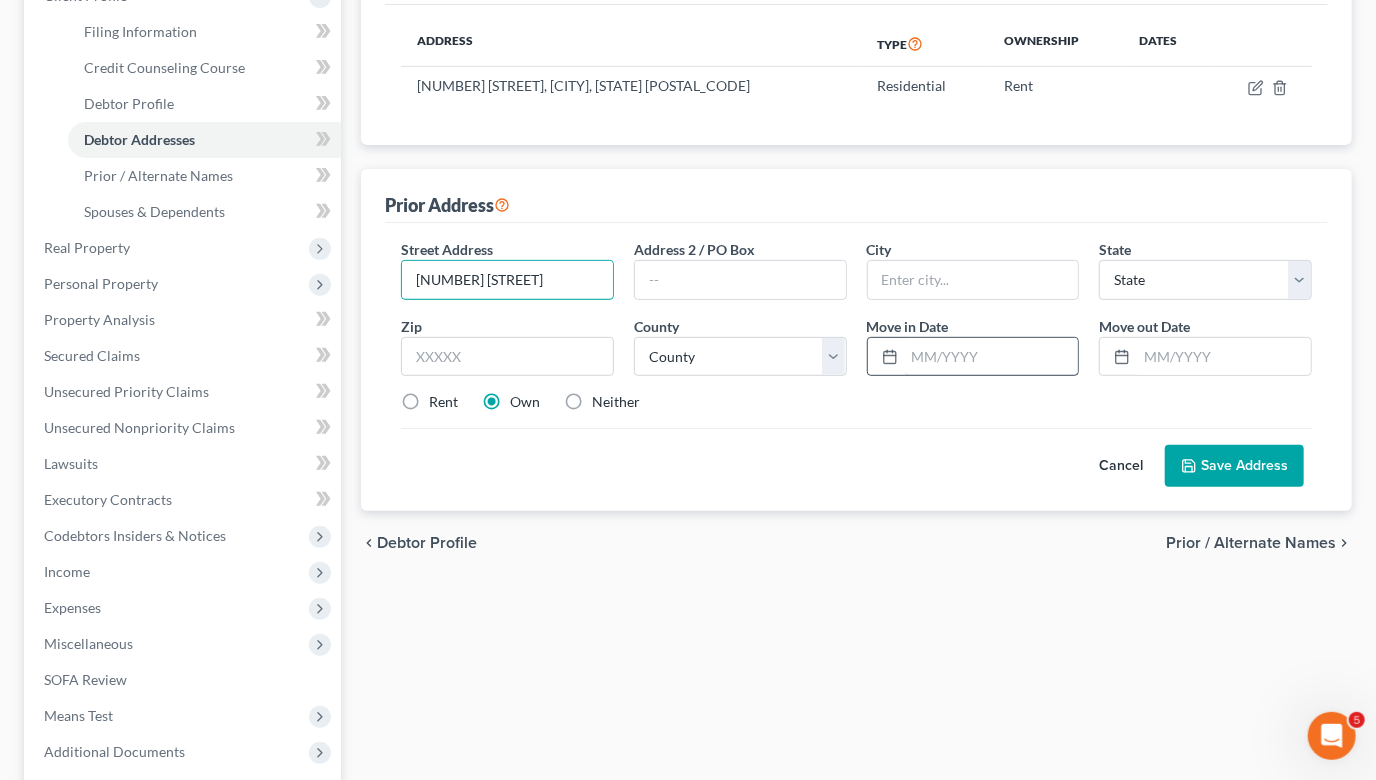 type on "[NUMBER] [STREET]" 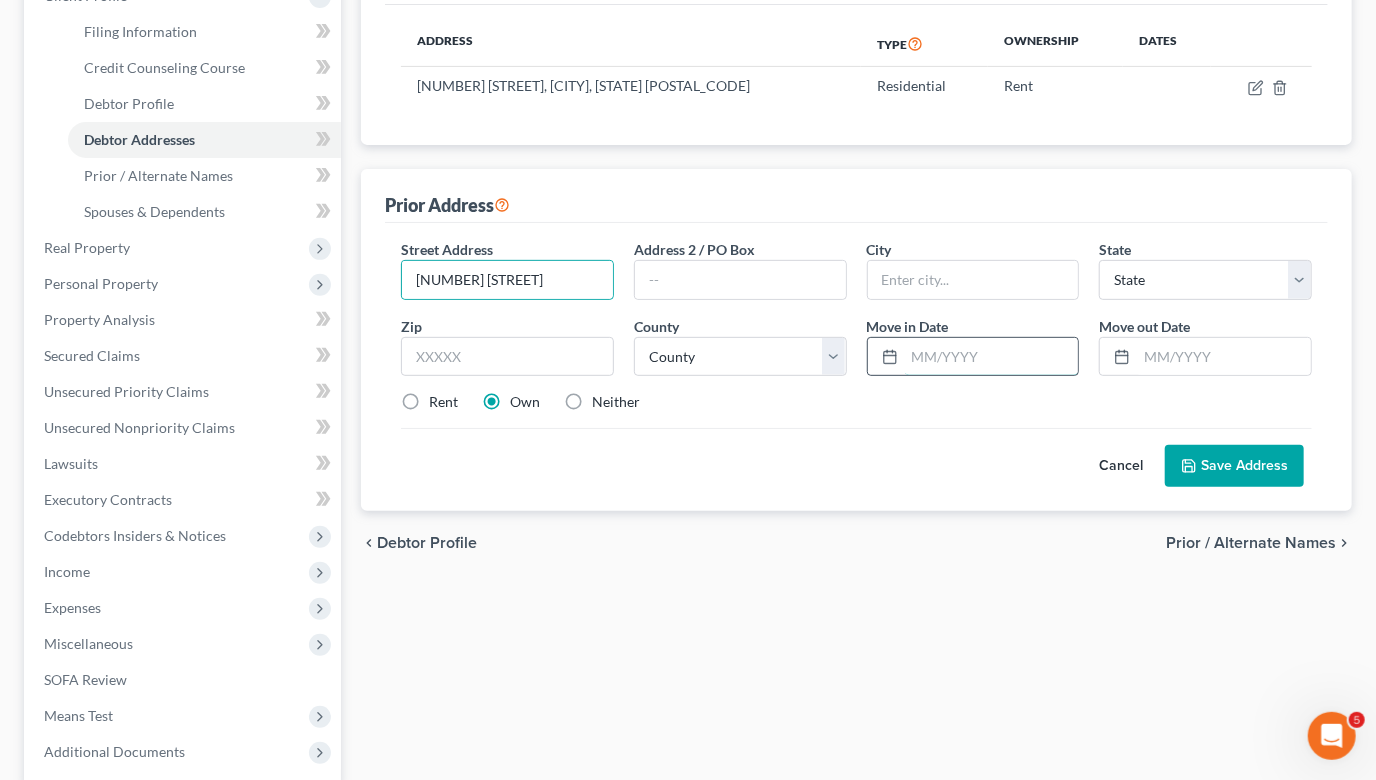 click at bounding box center (992, 357) 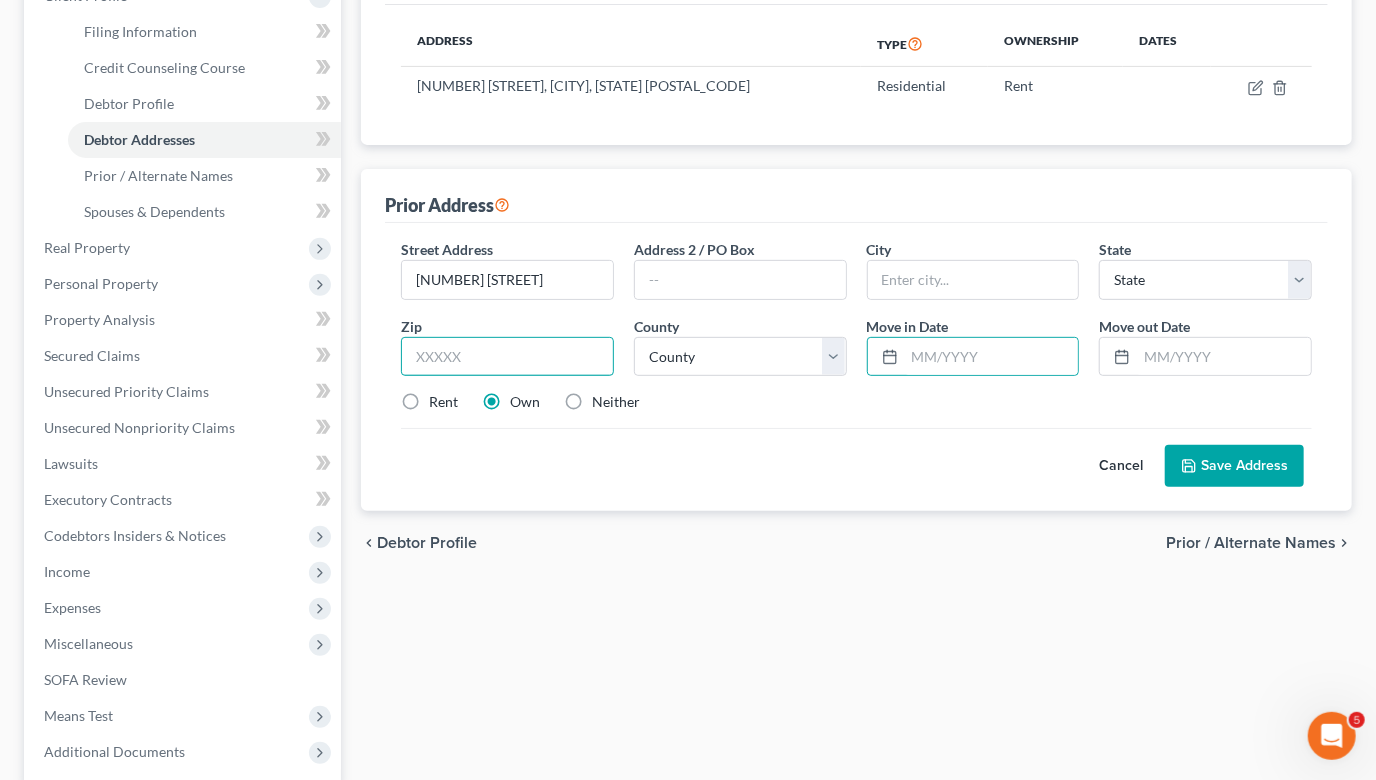 click at bounding box center (507, 357) 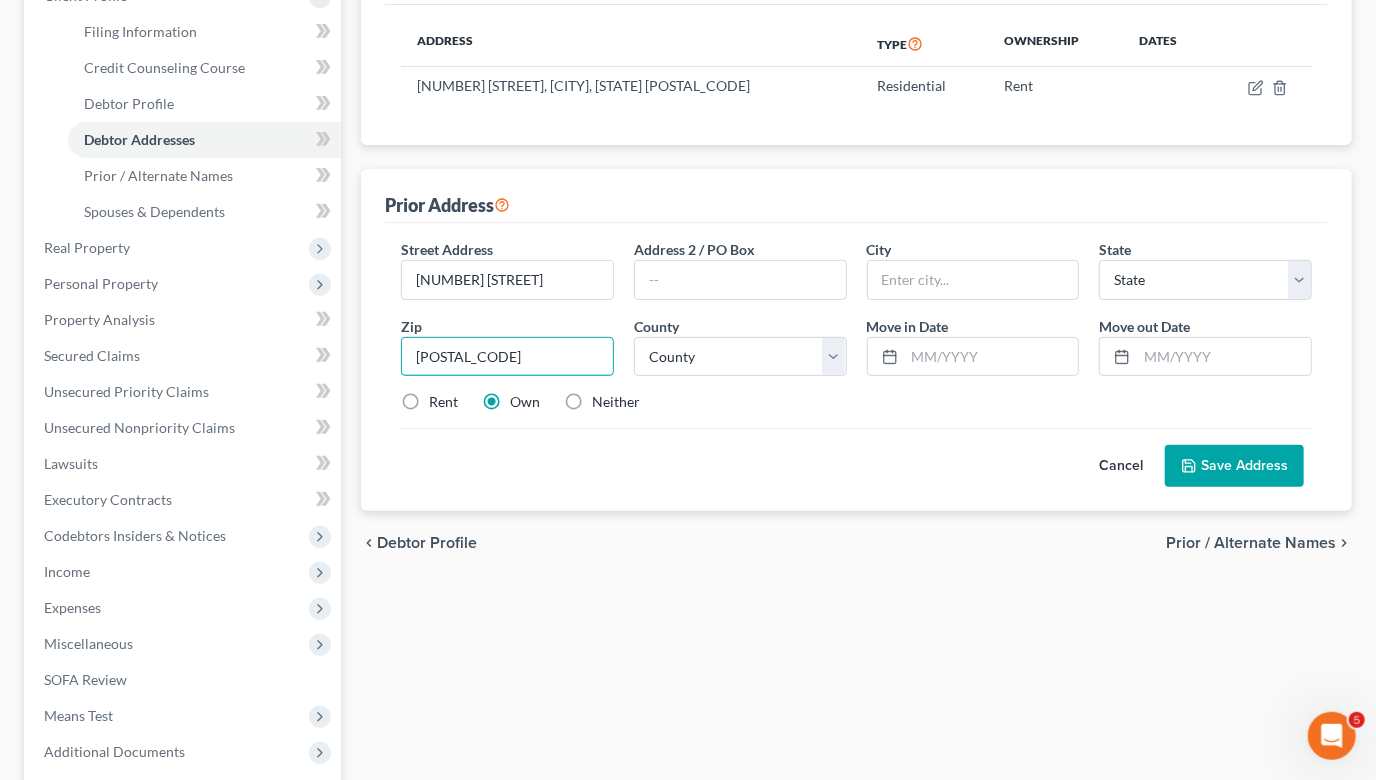 type on "[POSTAL_CODE]" 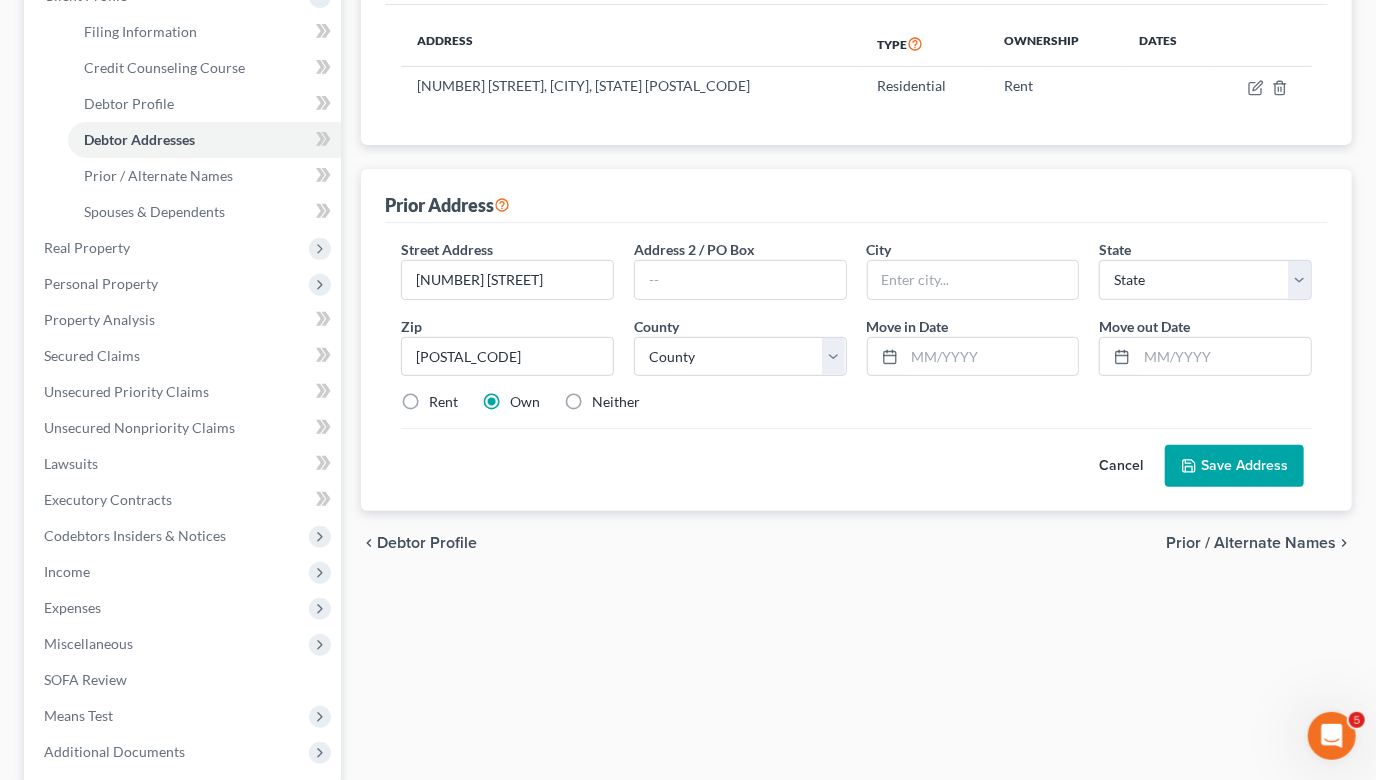 click on "Cancel Save Address" at bounding box center (856, 457) 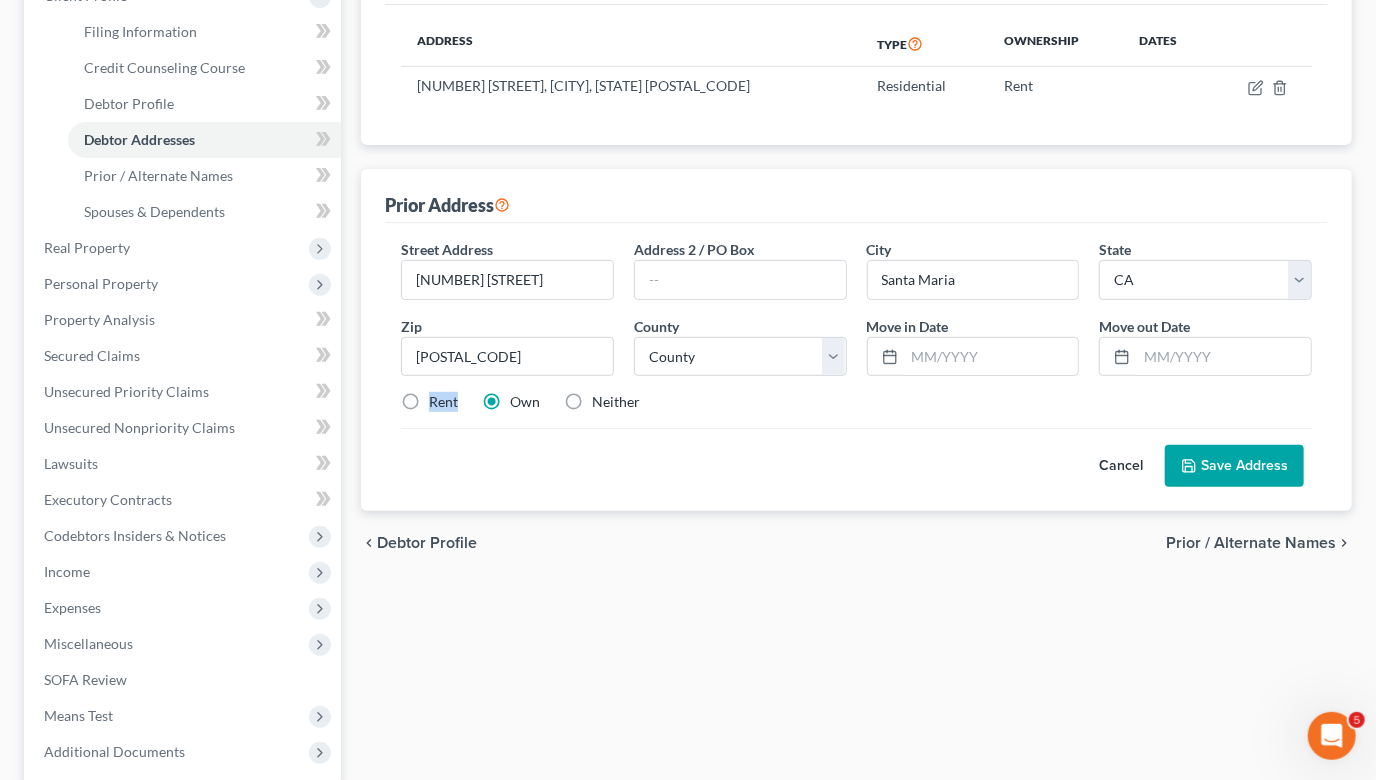 click on "Rent" at bounding box center [429, 402] 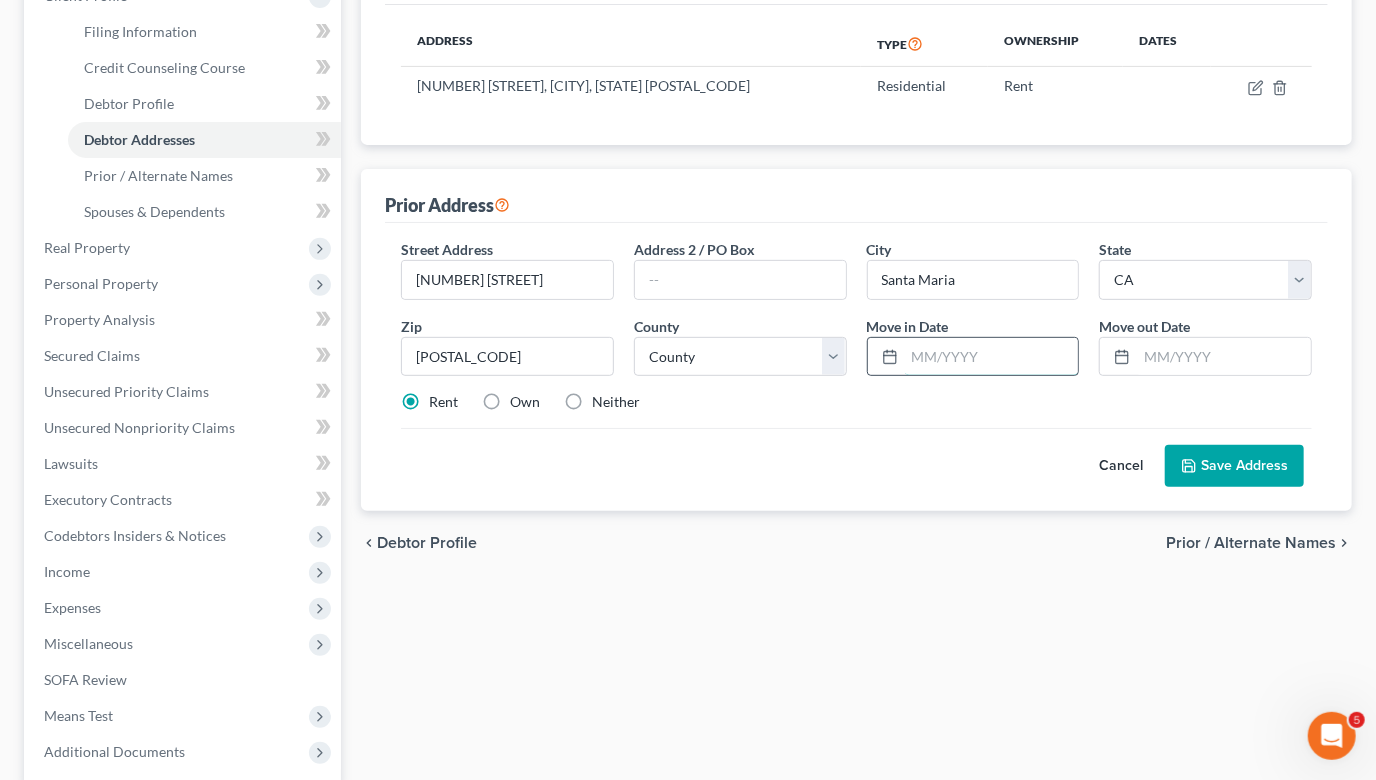 click at bounding box center [992, 357] 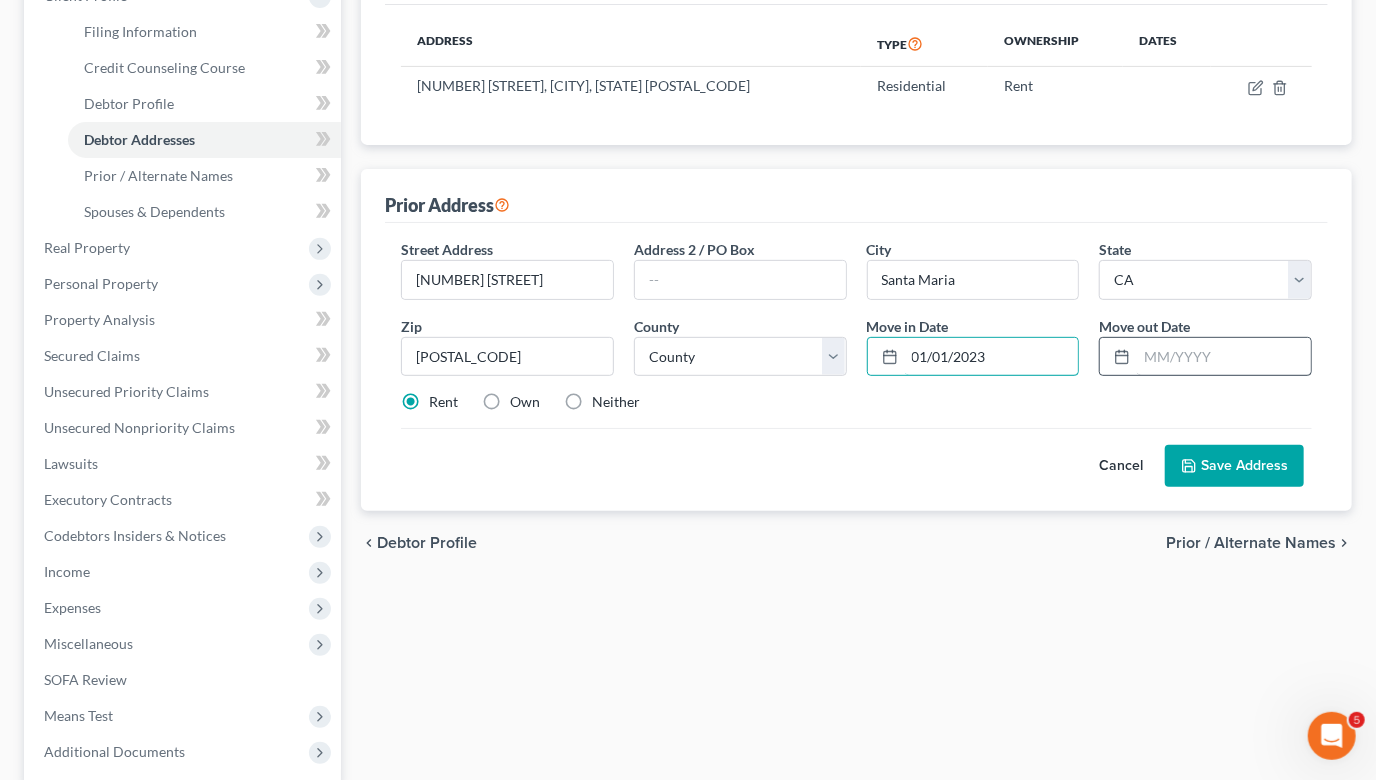 type on "01/01/2023" 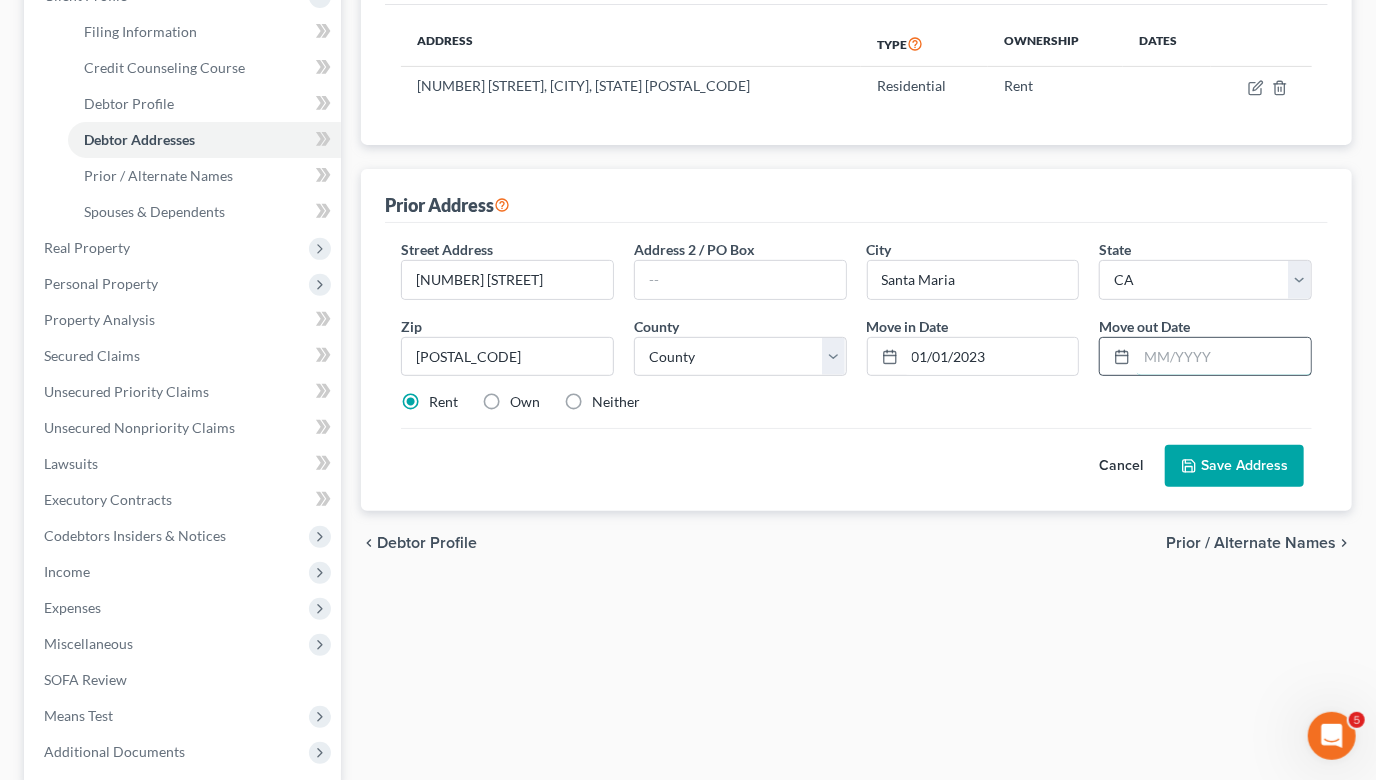click at bounding box center (1224, 357) 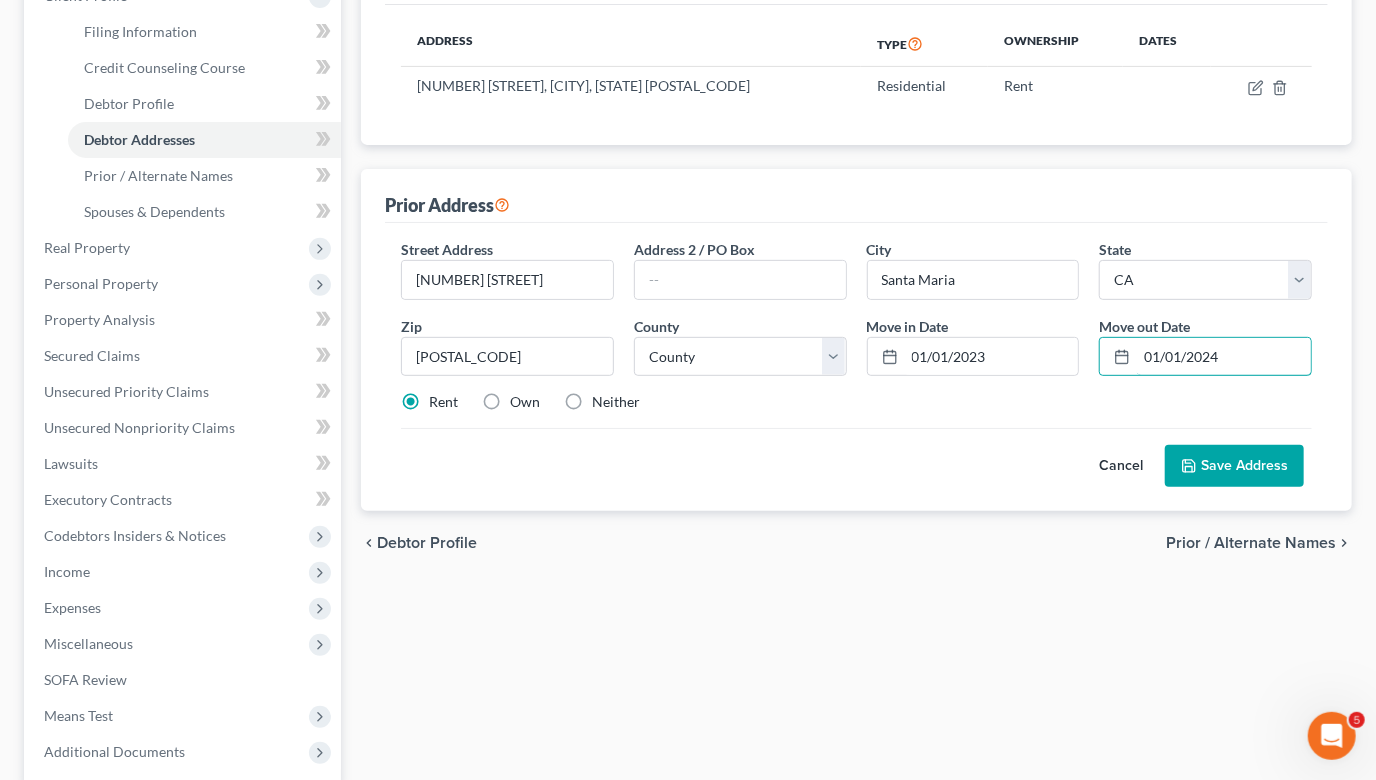type on "01/01/2024" 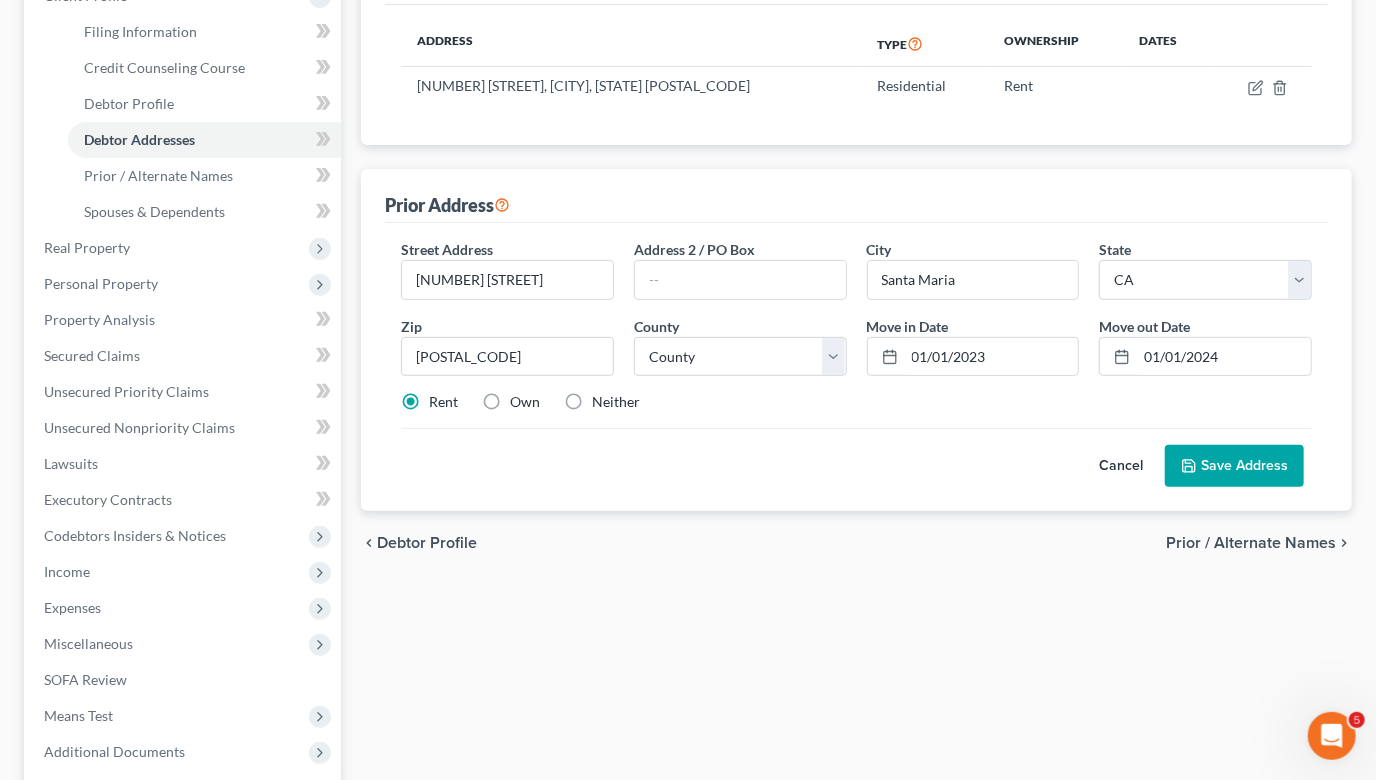 click on "Save Address" at bounding box center (1234, 466) 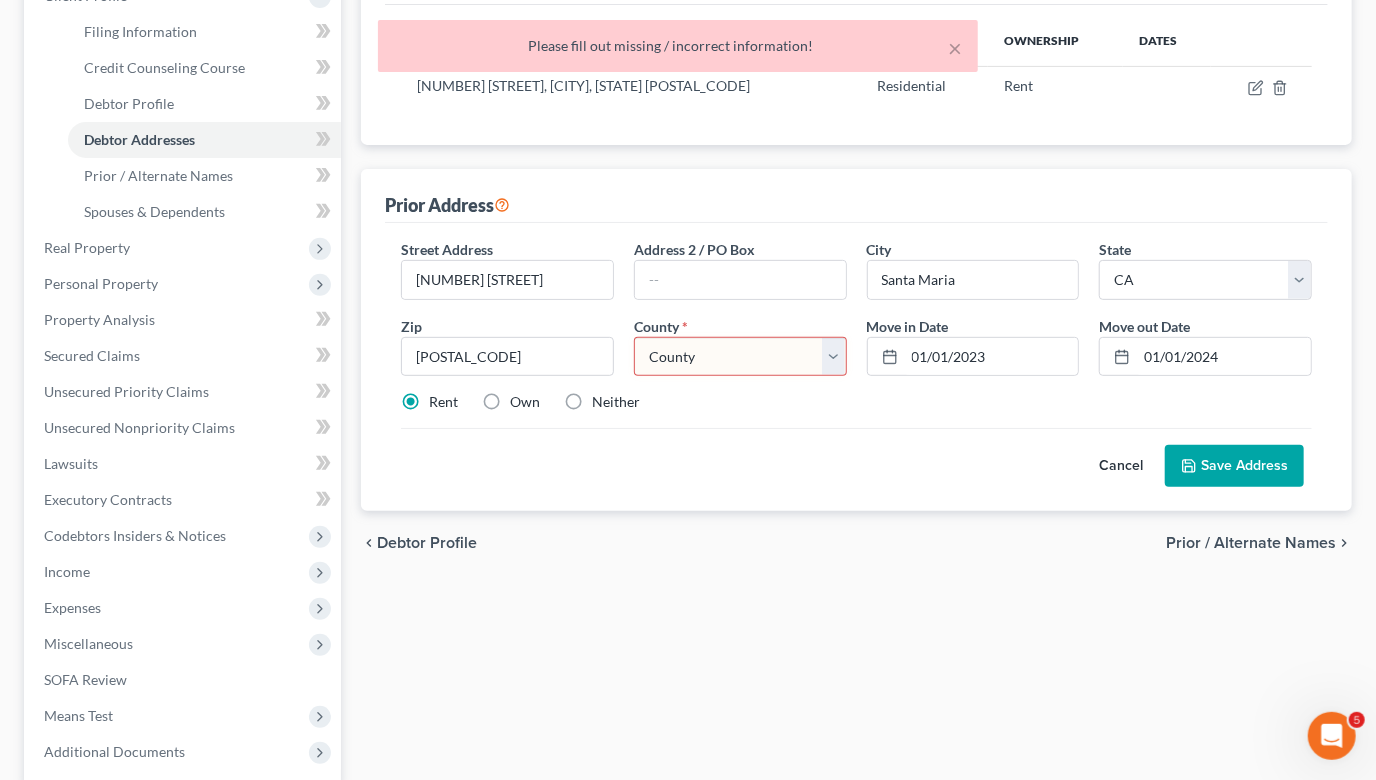 click on "County Alameda County Alpine County Amador County Butte County Calaveras County Colusa County Contra Costa County Del Norte County El Dorado County Fresno County Glenn County Humboldt County Imperial County Inyo County Kern County Kings County Lake County Lassen County Los Angeles County Madera County Marin County Mariposa County Mendocino County Merced County Modoc County Mono County Monterey County Napa County Nevada County Orange County Placer County Plumas County Riverside County Sacramento County San Benito County San Bernardino County San Diego County San Francisco County San Joaquin County San Luis Obispo County San Mateo County Santa Barbara County Santa Clara County Santa Cruz County Shasta County Sierra County Siskiyou County Solano County Sonoma County Stanislaus County Sutter County Tehama County Trinity County Tulare County Tuolumne County Ventura County Yolo County Yuba County" at bounding box center (740, 357) 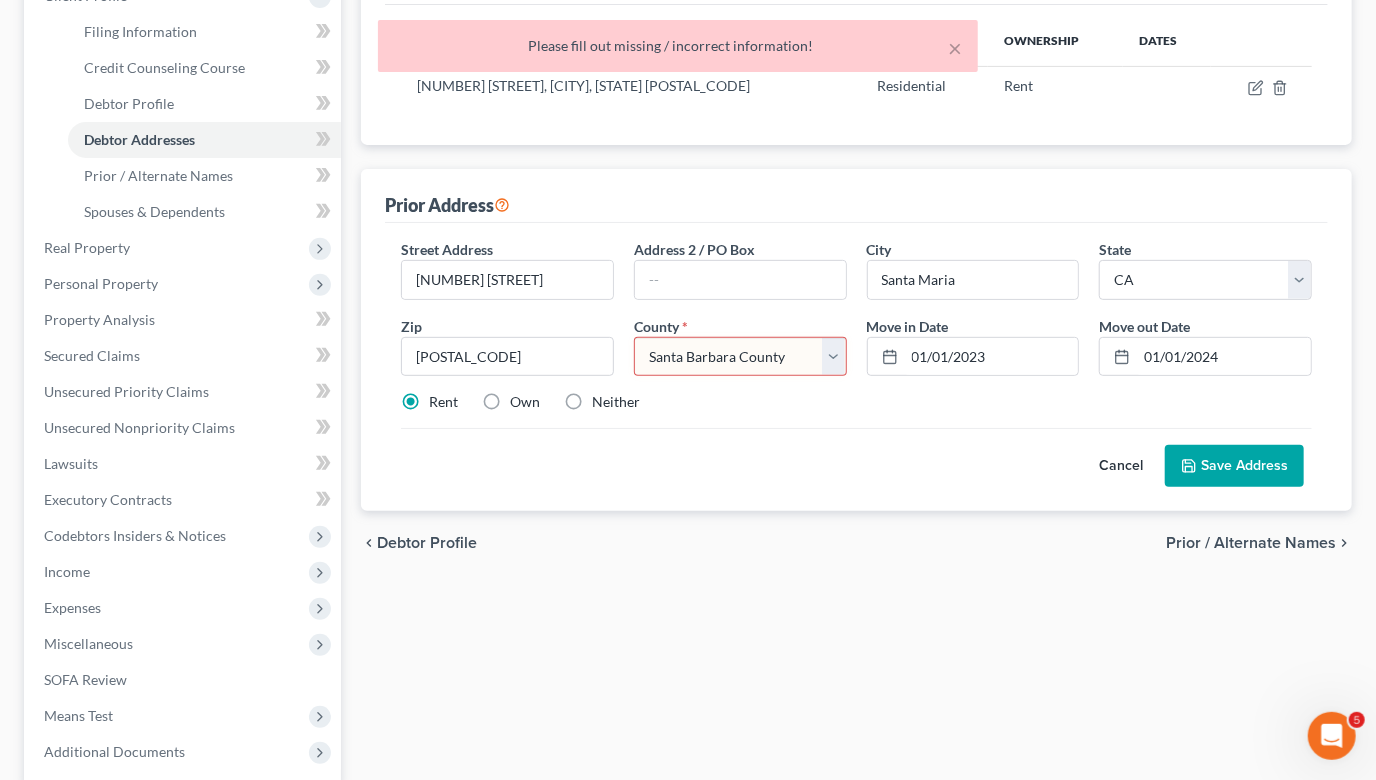 click on "County Alameda County Alpine County Amador County Butte County Calaveras County Colusa County Contra Costa County Del Norte County El Dorado County Fresno County Glenn County Humboldt County Imperial County Inyo County Kern County Kings County Lake County Lassen County Los Angeles County Madera County Marin County Mariposa County Mendocino County Merced County Modoc County Mono County Monterey County Napa County Nevada County Orange County Placer County Plumas County Riverside County Sacramento County San Benito County San Bernardino County San Diego County San Francisco County San Joaquin County San Luis Obispo County San Mateo County Santa Barbara County Santa Clara County Santa Cruz County Shasta County Sierra County Siskiyou County Solano County Sonoma County Stanislaus County Sutter County Tehama County Trinity County Tulare County Tuolumne County Ventura County Yolo County Yuba County" at bounding box center [740, 357] 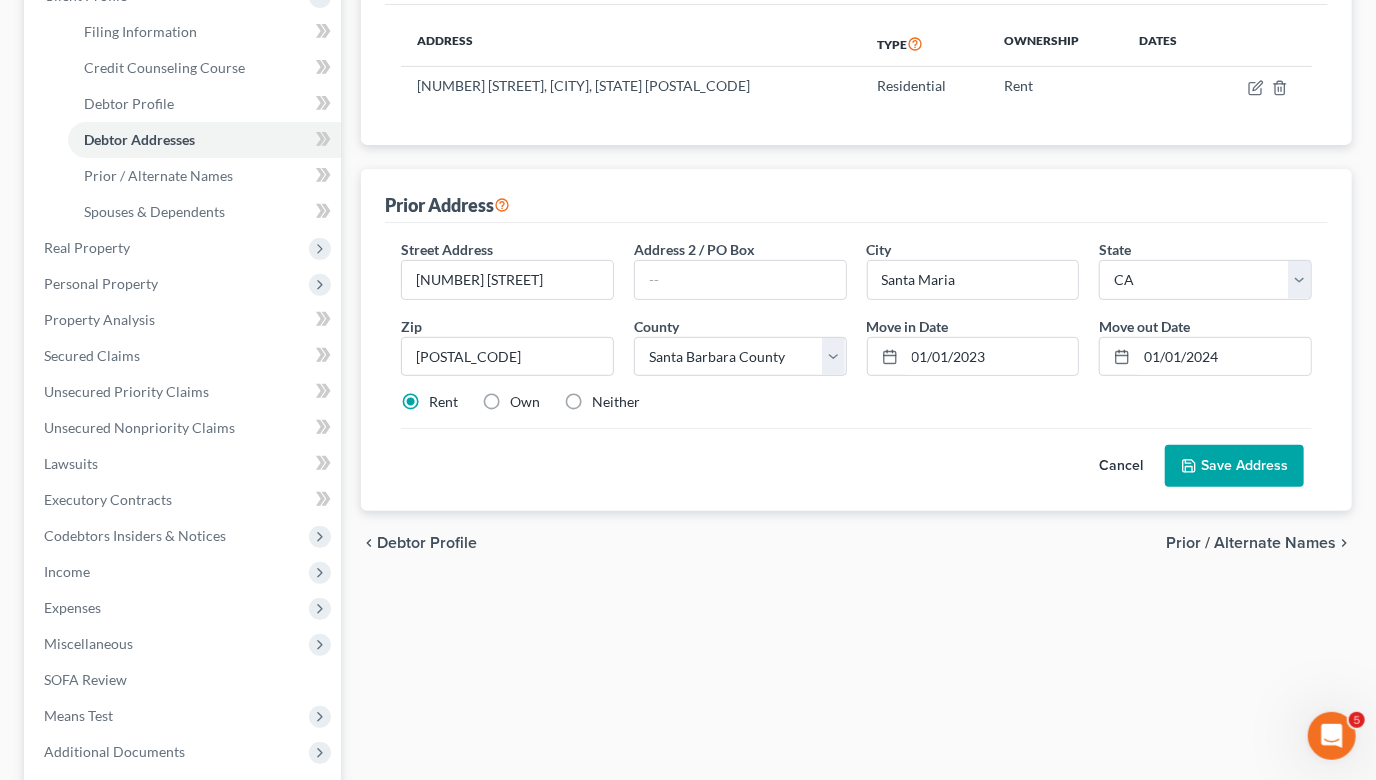 click on "Save Address" at bounding box center (1234, 466) 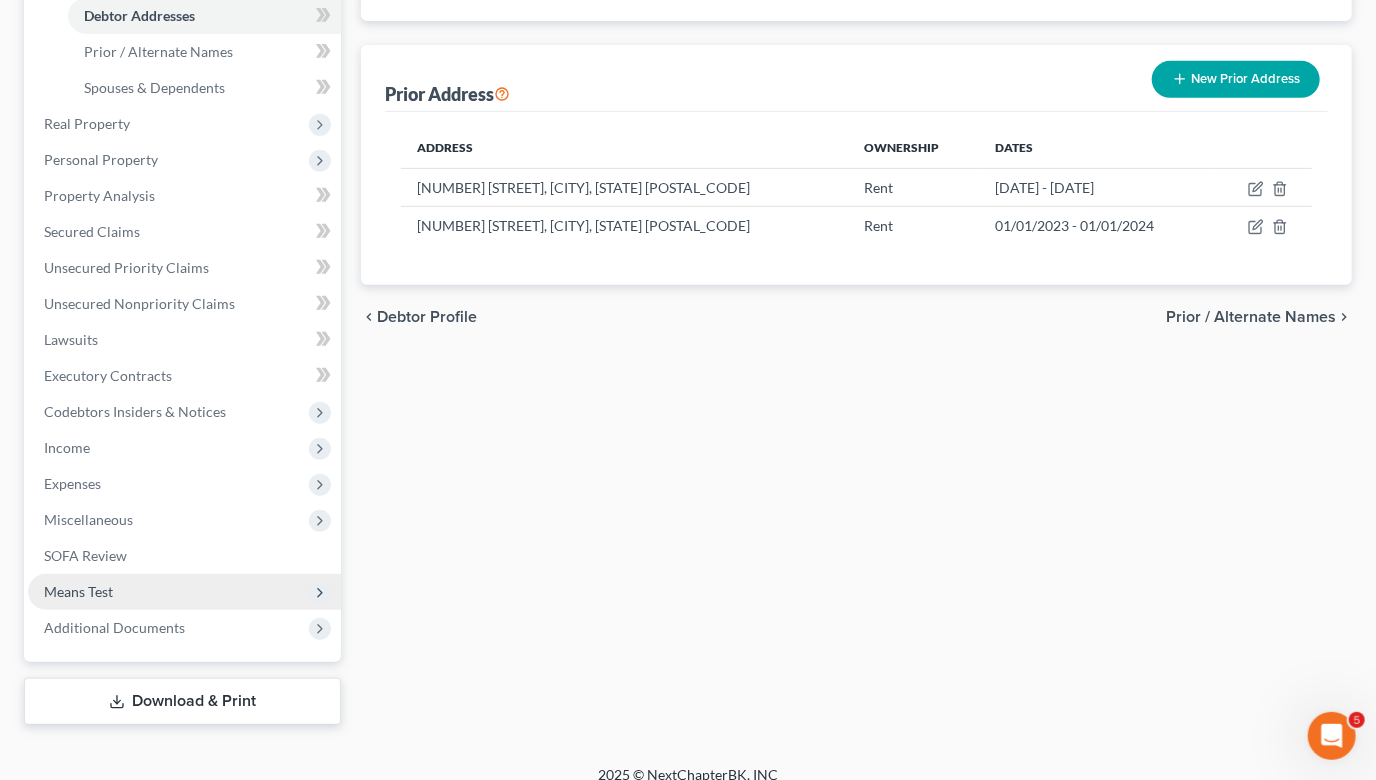 scroll, scrollTop: 444, scrollLeft: 0, axis: vertical 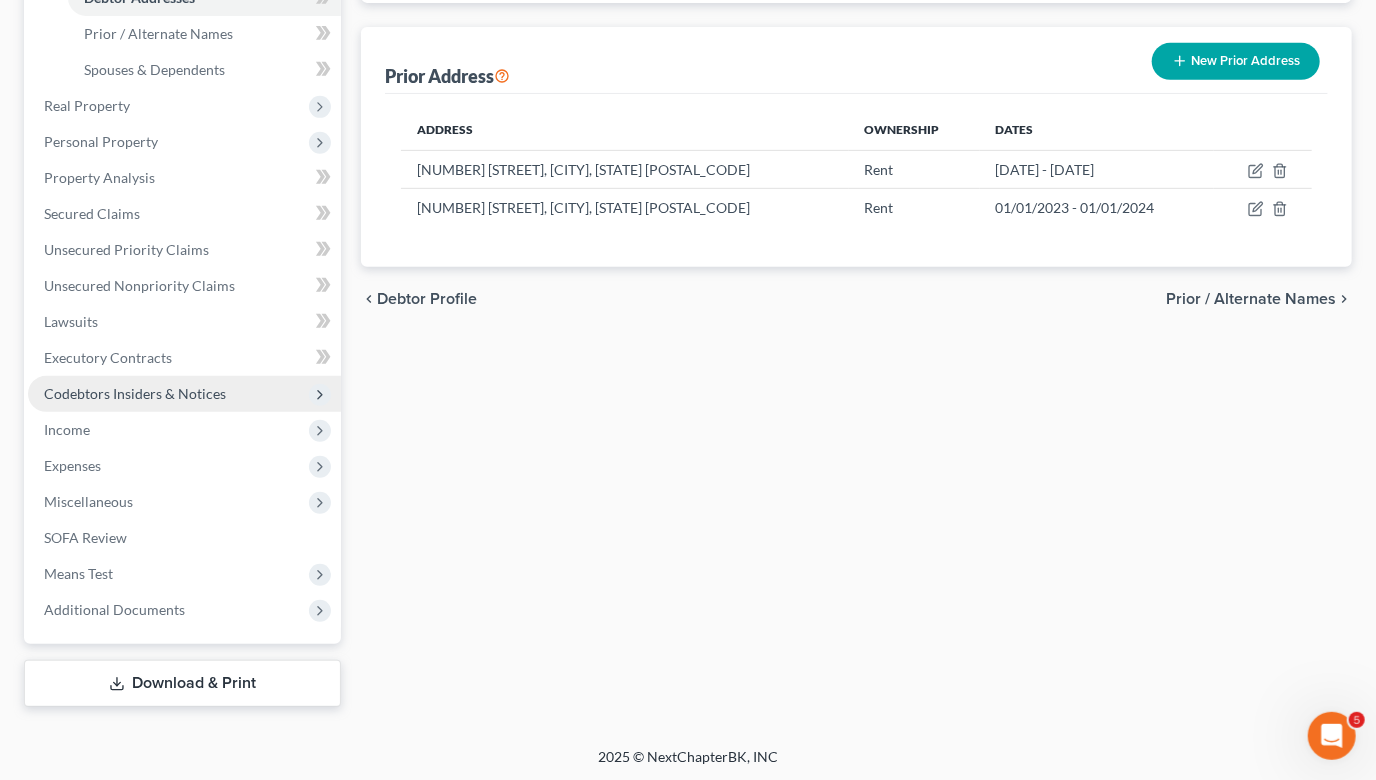 click on "Codebtors Insiders & Notices" at bounding box center [184, 394] 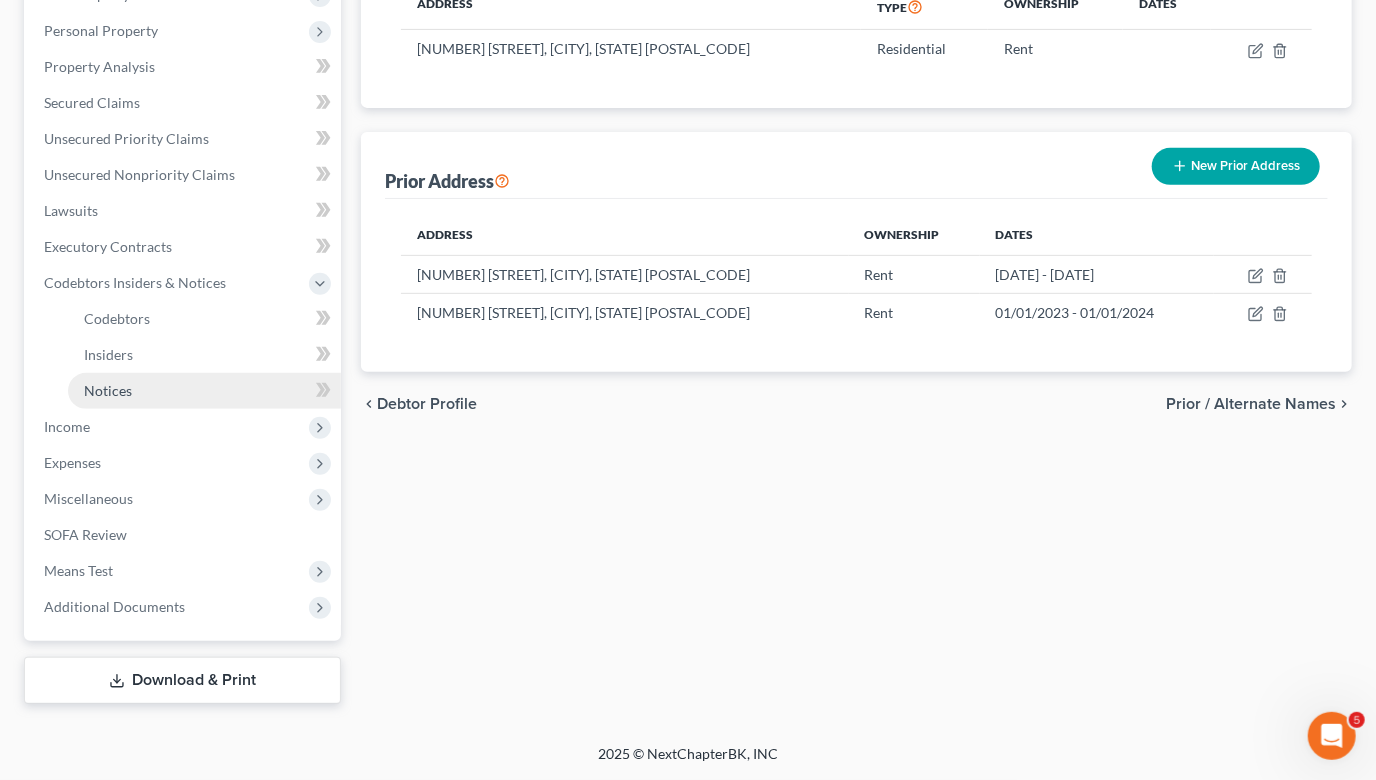 scroll, scrollTop: 336, scrollLeft: 0, axis: vertical 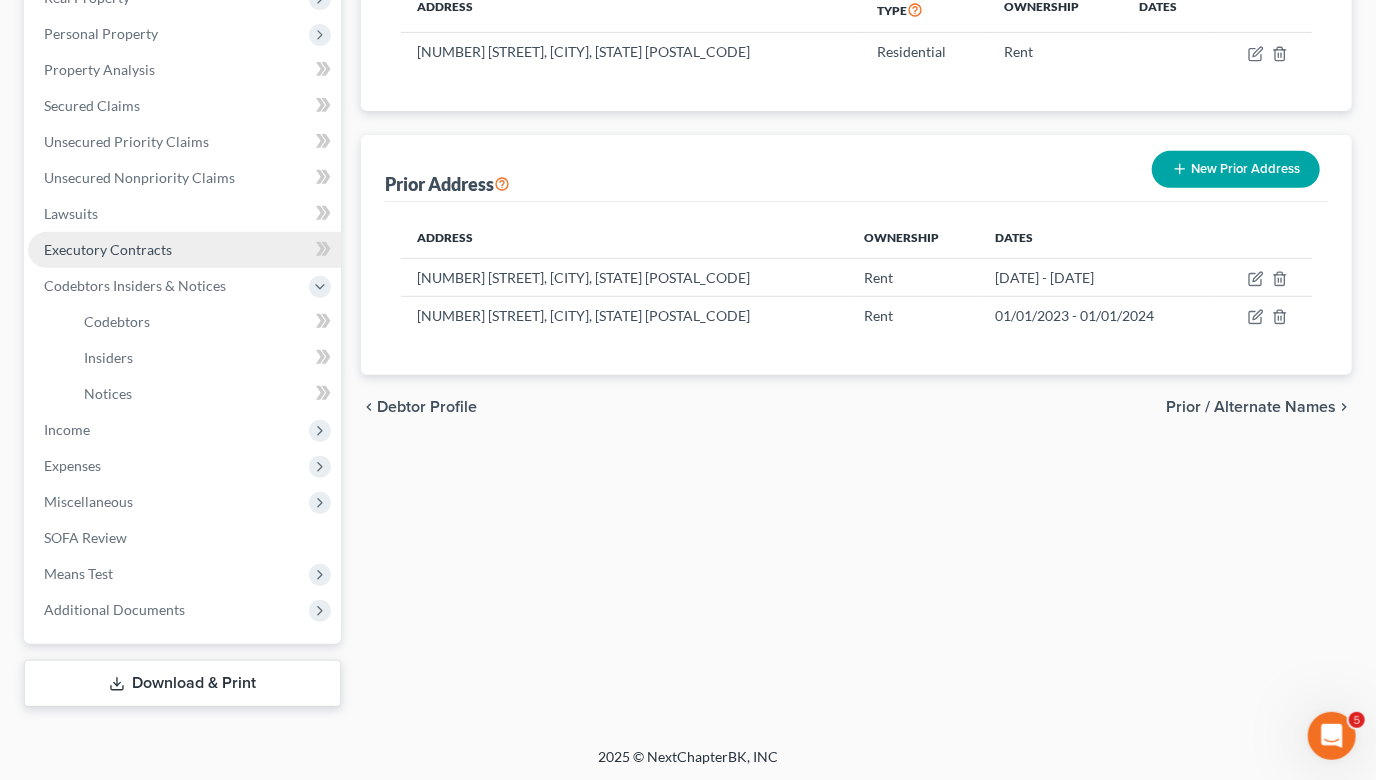 click on "Executory Contracts" at bounding box center [184, 250] 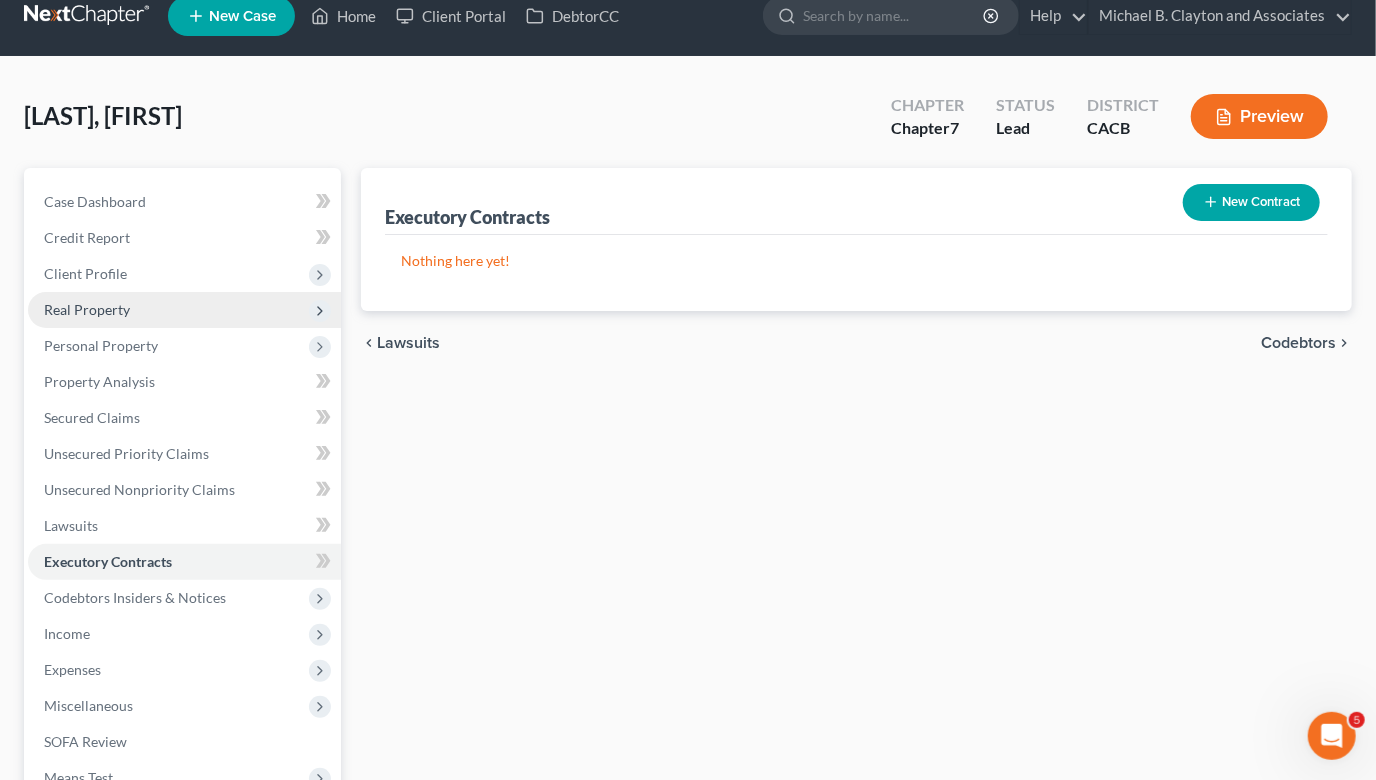 scroll, scrollTop: 0, scrollLeft: 0, axis: both 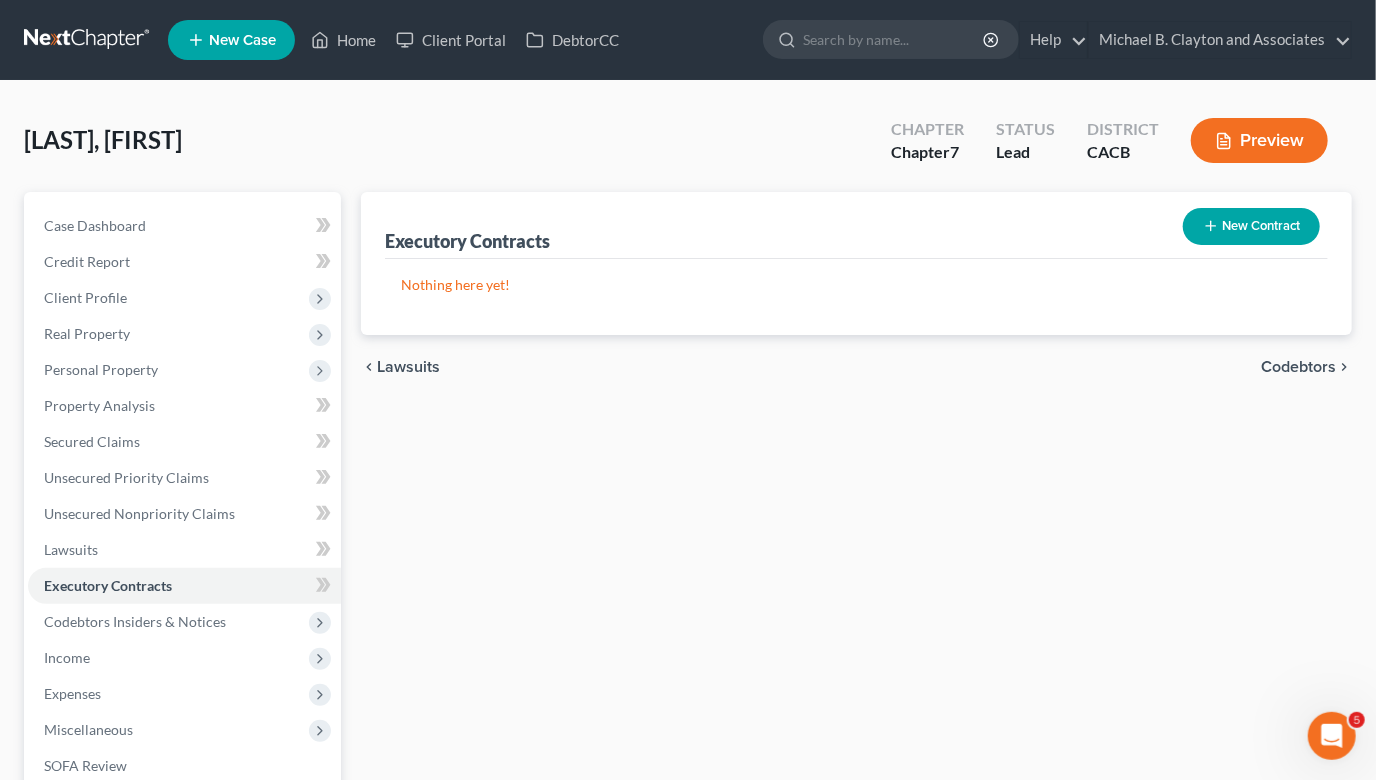 click on "New Contract" at bounding box center (1251, 226) 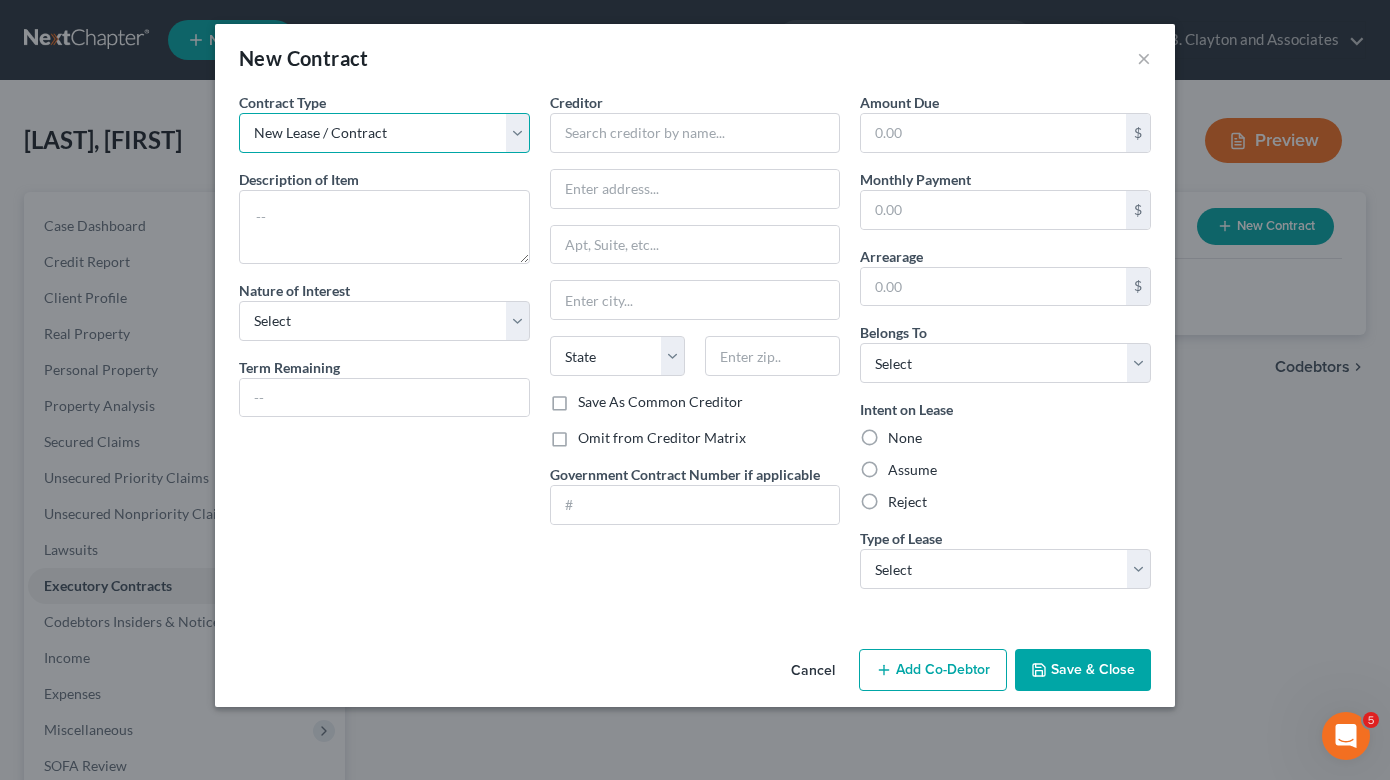 click on "New Lease / Contract New Timeshare" at bounding box center (384, 133) 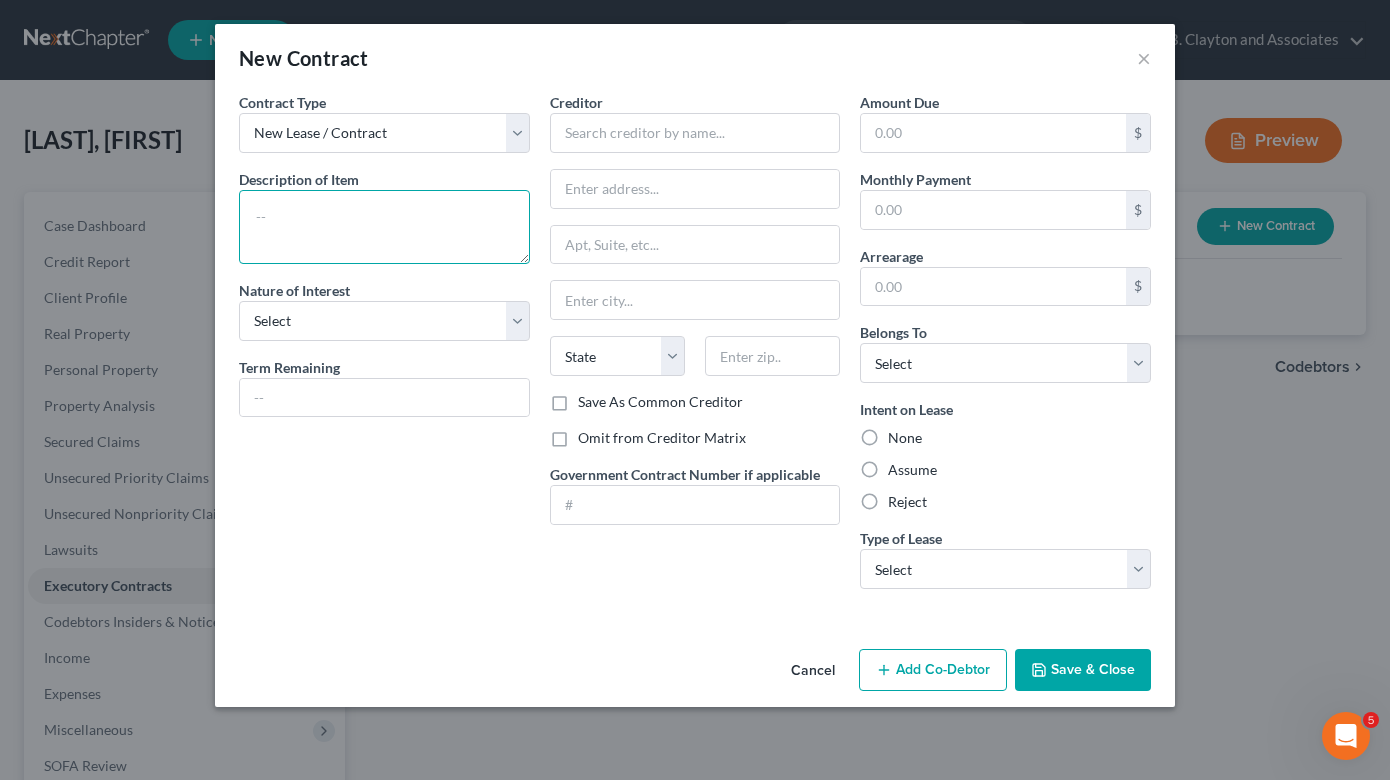 click at bounding box center [384, 227] 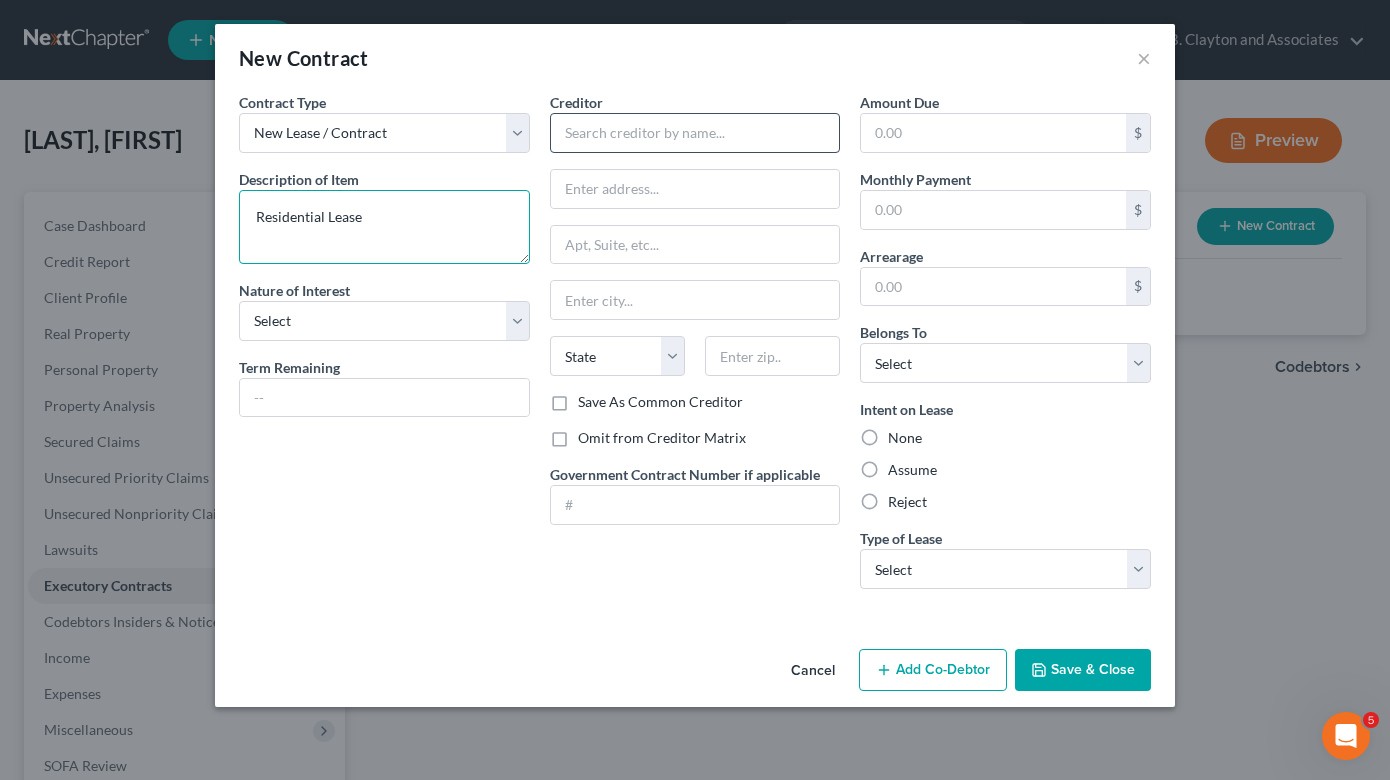 type on "Residential Lease" 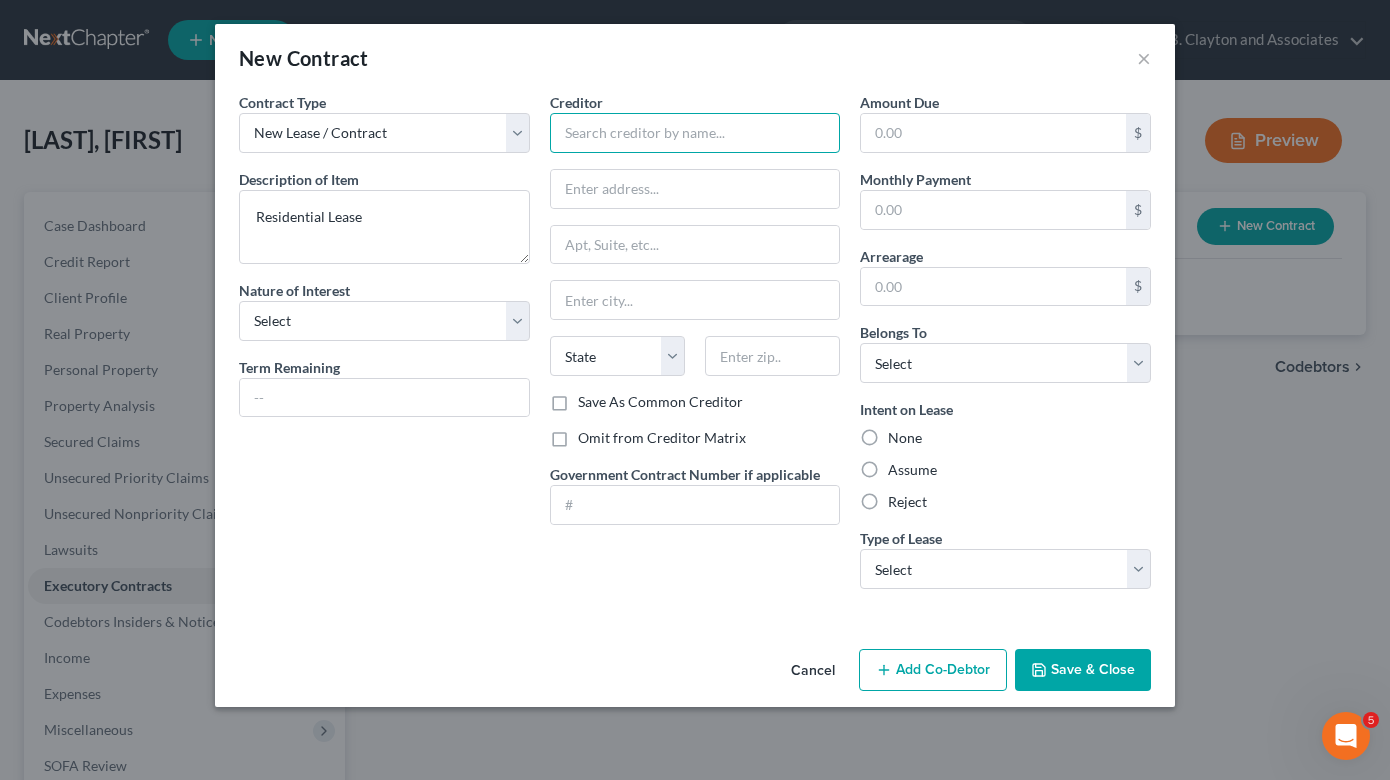 click at bounding box center [695, 133] 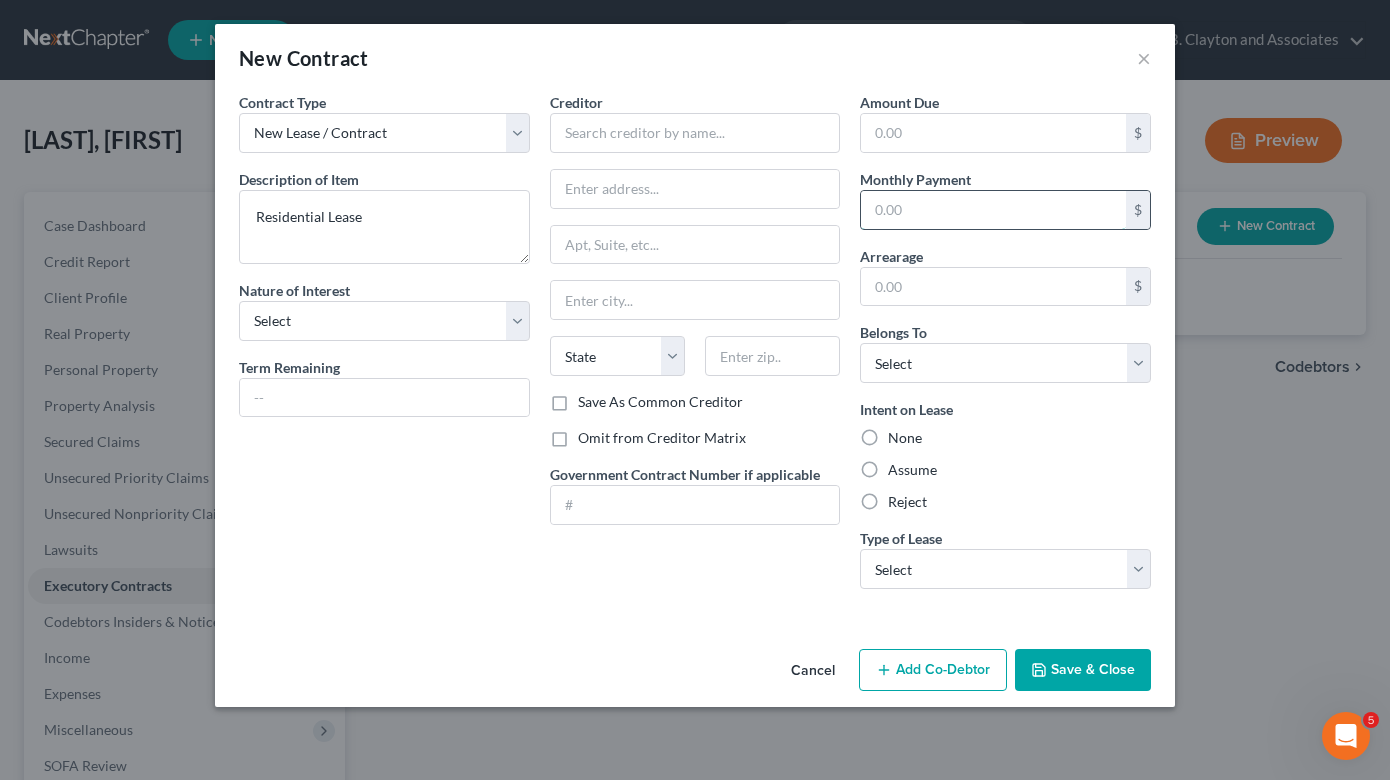 click at bounding box center (993, 210) 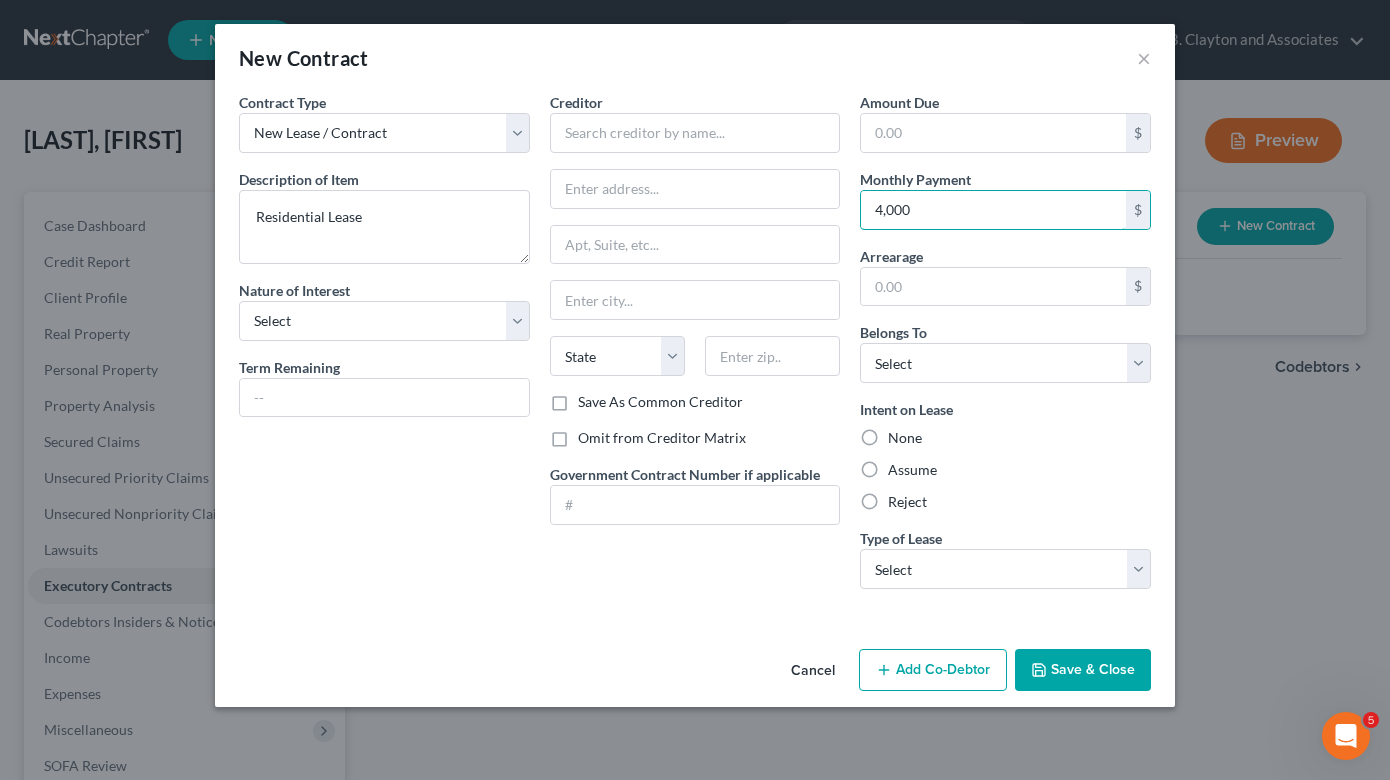 type on "4,000" 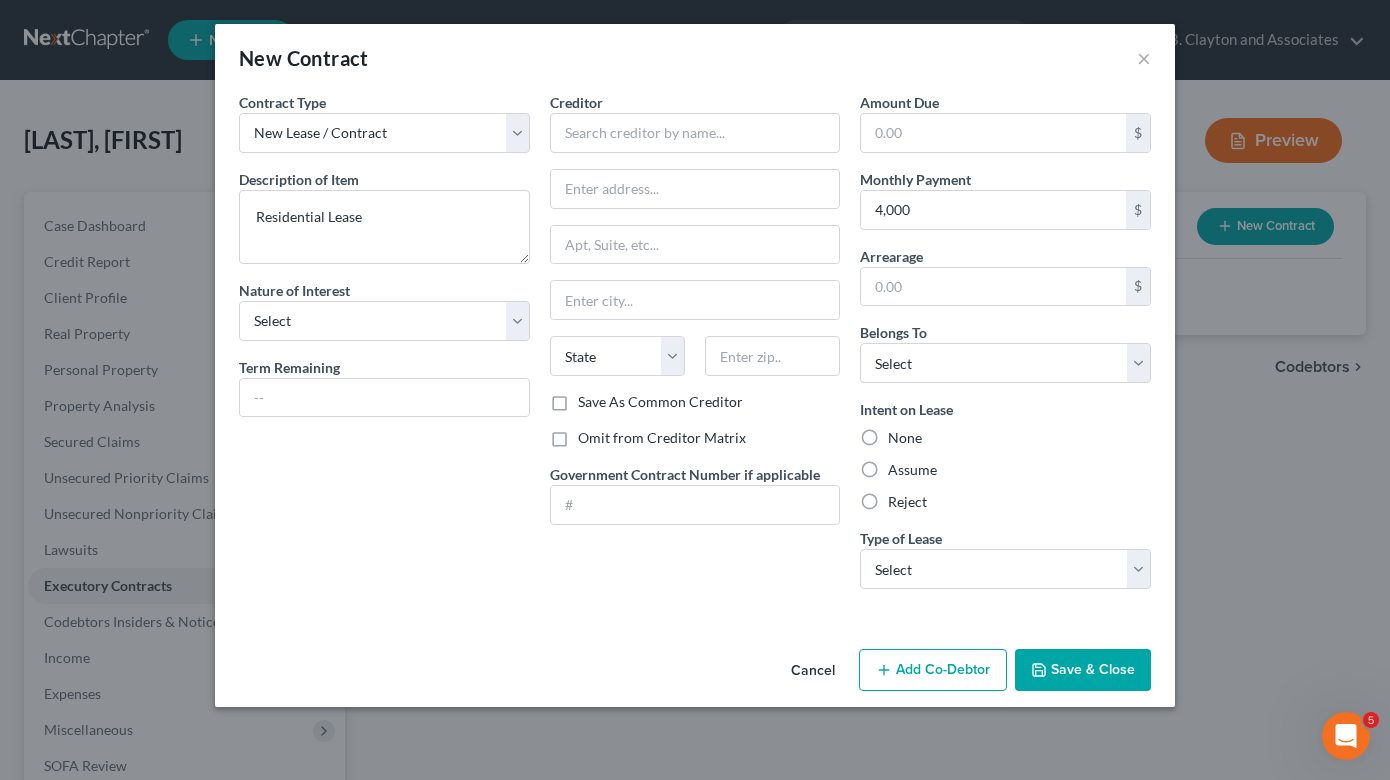 click on "Assume" at bounding box center [1005, 470] 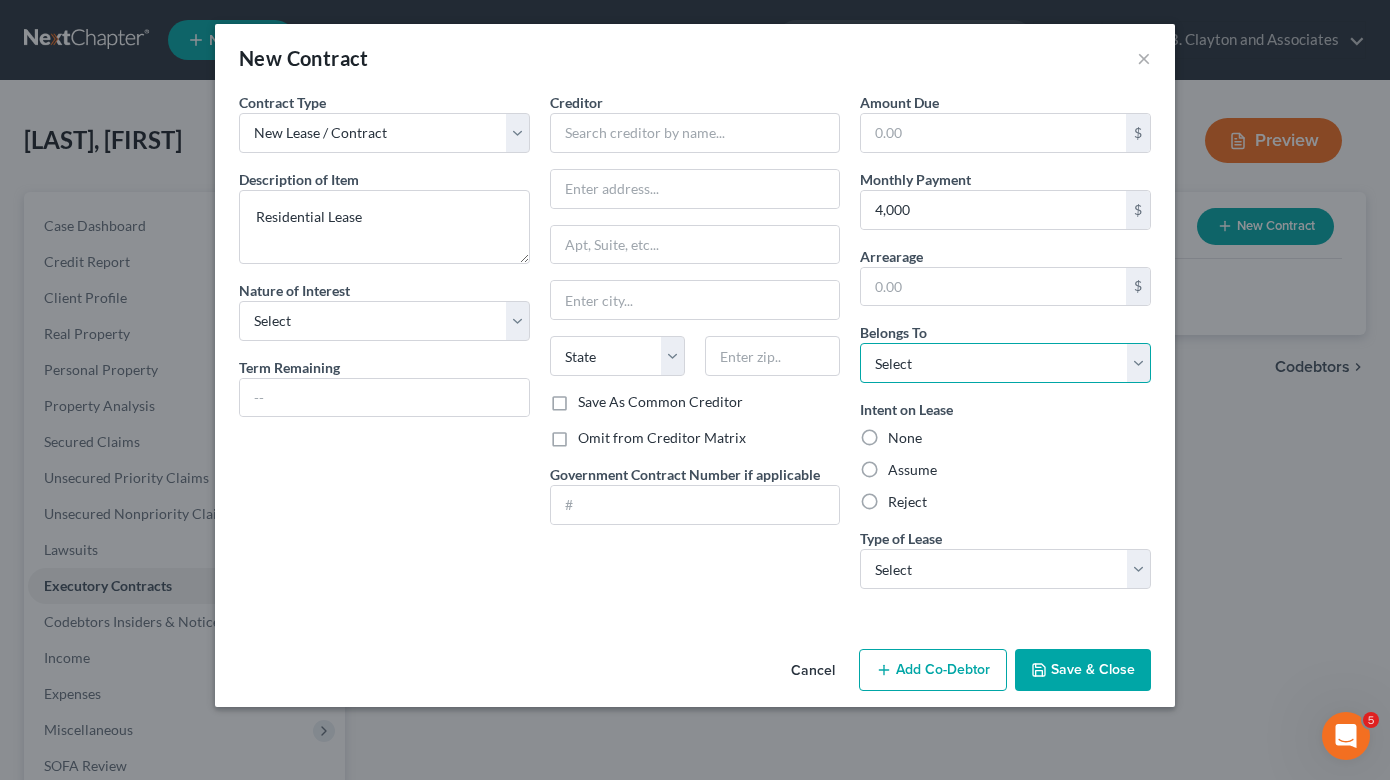 click on "Select Debtor 1 Only Debtor 2 Only Debtor 1 And Debtor 2 Only At Least One Of The Debtors And Another Community Property" at bounding box center [1005, 363] 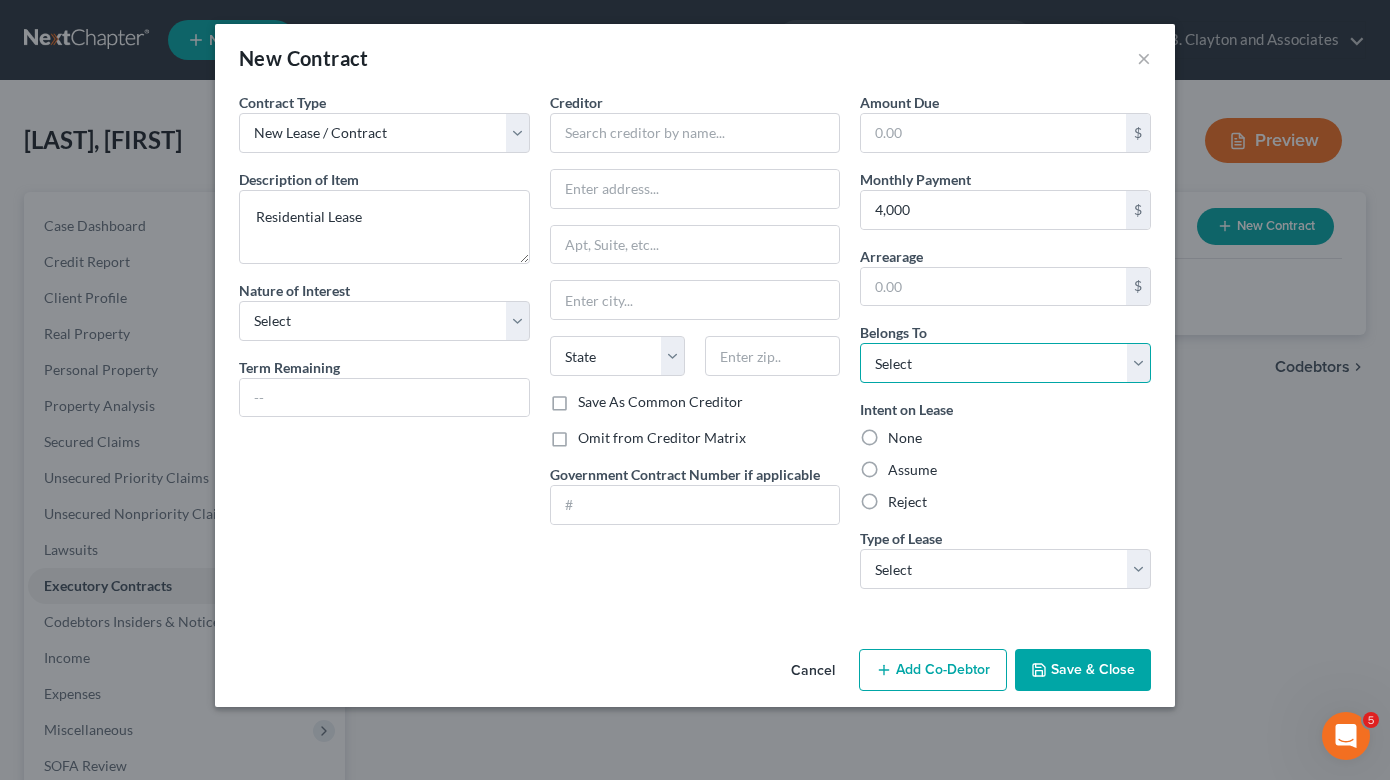 select on "3" 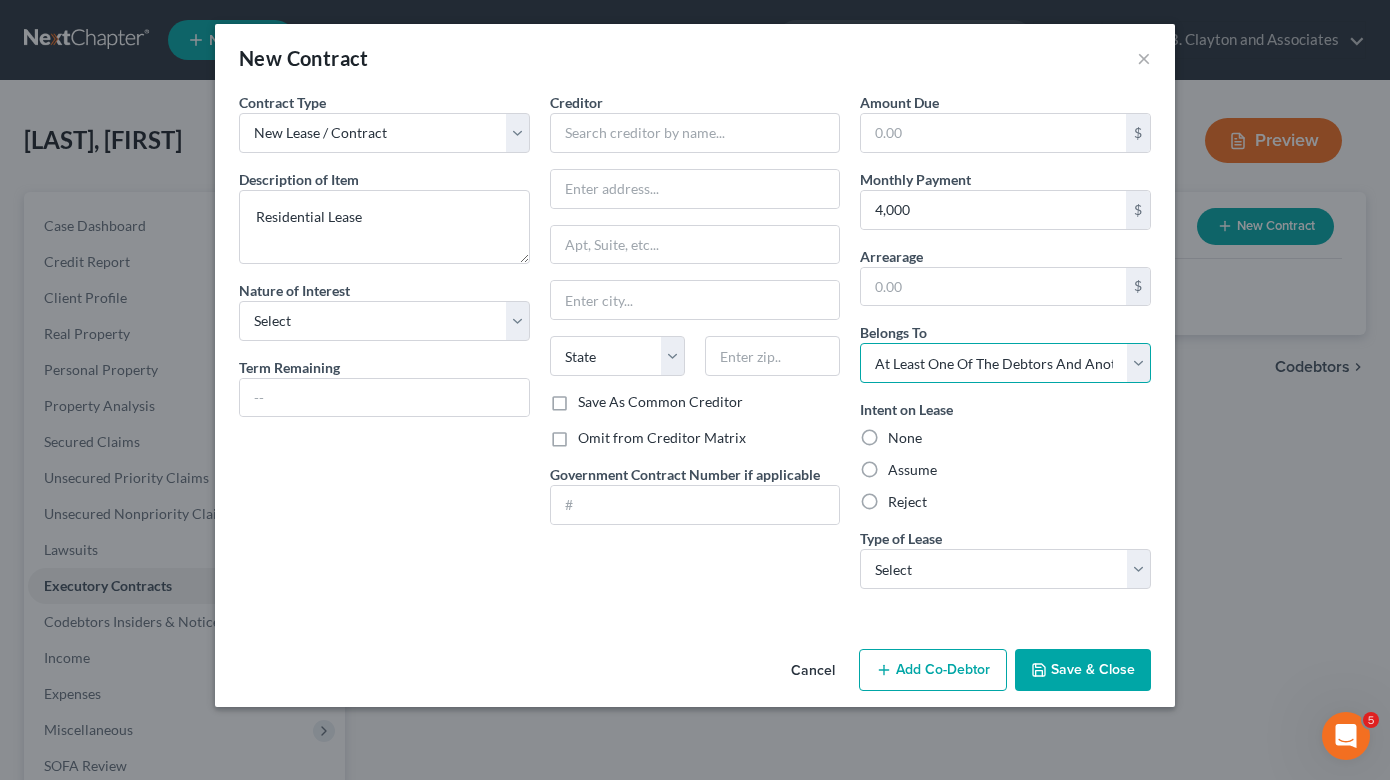 click on "Select Debtor 1 Only Debtor 2 Only Debtor 1 And Debtor 2 Only At Least One Of The Debtors And Another Community Property" at bounding box center [1005, 363] 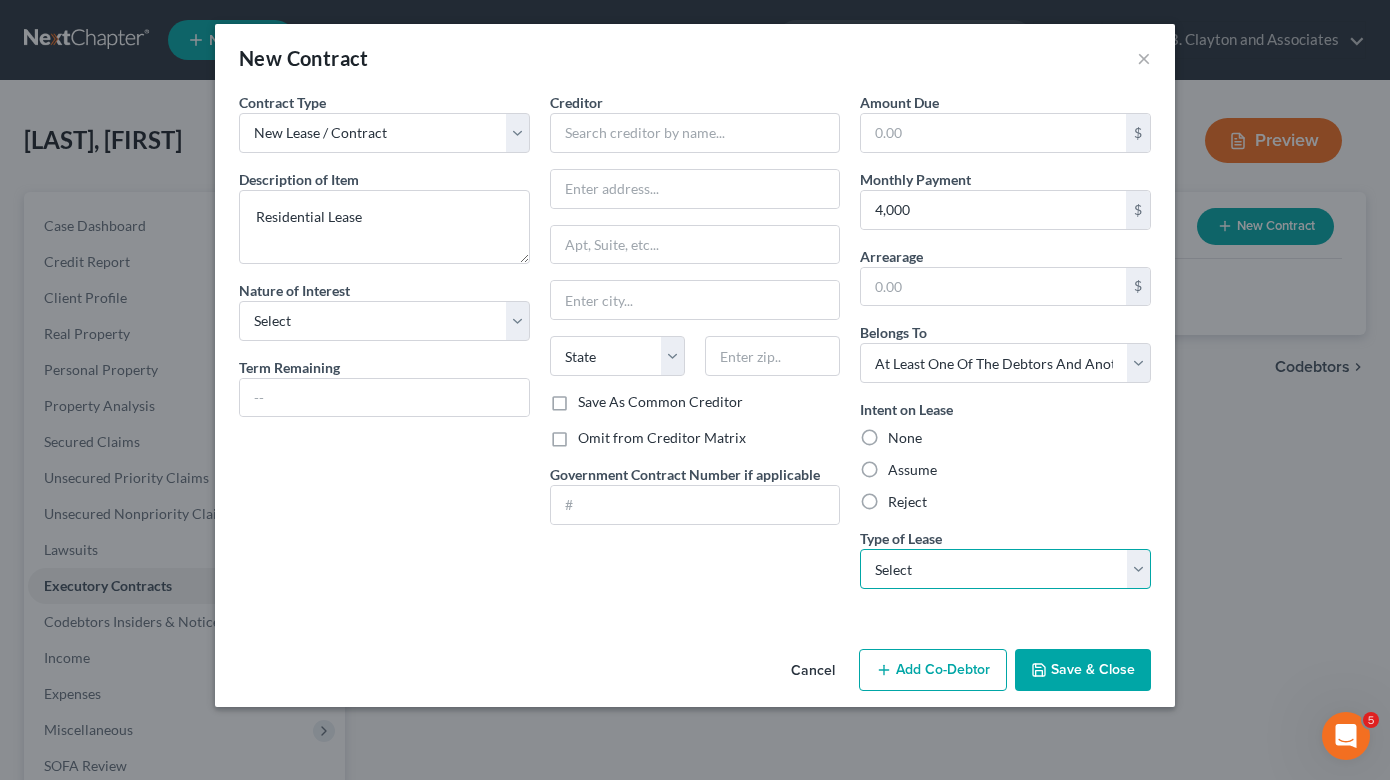 click on "Select Real Estate Car Other" at bounding box center [1005, 569] 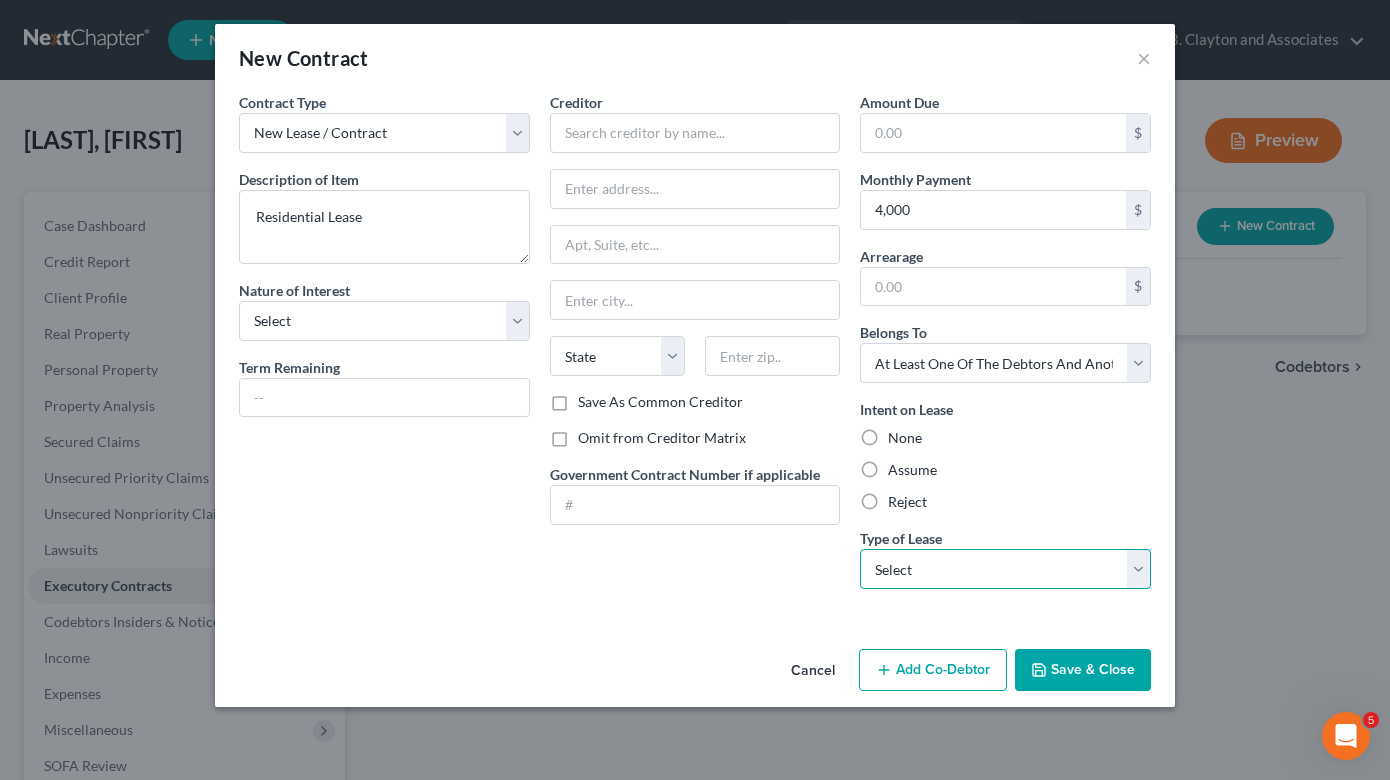 select on "2" 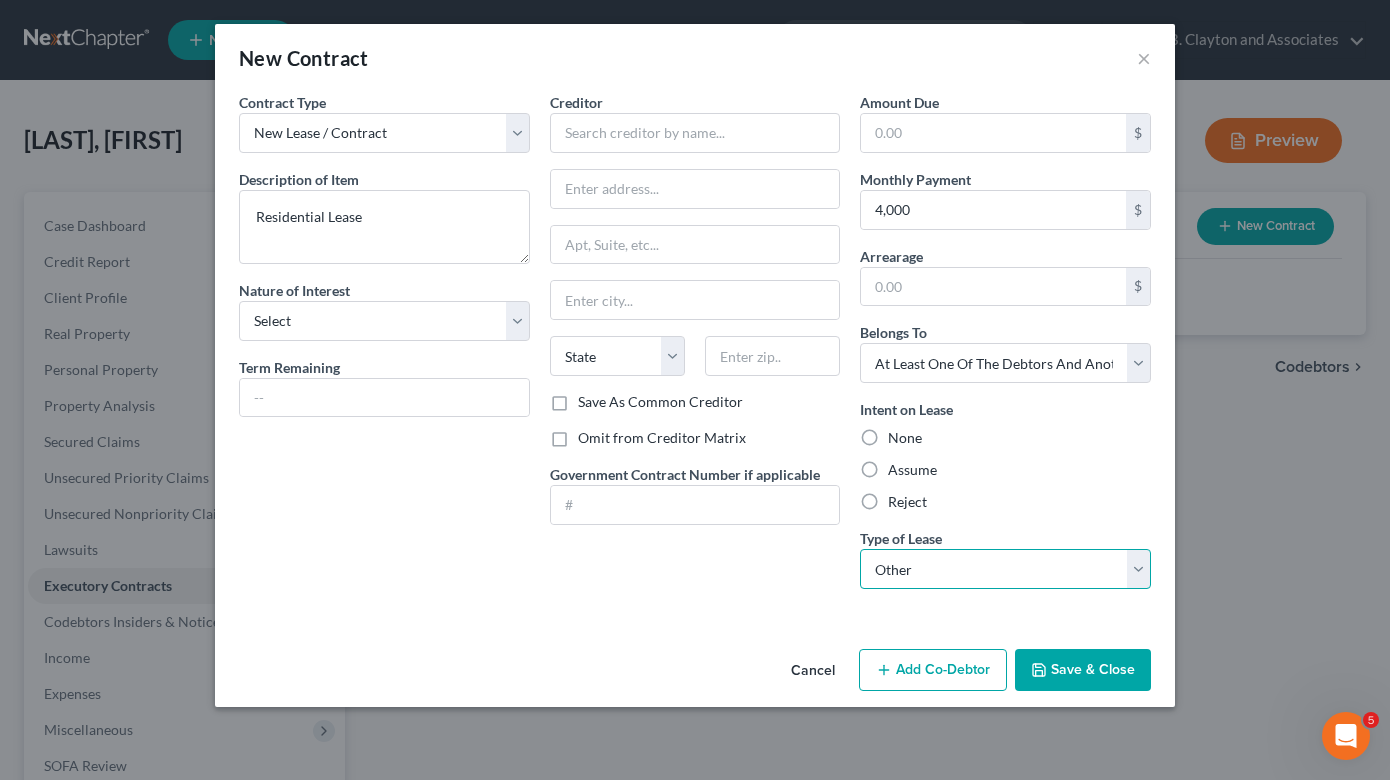 click on "Select Real Estate Car Other" at bounding box center (1005, 569) 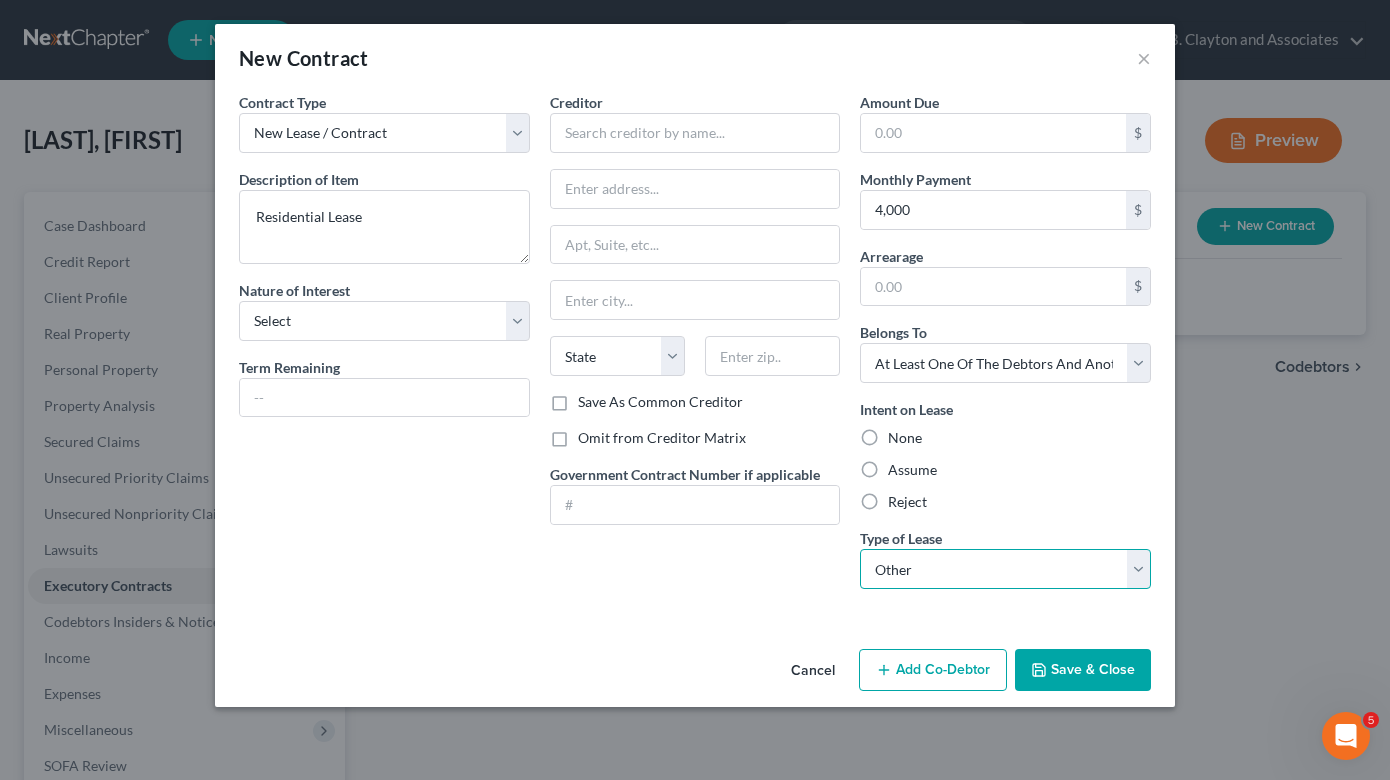 drag, startPoint x: 957, startPoint y: 564, endPoint x: 957, endPoint y: 579, distance: 15 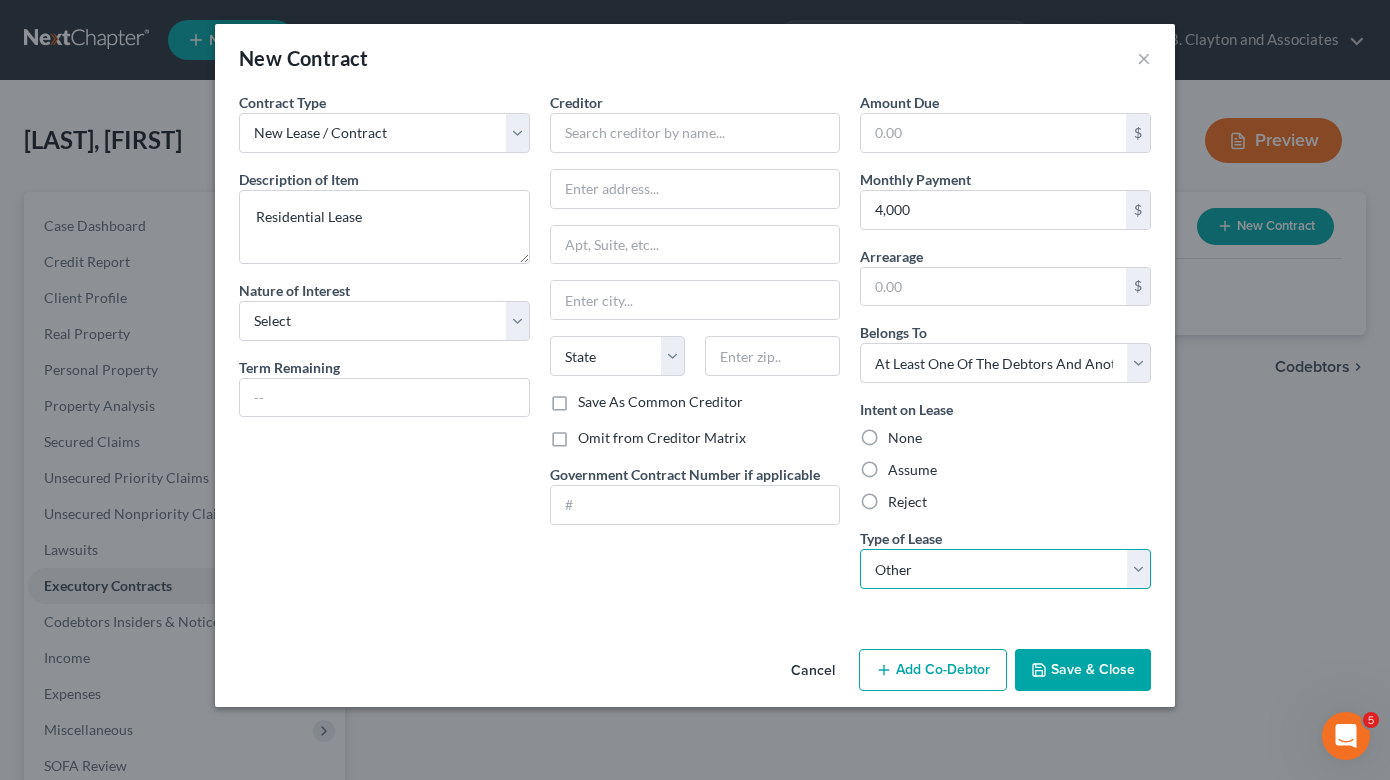 select 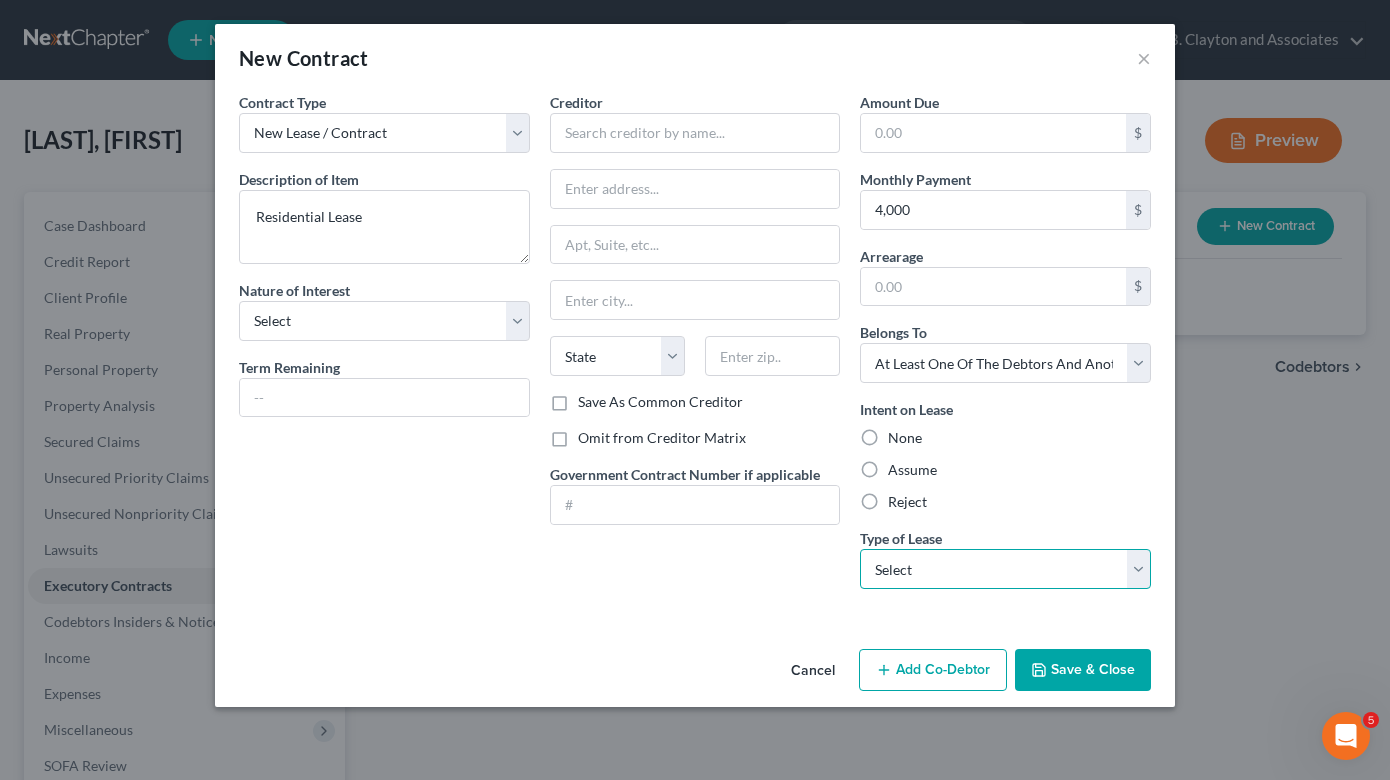 click on "Select Real Estate Car Other" at bounding box center [1005, 569] 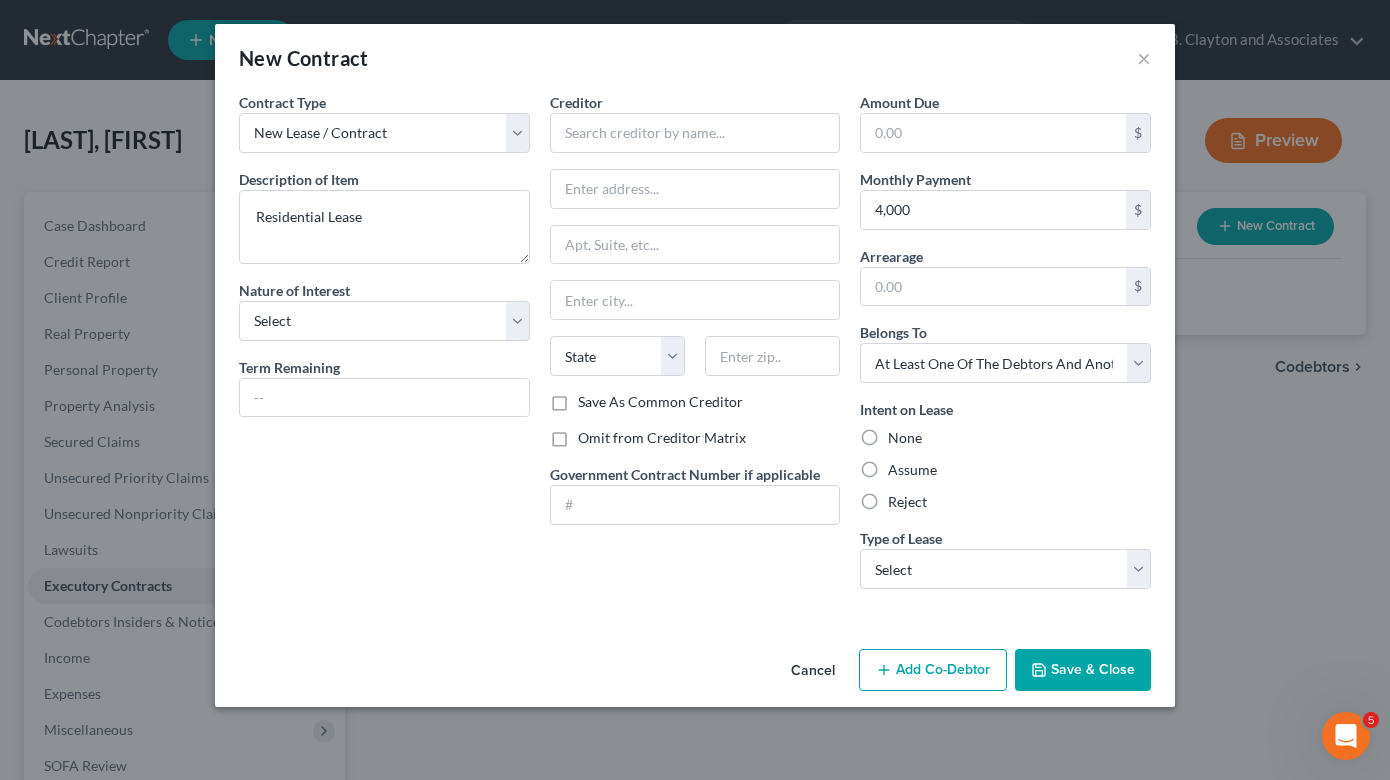 click on "Creditor *                         State AL AK AR AZ CA CO CT DE DC FL GA GU HI ID IL IN IA KS KY LA ME MD MA MI MN MS MO MT NC ND NE NV NH NJ NM NY OH OK OR PA PR RI SC SD TN TX UT VI VA VT WA WV WI WY Save As Common Creditor Omit from Creditor Matrix Government Contract Number if applicable" at bounding box center (695, 348) 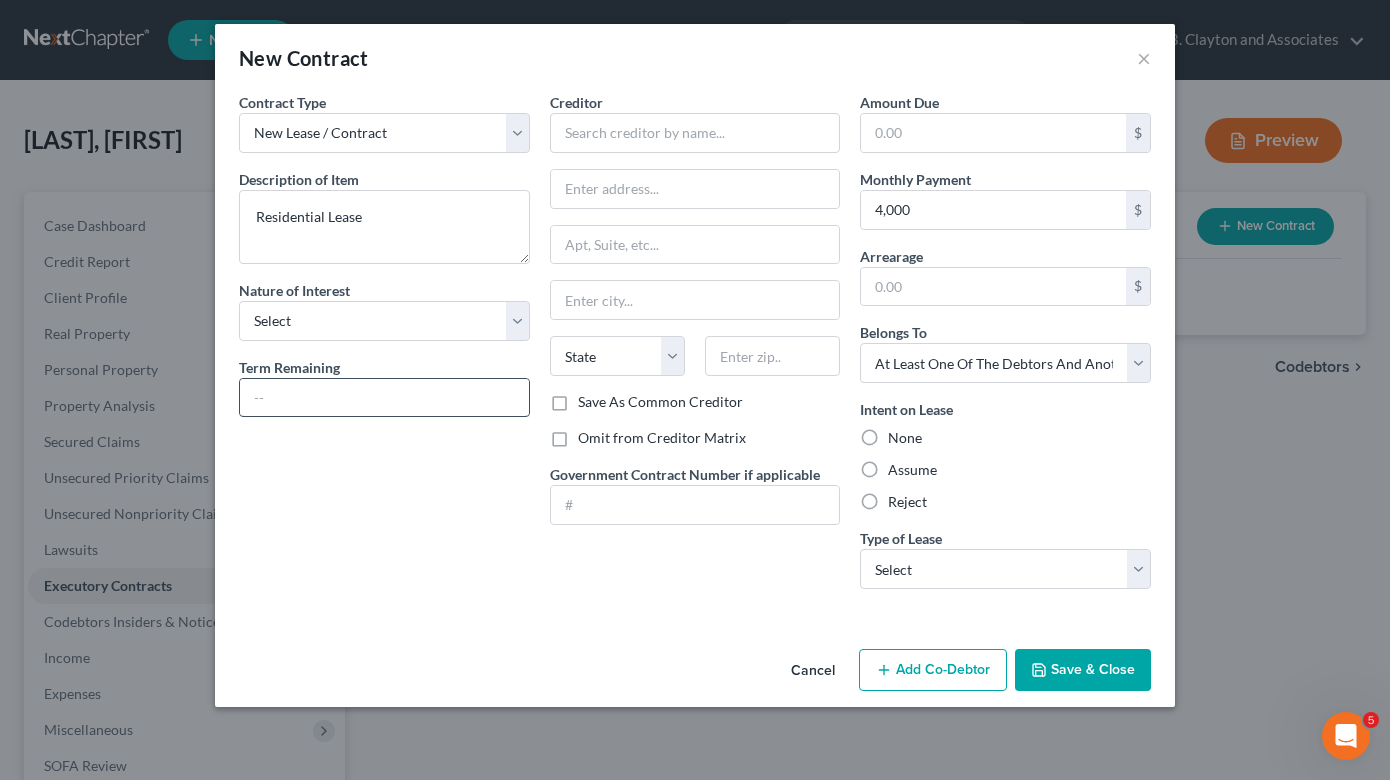 click at bounding box center [384, 398] 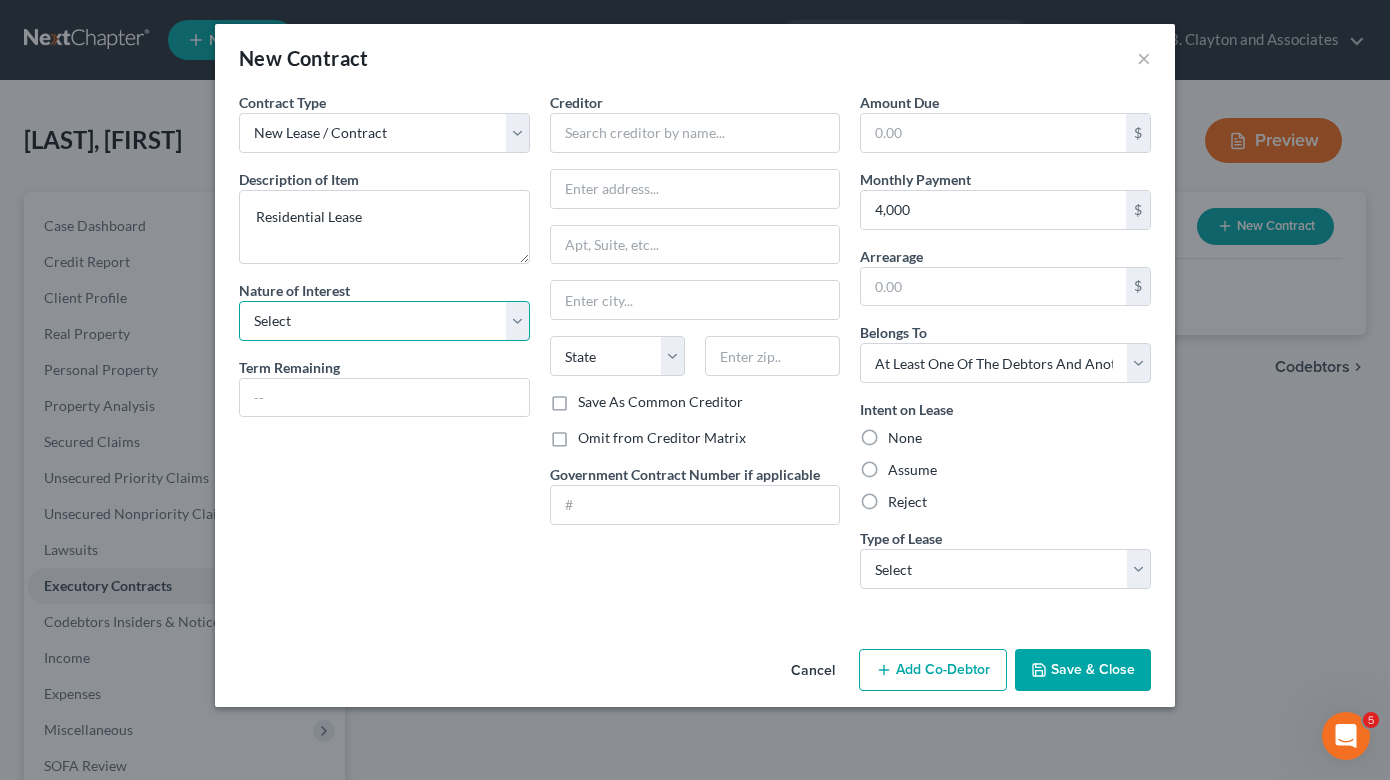 click on "Select Purchaser Agent Lessor Lessee" at bounding box center [384, 321] 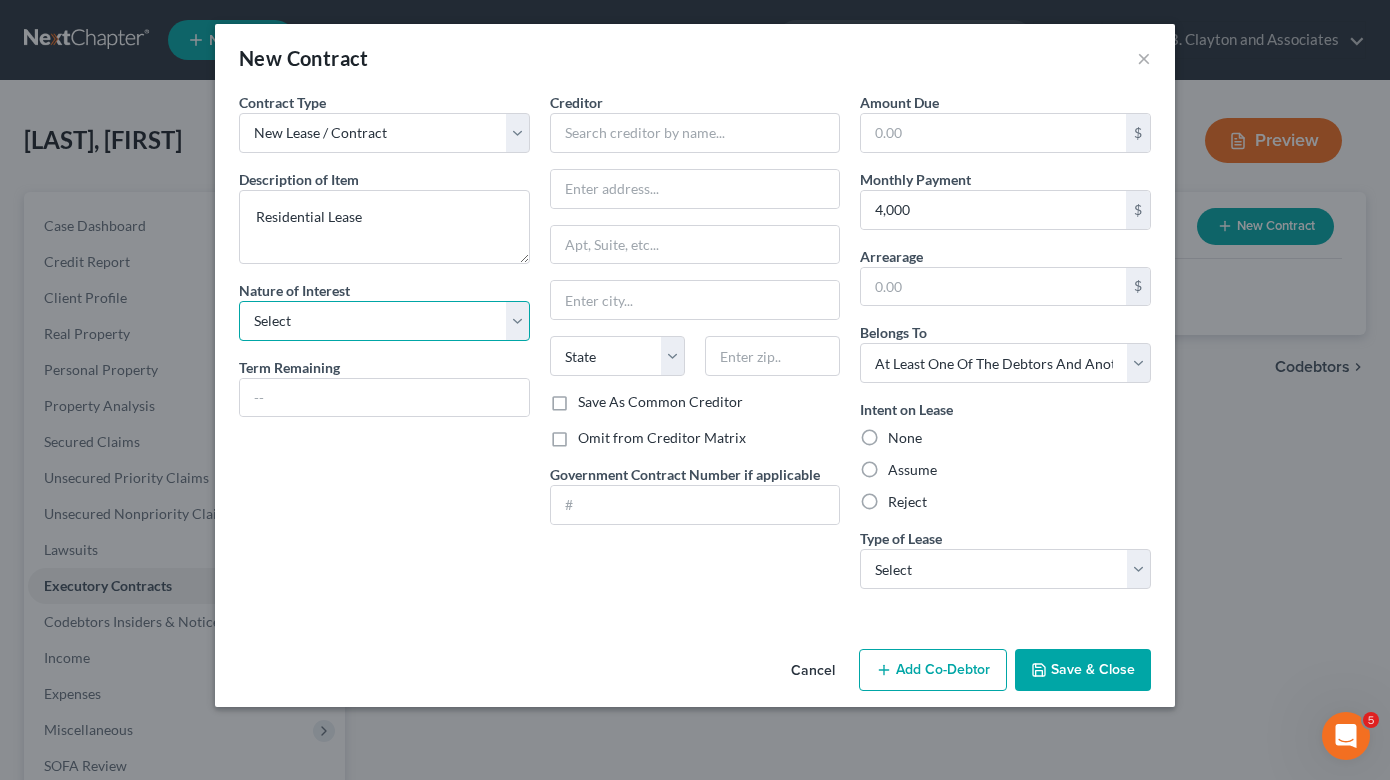 select on "3" 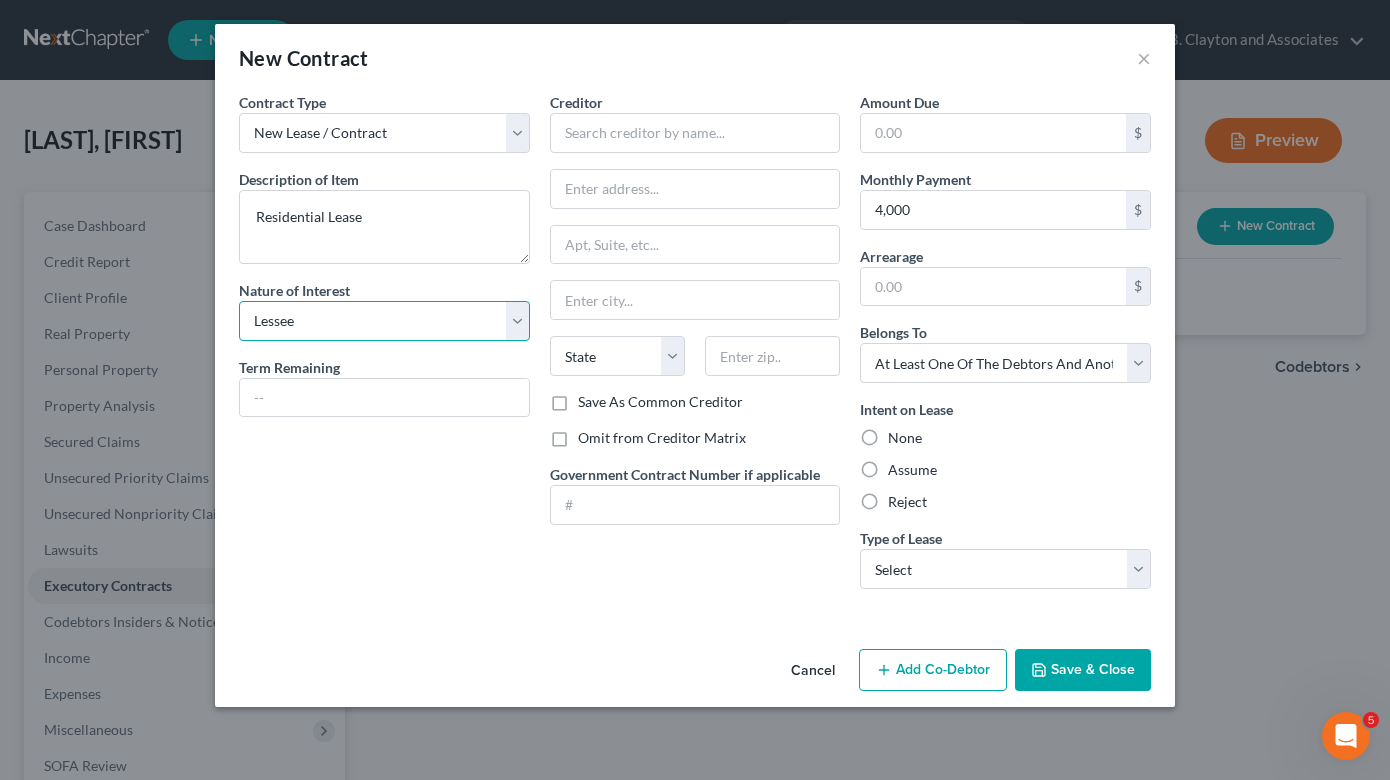 click on "Select Purchaser Agent Lessor Lessee" at bounding box center [384, 321] 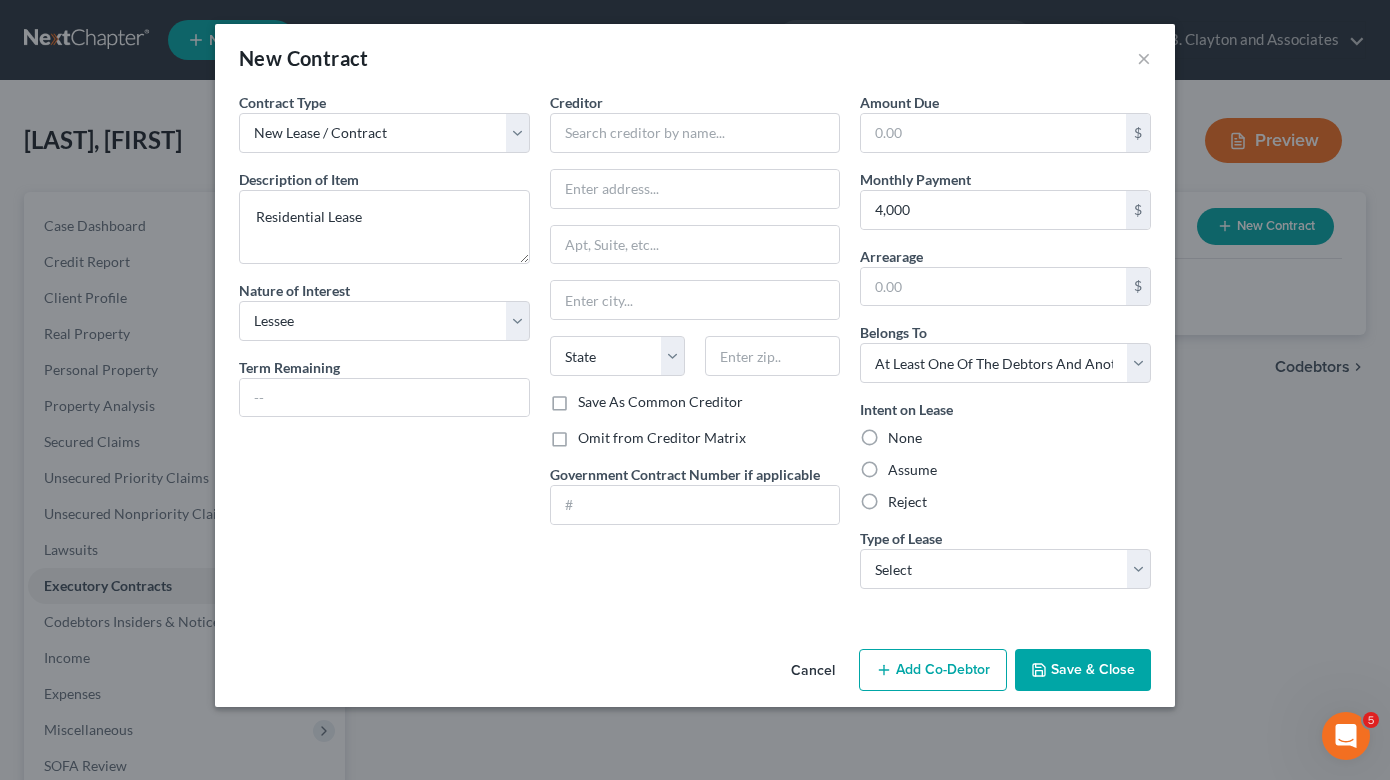 click on "Contract Type New Lease / Contract New Timeshare
Description of non-residential real property
*
Description of Item
*
Residential Lease Nature of Interest Select Purchaser Agent Lessor Lessee Term Remaining" at bounding box center [384, 348] 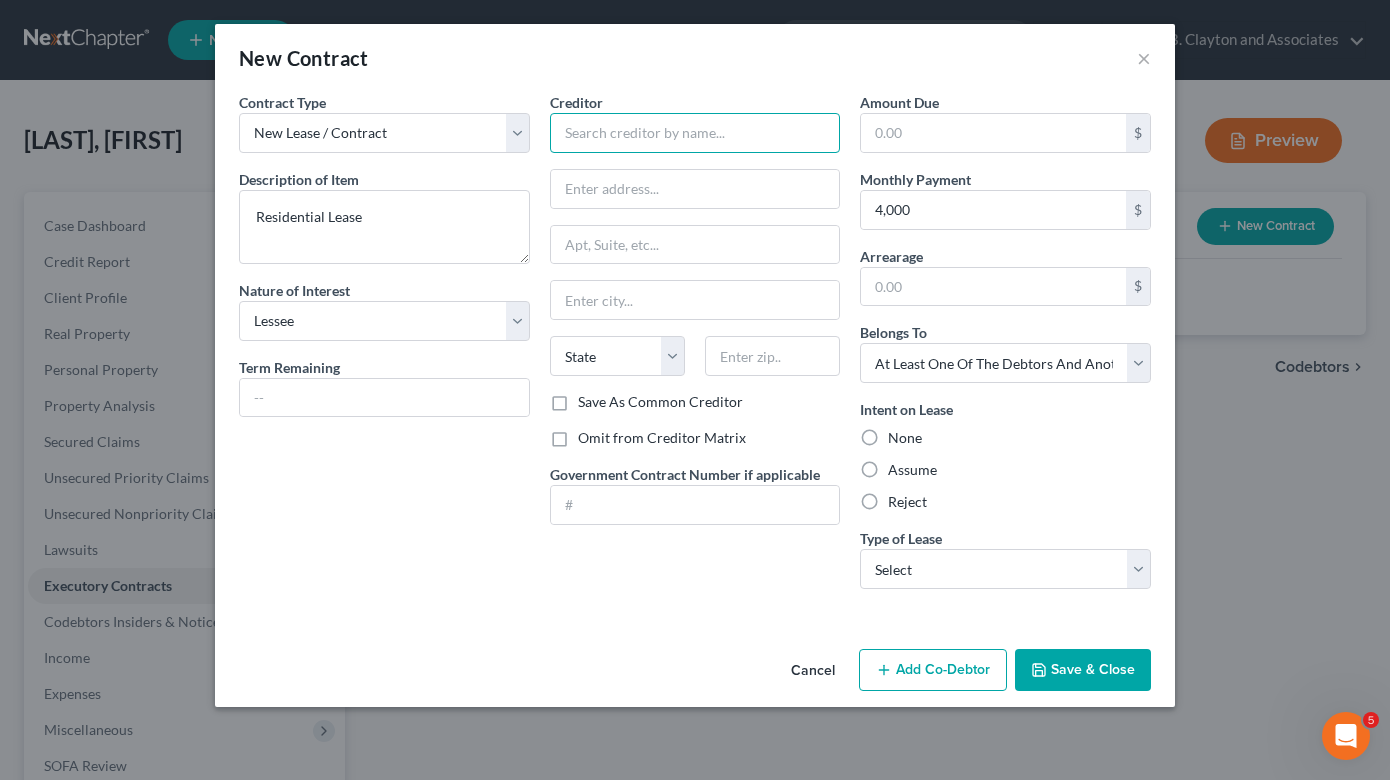 click at bounding box center (695, 133) 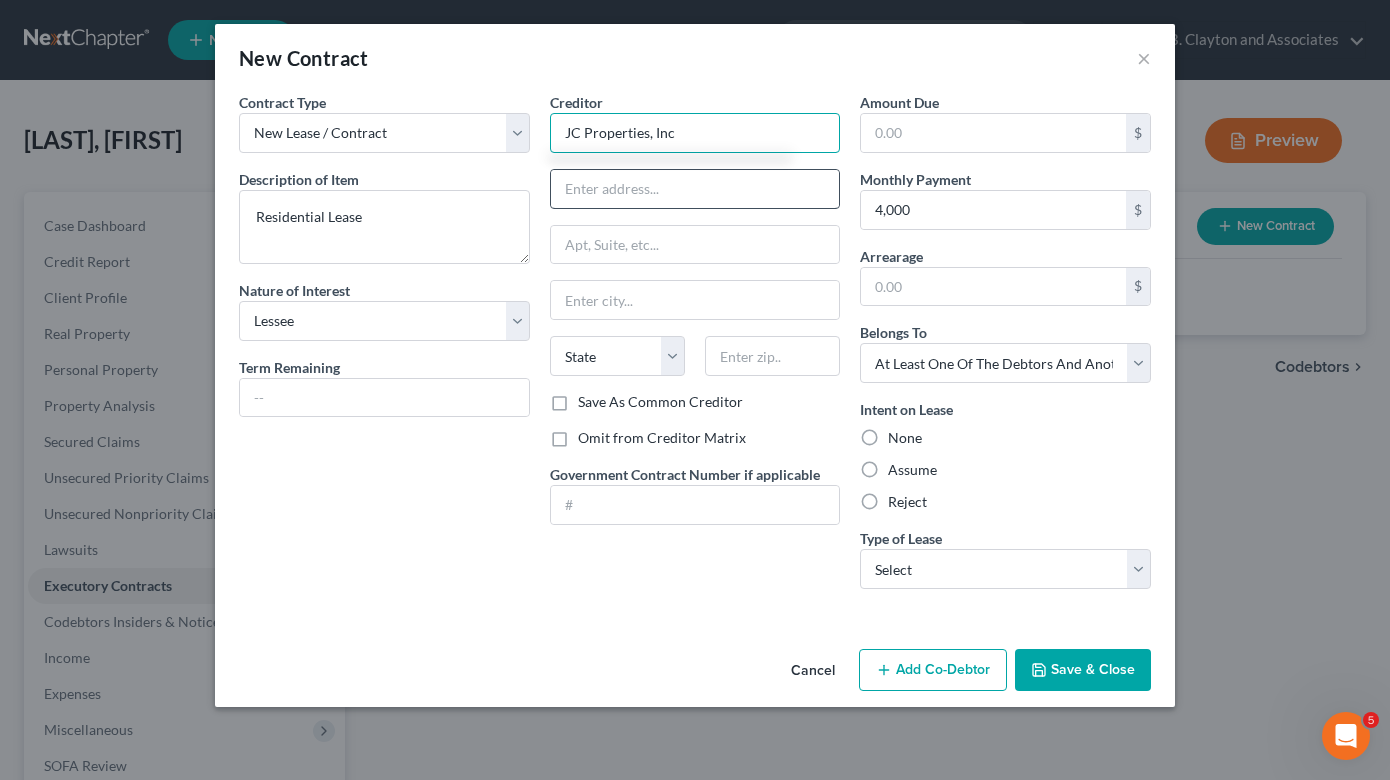 type on "JC Properties, Inc" 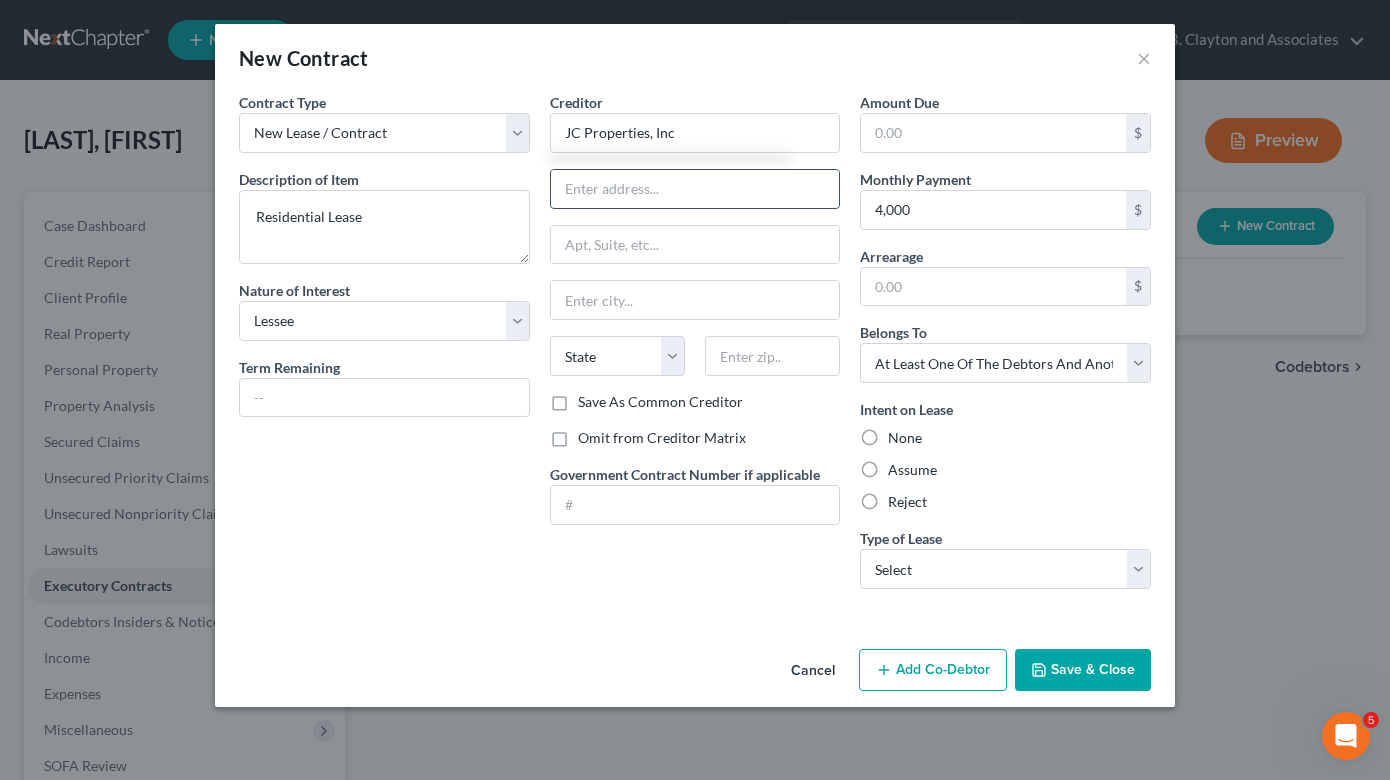click at bounding box center (695, 189) 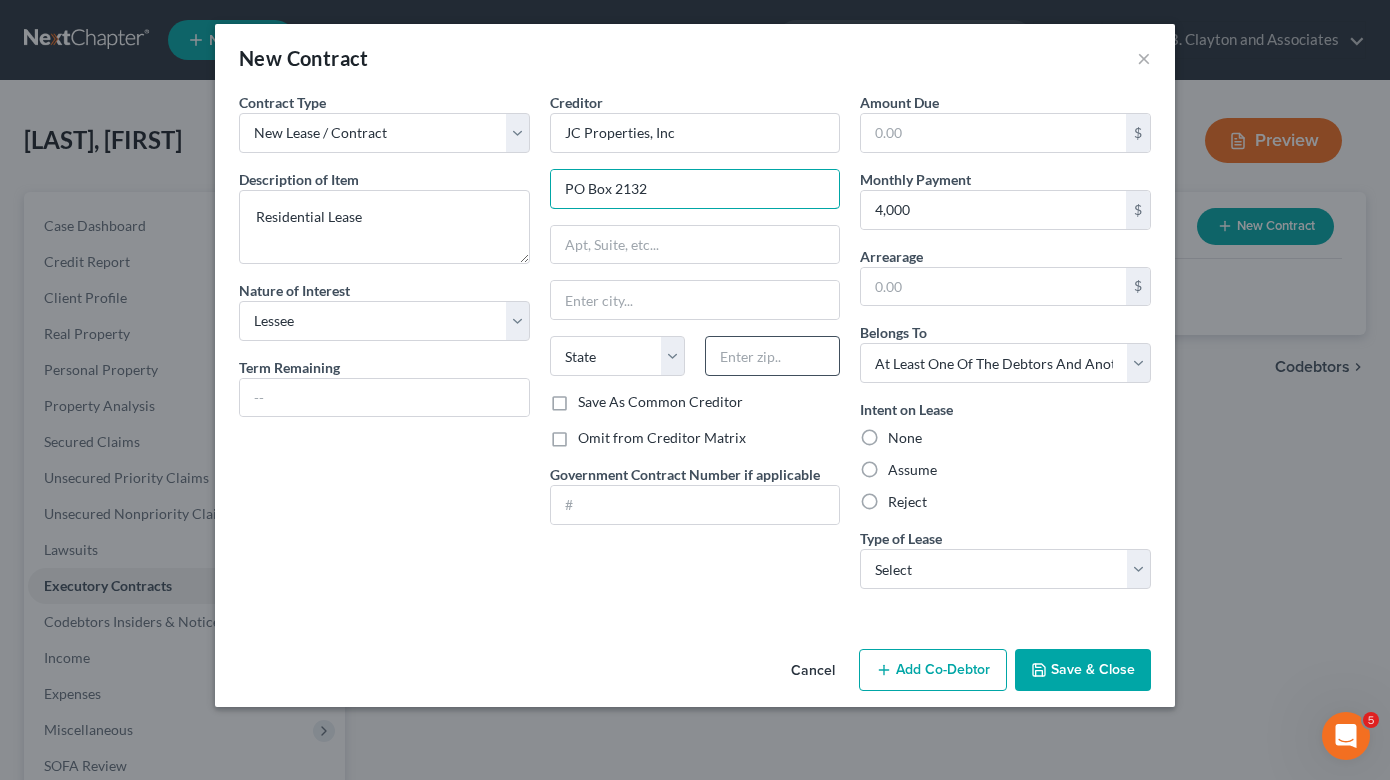 type on "PO Box 2132" 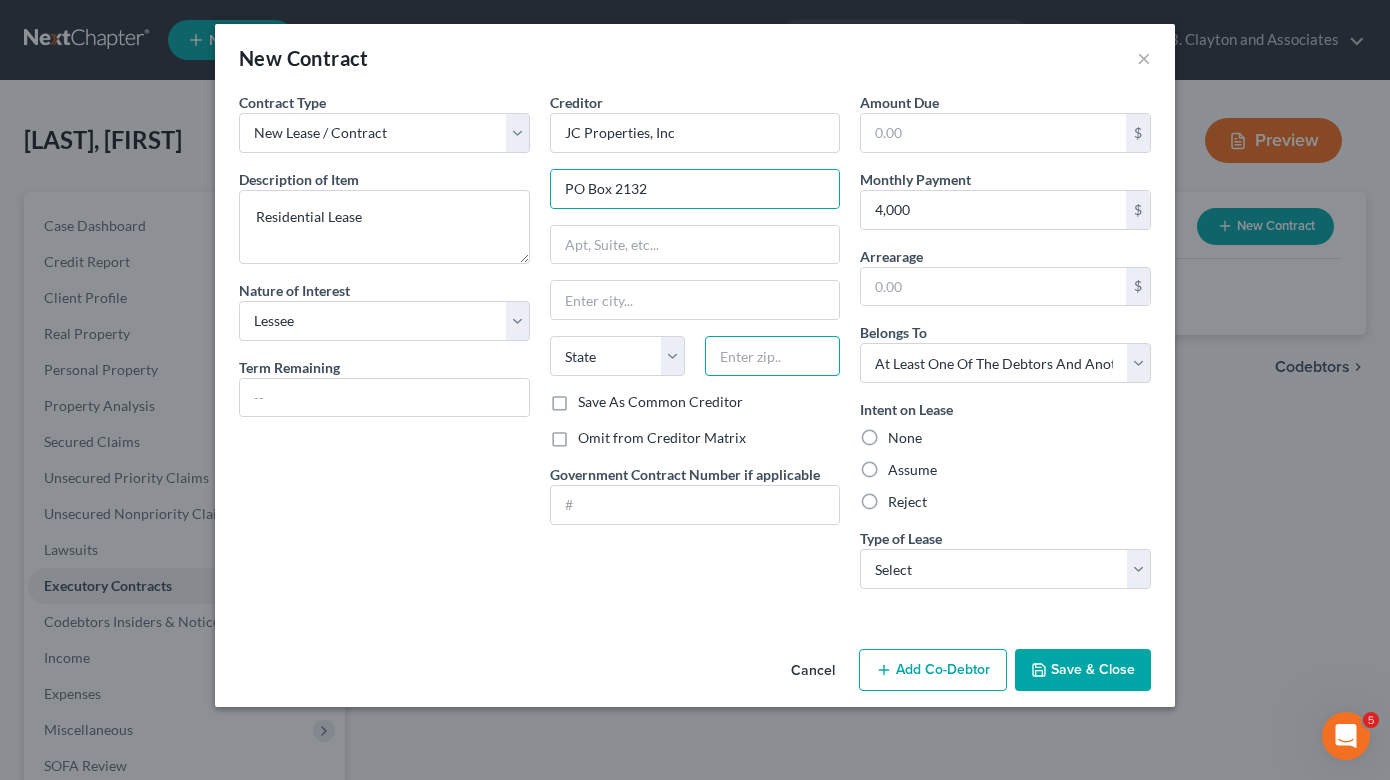 click at bounding box center [772, 356] 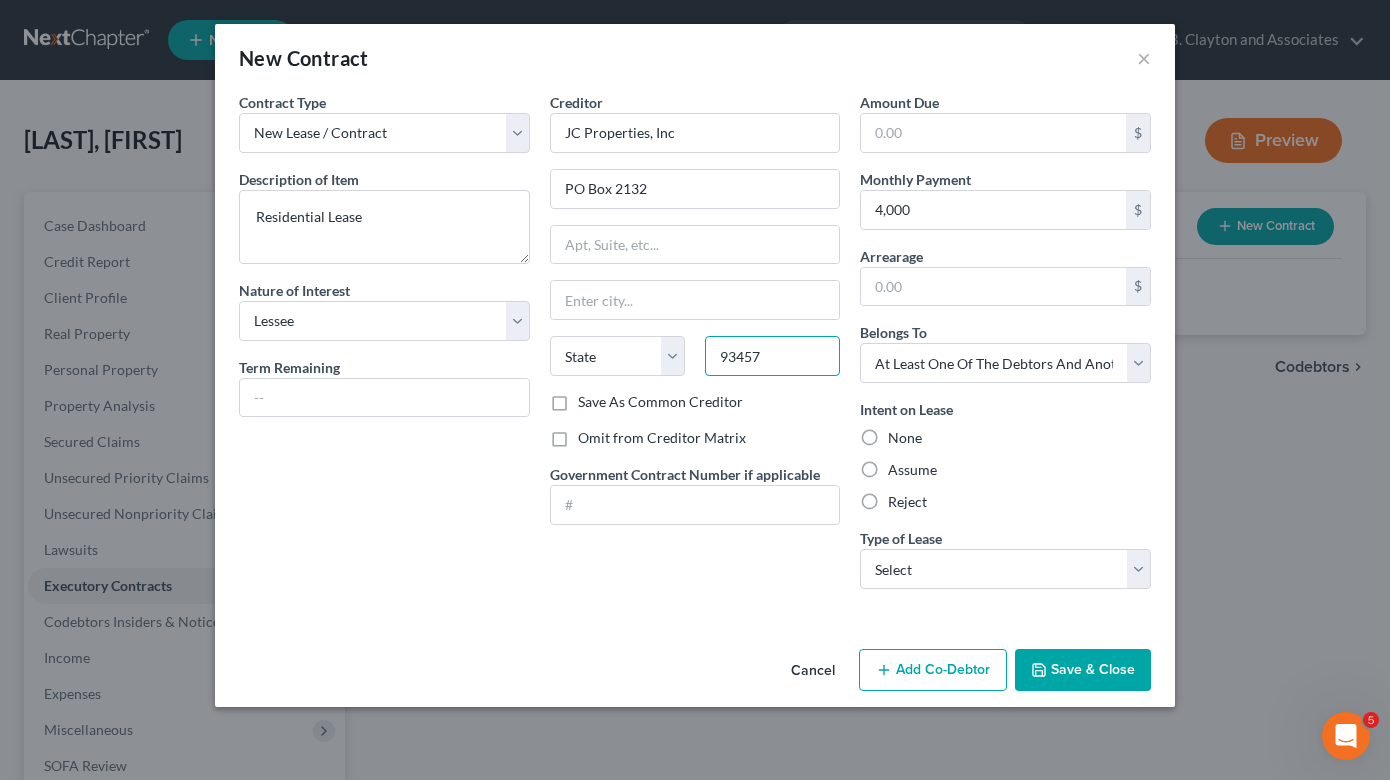 type on "93457" 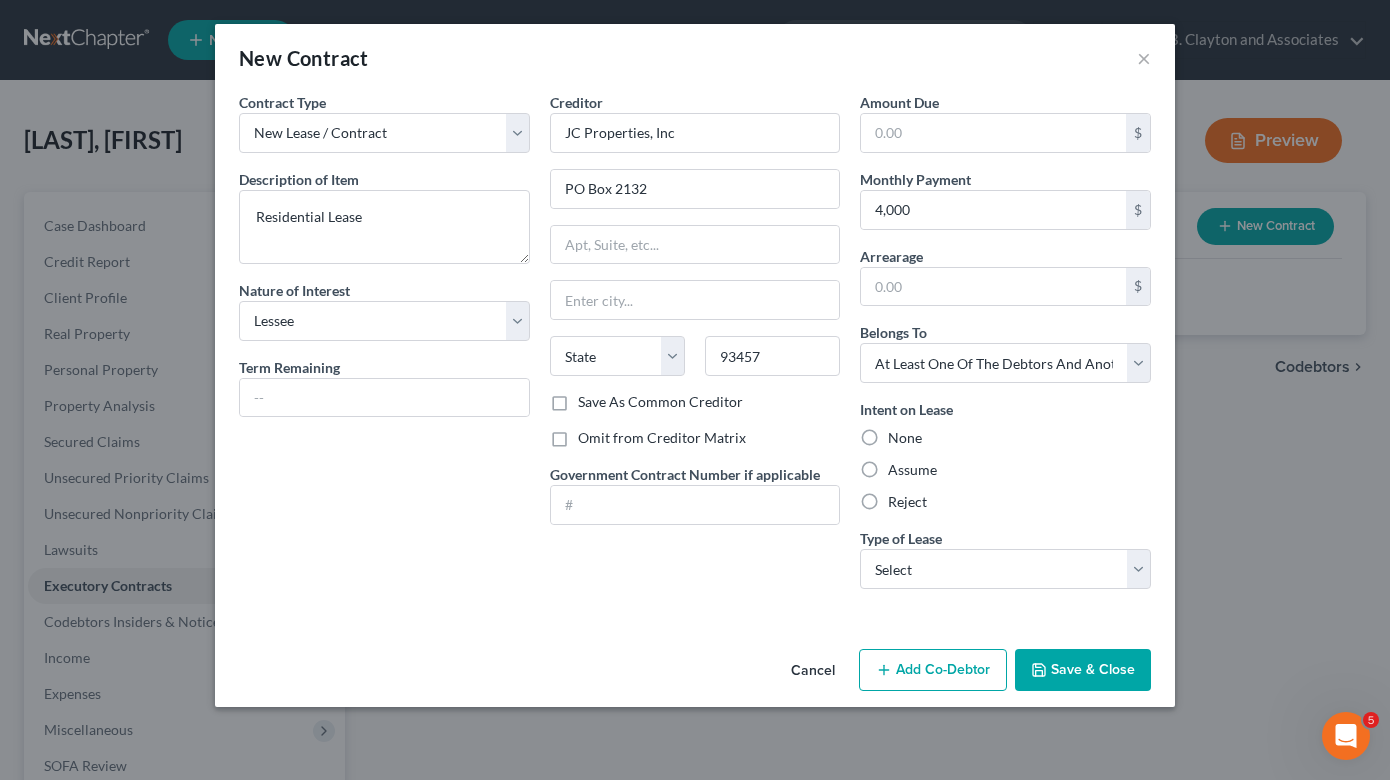 click on "Contract Type New Lease / Contract New Timeshare
Description of non-residential real property
*
Description of Item
*
Residential Lease Nature of Interest Select Purchaser Agent Lessor Lessee Term Remaining" at bounding box center (384, 348) 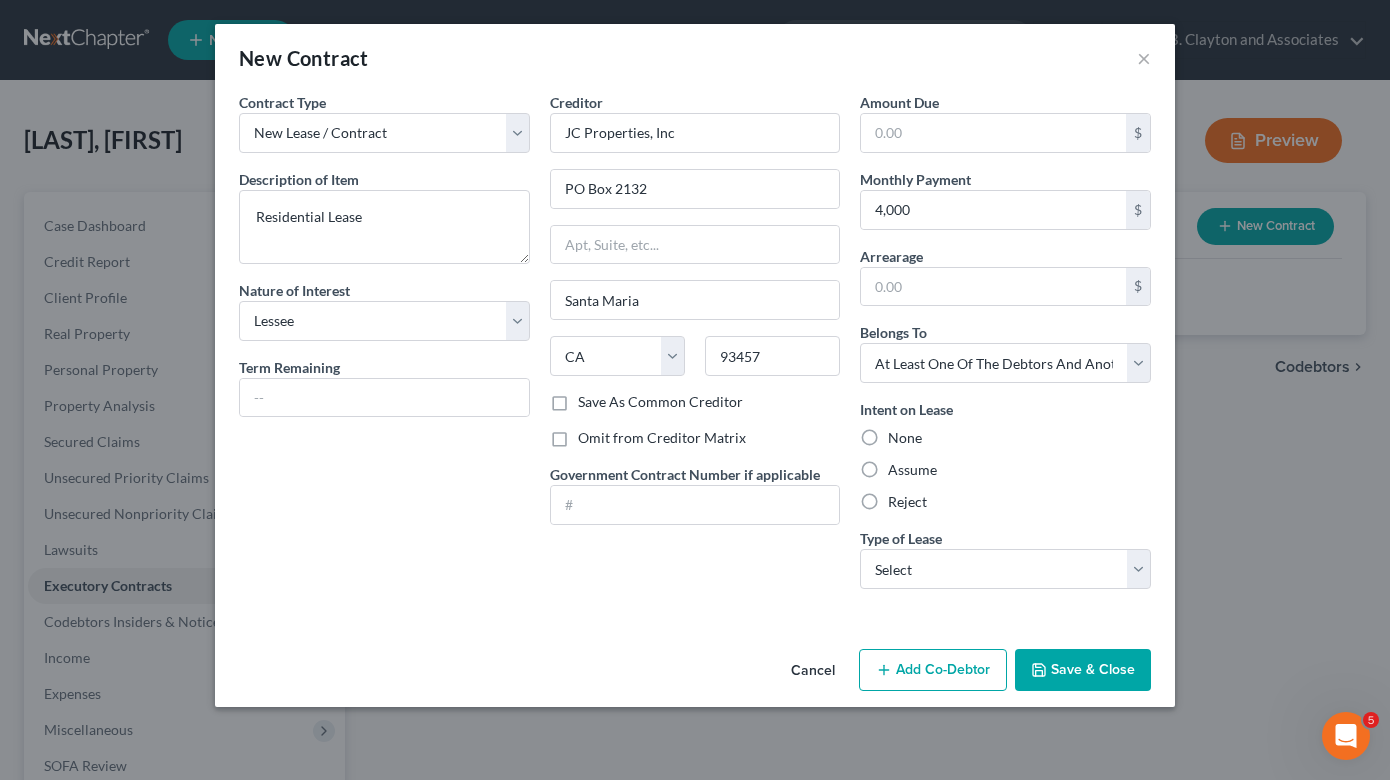 click on "Assume" at bounding box center (912, 470) 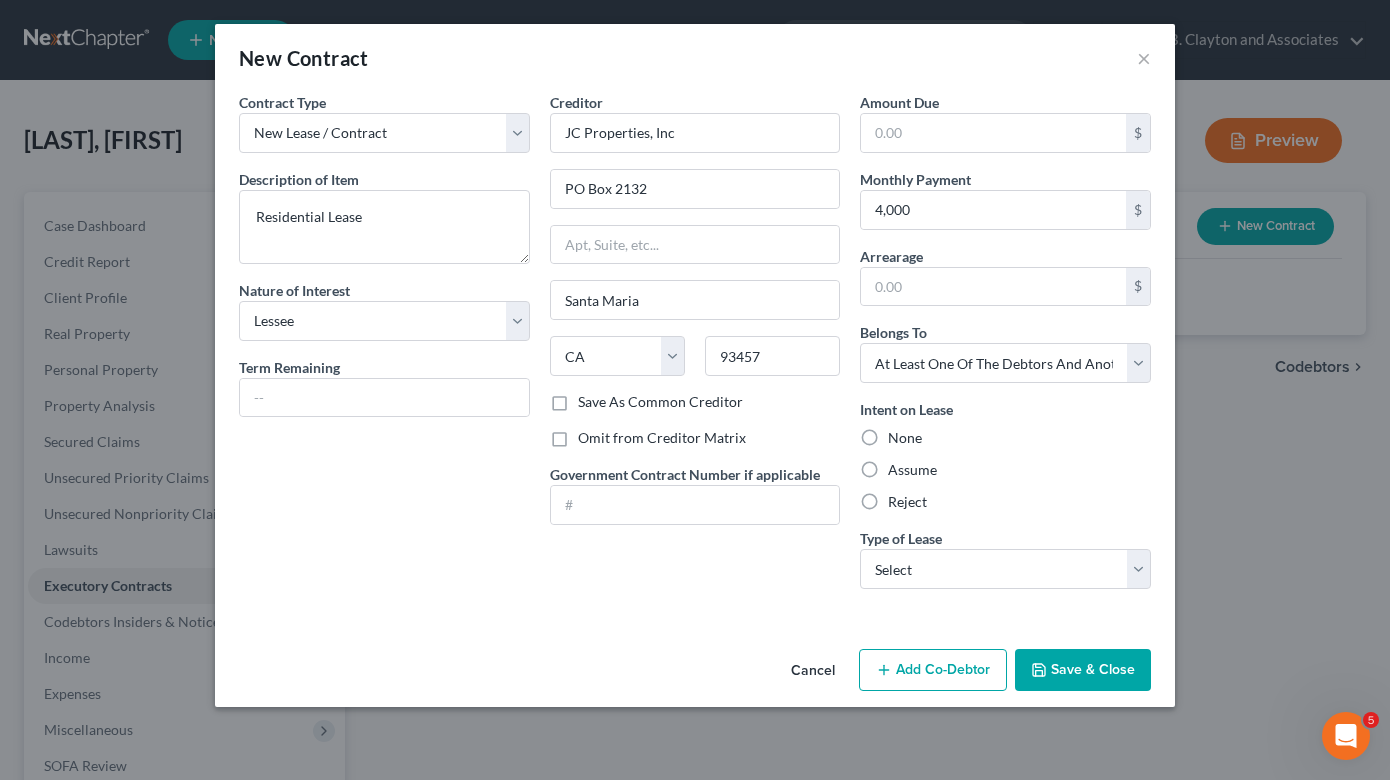 click on "Assume" at bounding box center (902, 466) 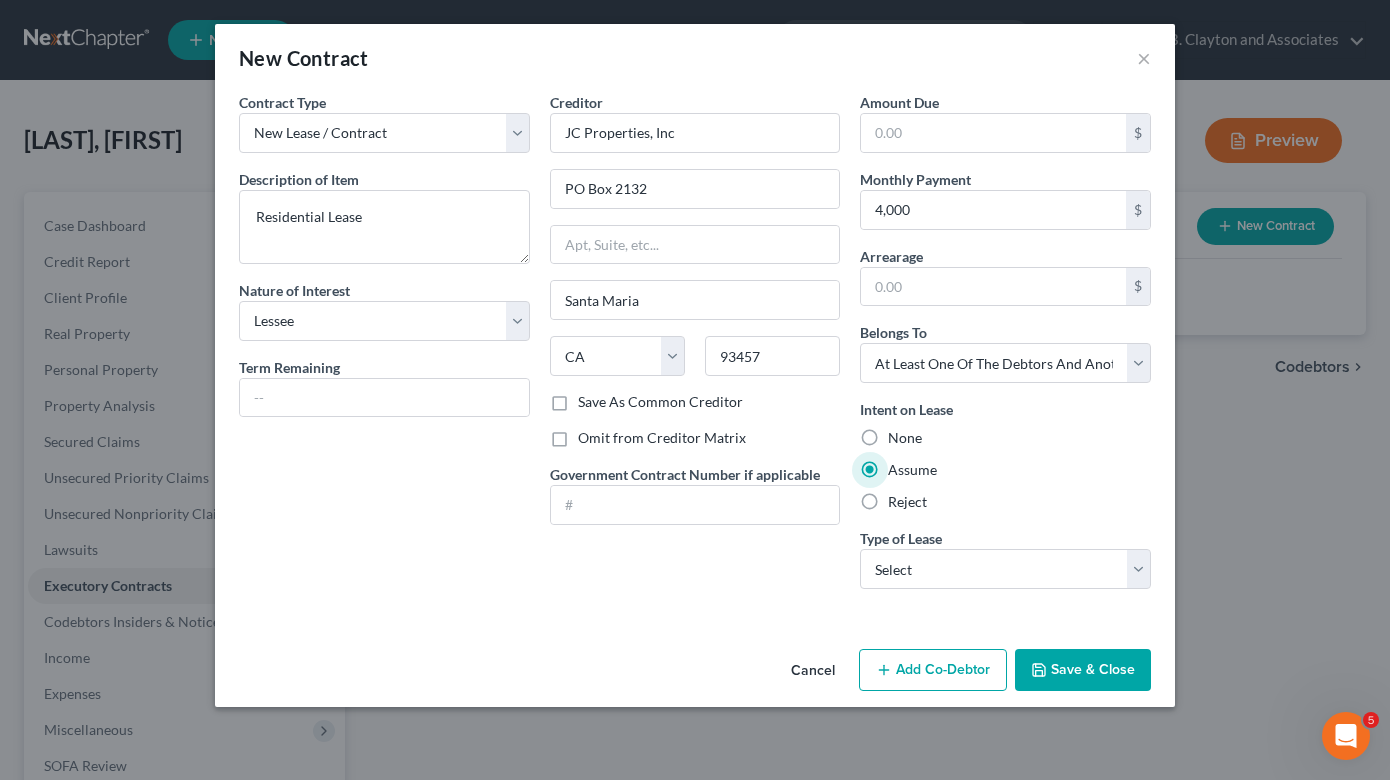 click on "Assume" at bounding box center [912, 470] 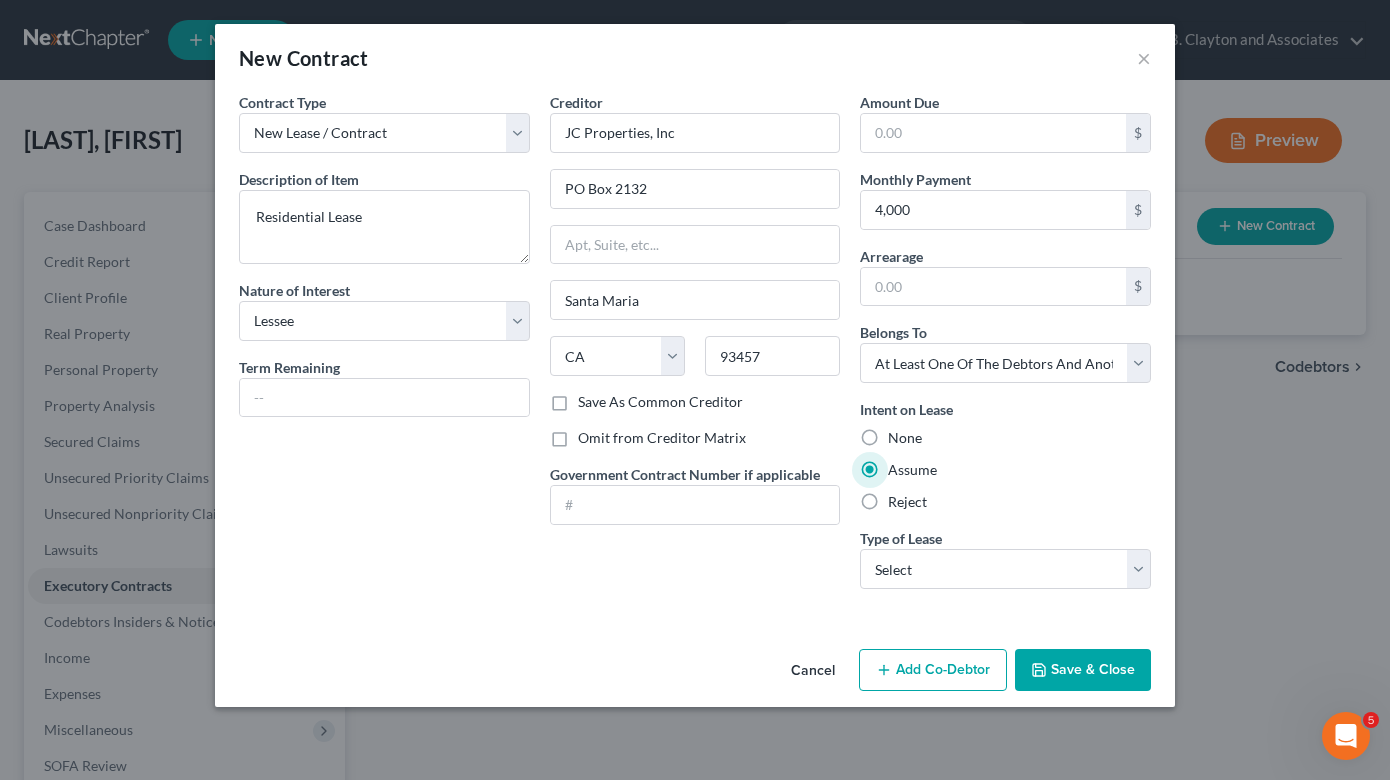 click on "Assume" at bounding box center (902, 466) 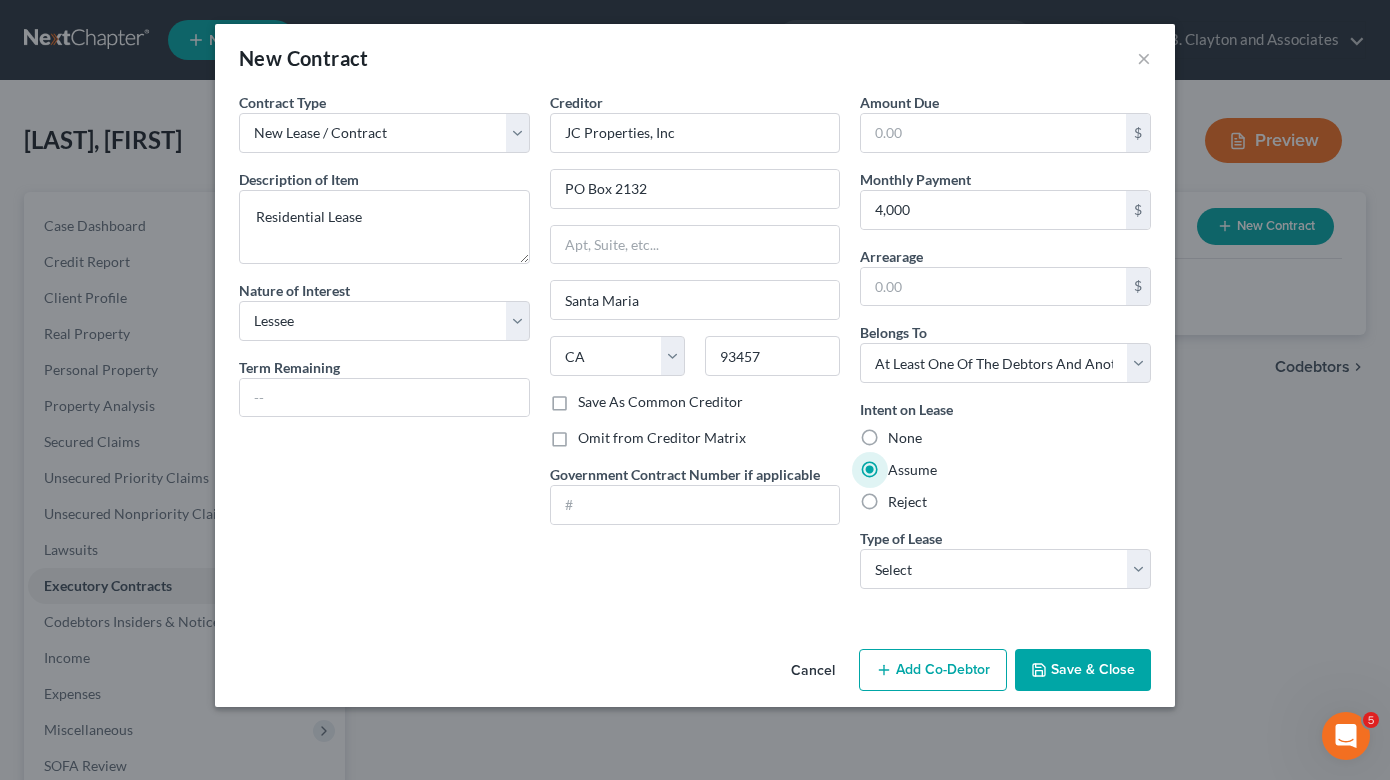 click on "Assume" at bounding box center [912, 470] 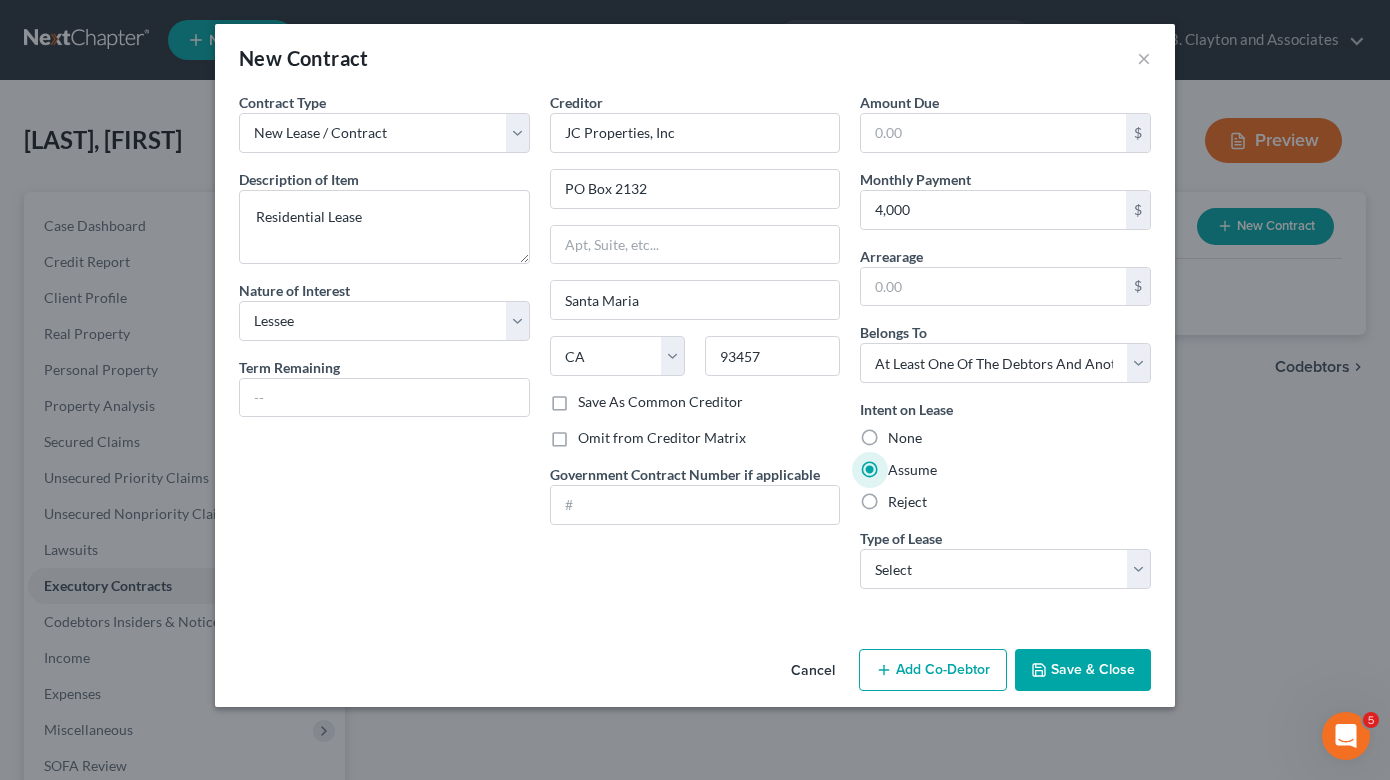 click on "Assume" at bounding box center [902, 466] 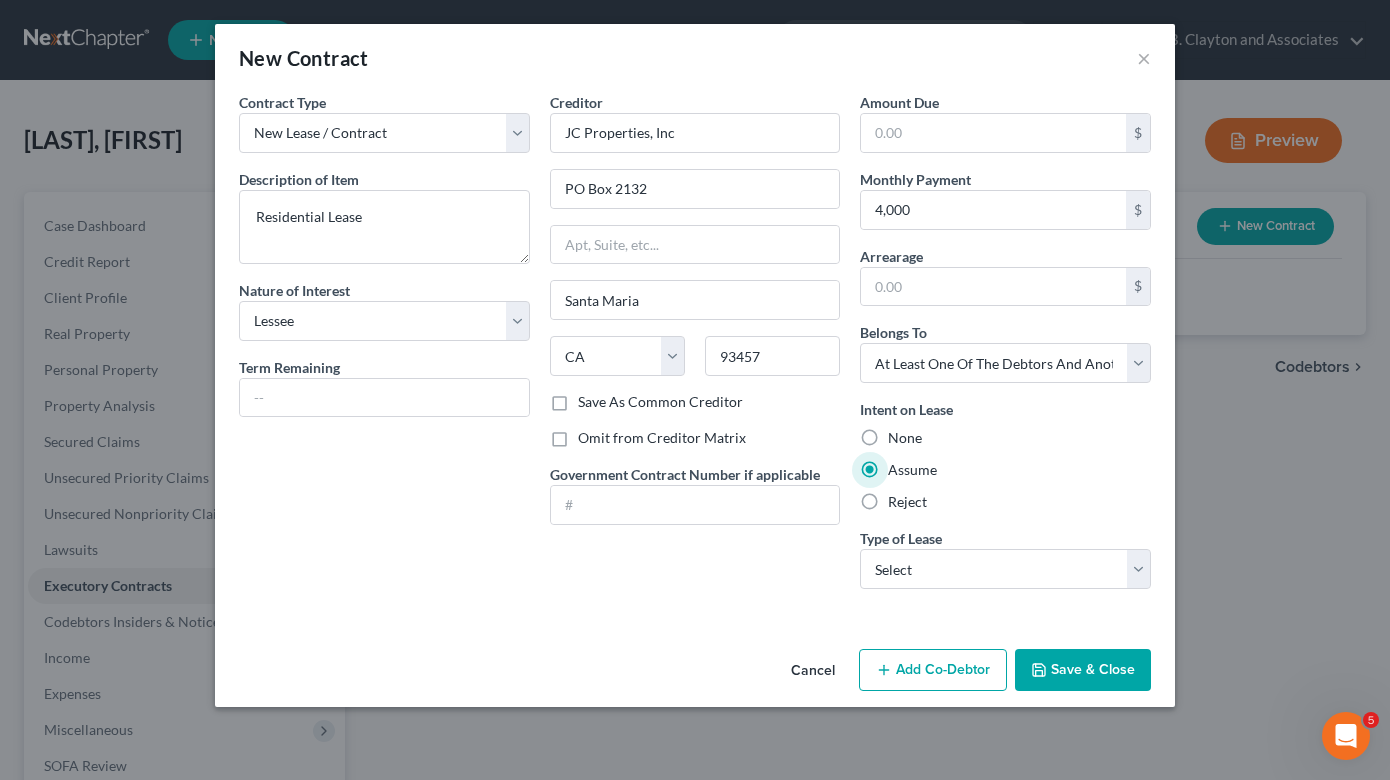 click on "Reject" at bounding box center (907, 502) 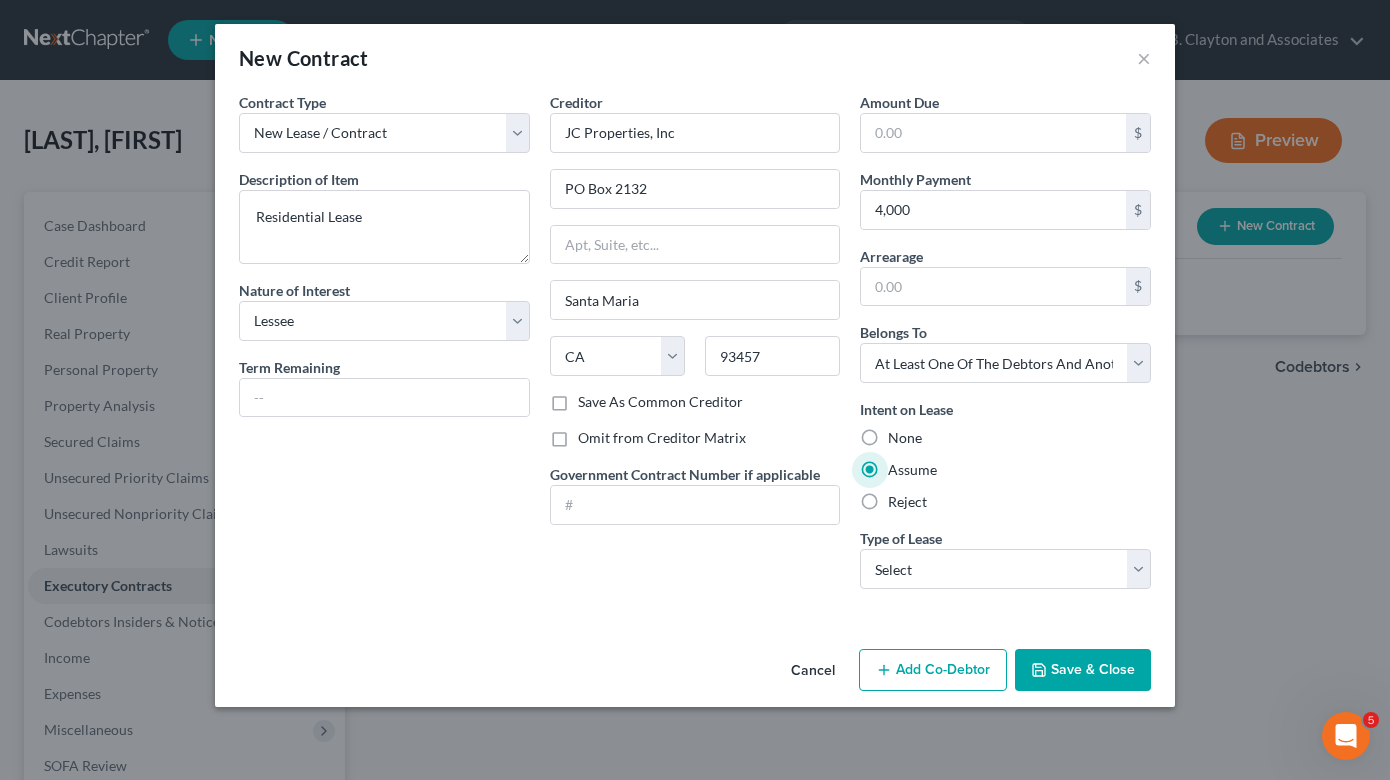 click on "Reject" at bounding box center [902, 498] 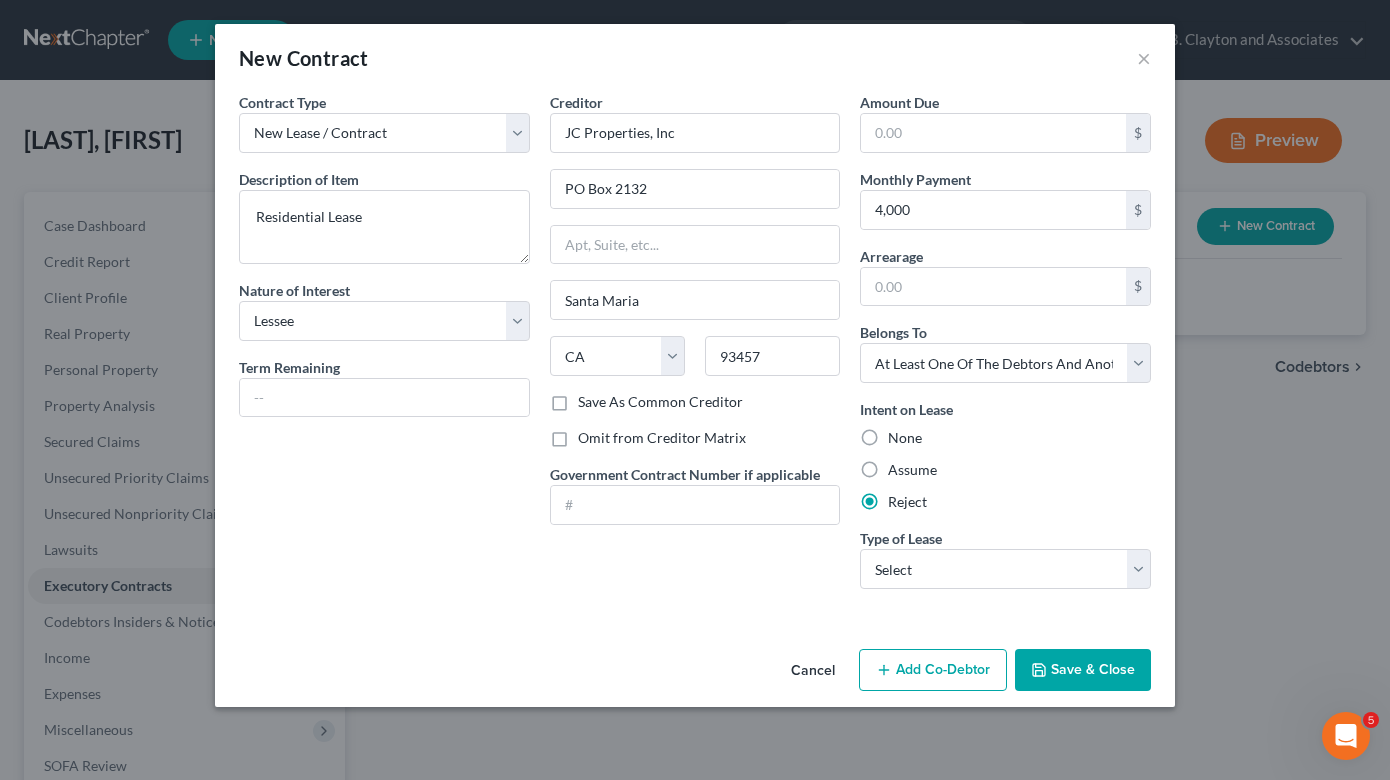 click on "Assume" at bounding box center (912, 470) 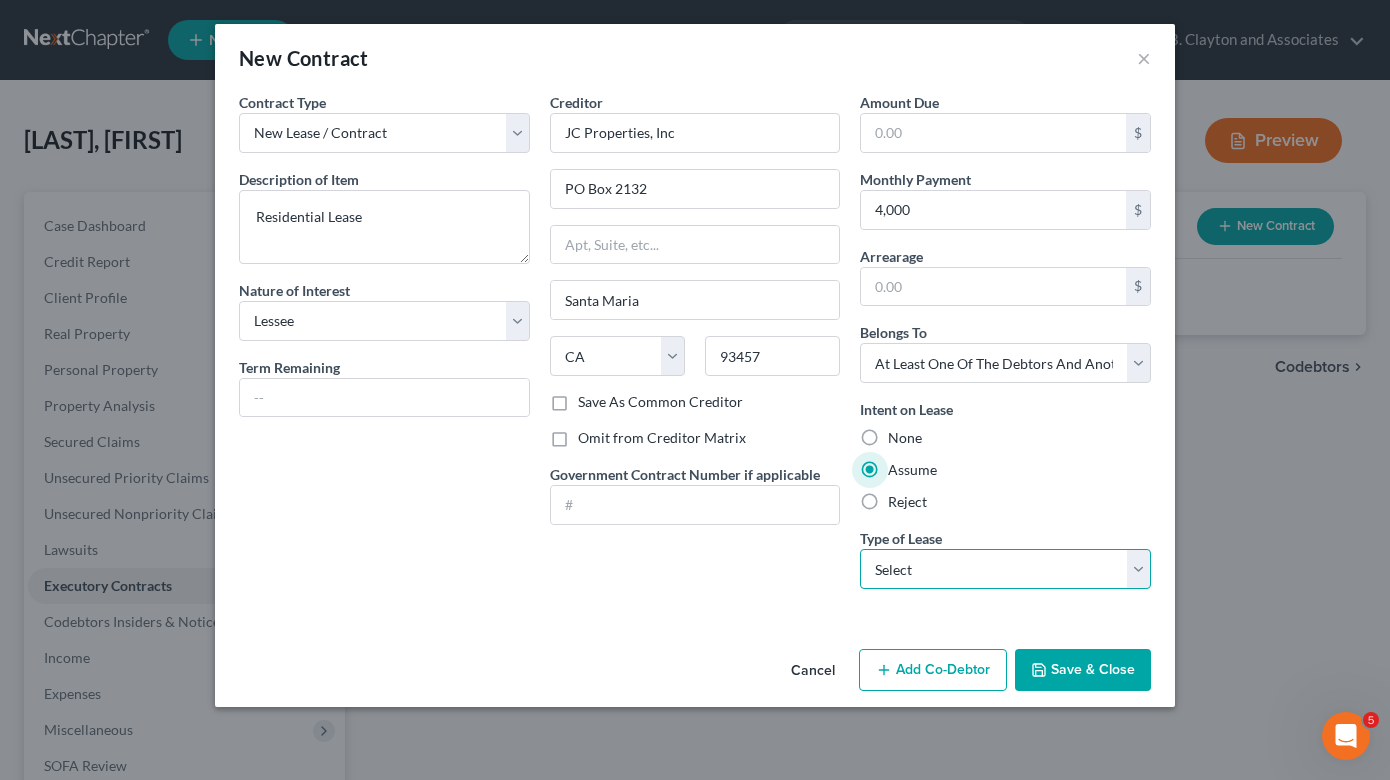 click on "Select Real Estate Car Other" at bounding box center [1005, 569] 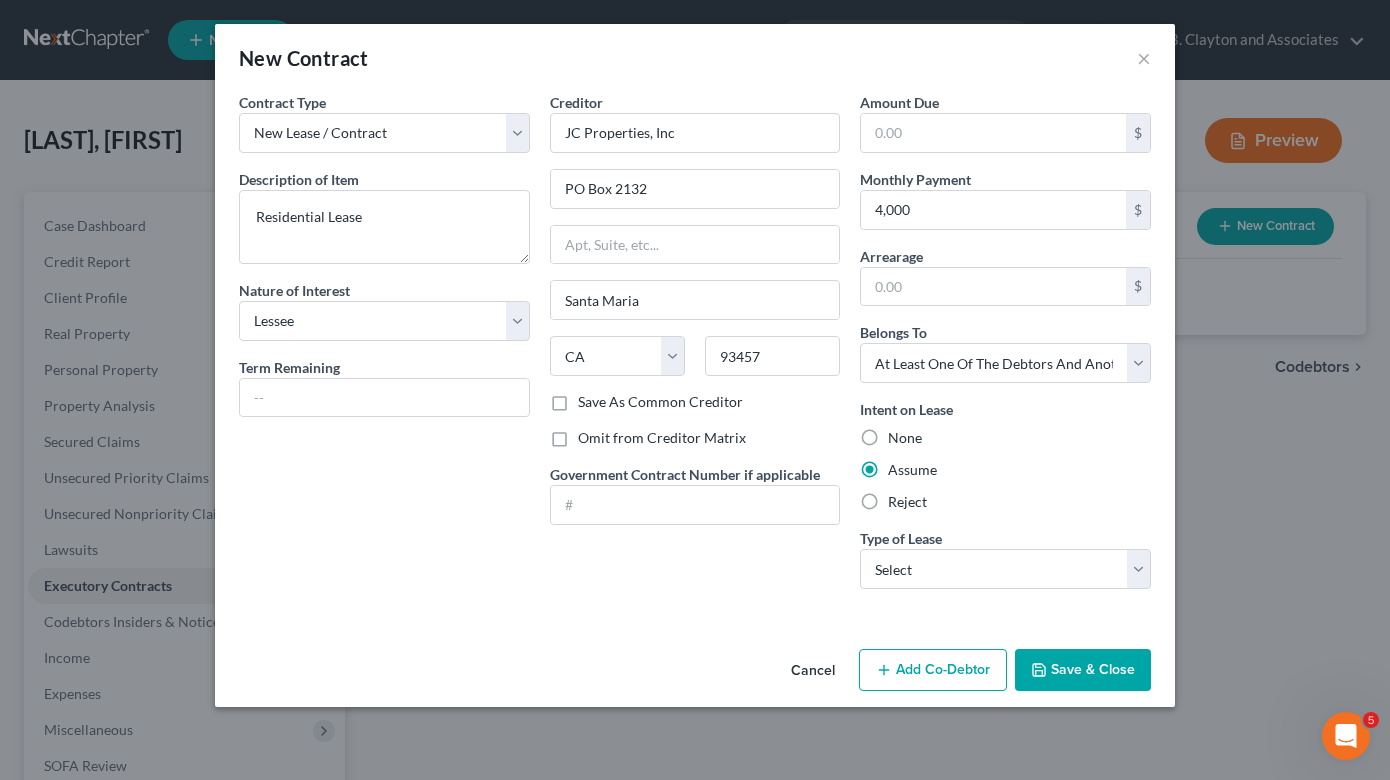 click on "Creditor *    JC Properties, Inc                      PO Box 2132 [CITY] State AL AK AR AZ CA CO CT DE DC FL GA GU HI ID IL IN IA KS KY LA ME MD MA MI MN MS MO MT NC ND NE NV NH NJ NM NY OH OK OR PA PR RI SC SD TN TX UT VI VA VT WA WV WI WY [POSTAL_CODE] Save As Common Creditor Omit from Creditor Matrix Government Contract Number if applicable" at bounding box center [695, 348] 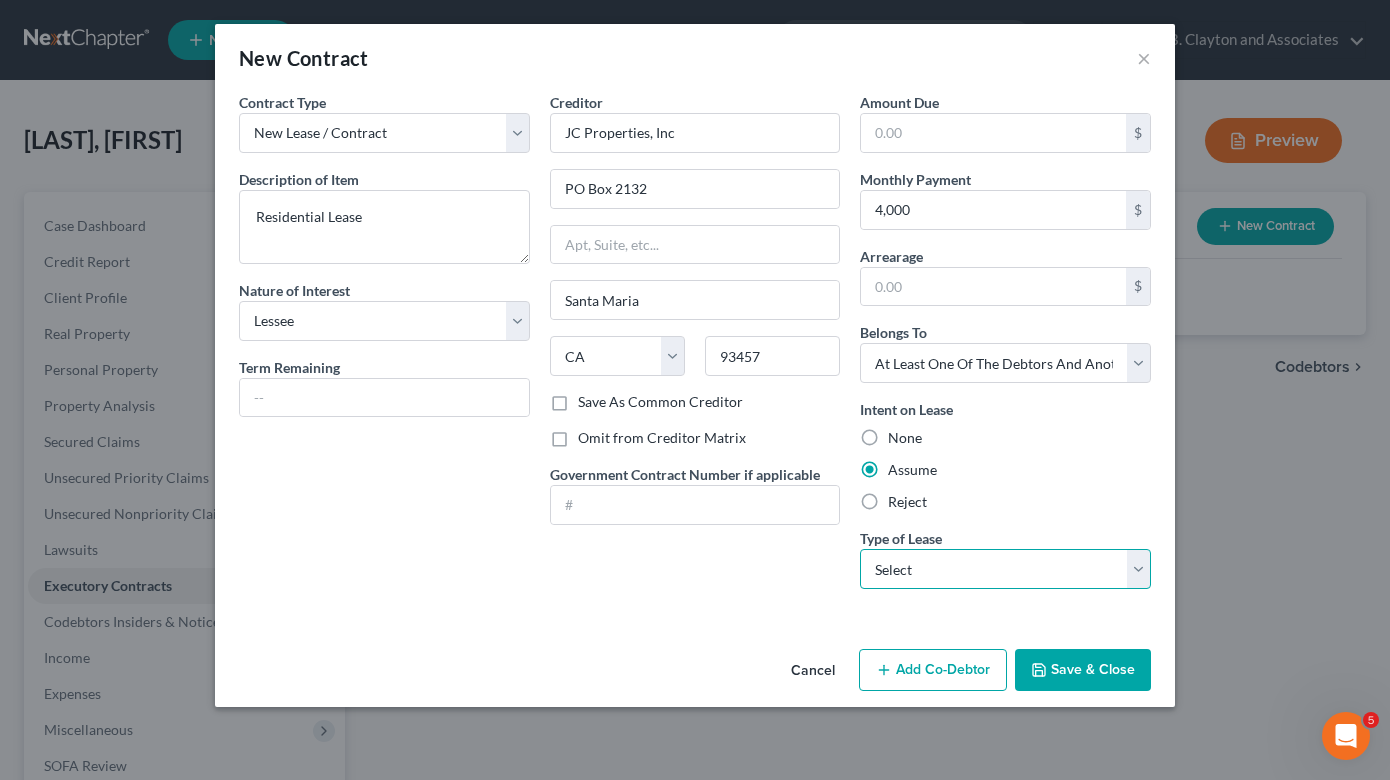 click on "Select Real Estate Car Other" at bounding box center (1005, 569) 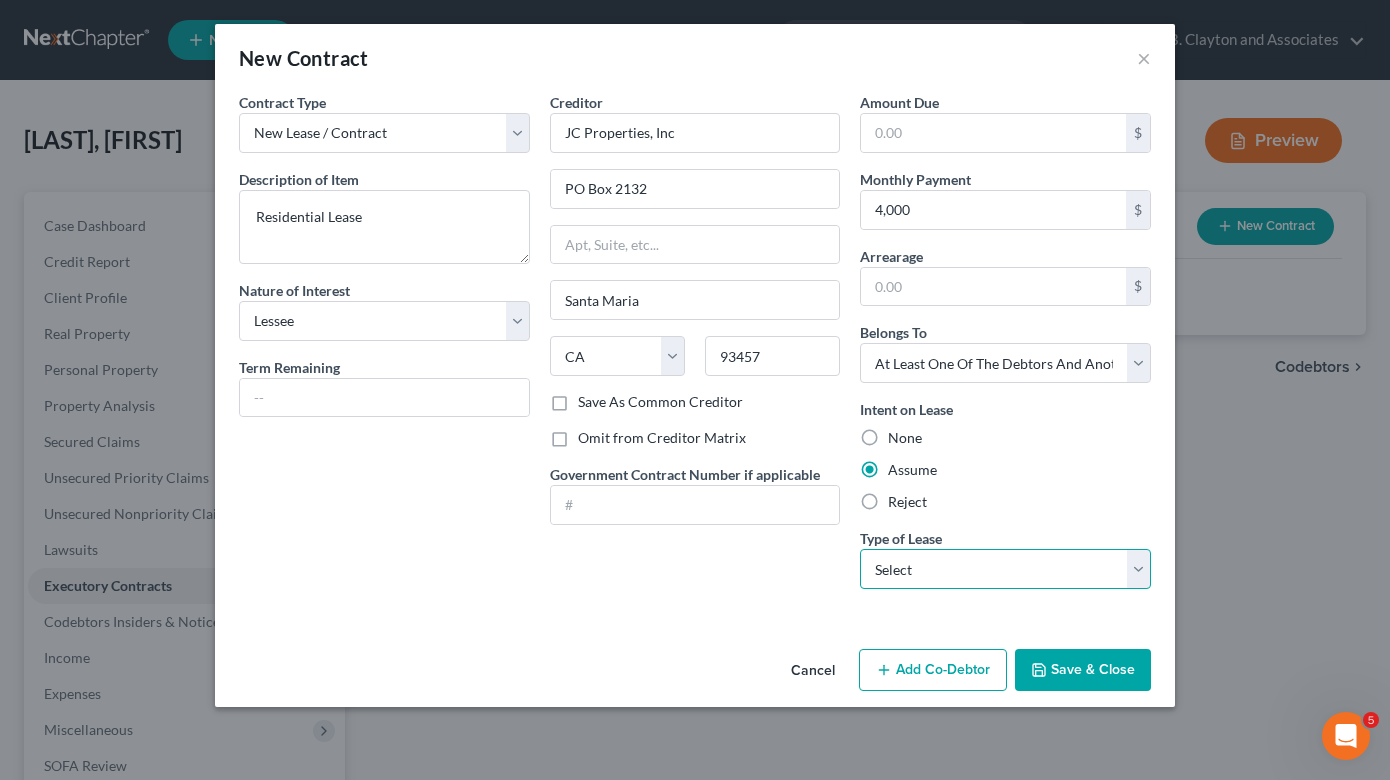 select on "2" 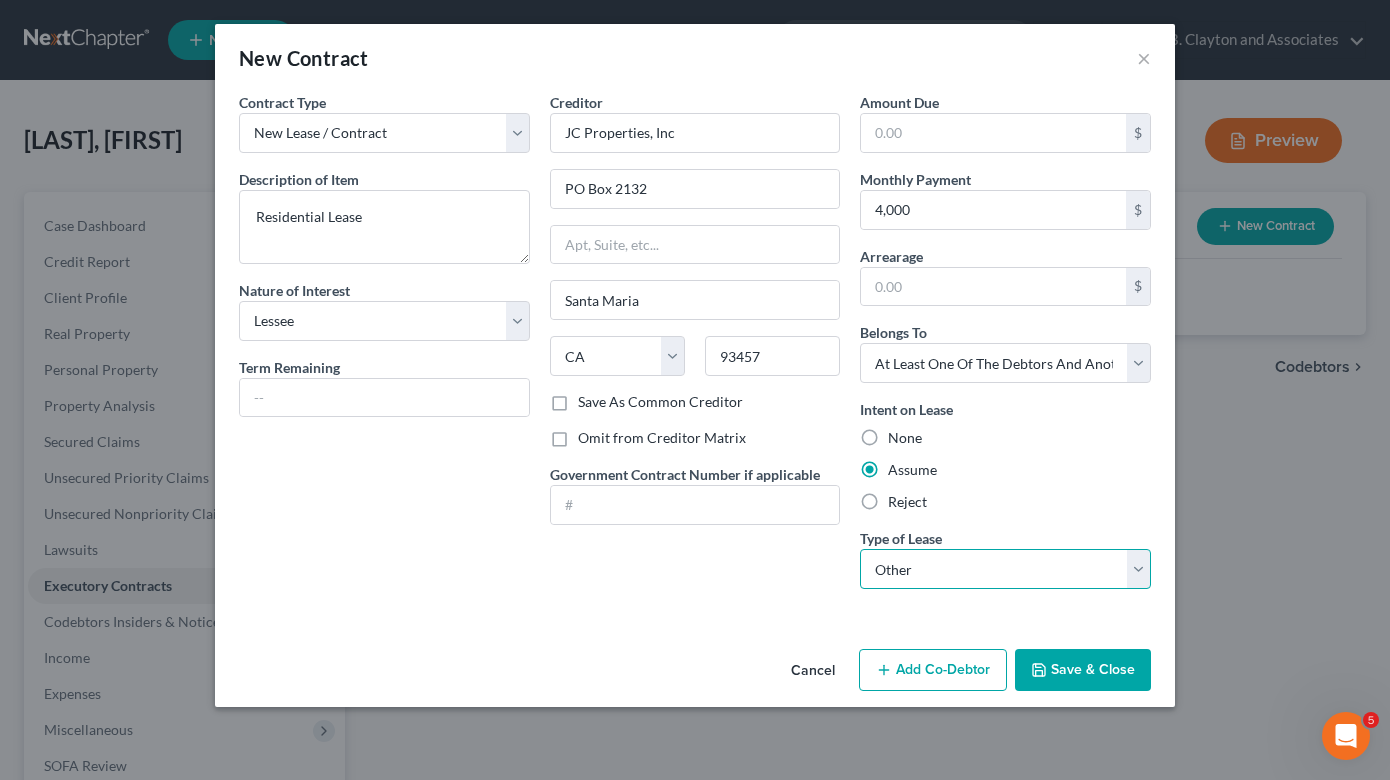 click on "Select Real Estate Car Other" at bounding box center [1005, 569] 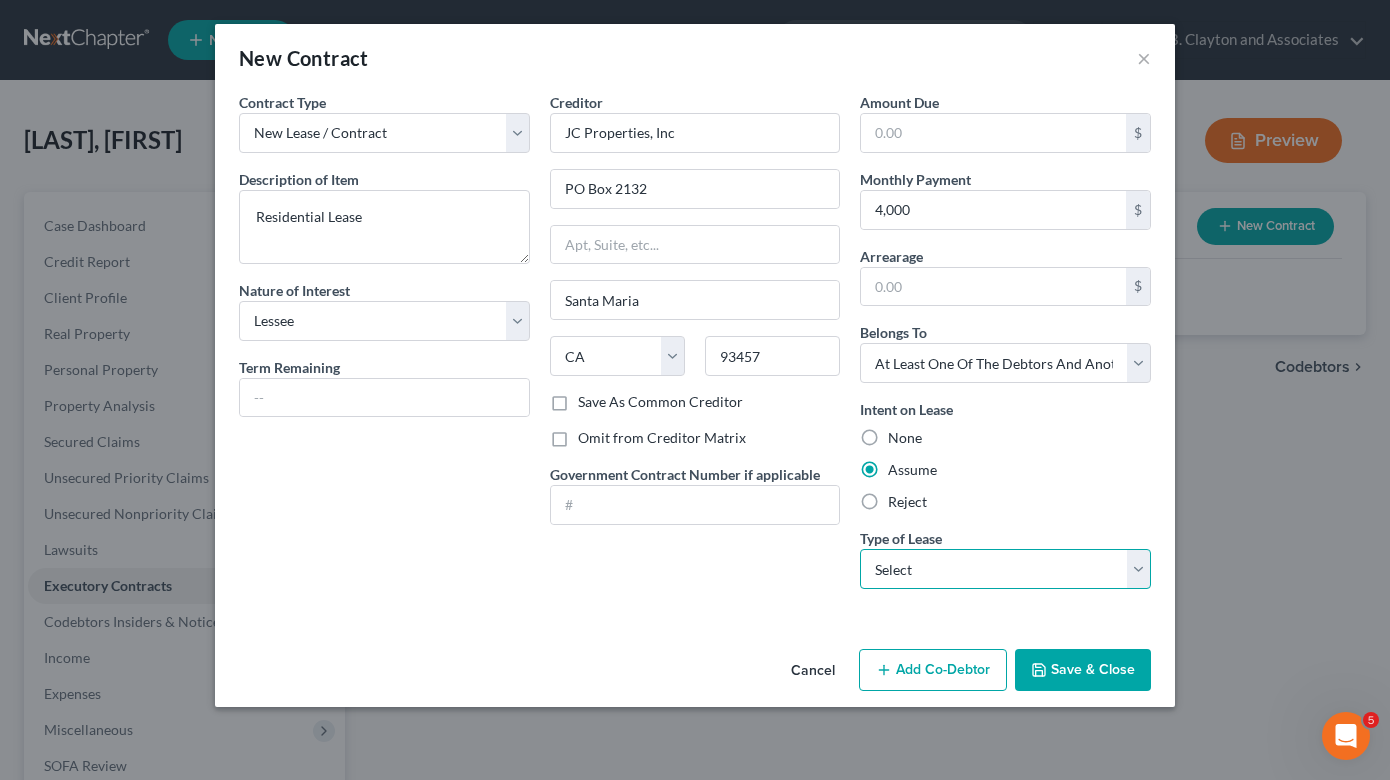 click on "Select Real Estate Car Other" at bounding box center [1005, 569] 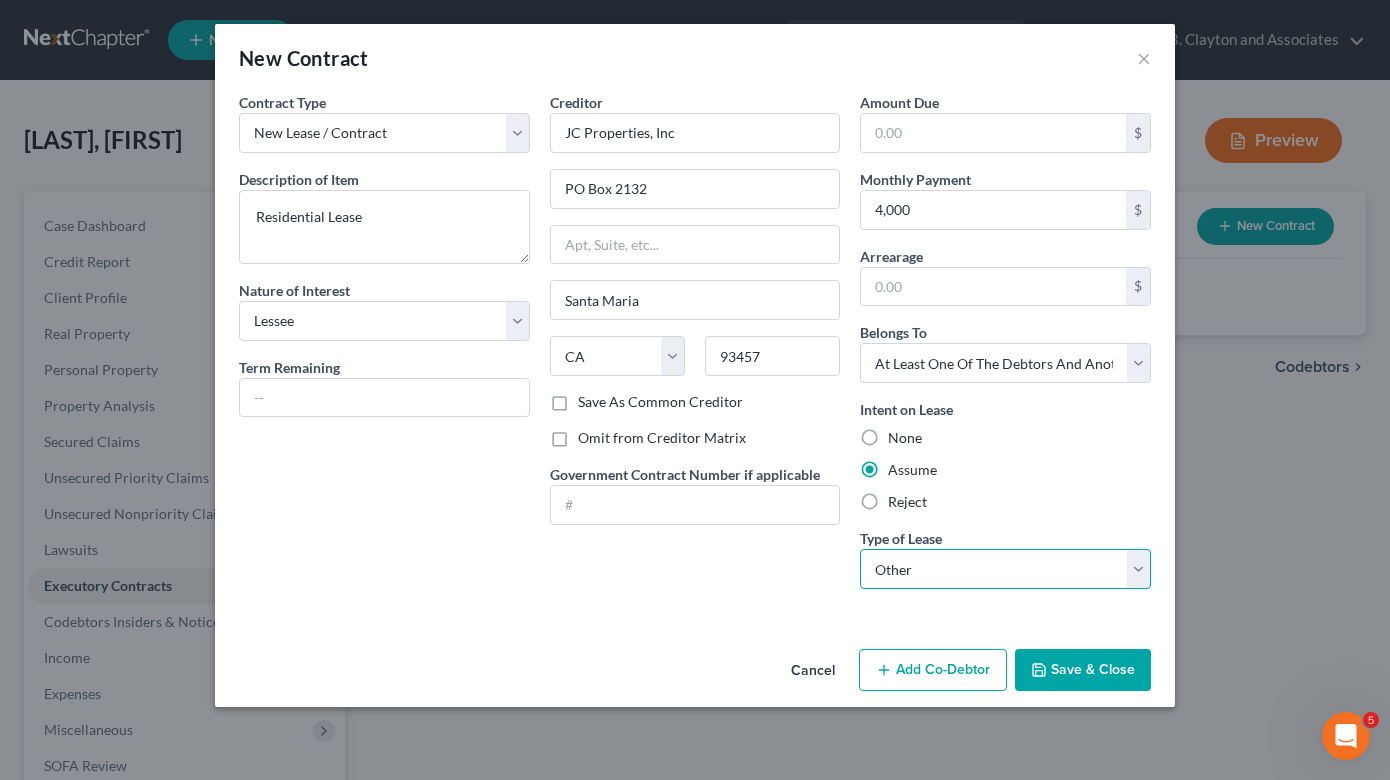 click on "Select Real Estate Car Other" at bounding box center (1005, 569) 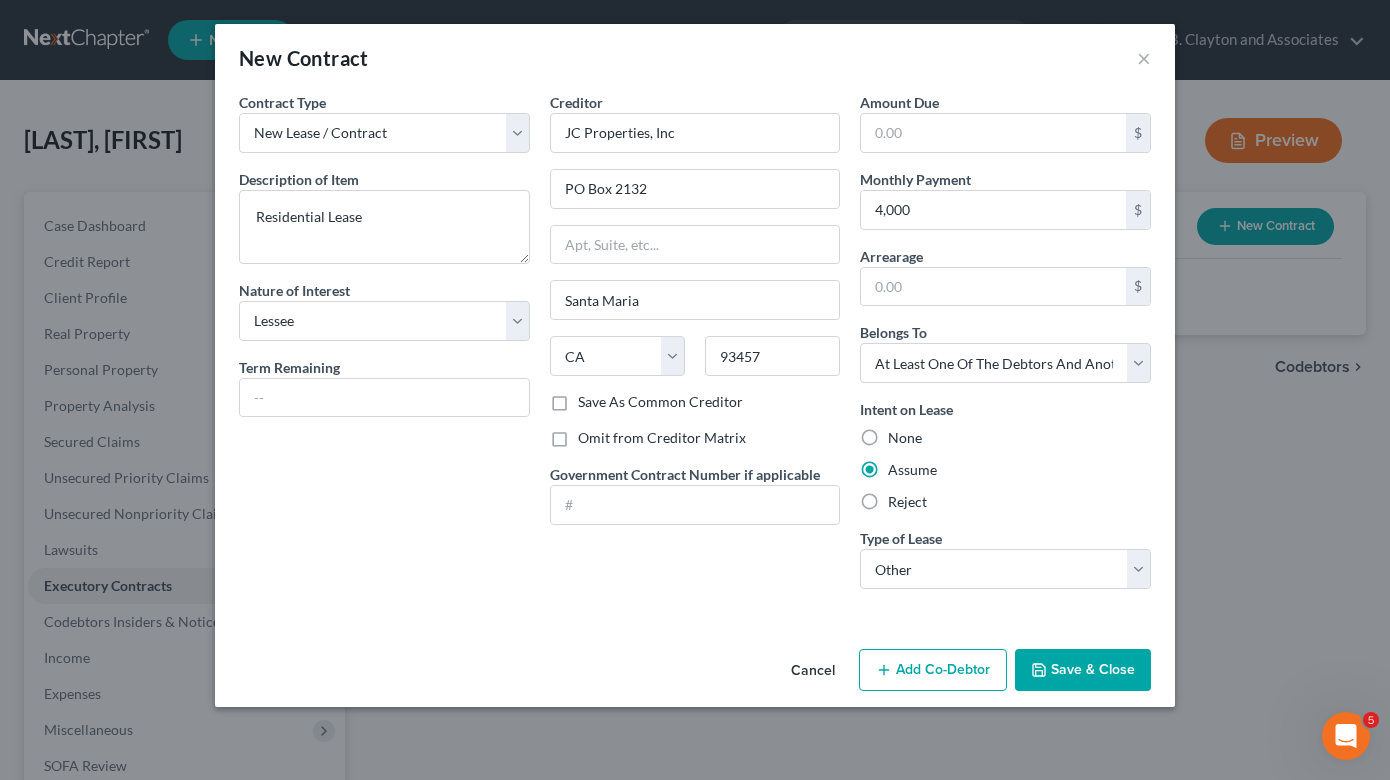 click on "Save & Close" at bounding box center [1083, 670] 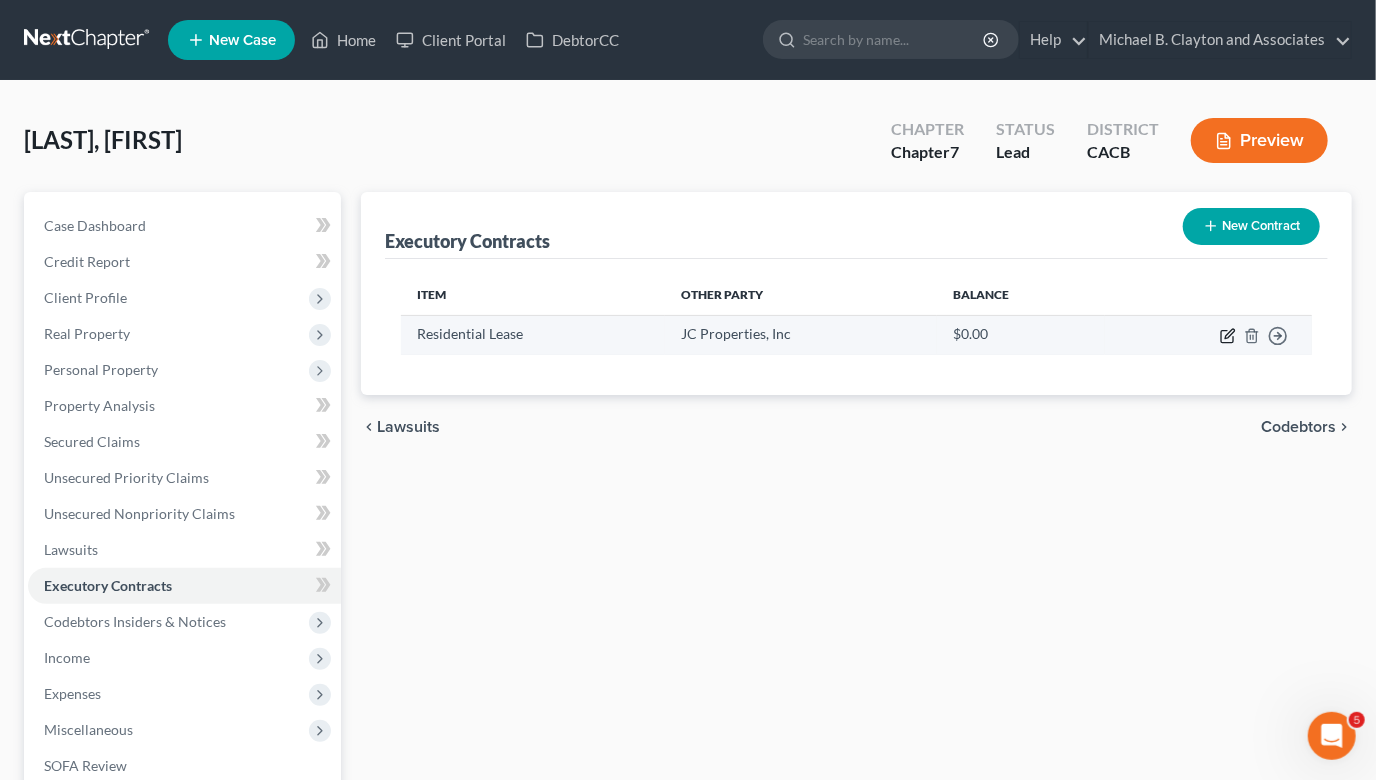 click 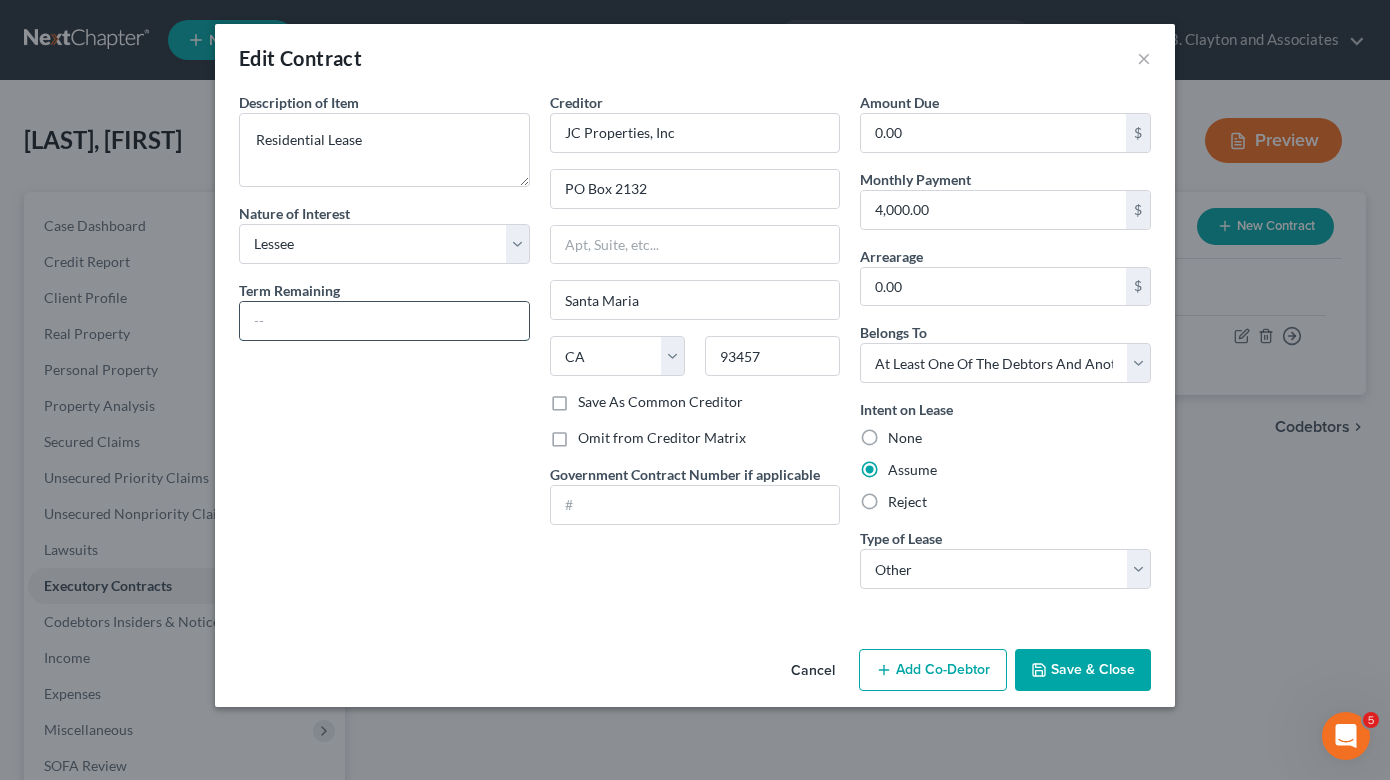 click at bounding box center (384, 321) 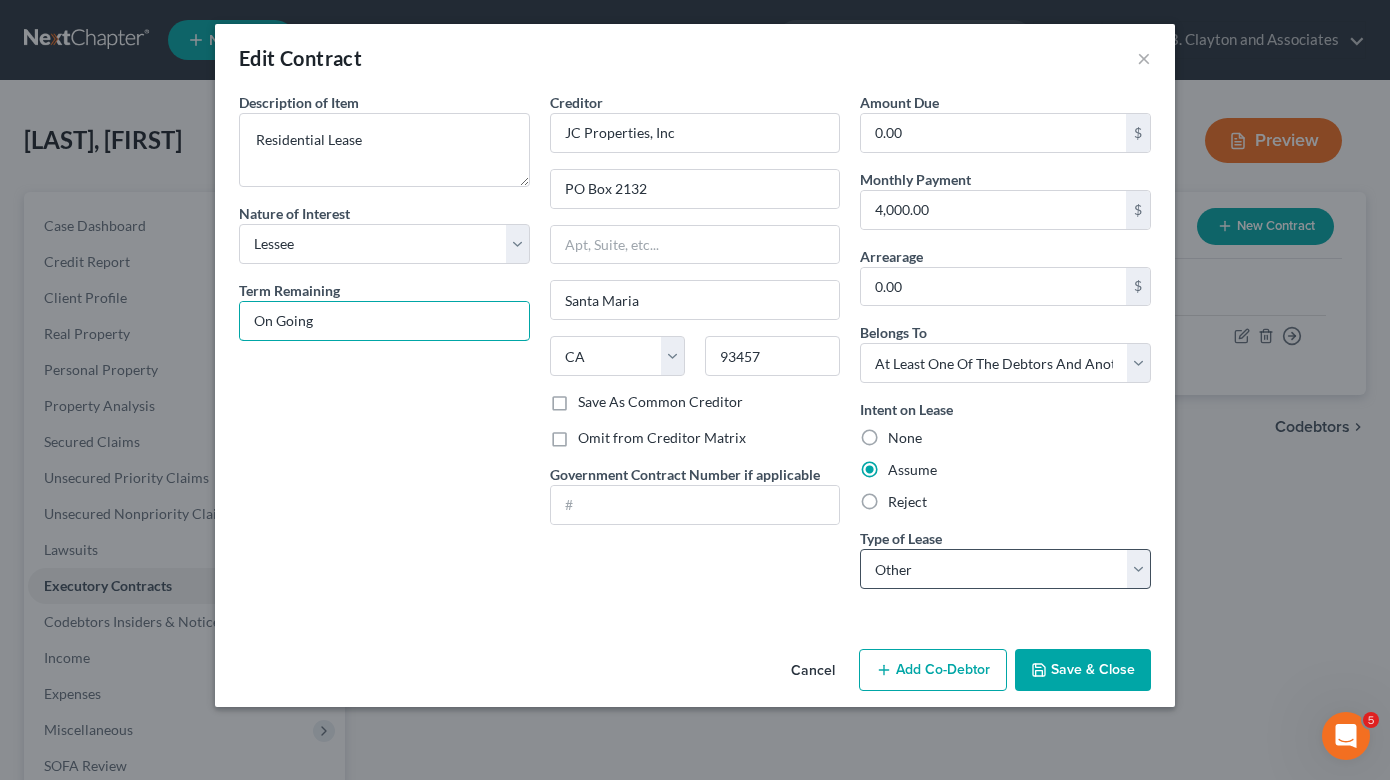 type on "On Going" 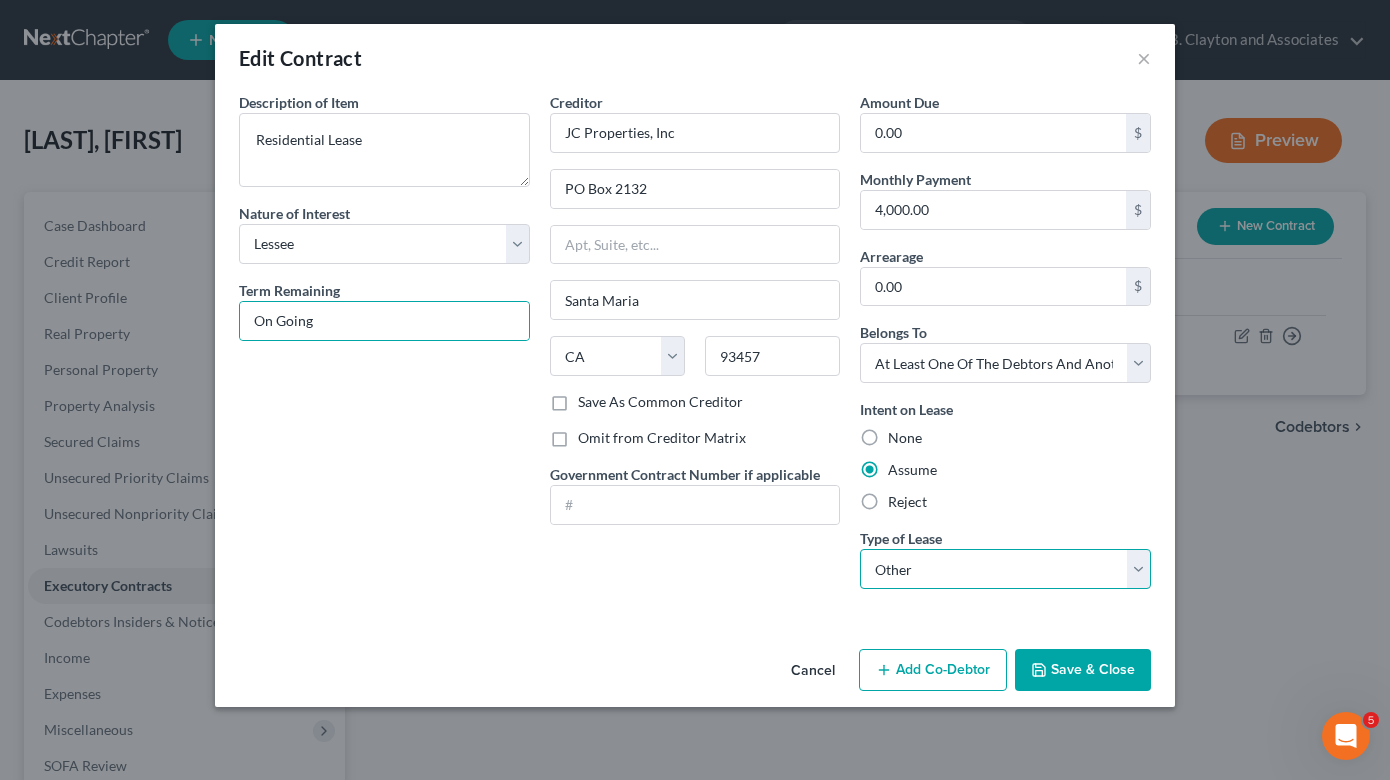 click on "Select Real Estate Car Other" at bounding box center [1005, 569] 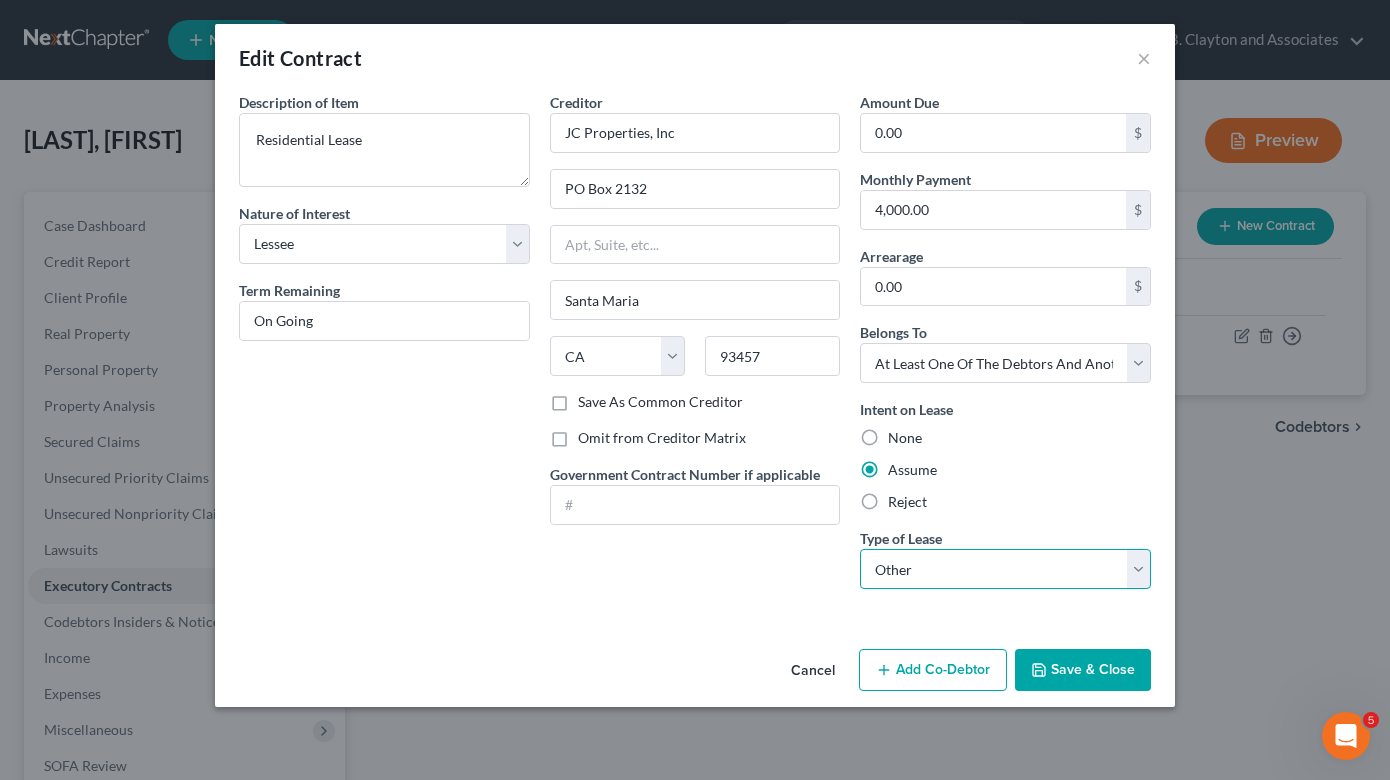 click on "Select Real Estate Car Other" at bounding box center (1005, 569) 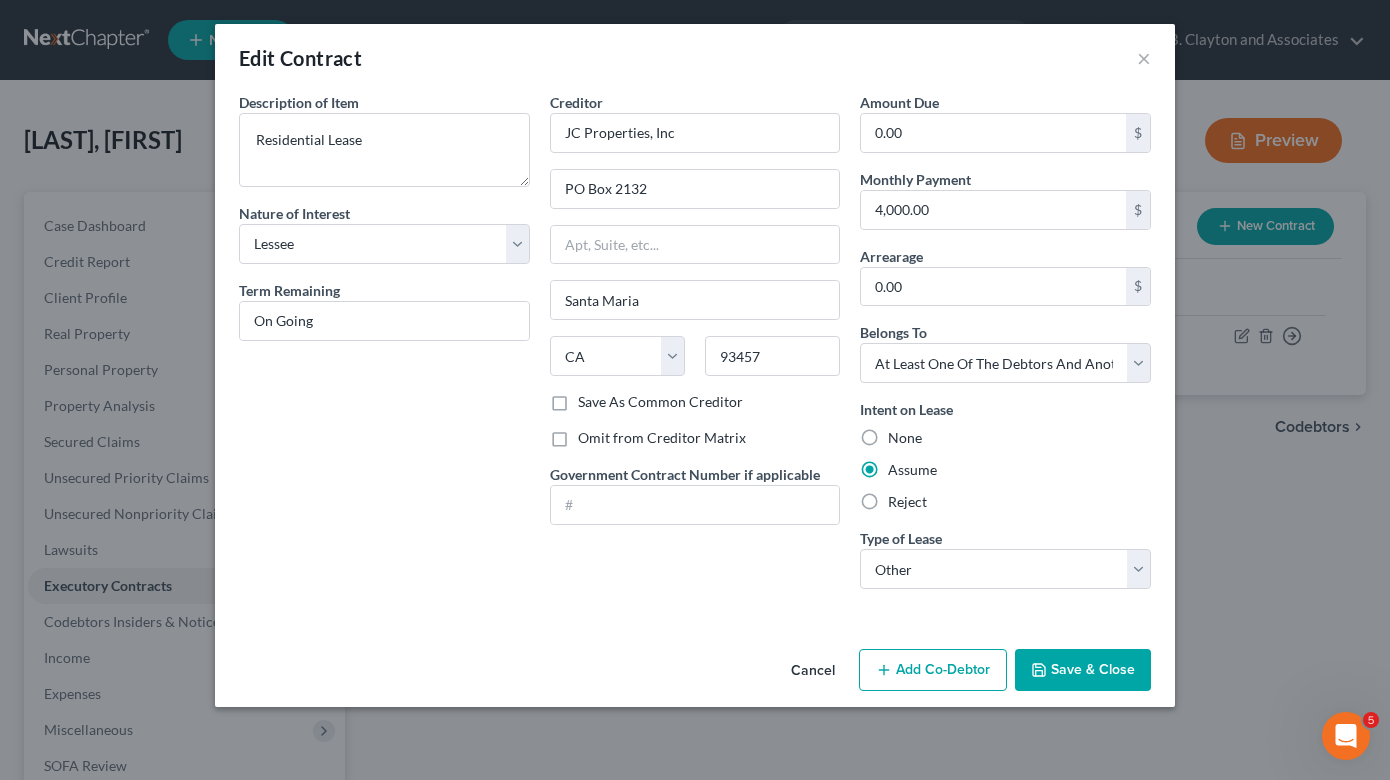 click on "Save & Close" at bounding box center (1083, 670) 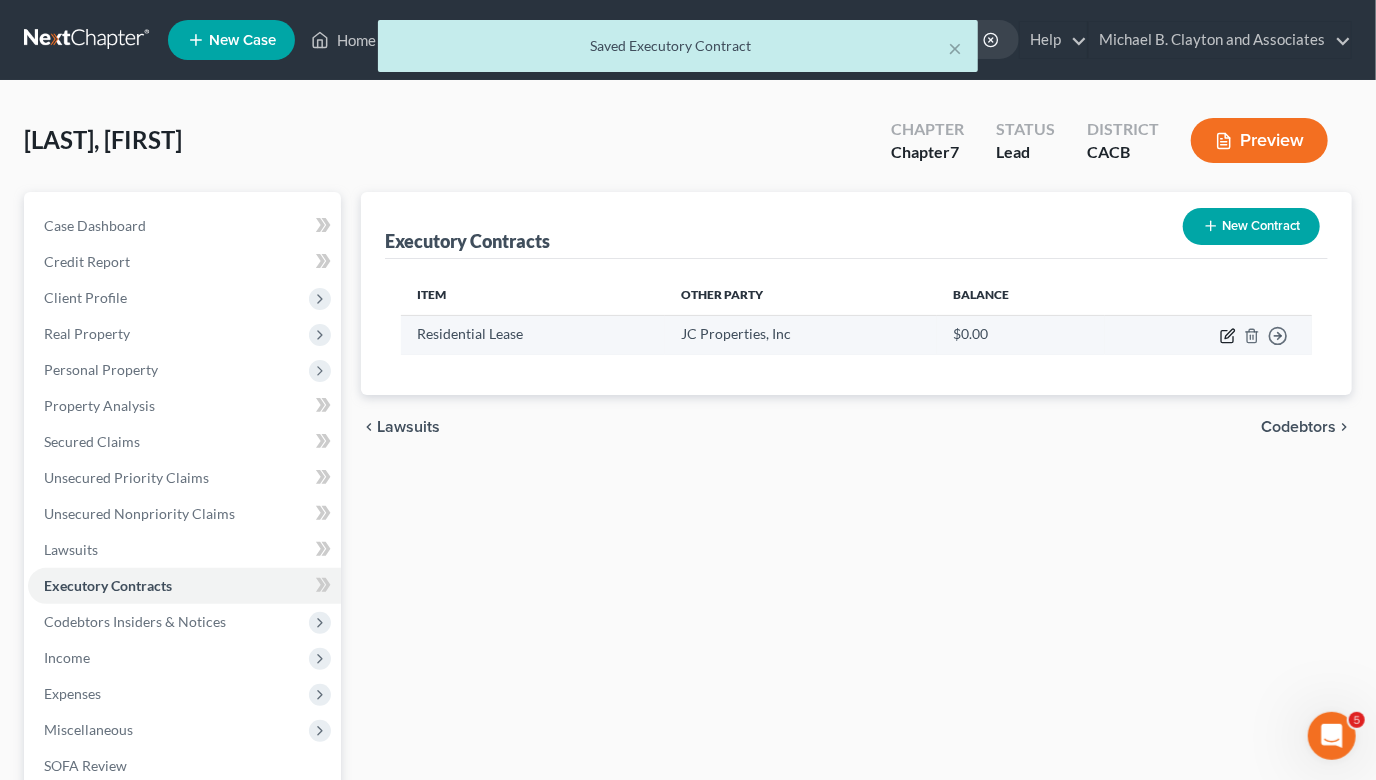 click 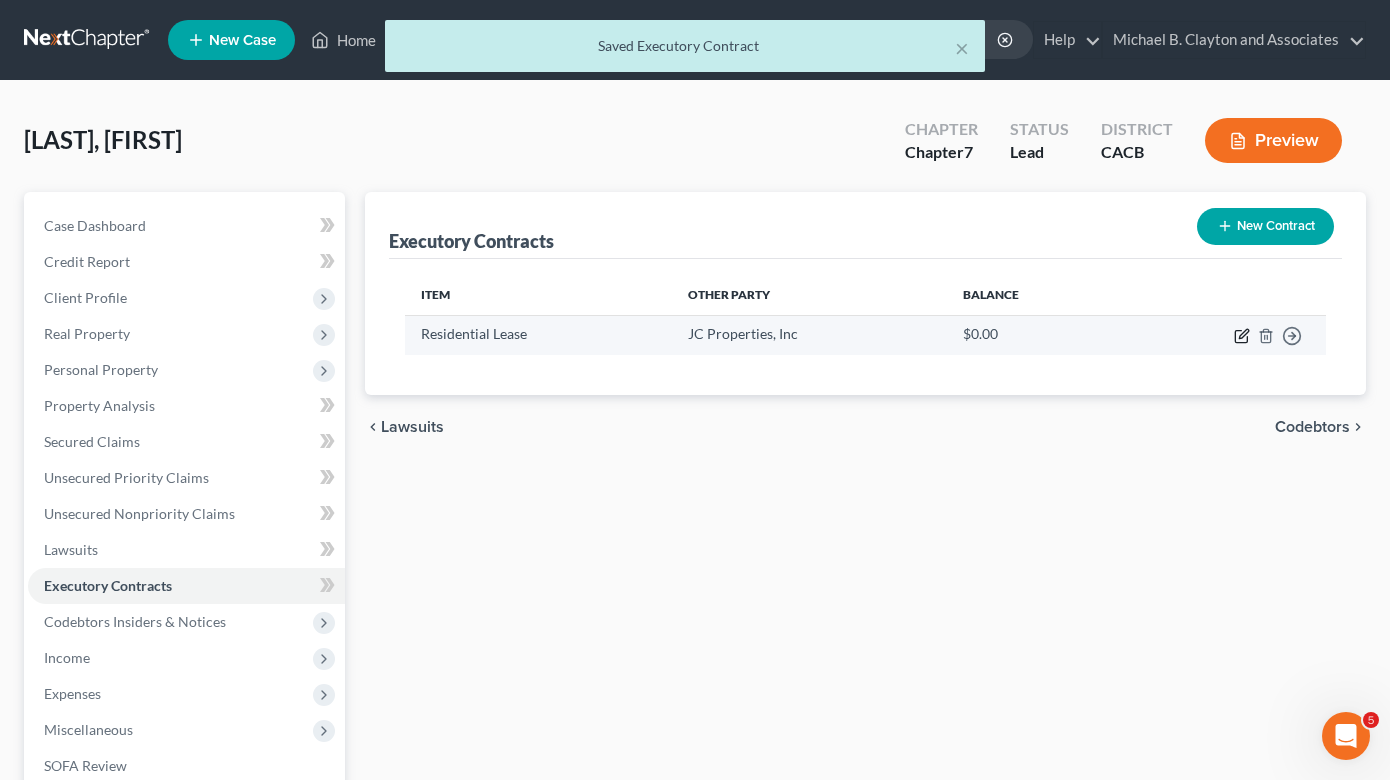 select on "3" 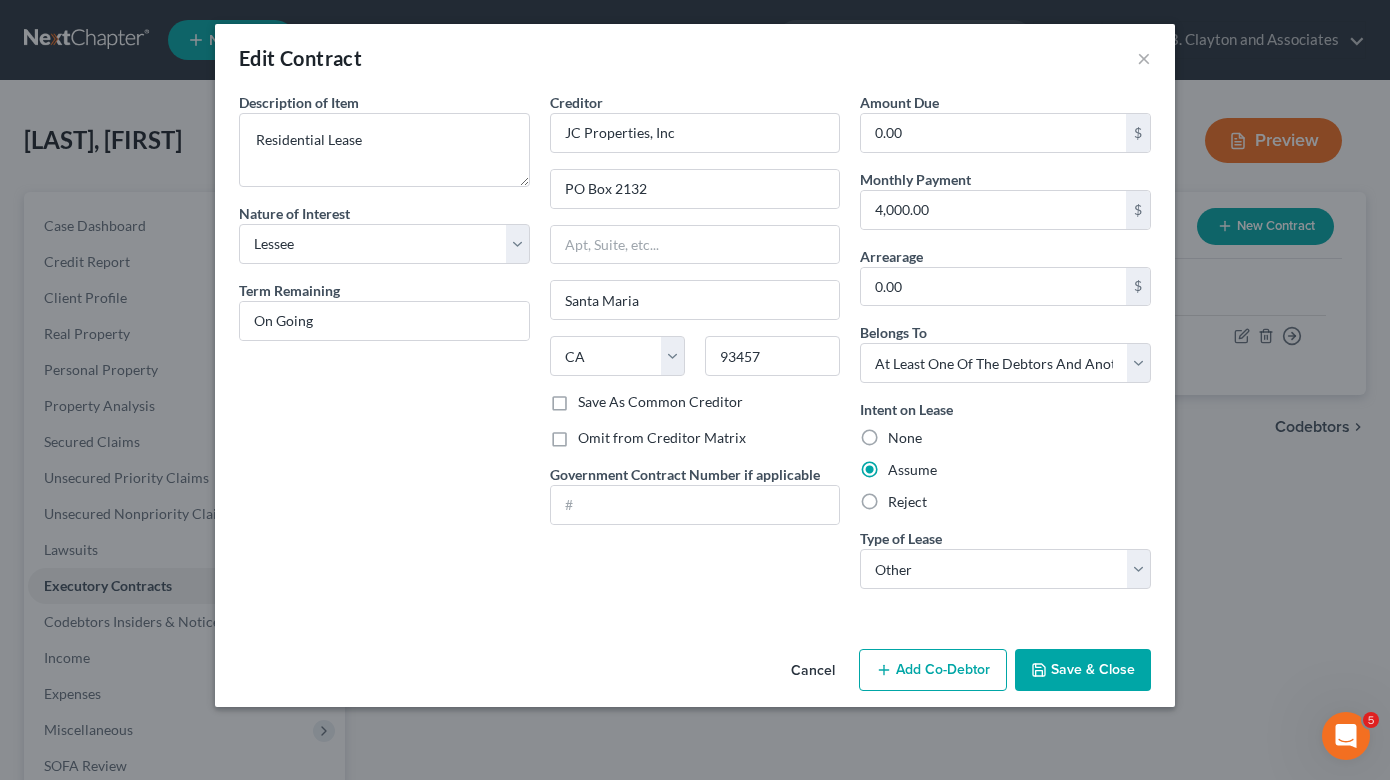 click on "Save & Close" at bounding box center [1083, 670] 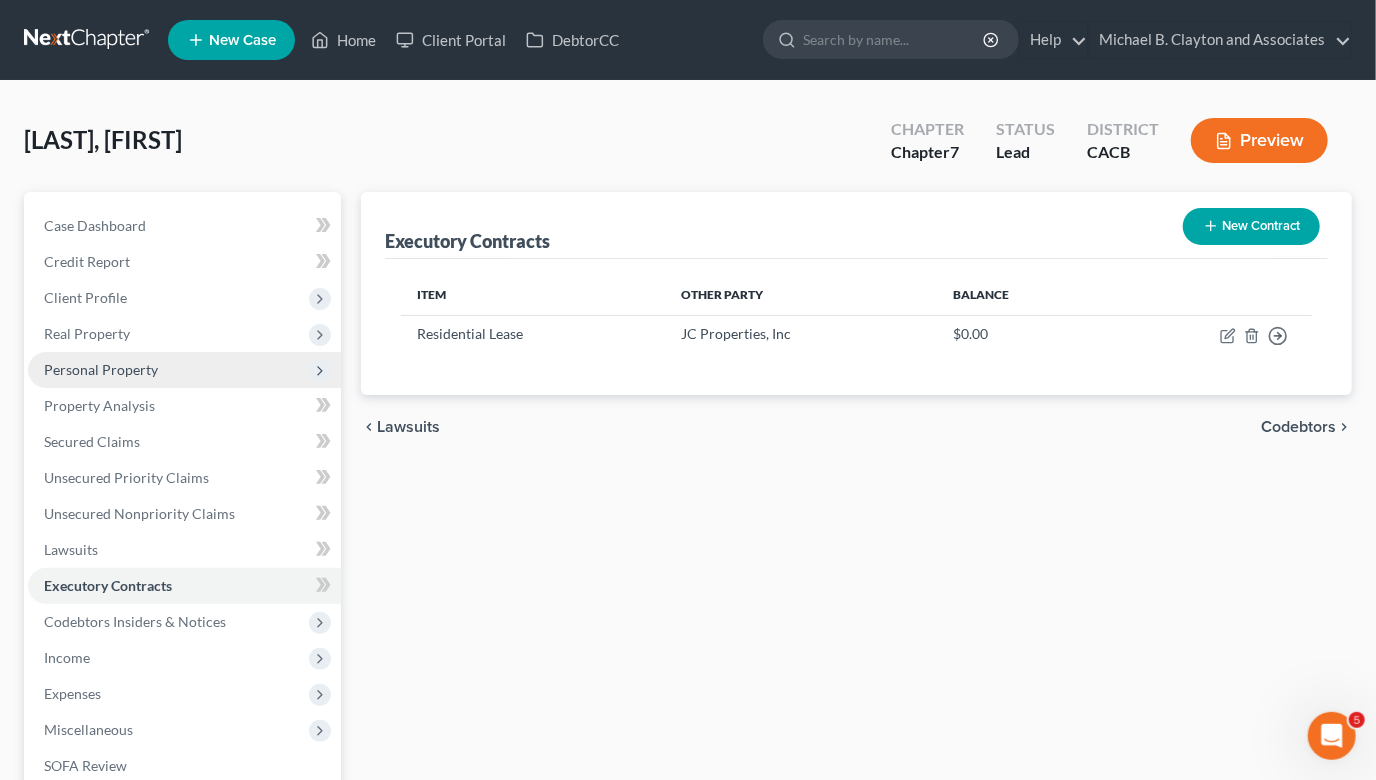 click on "Personal Property" at bounding box center [184, 370] 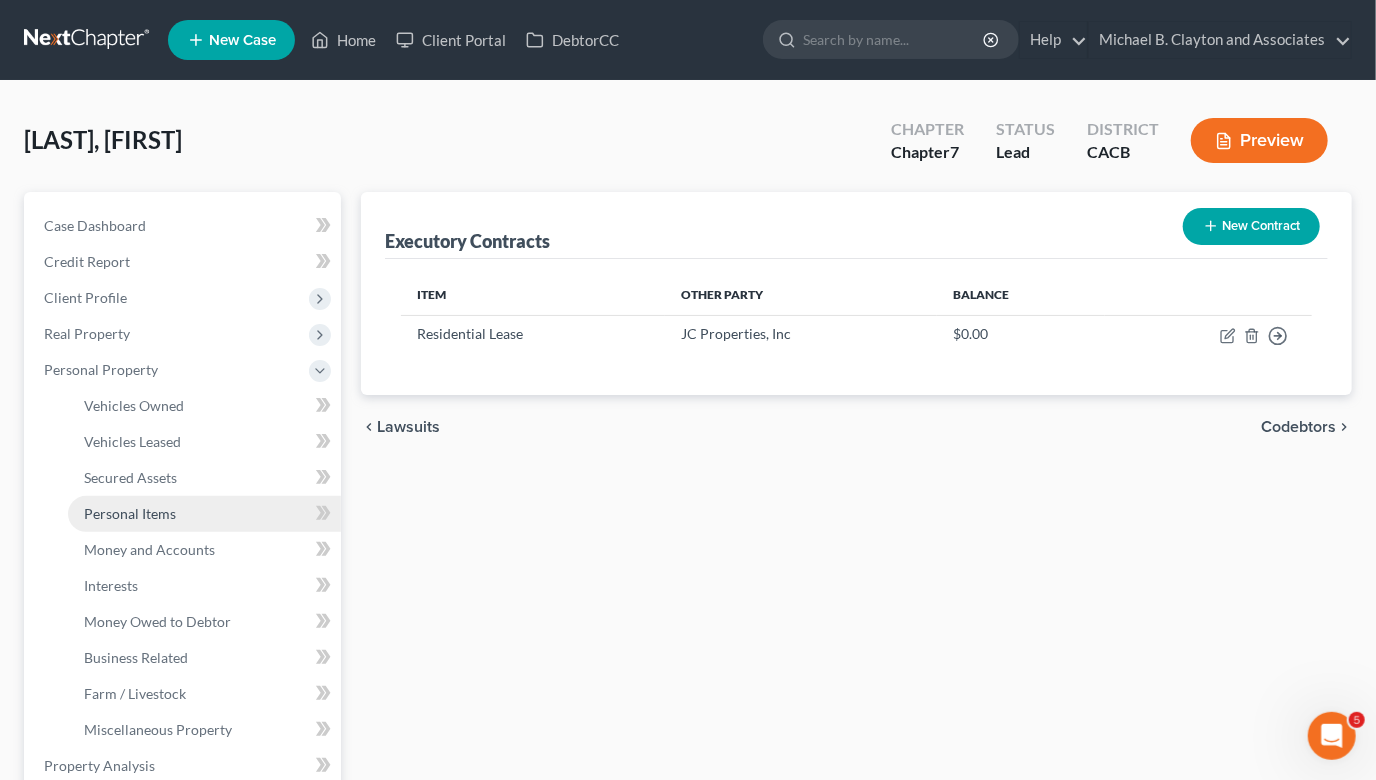 click on "Personal Items" at bounding box center (204, 514) 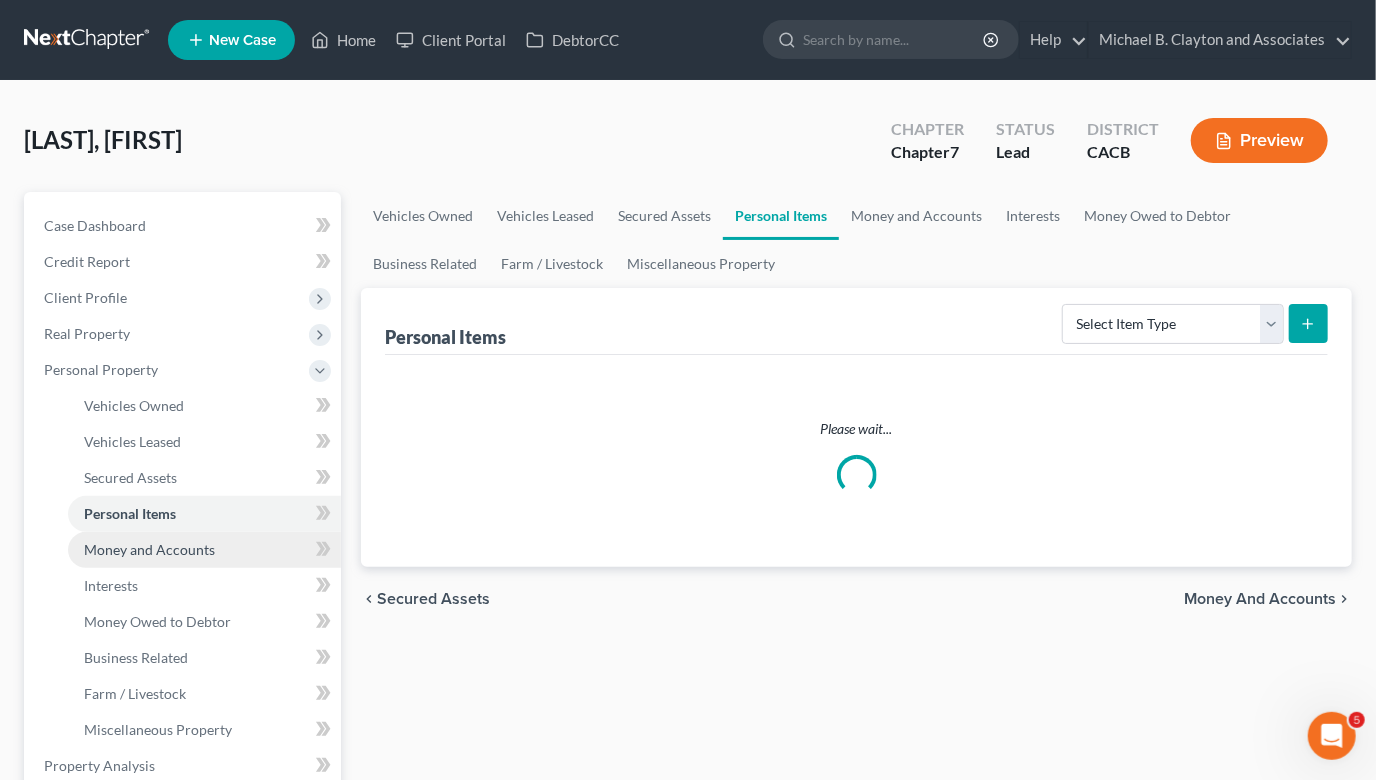 click on "Money and Accounts" at bounding box center (204, 550) 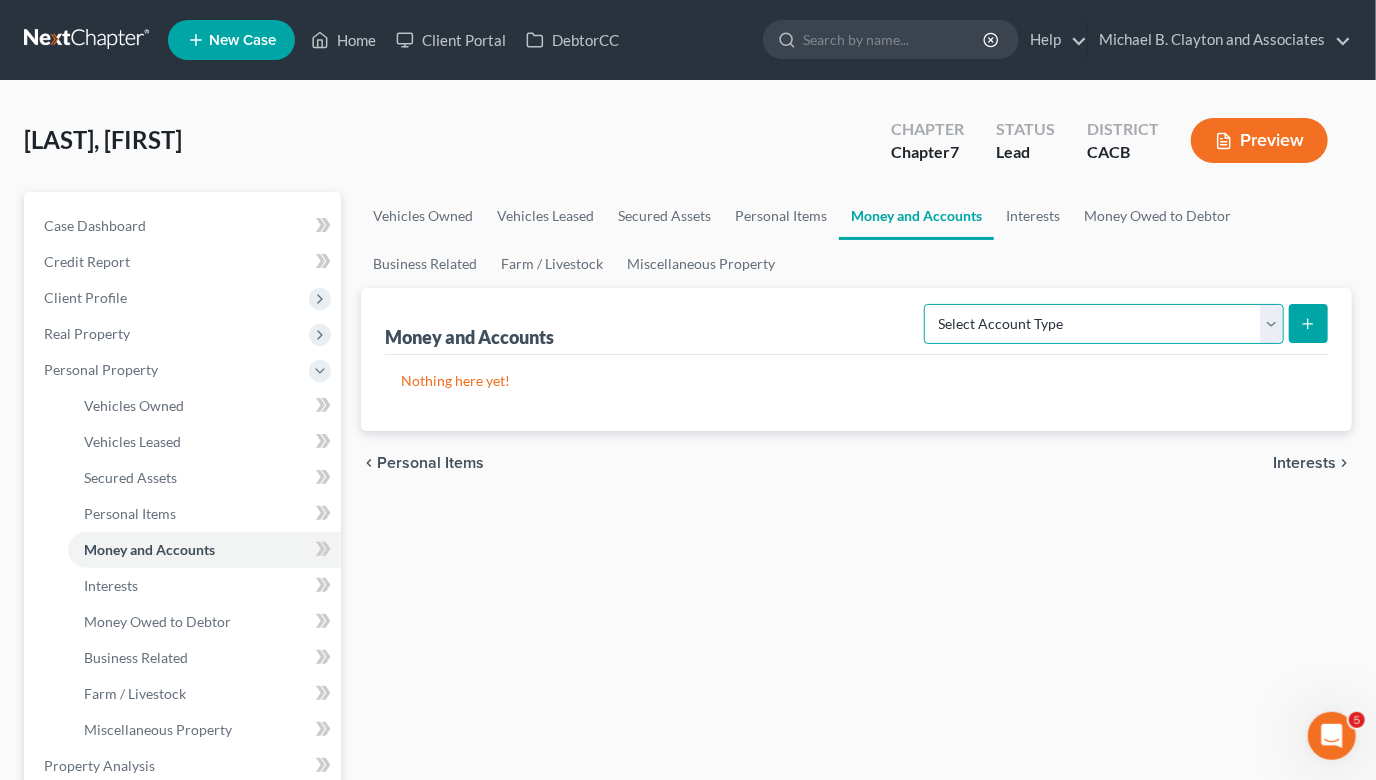 click on "Select Account Type Brokerage Cash on Hand Certificates of Deposit Checking Account Money Market Other (Credit Union, Health Savings Account, etc) Safe Deposit Box Savings Account Security Deposits or Prepayments" at bounding box center (1104, 324) 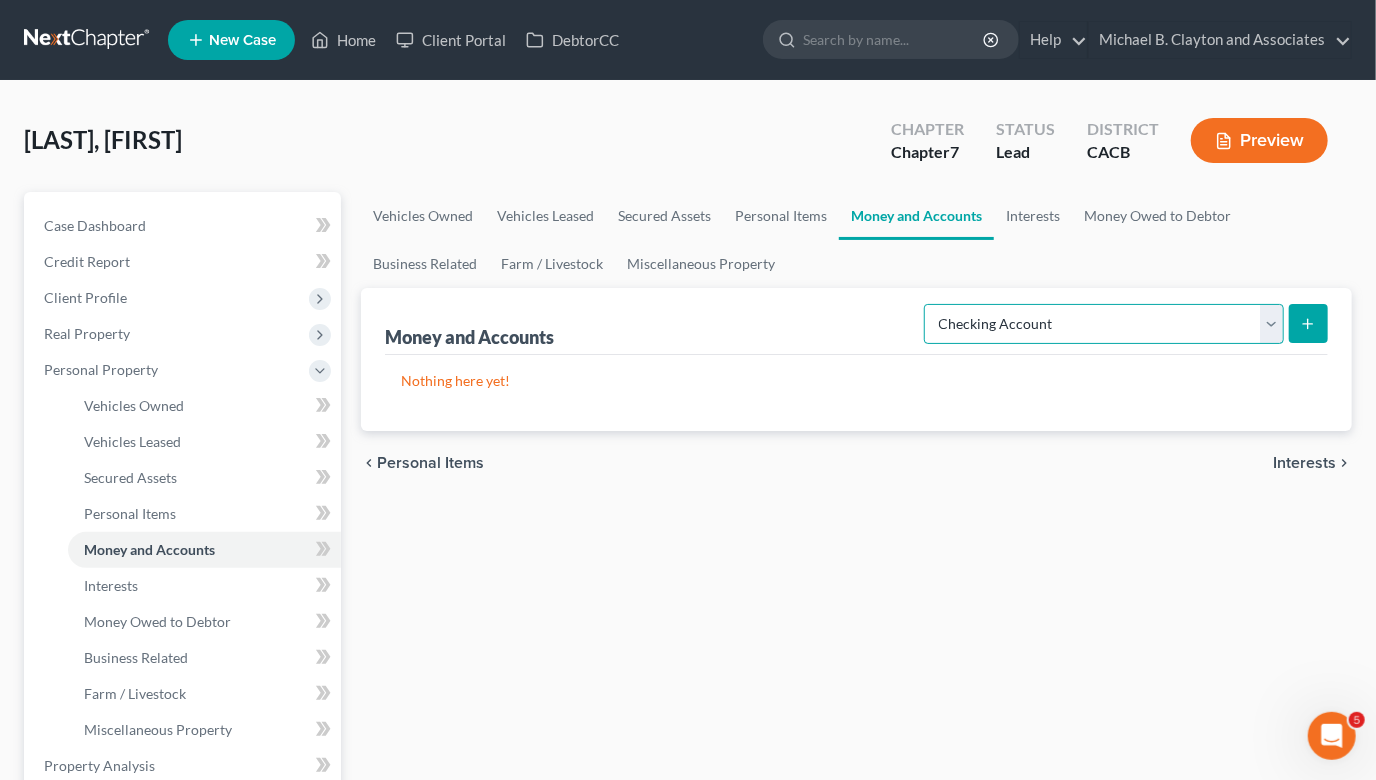 click on "Select Account Type Brokerage Cash on Hand Certificates of Deposit Checking Account Money Market Other (Credit Union, Health Savings Account, etc) Safe Deposit Box Savings Account Security Deposits or Prepayments" at bounding box center [1104, 324] 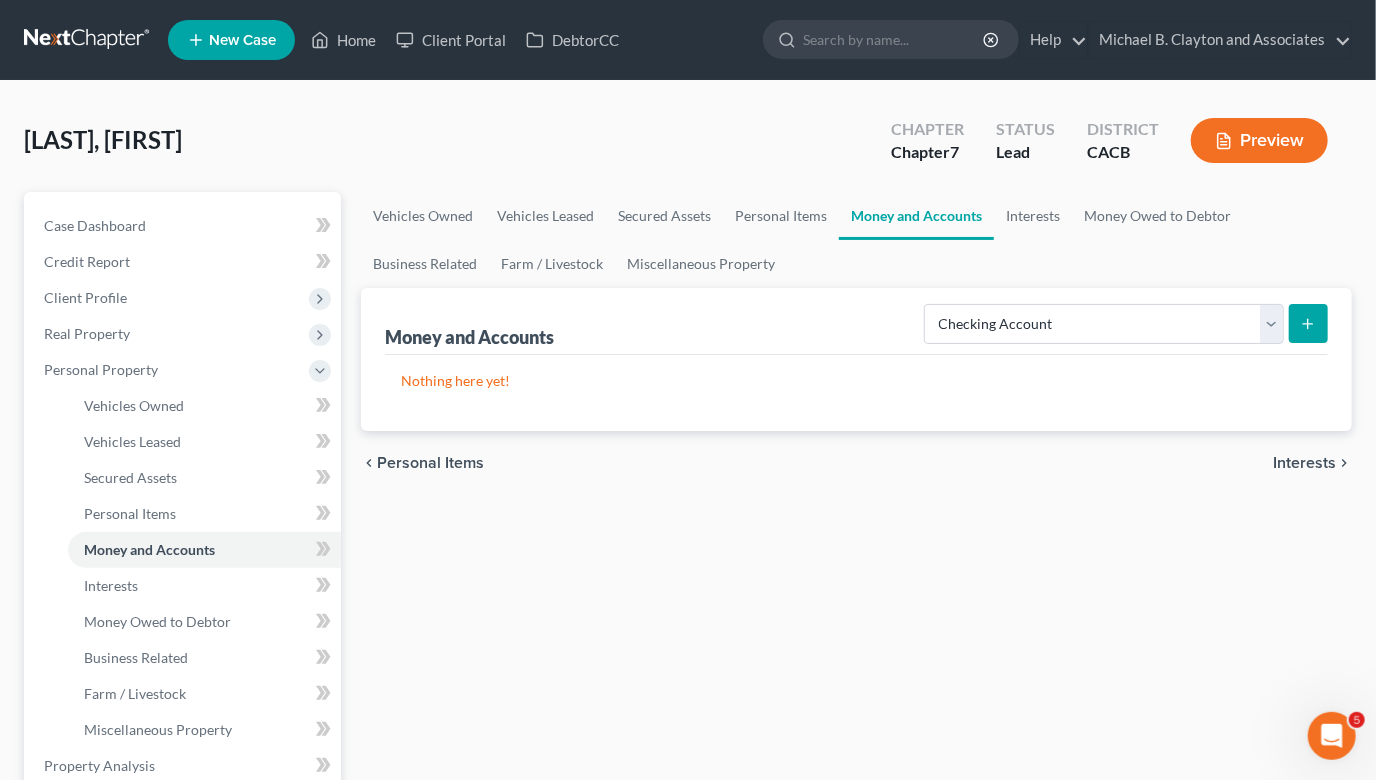 click at bounding box center [1308, 323] 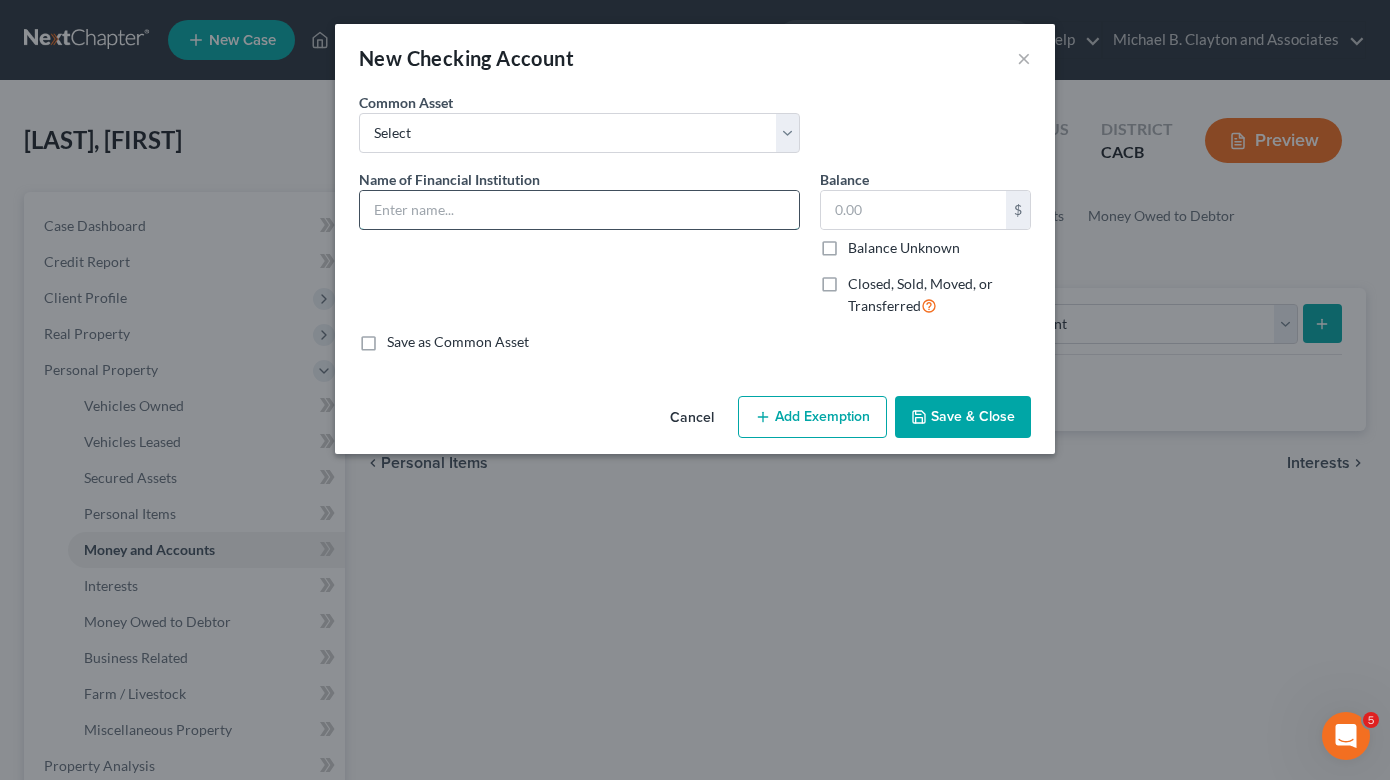 click at bounding box center [579, 210] 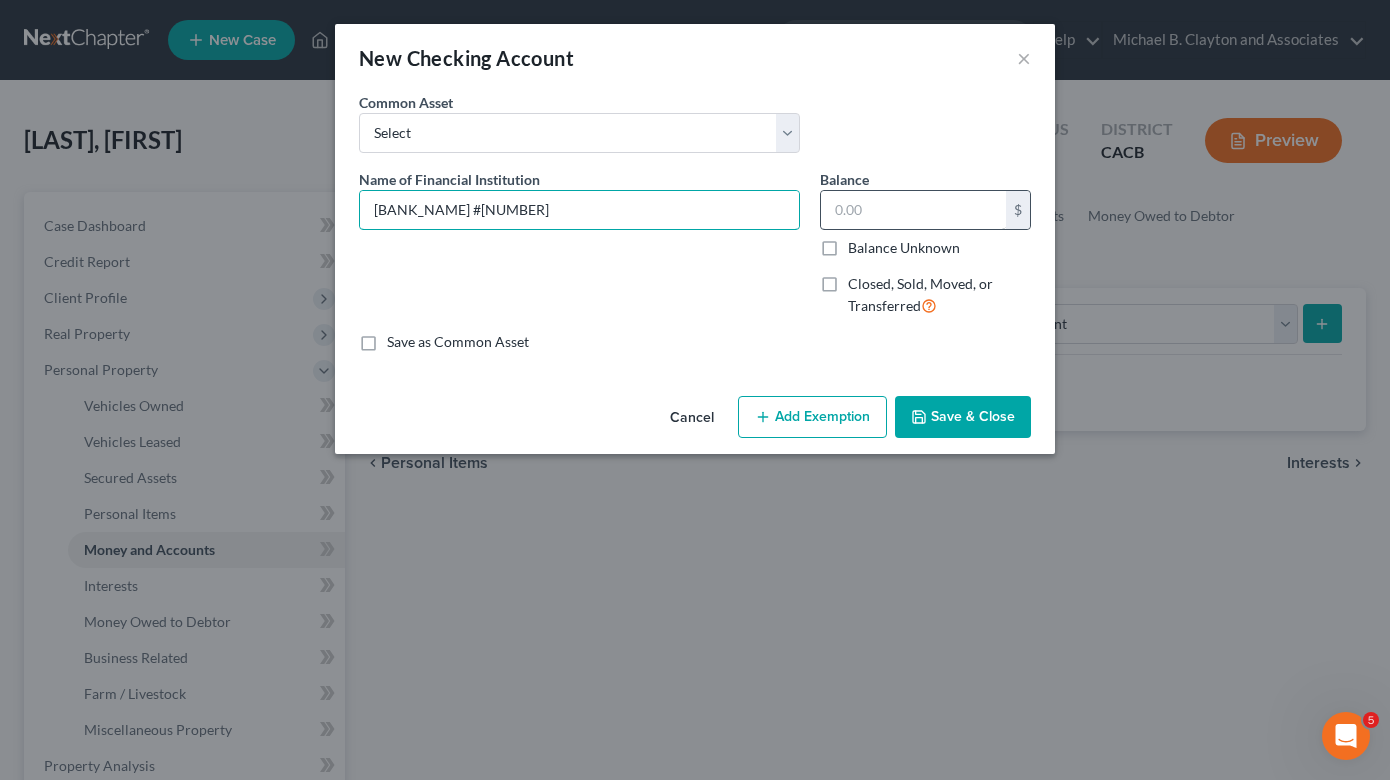 type on "[BANK_NAME] #[NUMBER]" 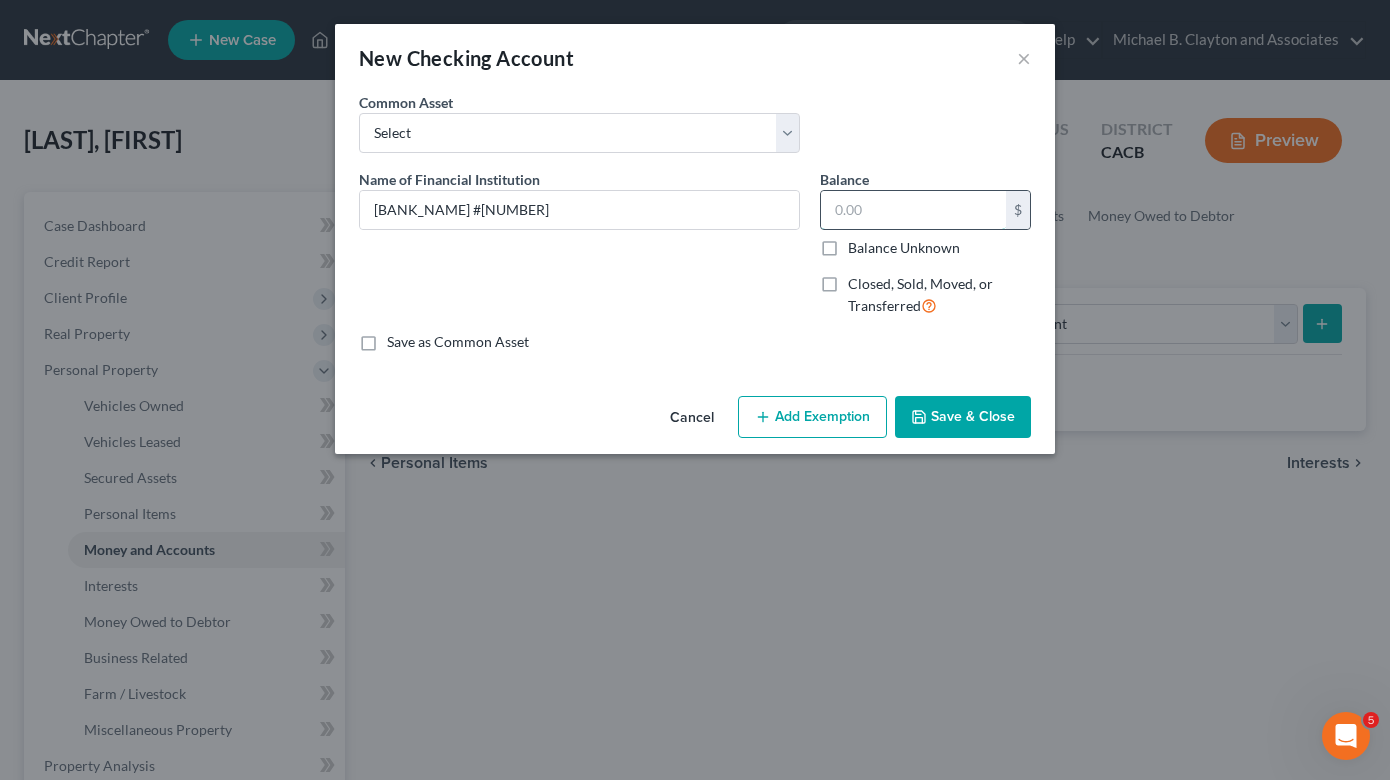 click at bounding box center (913, 210) 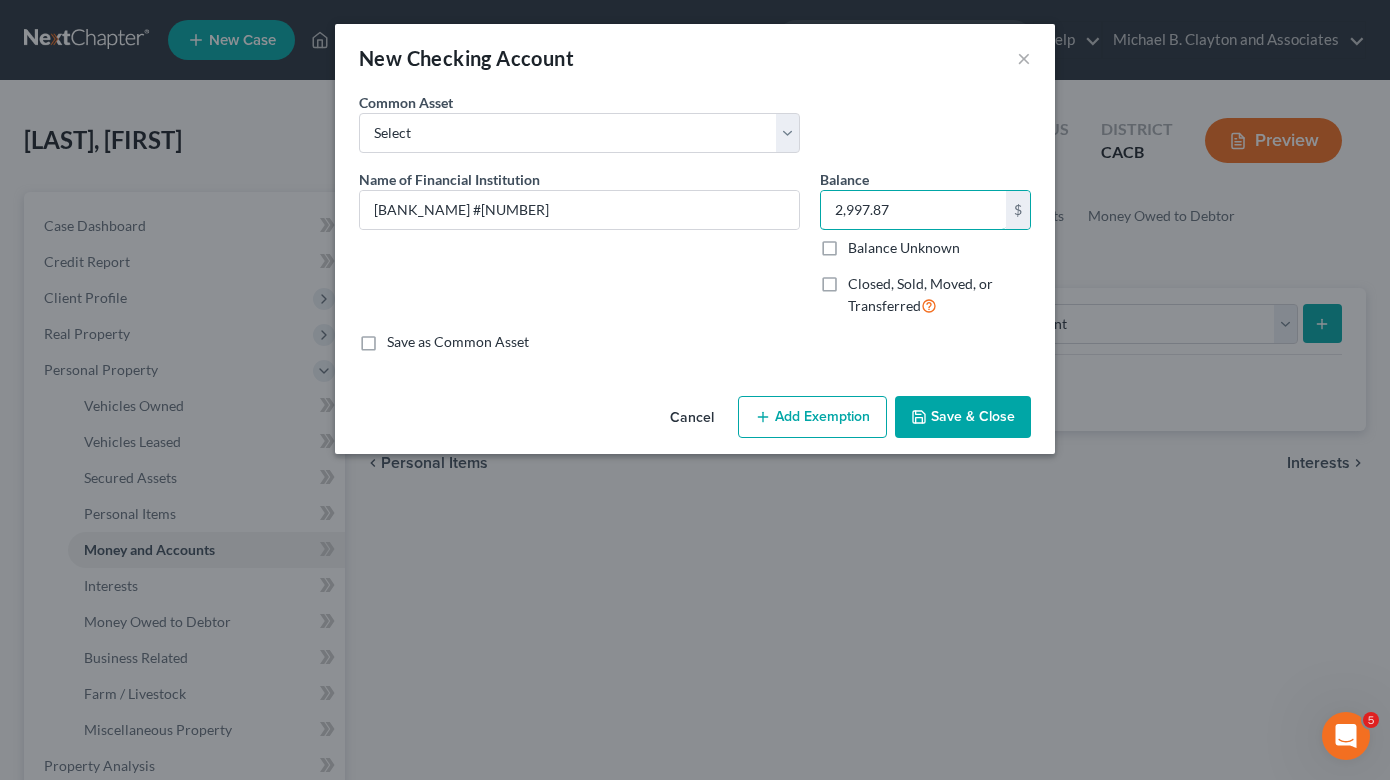type on "2,997.87" 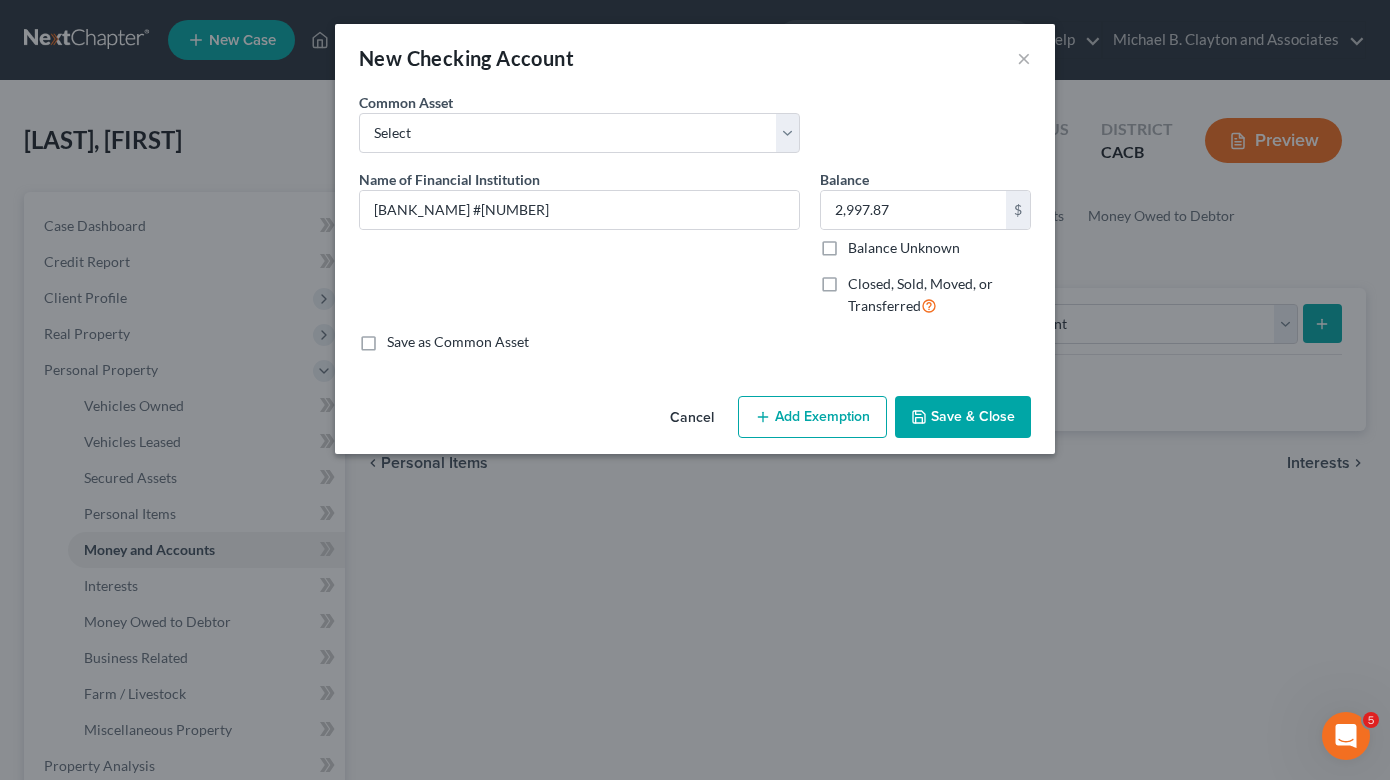 click on "Save & Close" at bounding box center [963, 417] 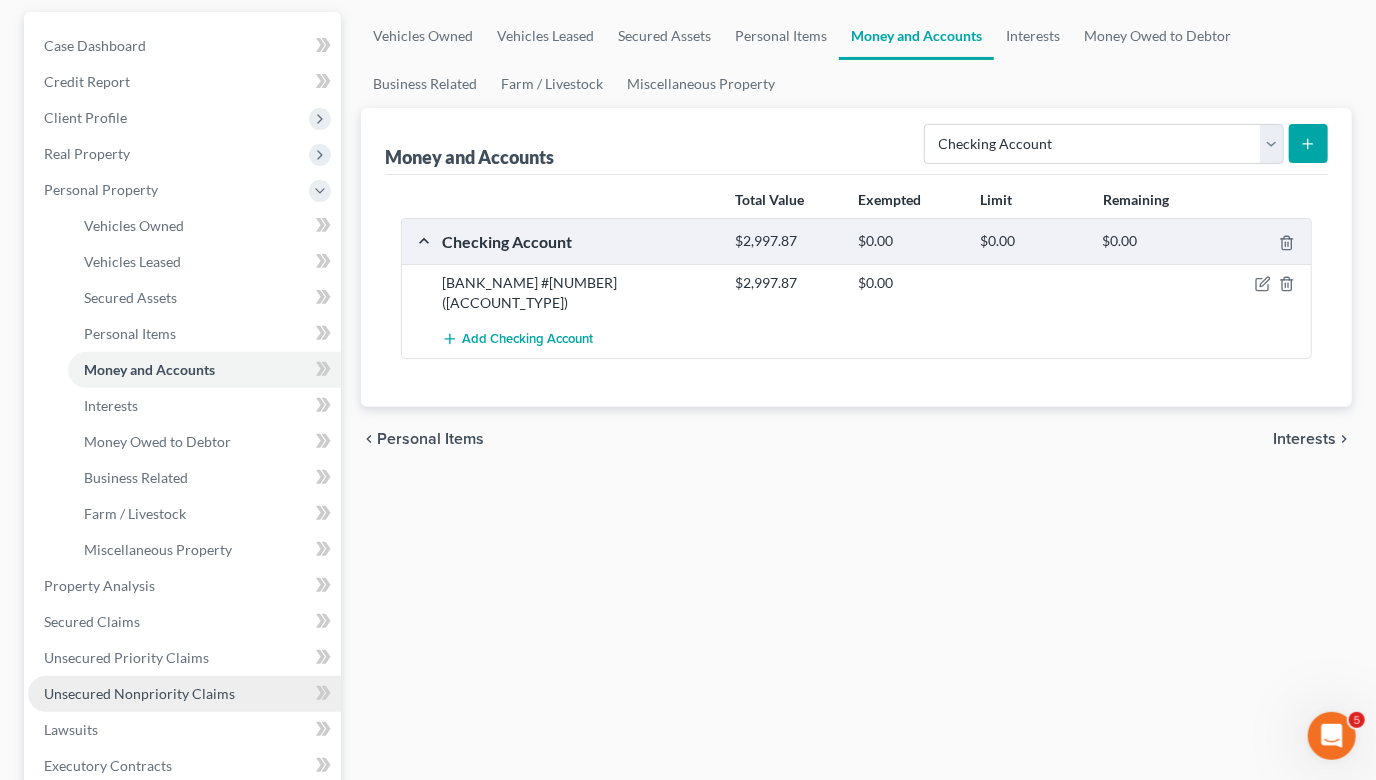 scroll, scrollTop: 302, scrollLeft: 0, axis: vertical 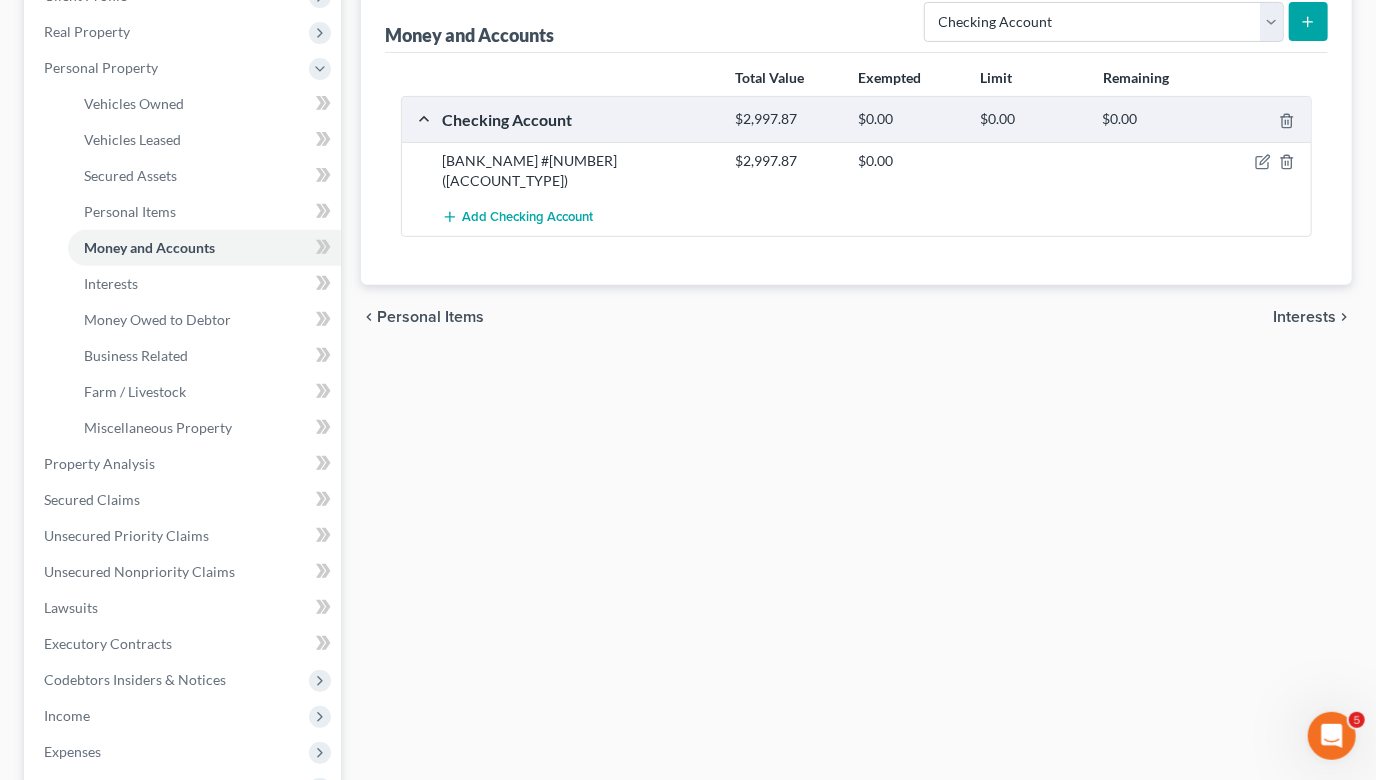 drag, startPoint x: 173, startPoint y: 709, endPoint x: 236, endPoint y: 707, distance: 63.03174 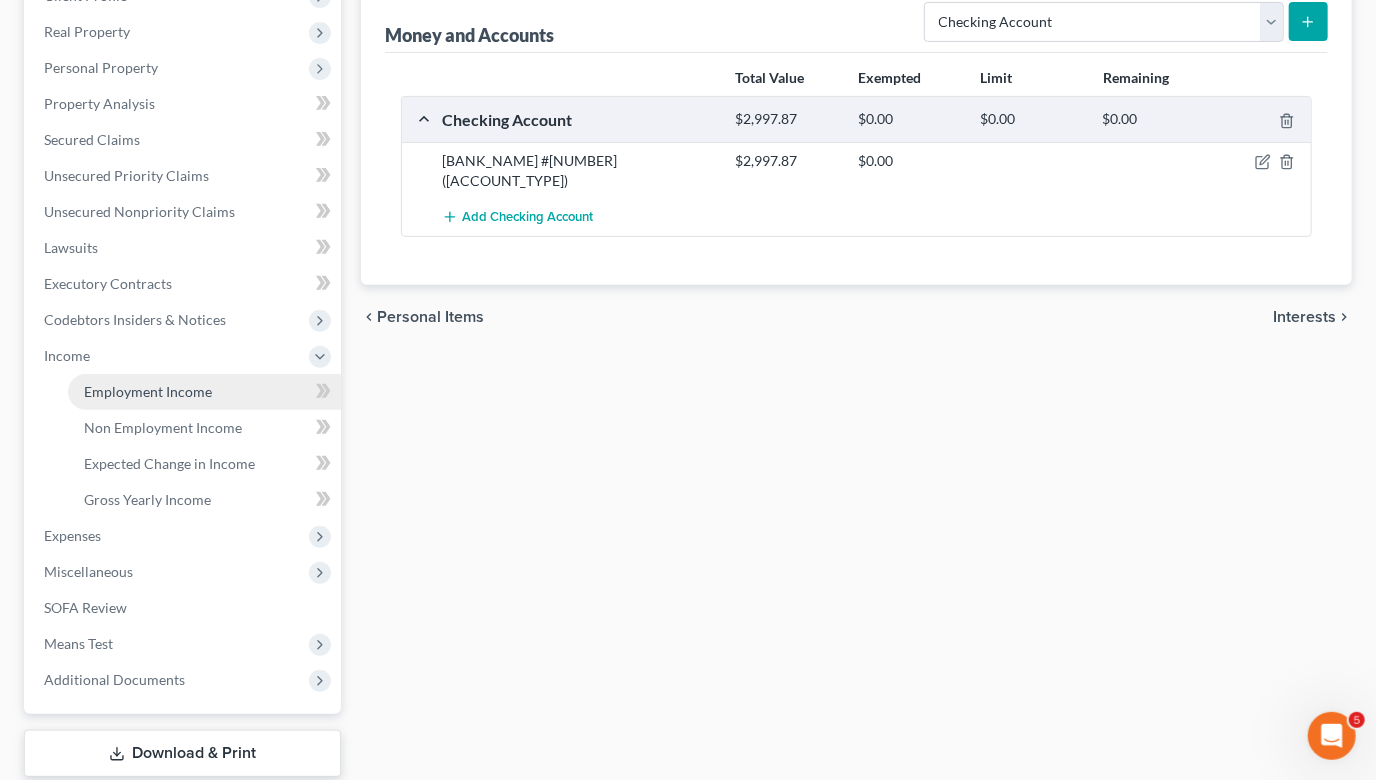 click on "Employment Income" at bounding box center (204, 392) 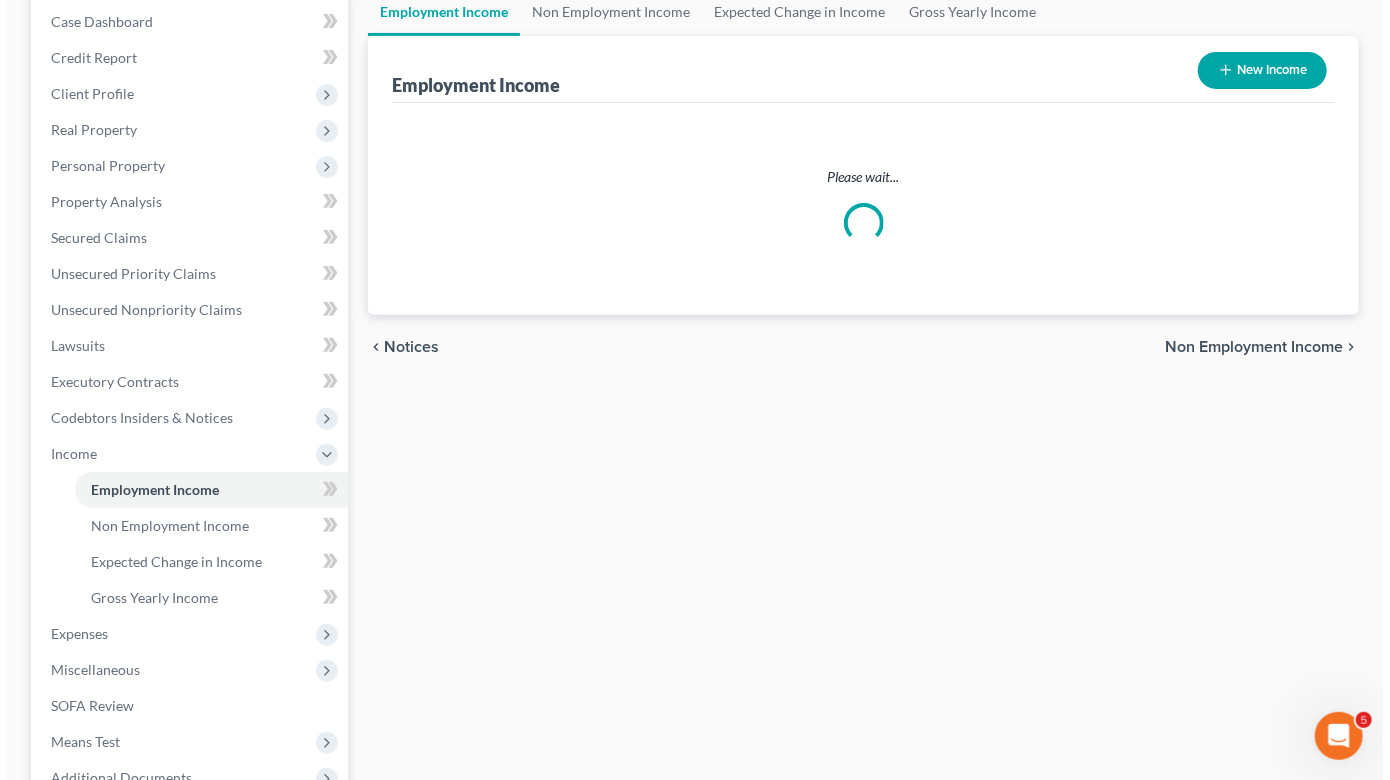 scroll, scrollTop: 0, scrollLeft: 0, axis: both 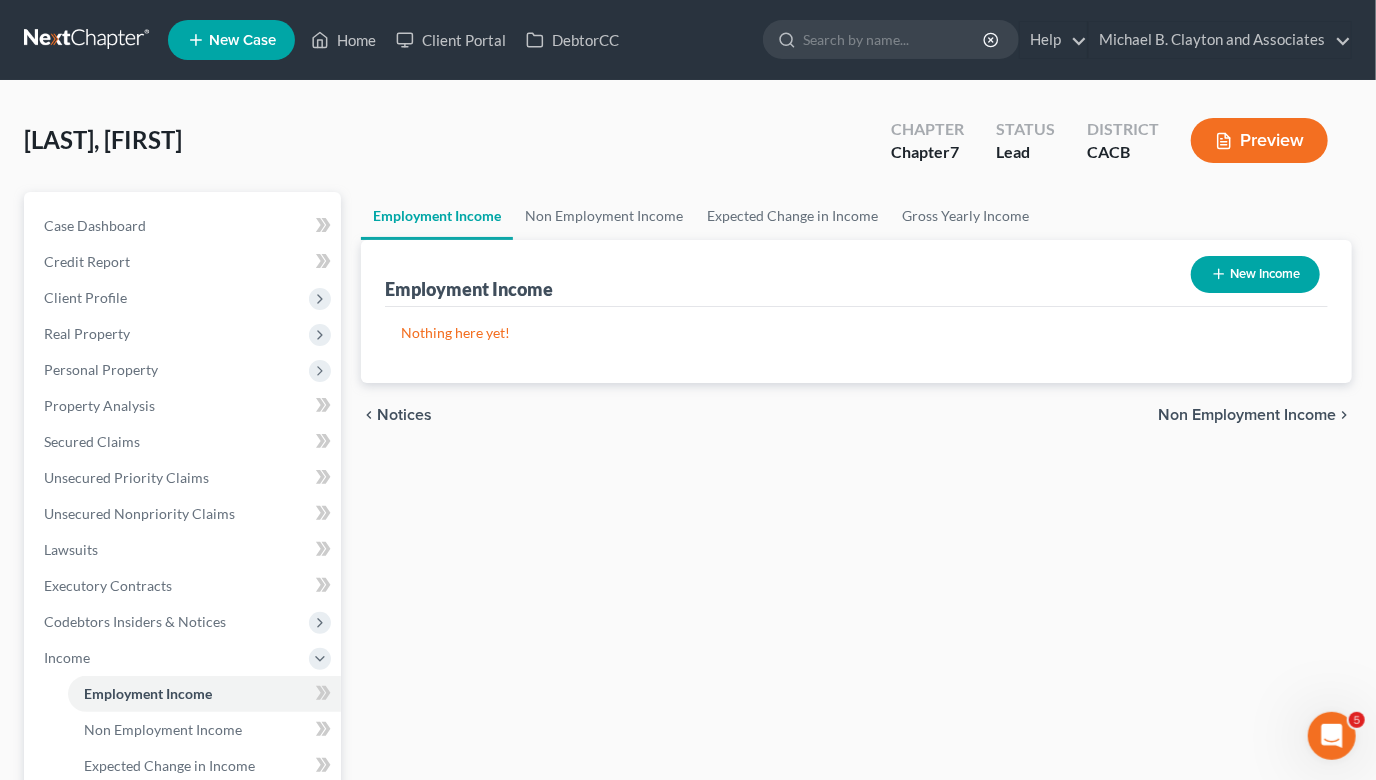 click on "New Income" at bounding box center (1255, 274) 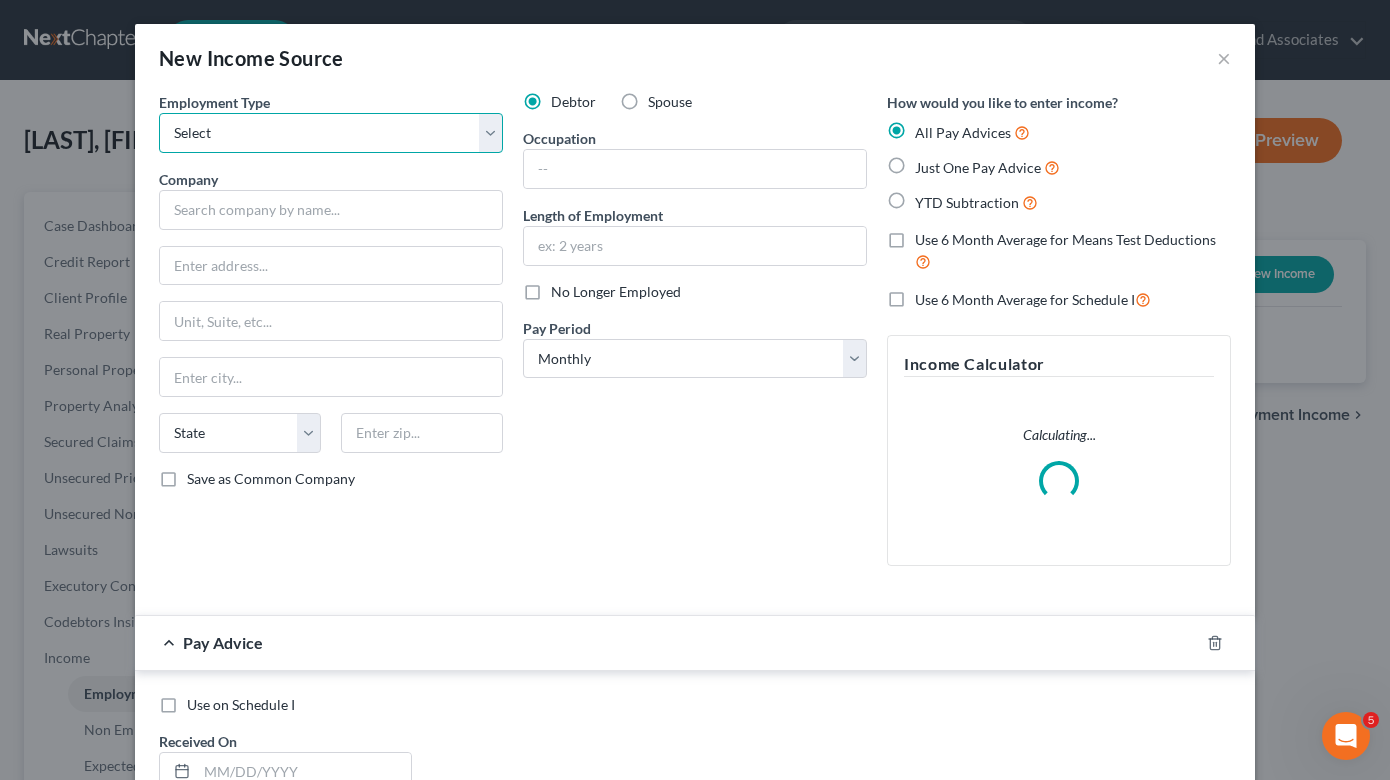 click on "Select Full or Part Time Employment Self Employment" at bounding box center [331, 133] 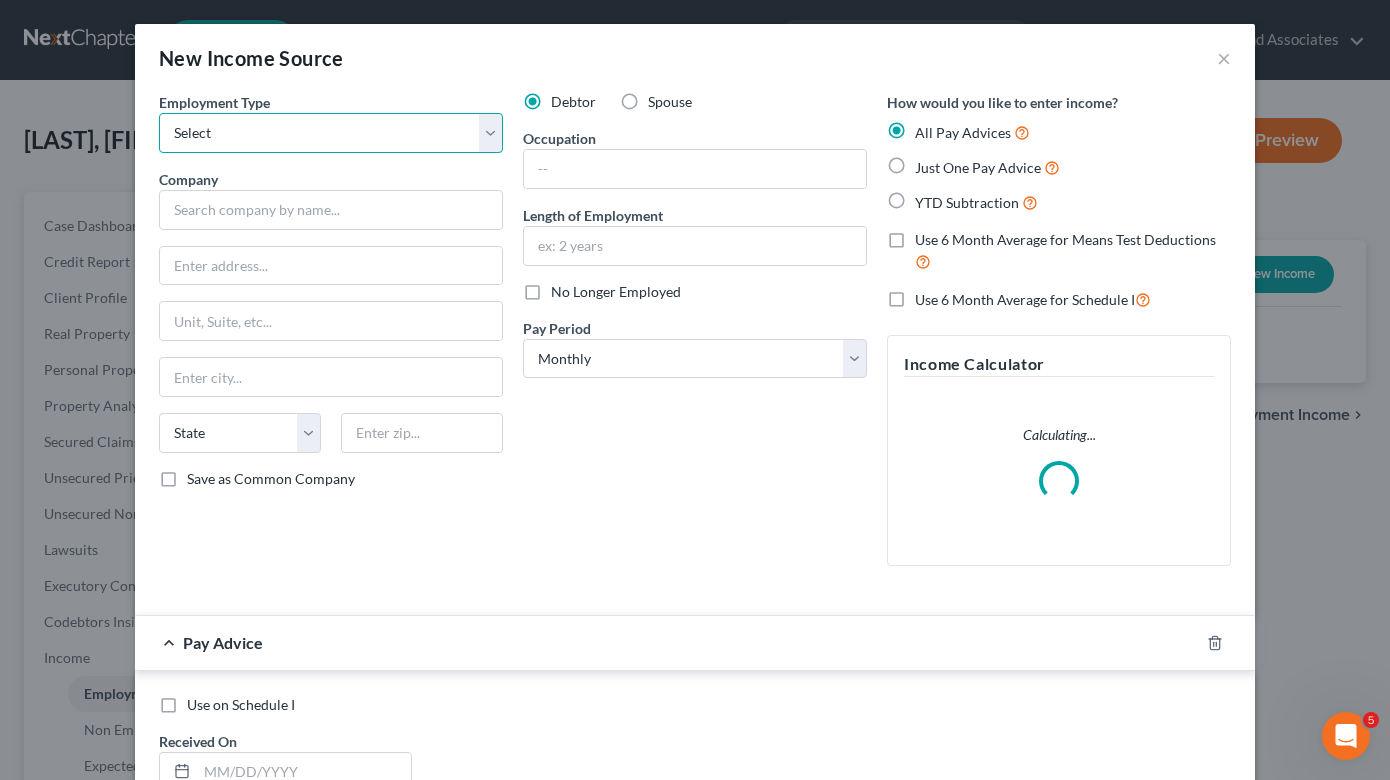 select on "0" 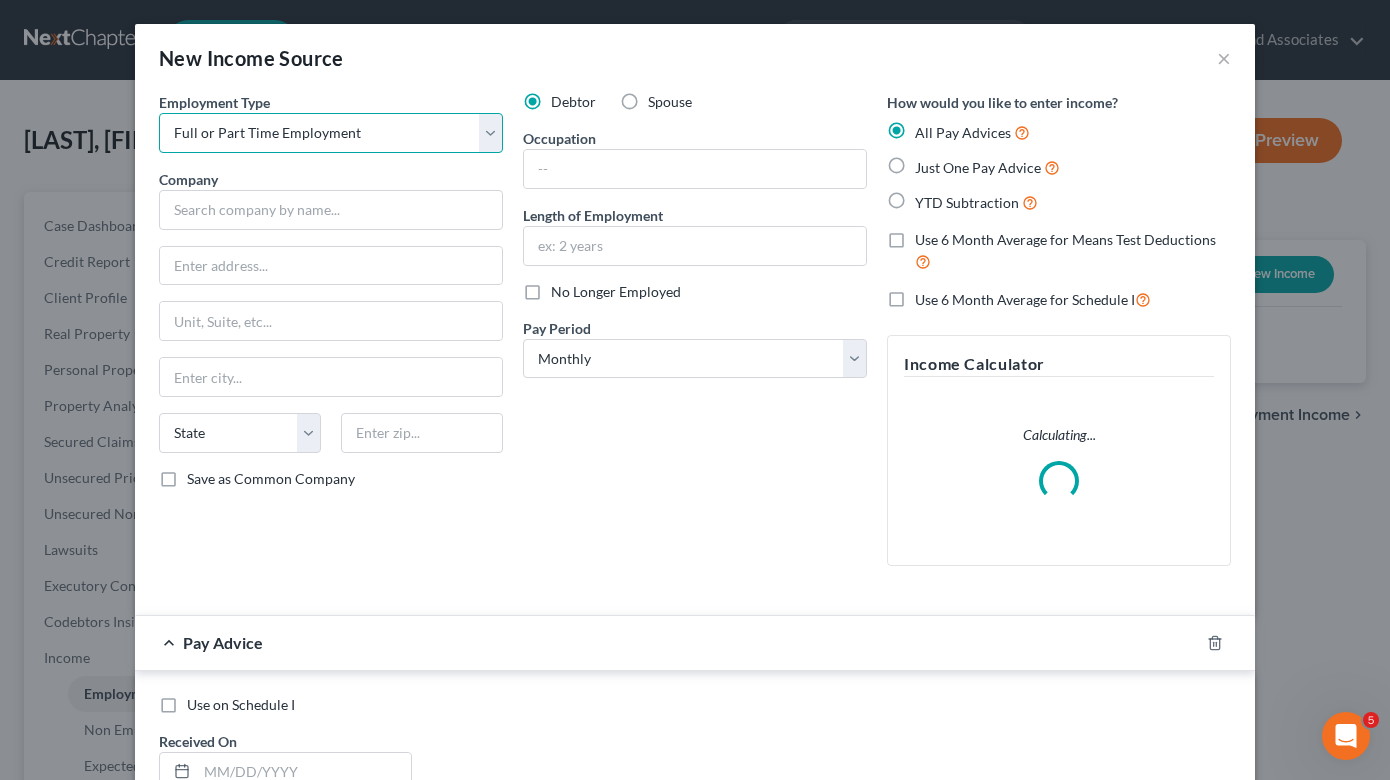 click on "Select Full or Part Time Employment Self Employment" at bounding box center [331, 133] 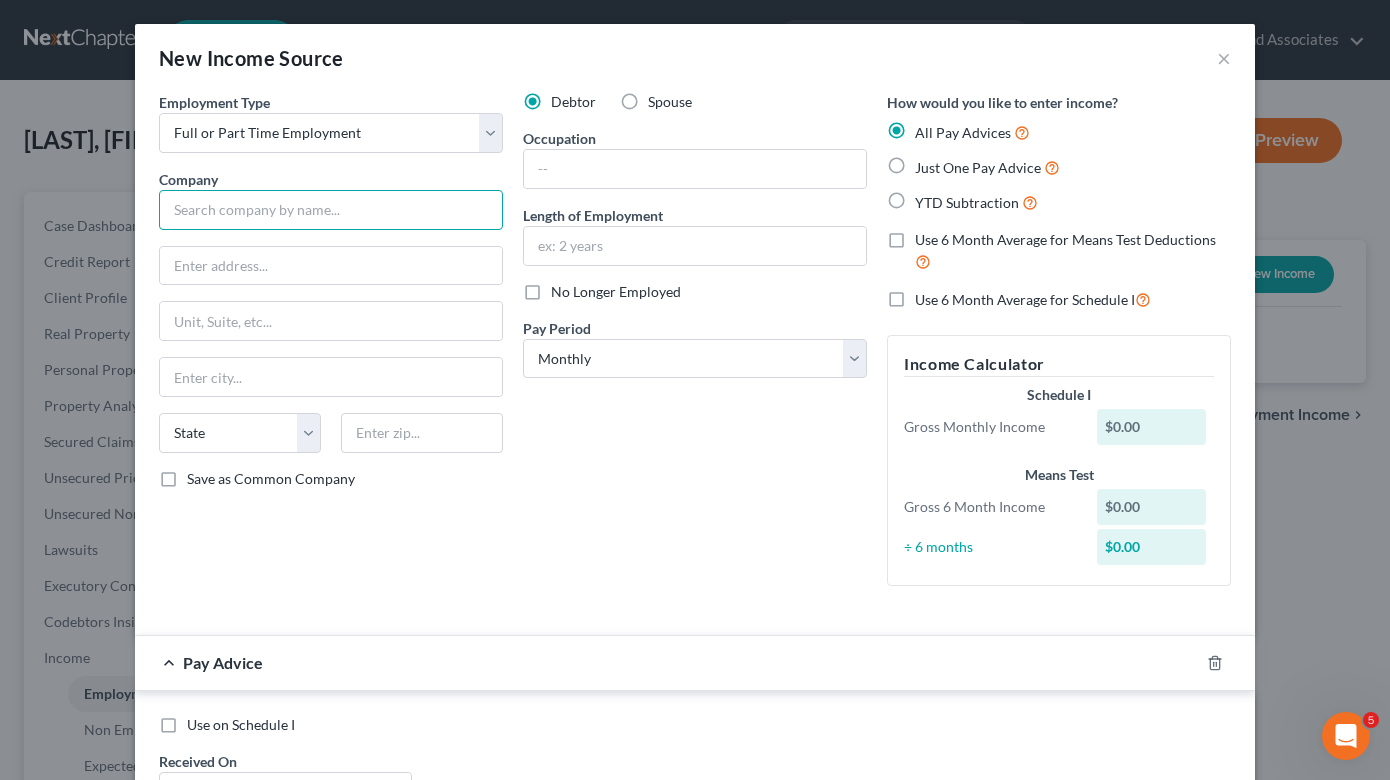 click at bounding box center [331, 210] 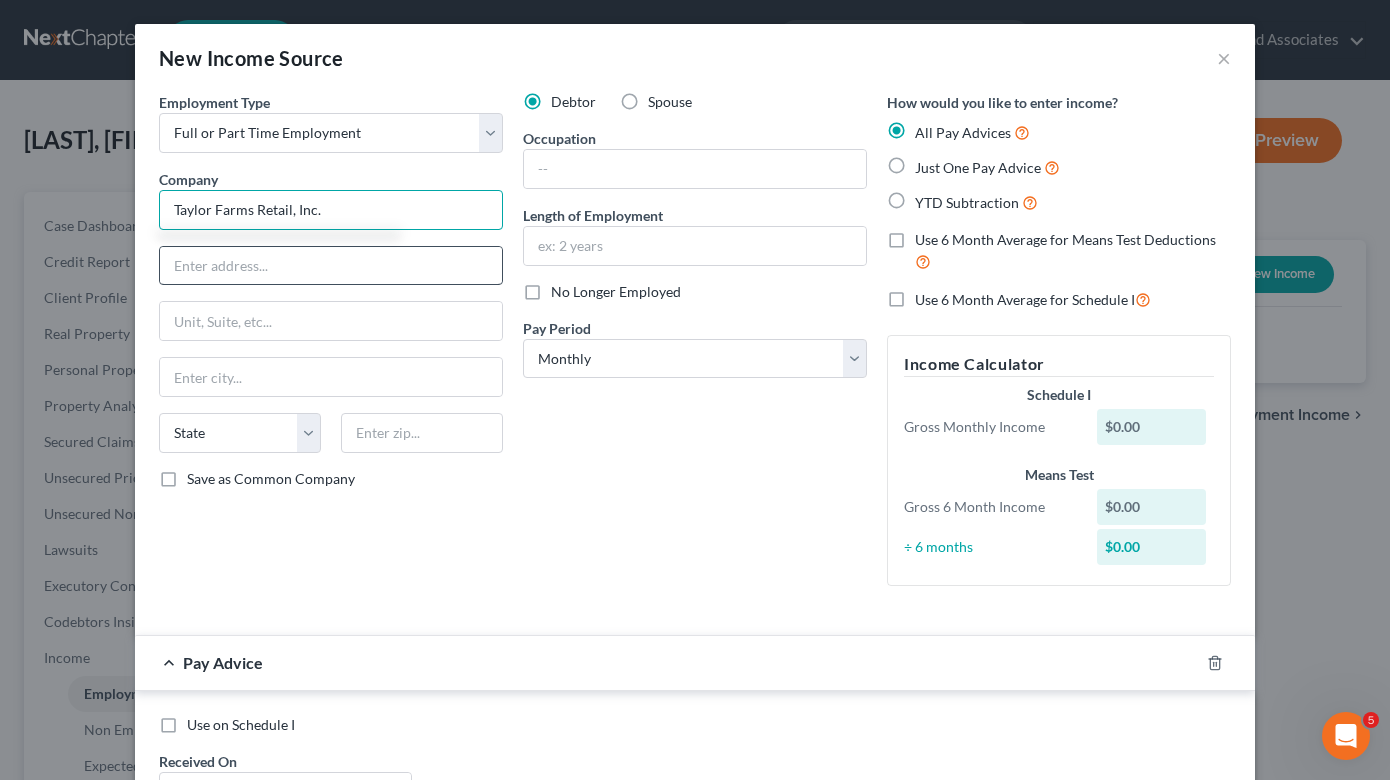 type on "Taylor Farms Retail, Inc." 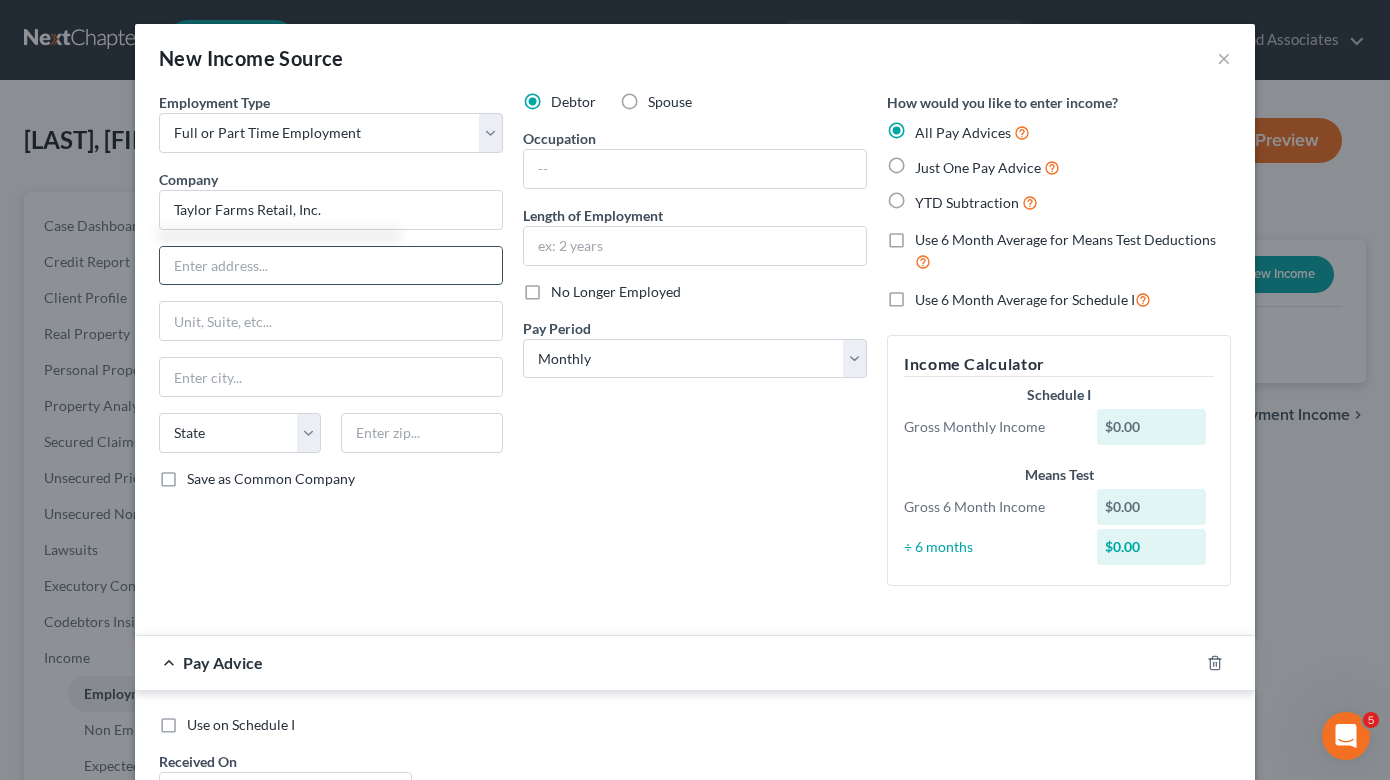 click at bounding box center [331, 266] 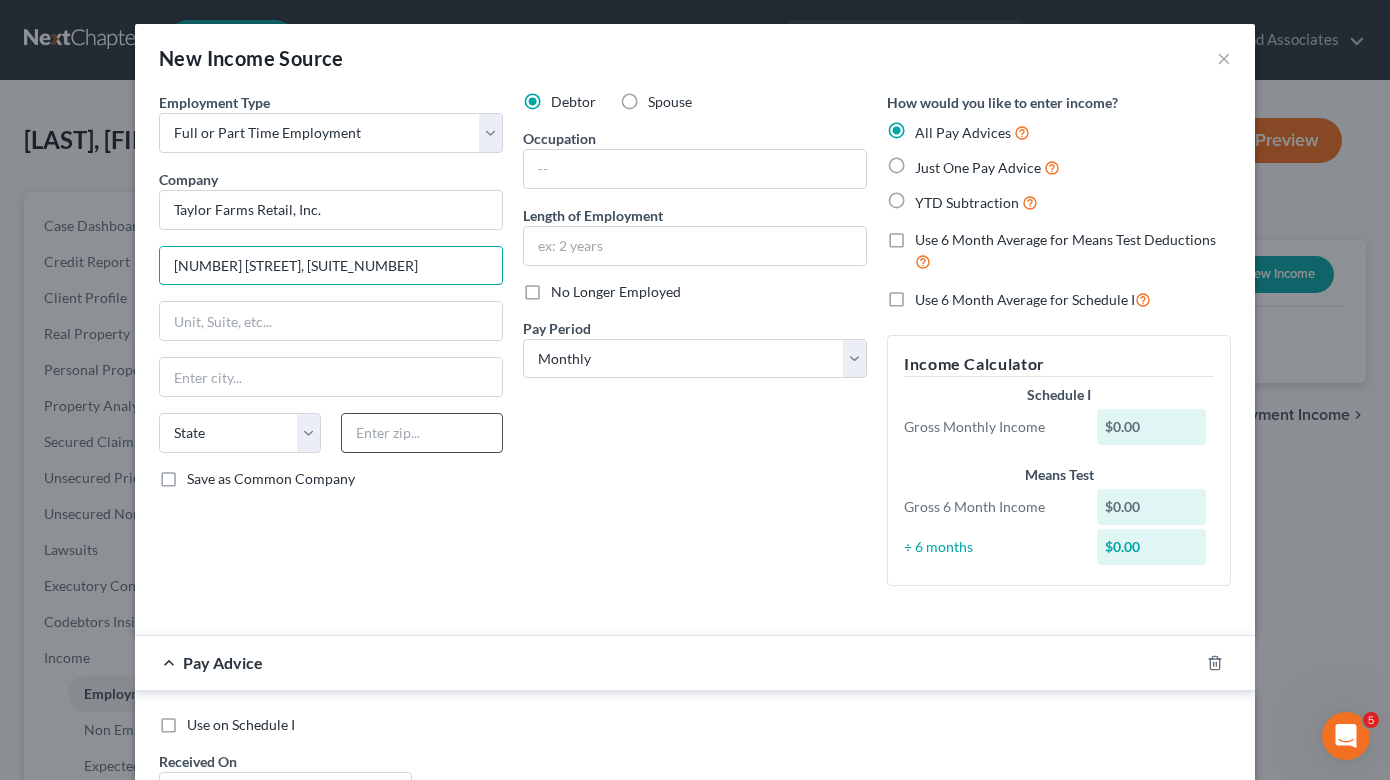 type on "[NUMBER] [STREET], [SUITE_NUMBER]" 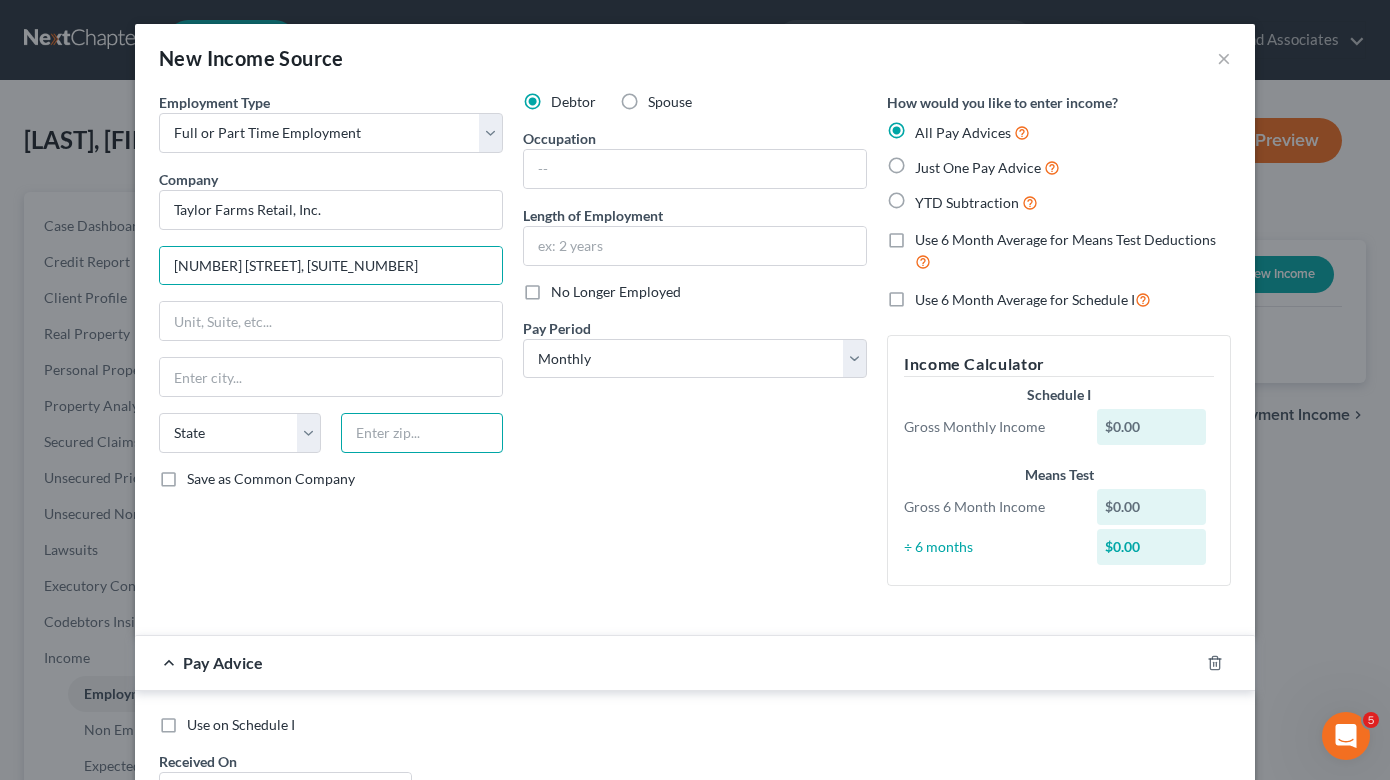 click at bounding box center (422, 433) 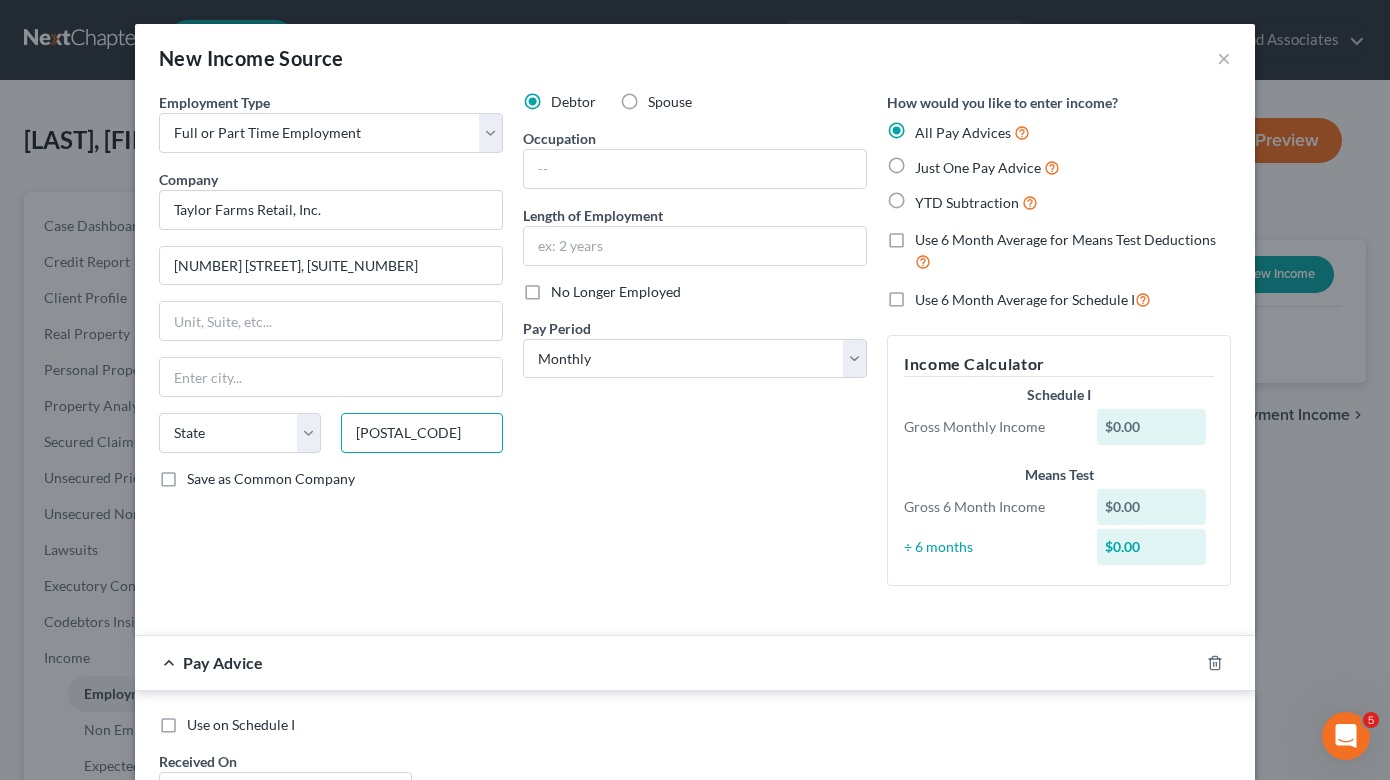 type on "[POSTAL_CODE]" 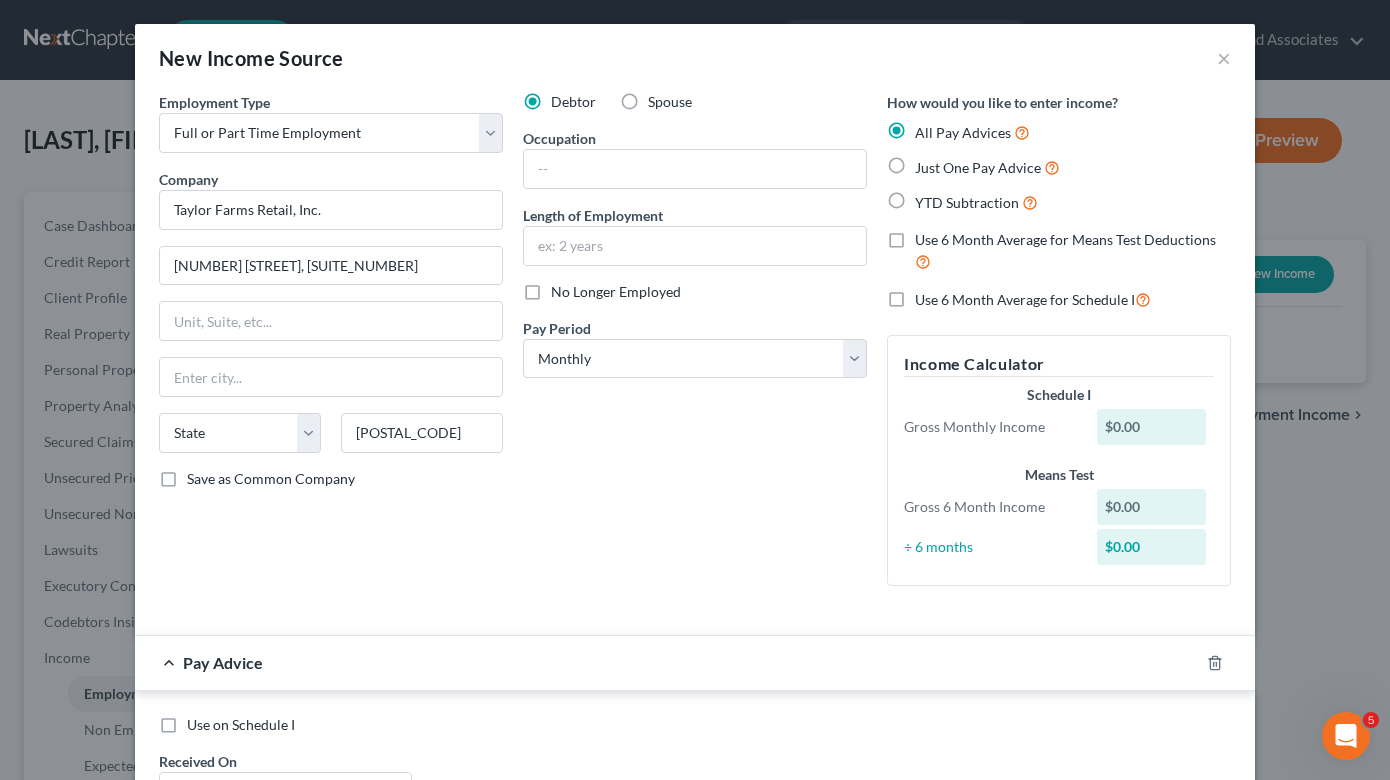 click on "Debtor Spouse Occupation Length of Employment No Longer Employed
Pay Period
*
Select Monthly Twice Monthly Every Other Week Weekly" at bounding box center (695, 347) 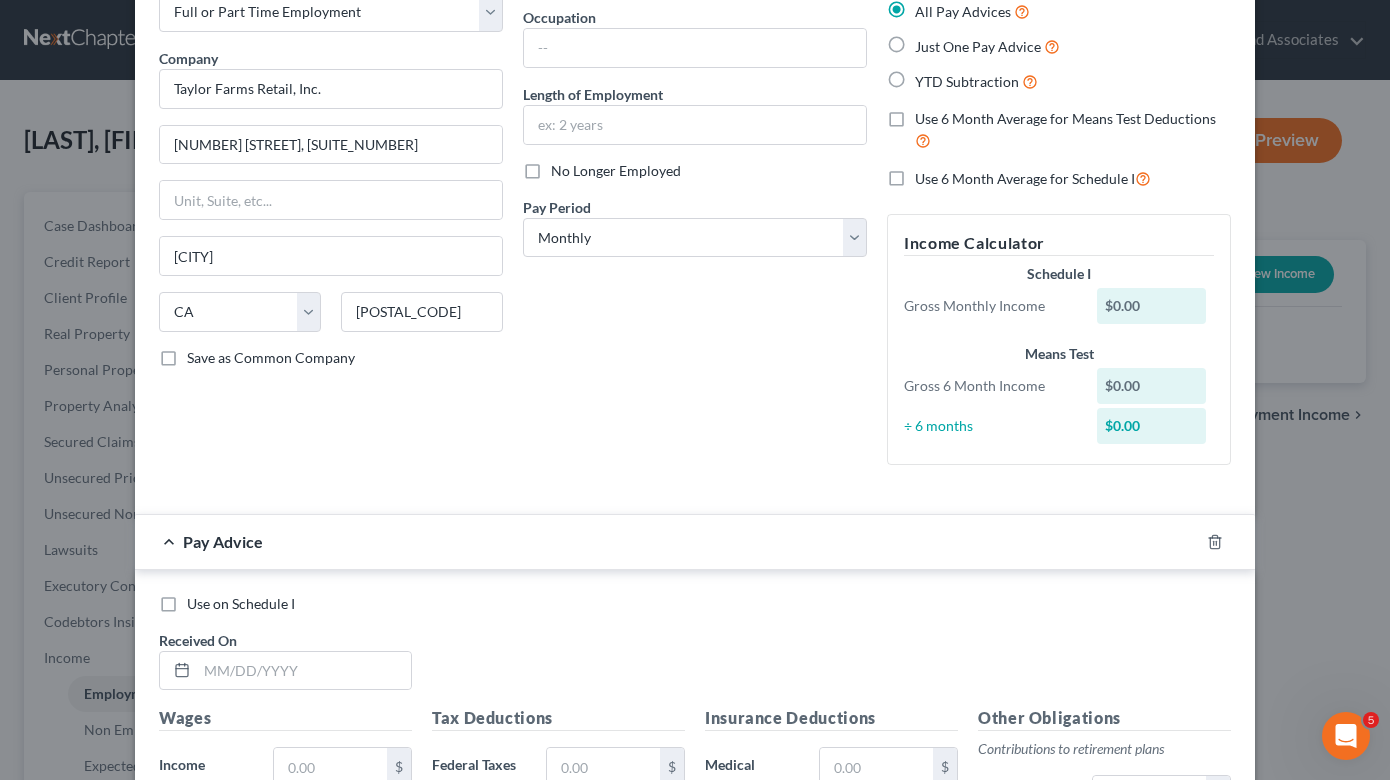 scroll, scrollTop: 151, scrollLeft: 0, axis: vertical 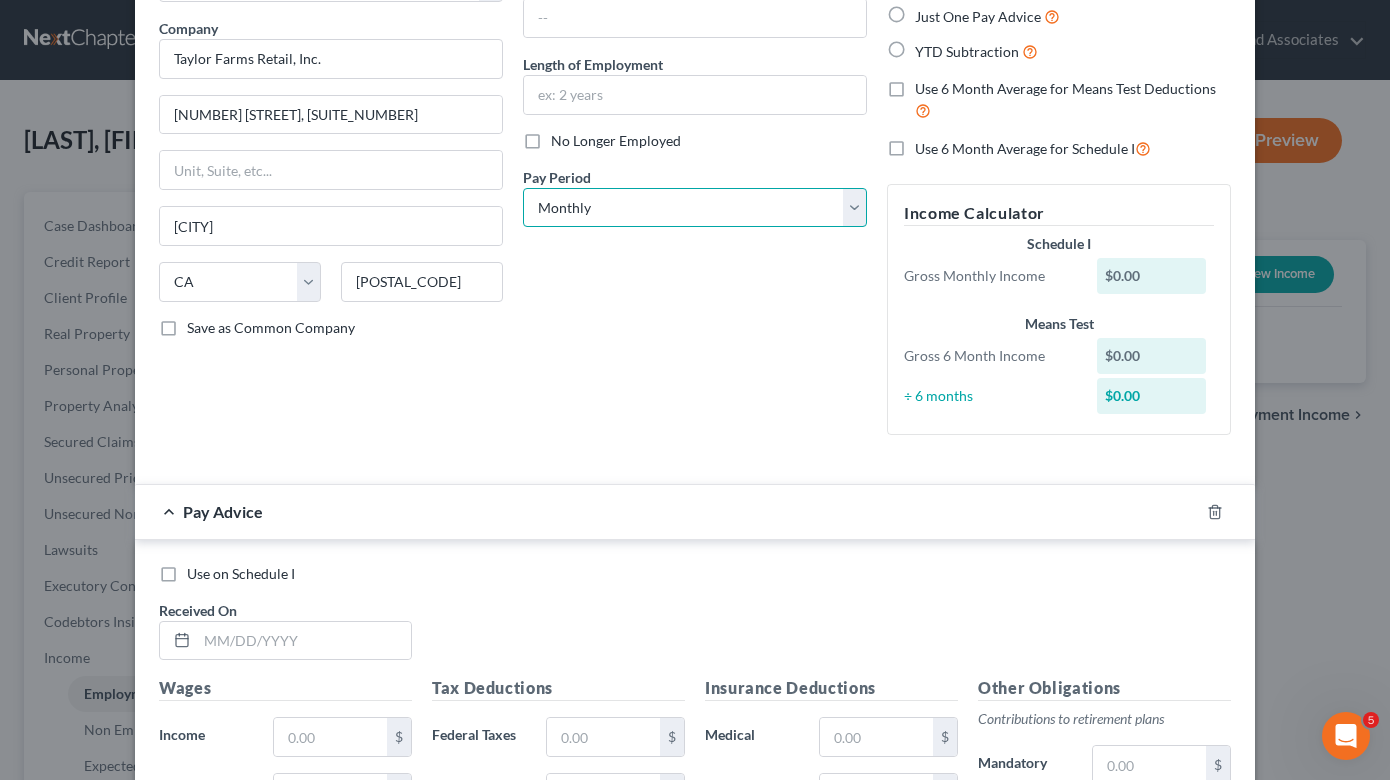 click on "Select Monthly Twice Monthly Every Other Week Weekly" at bounding box center (695, 208) 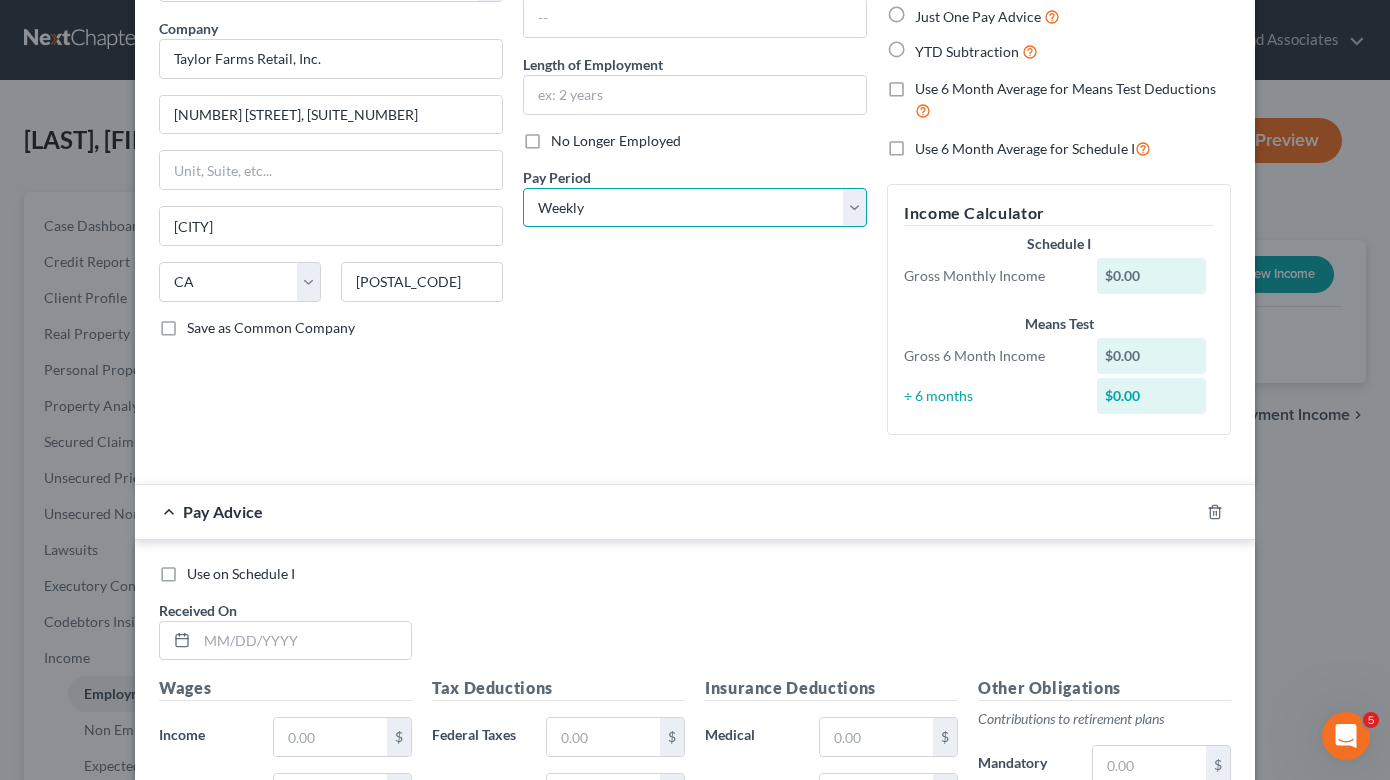 click on "Select Monthly Twice Monthly Every Other Week Weekly" at bounding box center [695, 208] 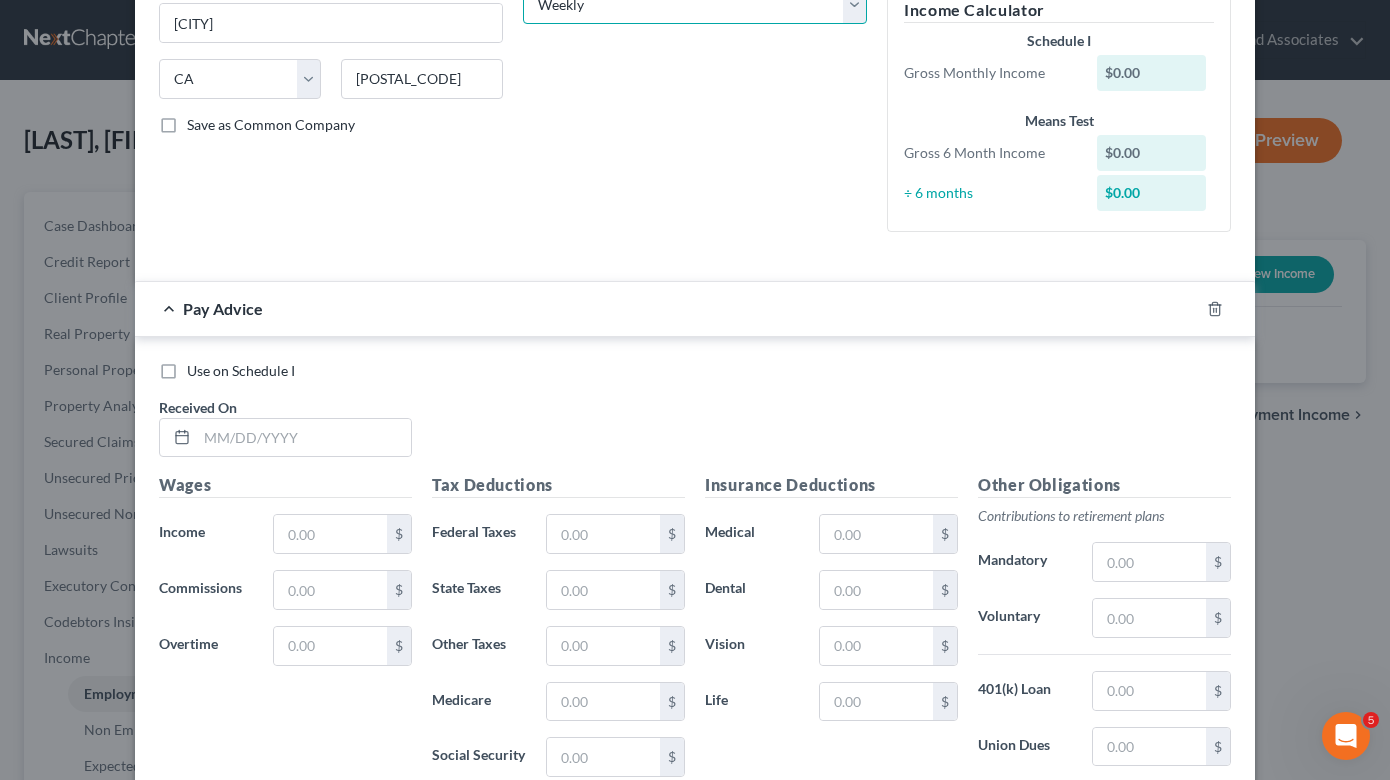 scroll, scrollTop: 454, scrollLeft: 0, axis: vertical 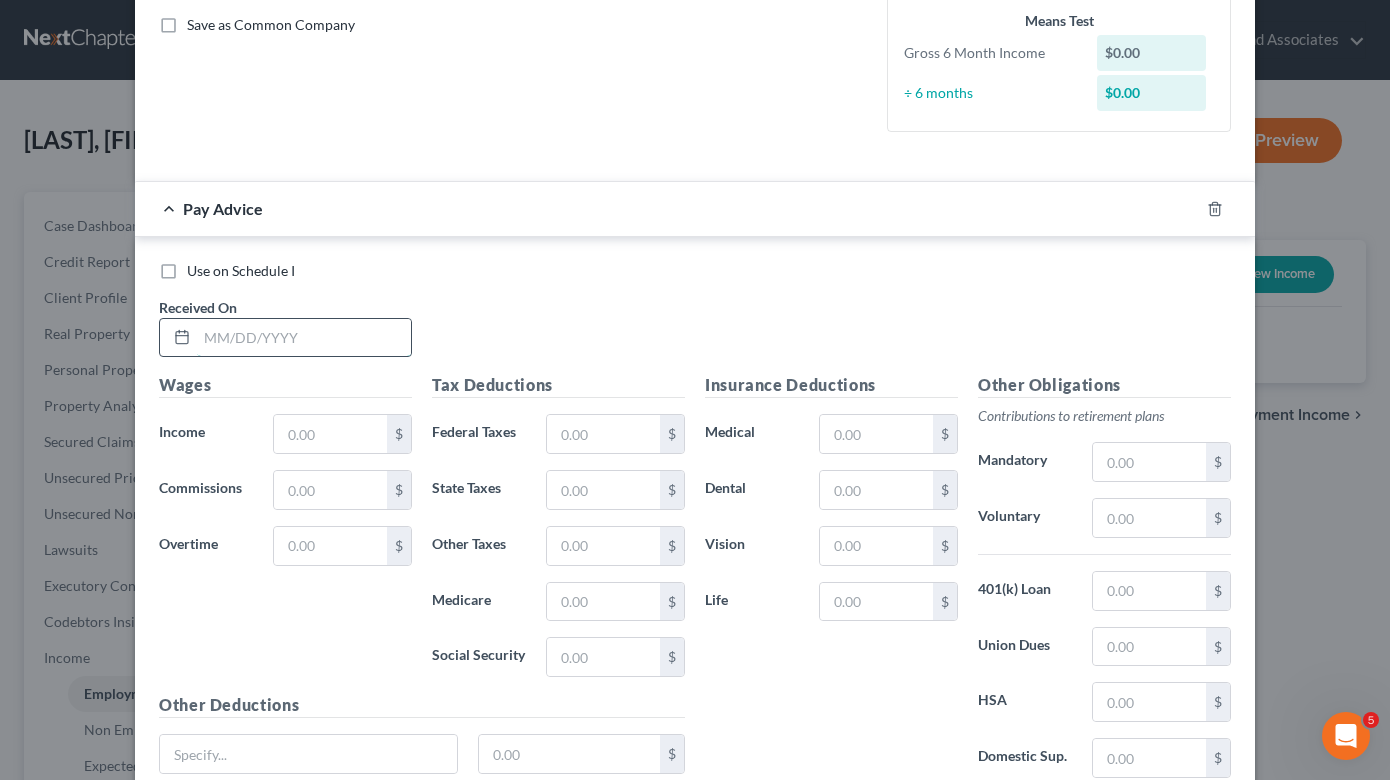 click at bounding box center (304, 338) 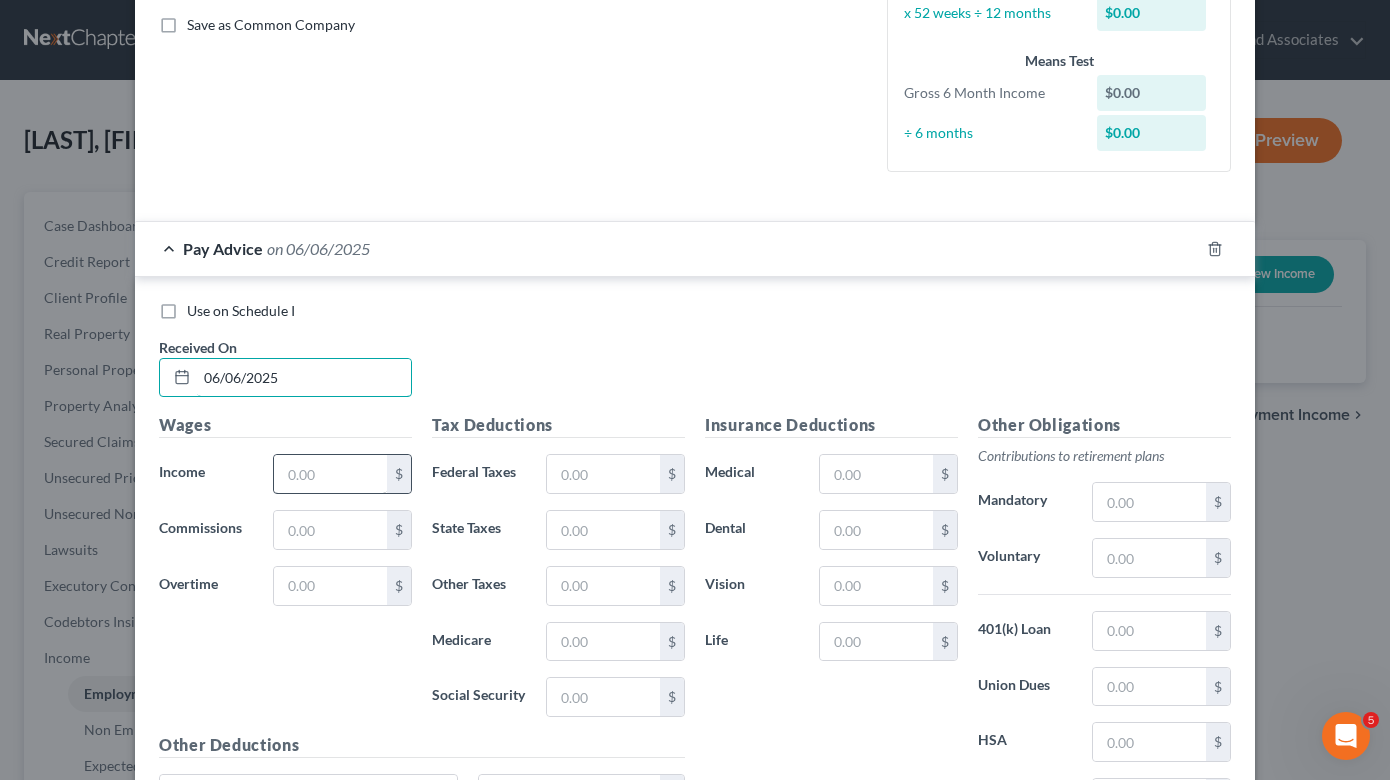 type on "06/06/2025" 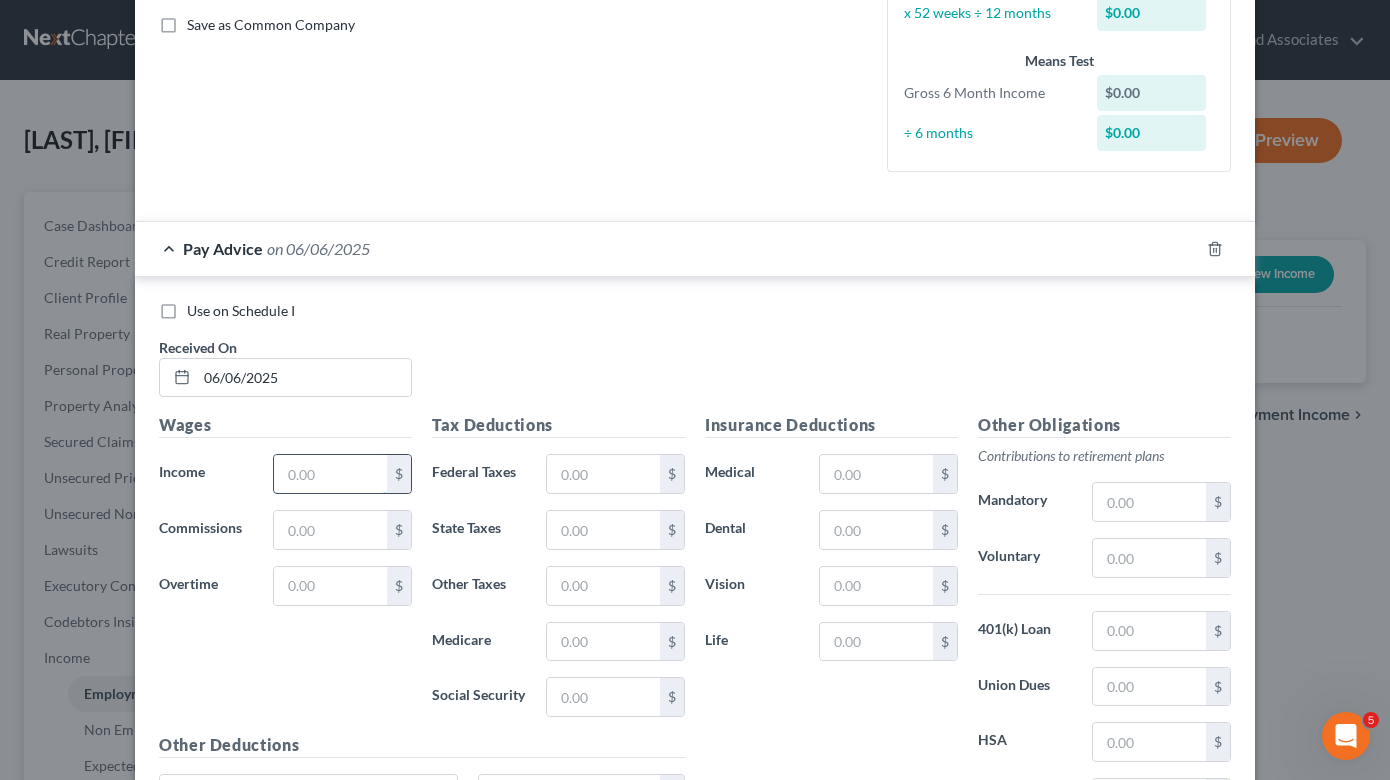 click at bounding box center [330, 474] 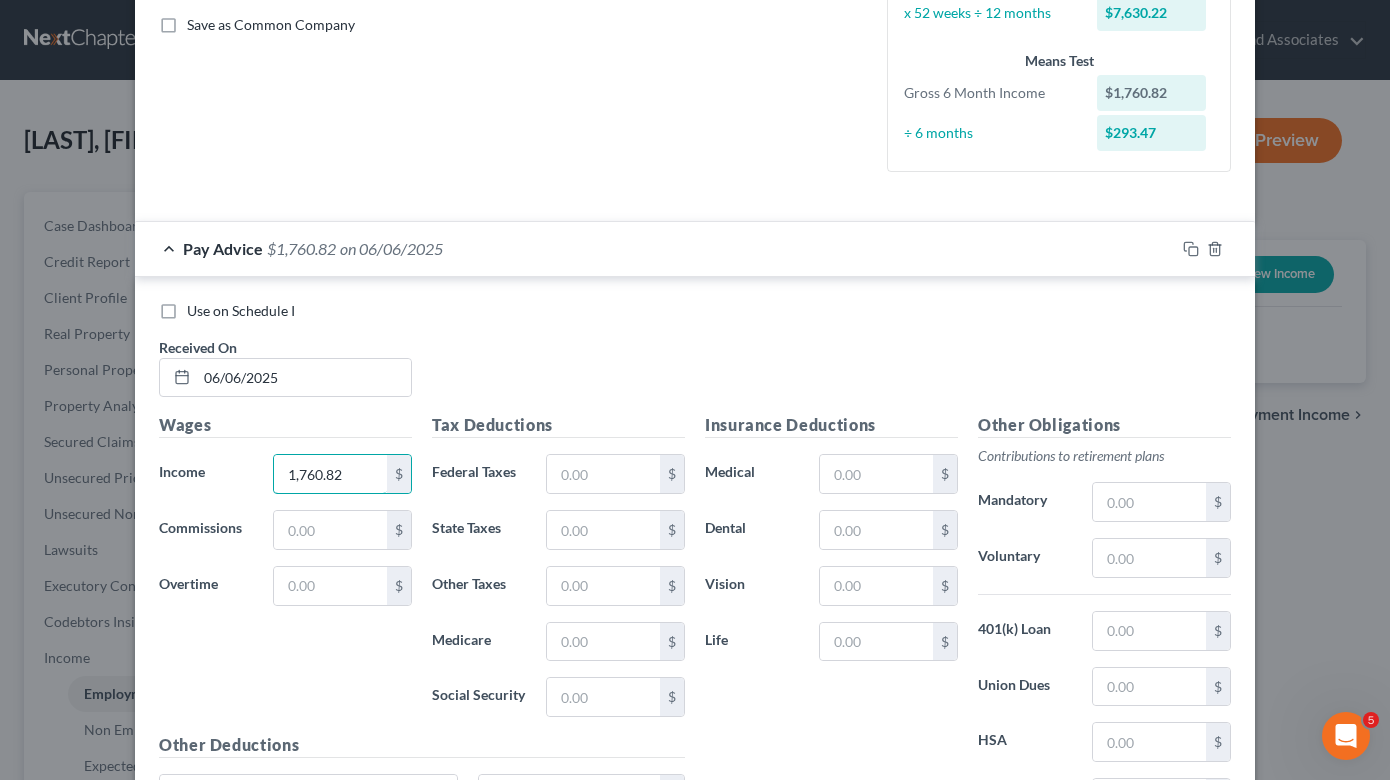type on "1,760.82" 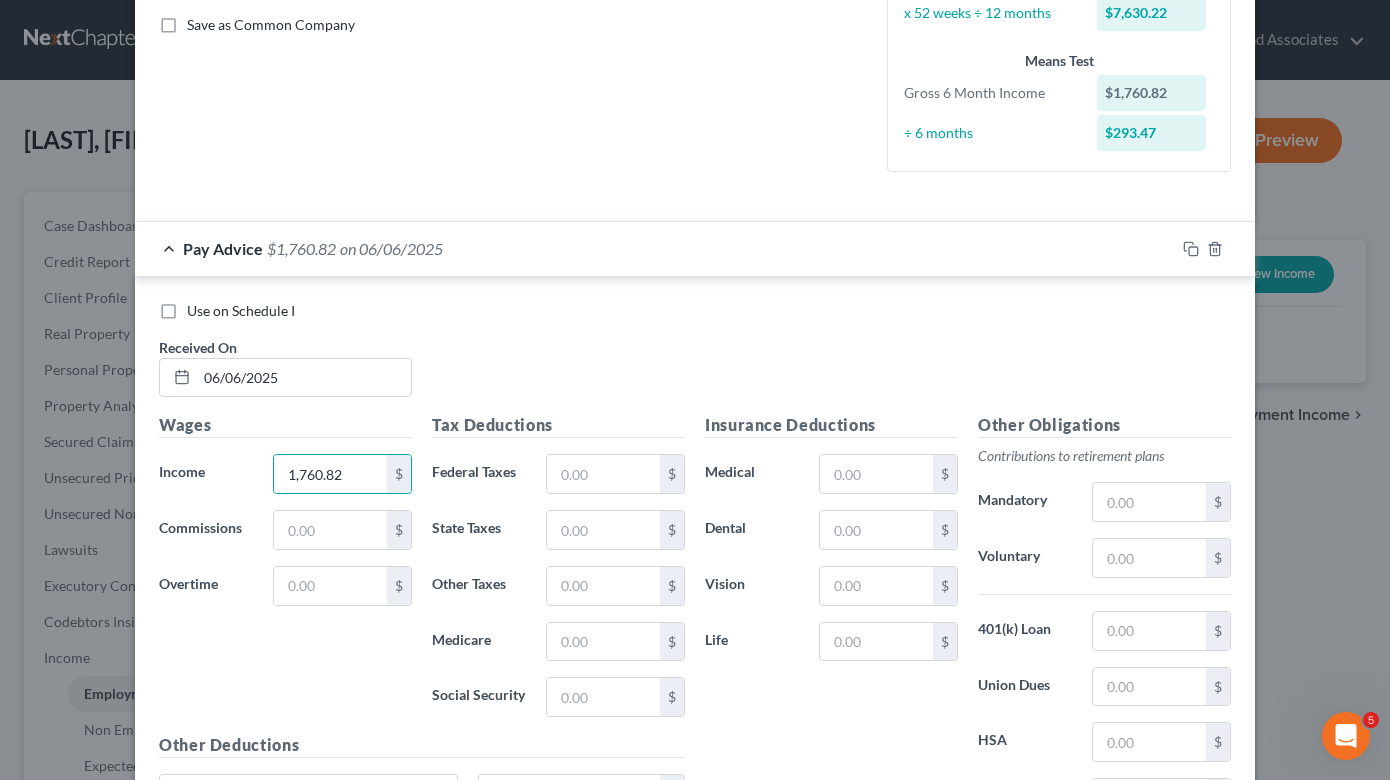 click on "Wages
Income
*
1,760.82 $ Commissions $ Overtime $" at bounding box center [285, 573] 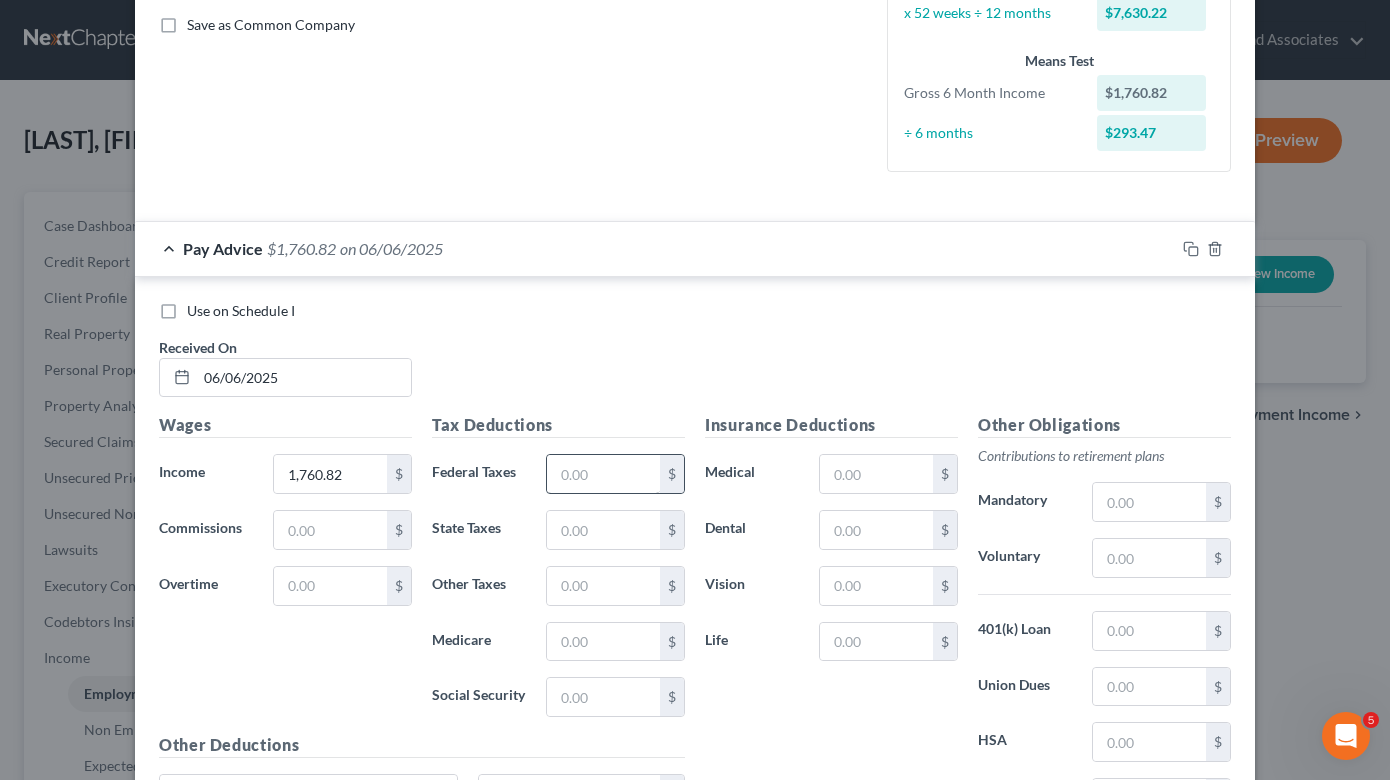 drag, startPoint x: 589, startPoint y: 489, endPoint x: 602, endPoint y: 470, distance: 23.021729 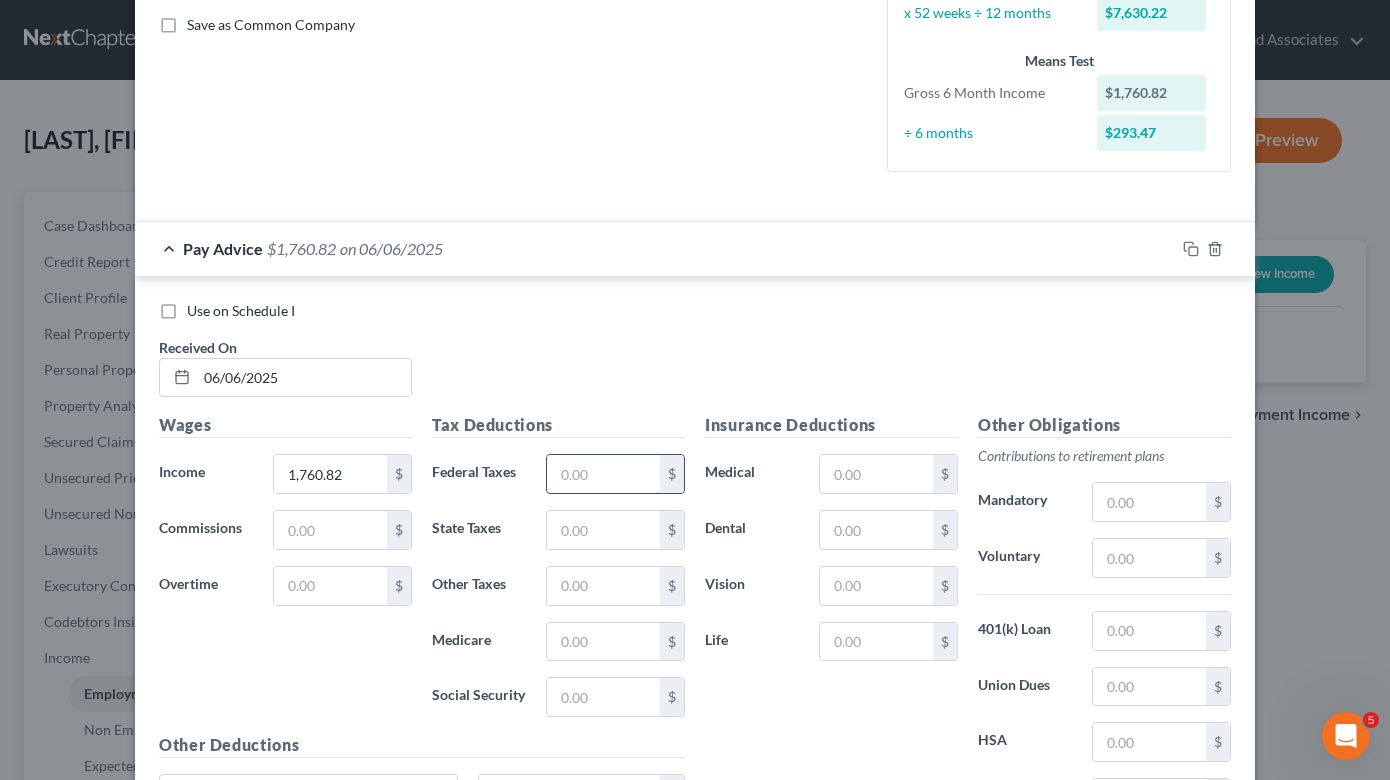 click at bounding box center (603, 474) 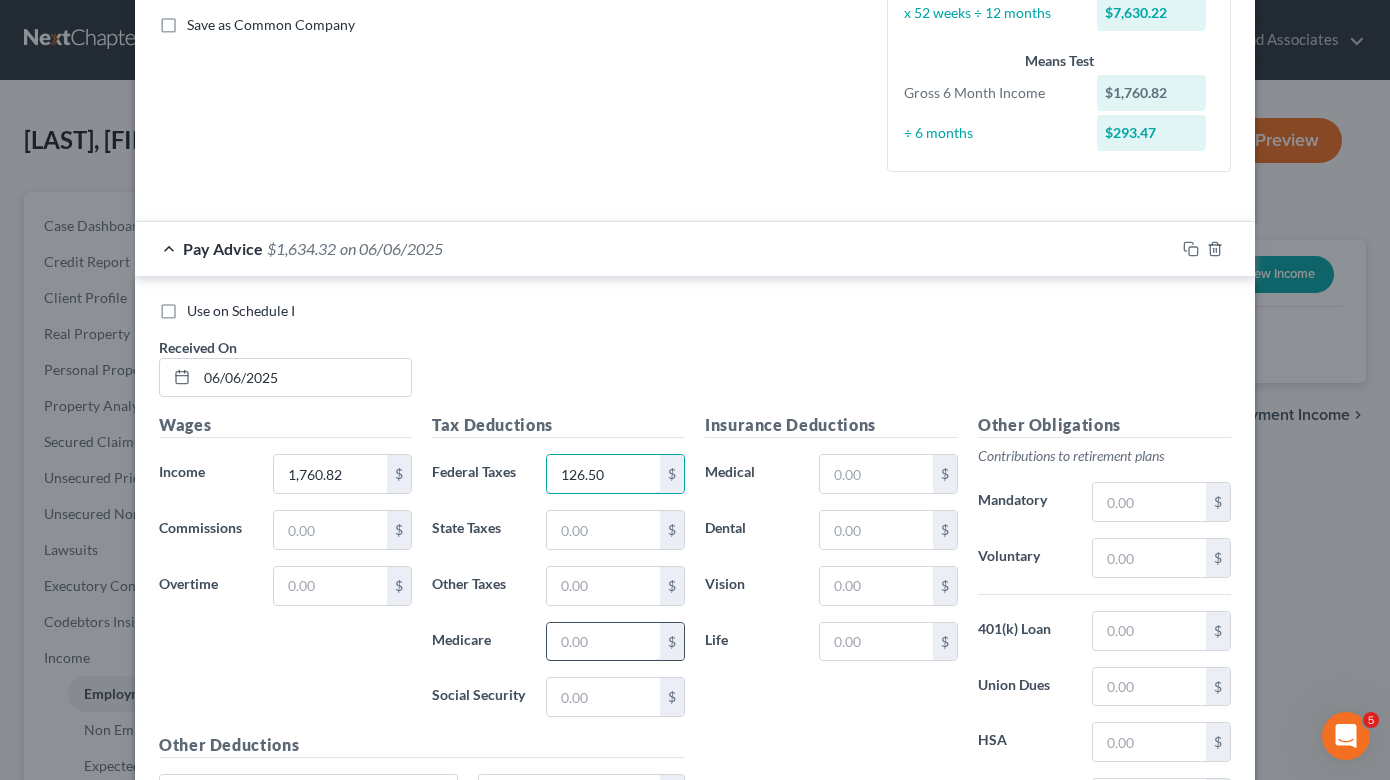 type on "126.50" 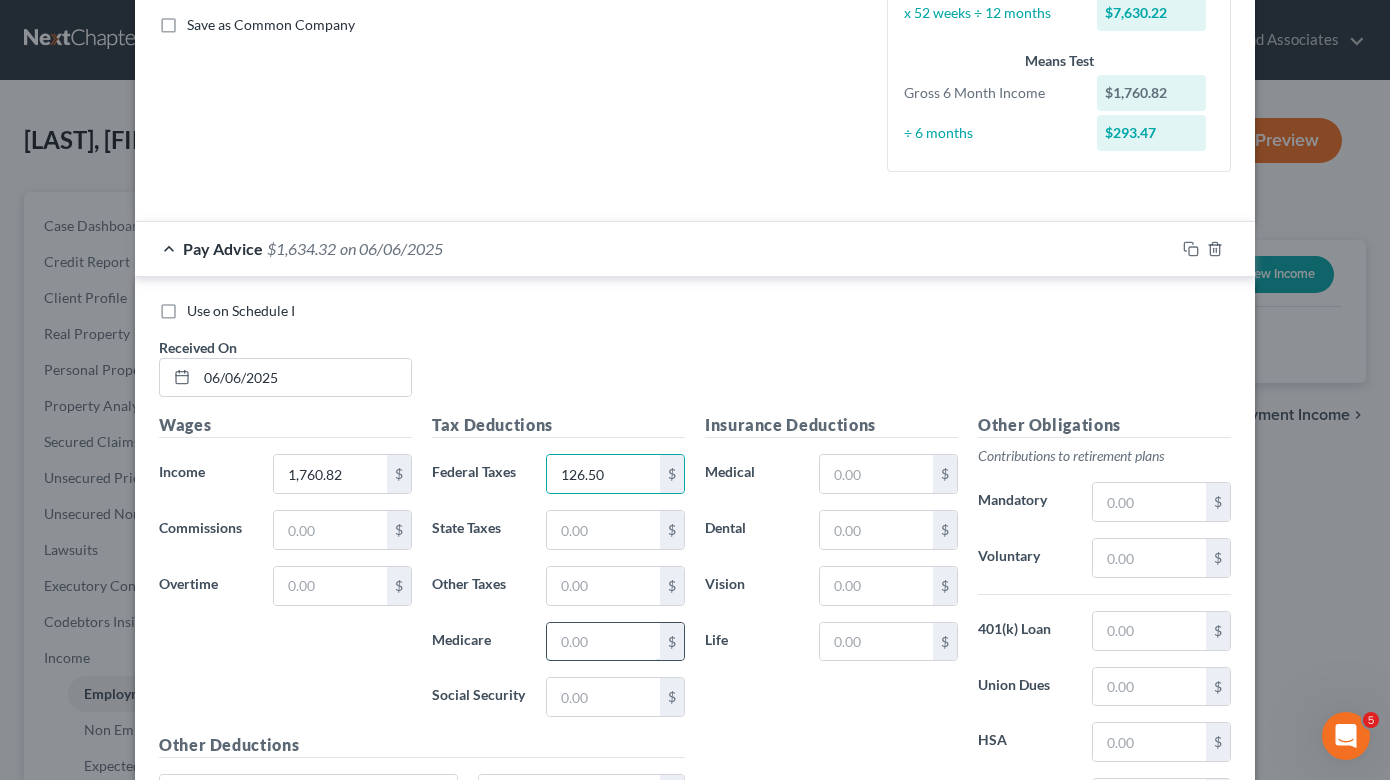 click at bounding box center [603, 642] 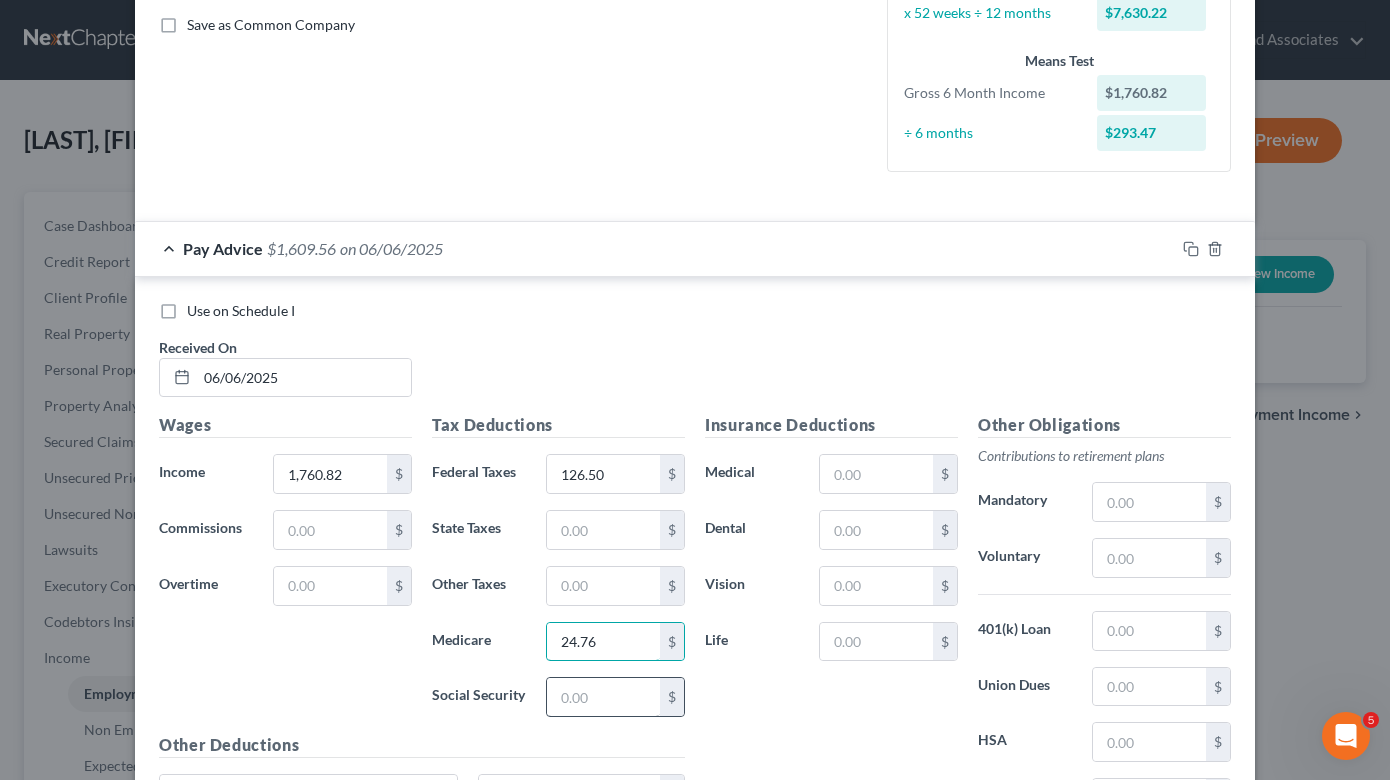 type on "24.76" 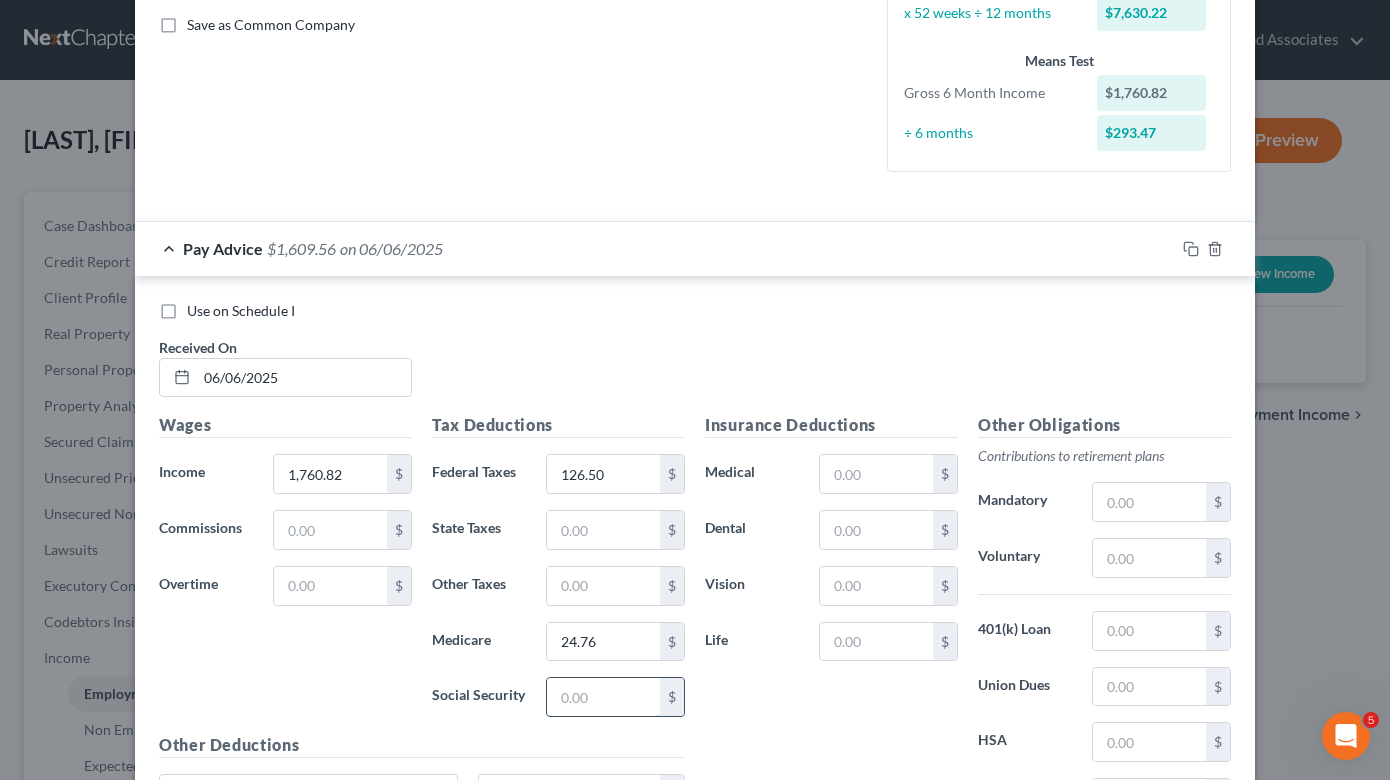 click at bounding box center (603, 697) 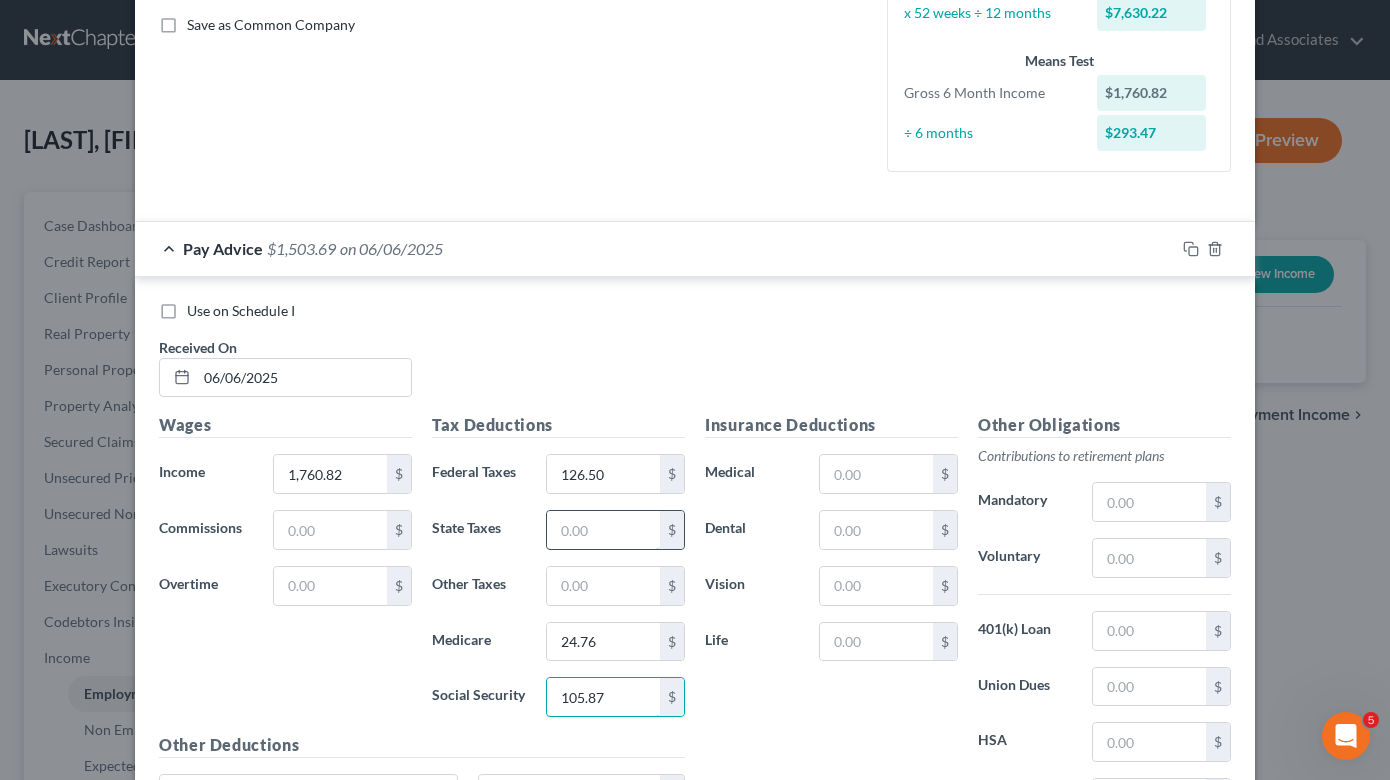 type on "105.87" 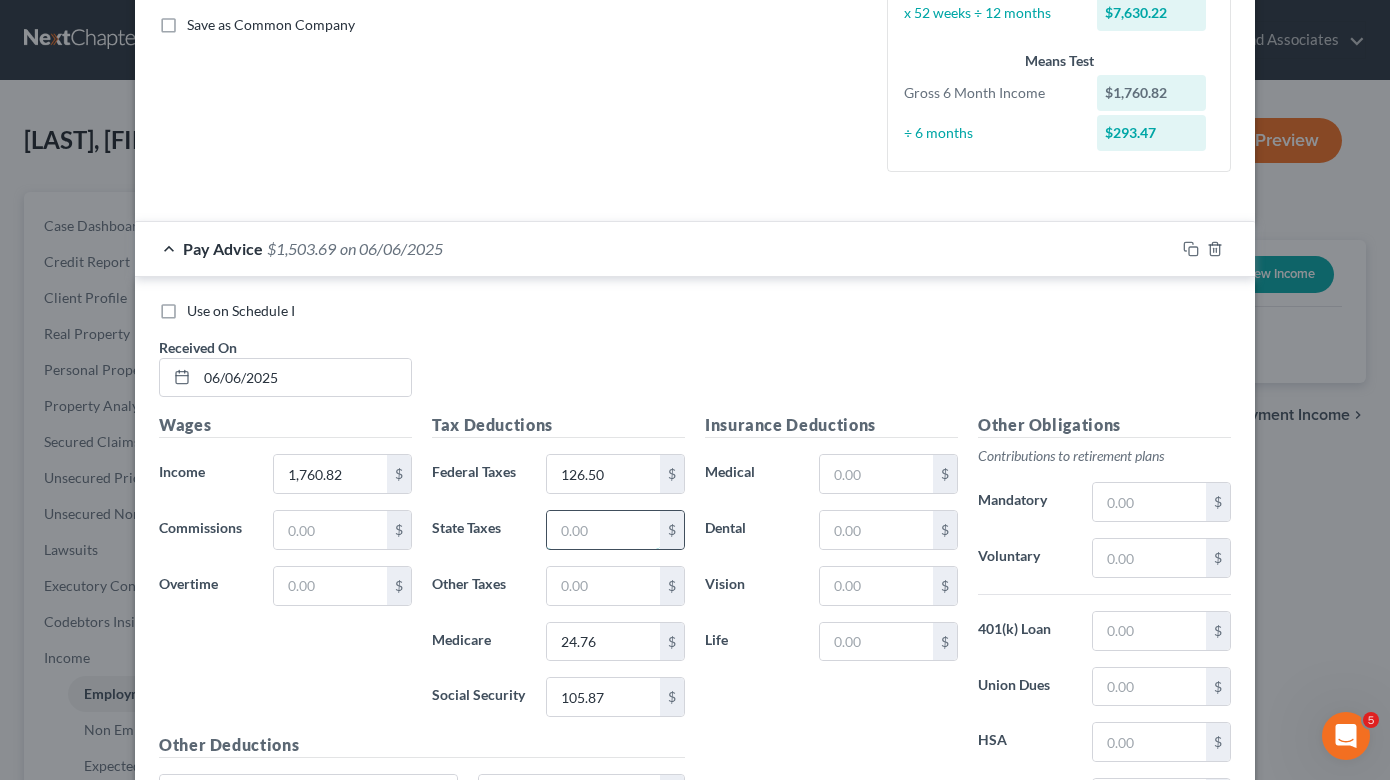 click at bounding box center (603, 530) 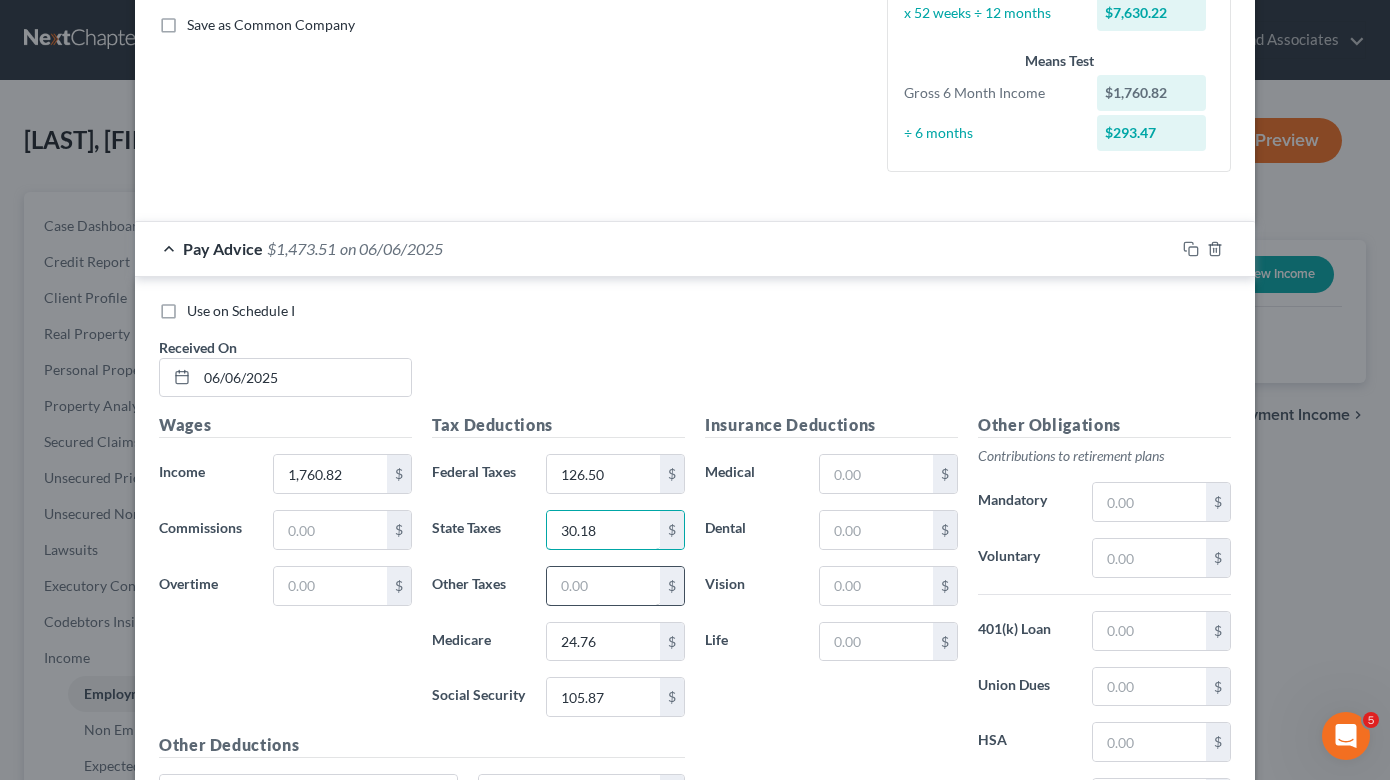 type on "30.18" 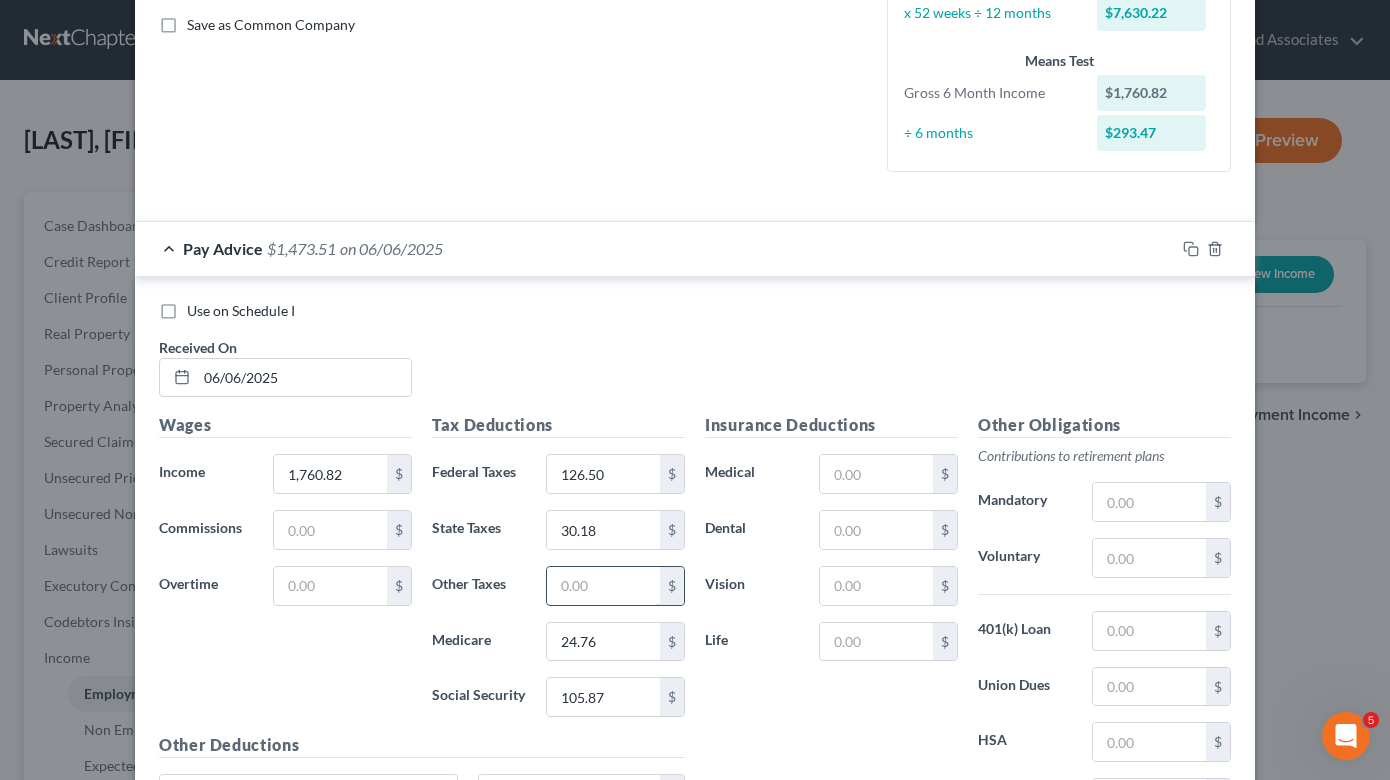 click at bounding box center (603, 586) 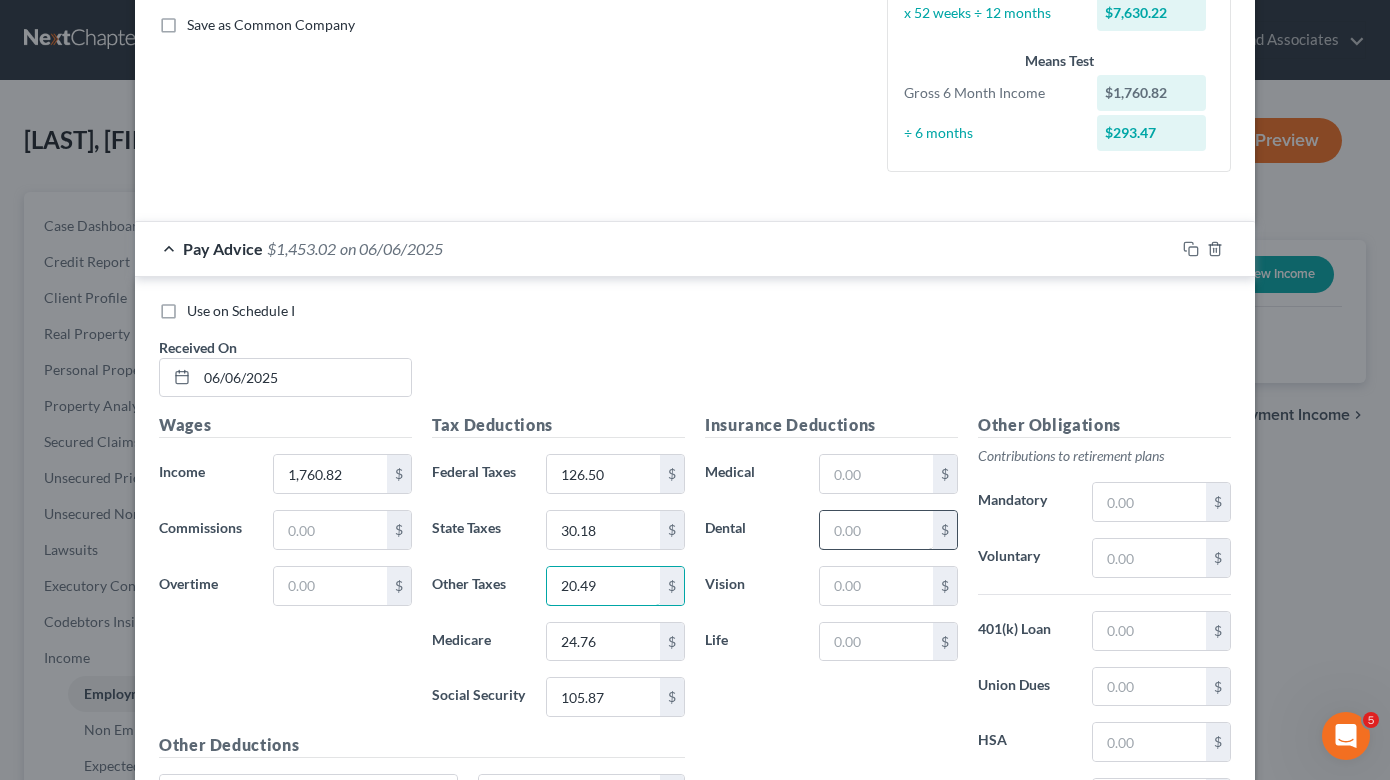 type on "20.49" 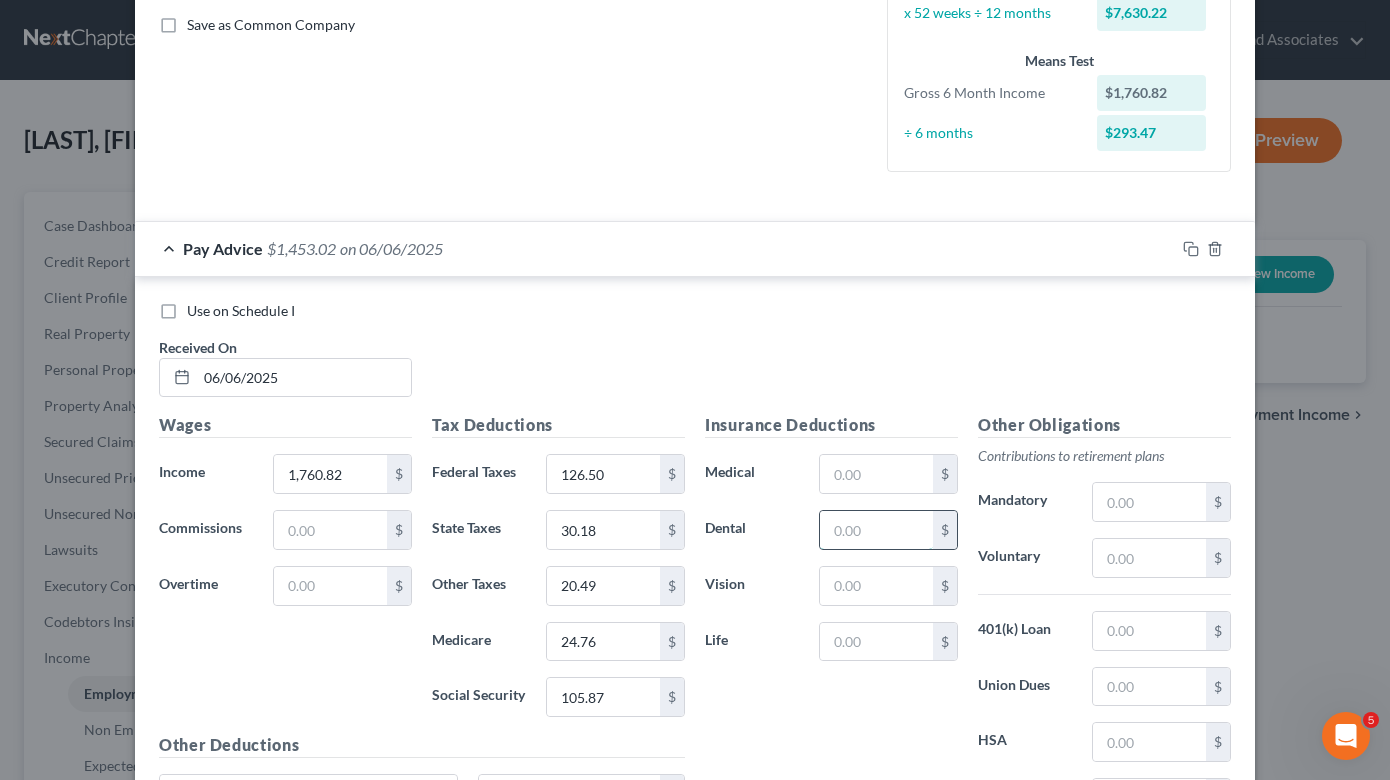 click at bounding box center (876, 530) 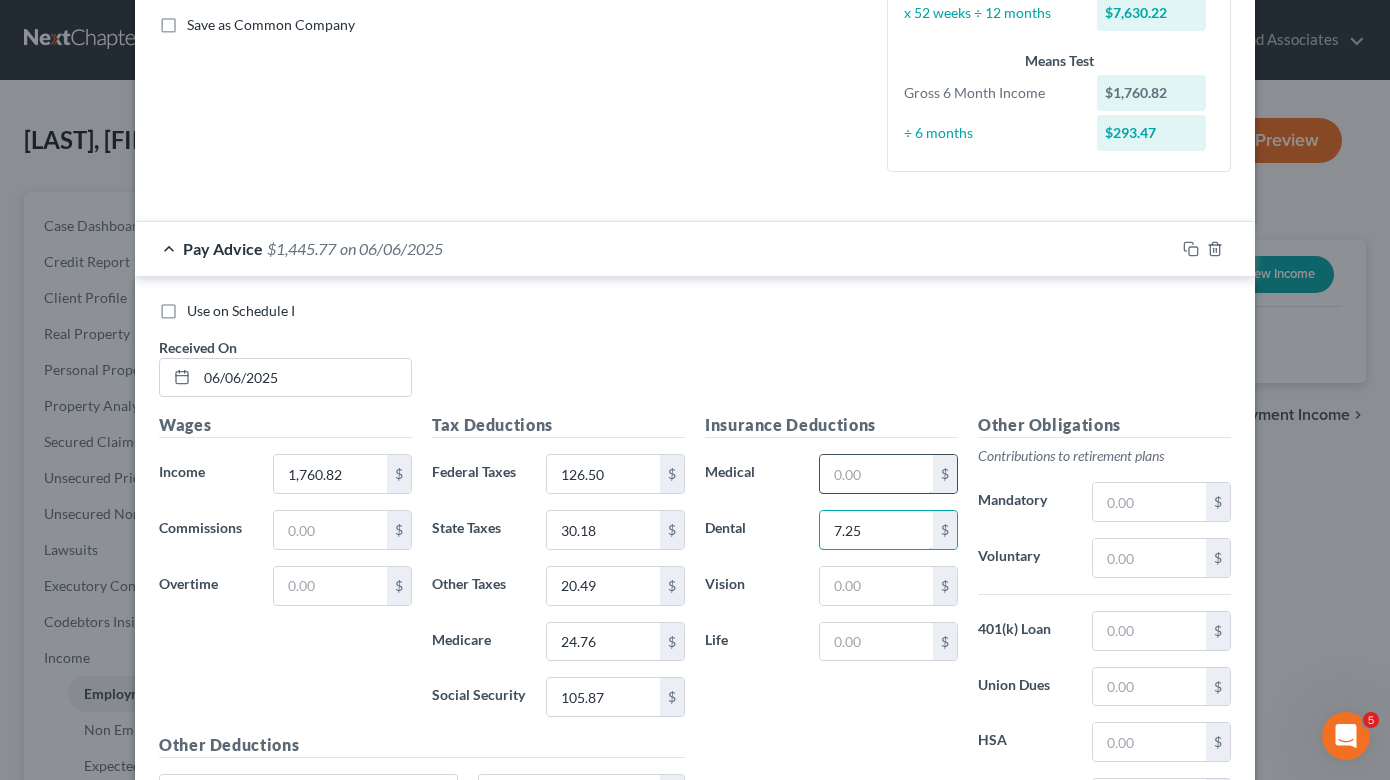 type on "7.25" 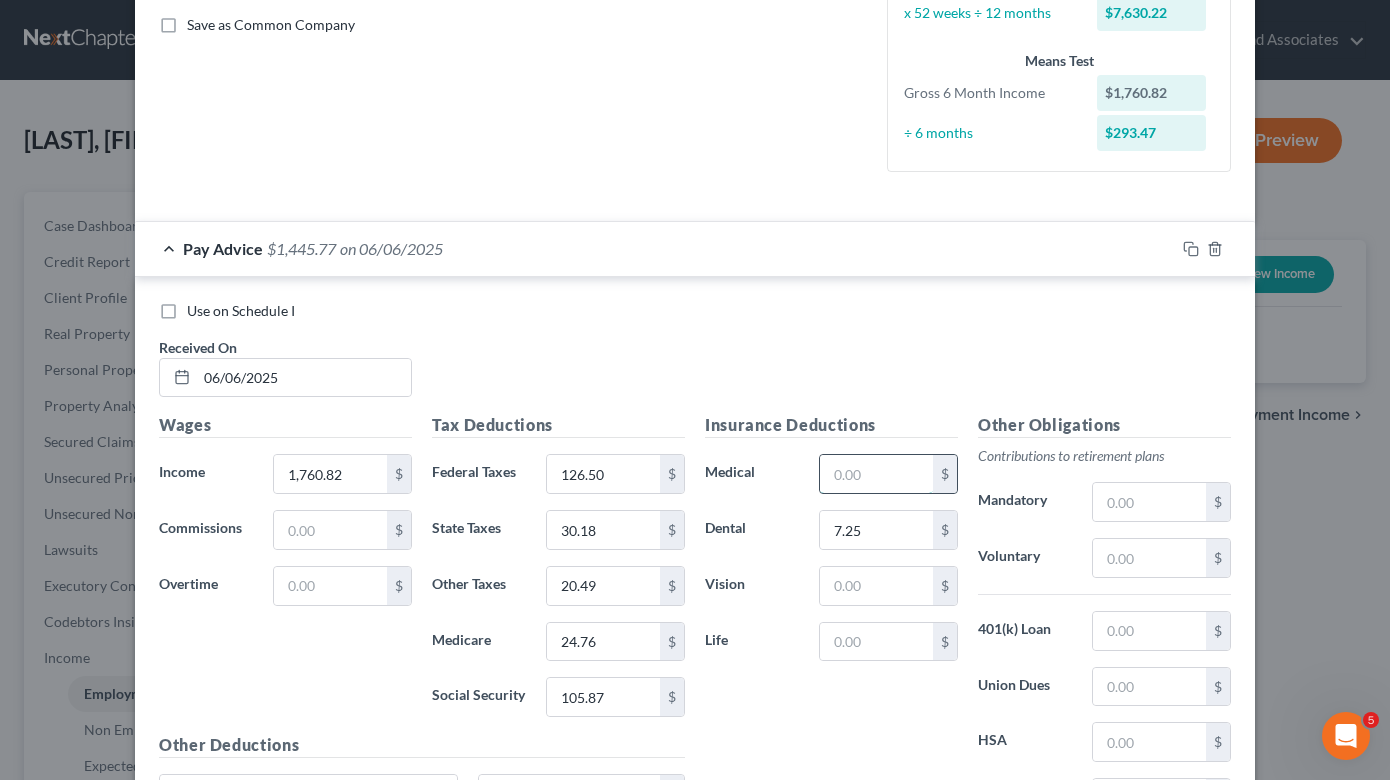 click at bounding box center (876, 474) 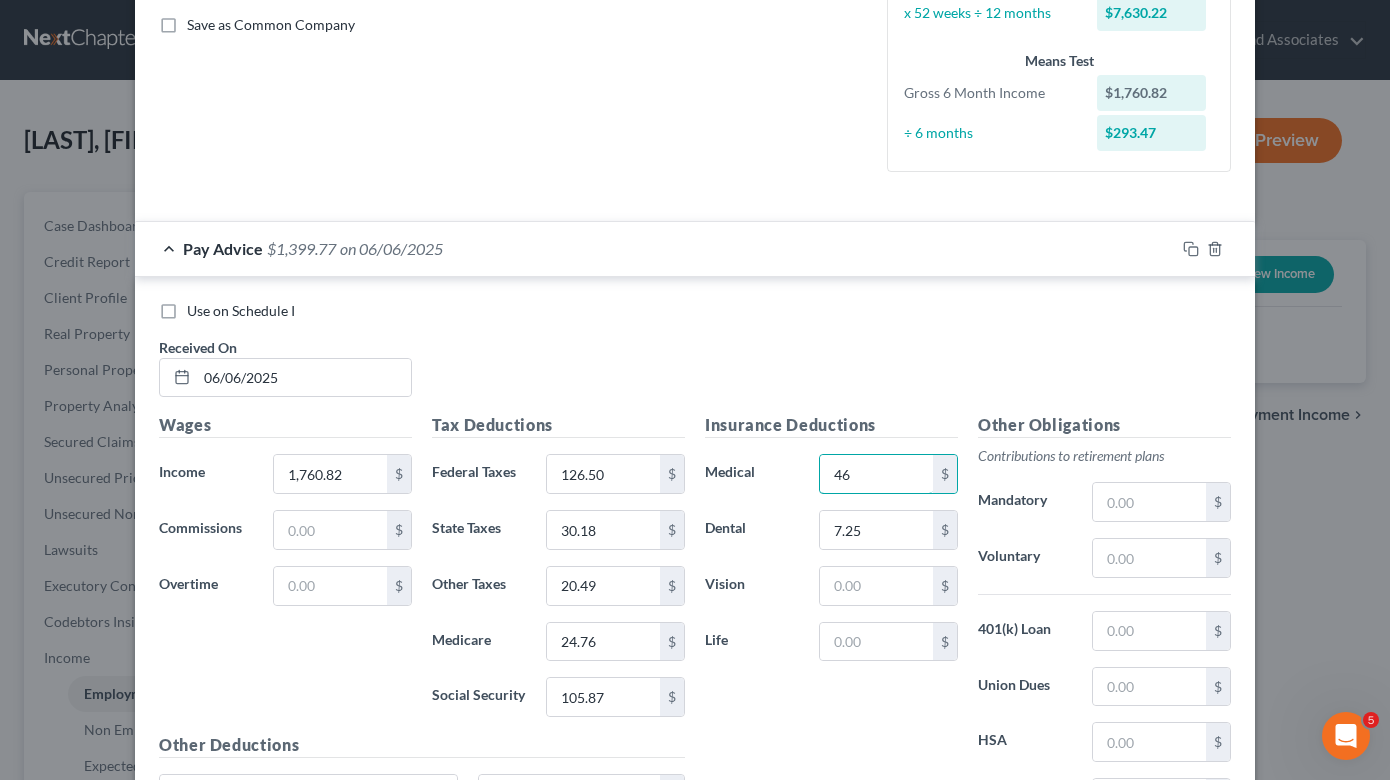 type on "46" 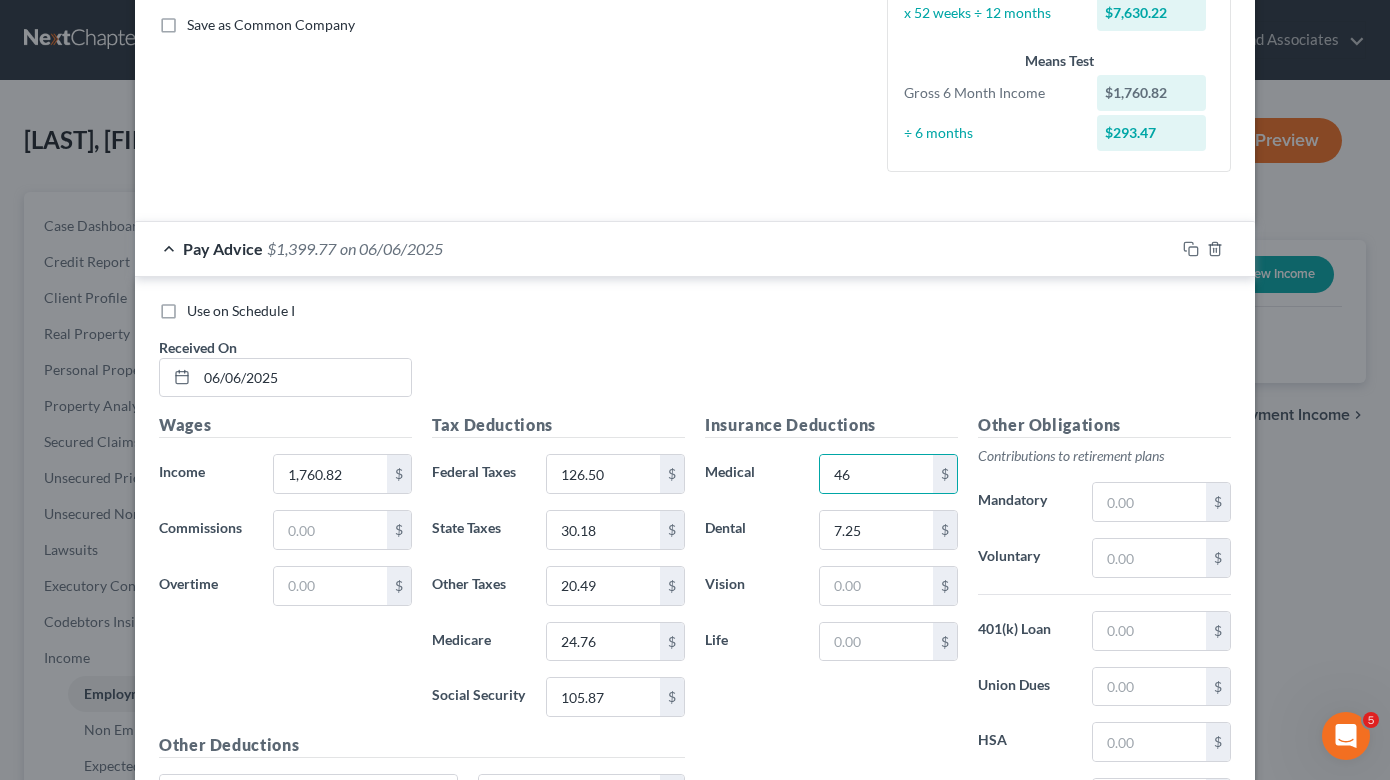 click on "Use on Schedule I
Received On
*
06/06/2025" at bounding box center [695, 357] 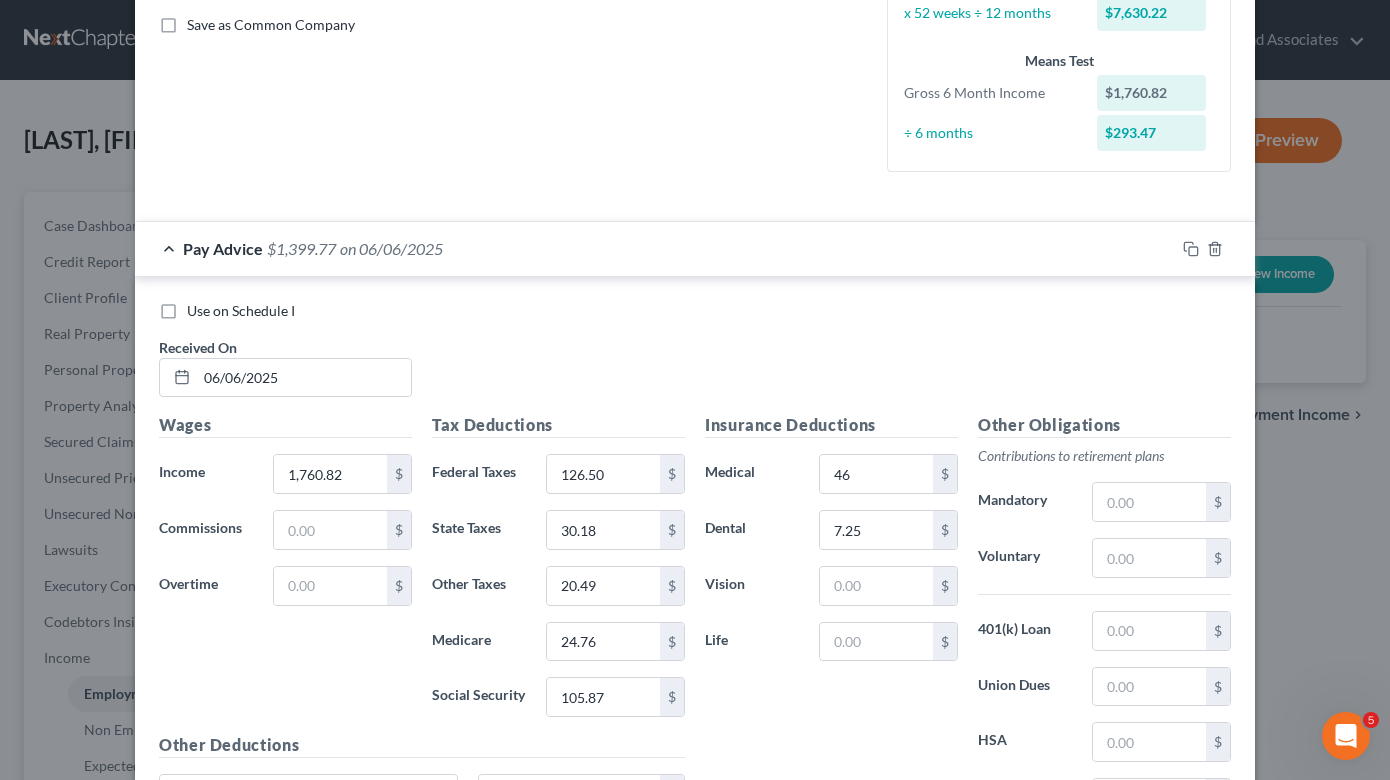 drag, startPoint x: 224, startPoint y: 257, endPoint x: 426, endPoint y: 319, distance: 211.30074 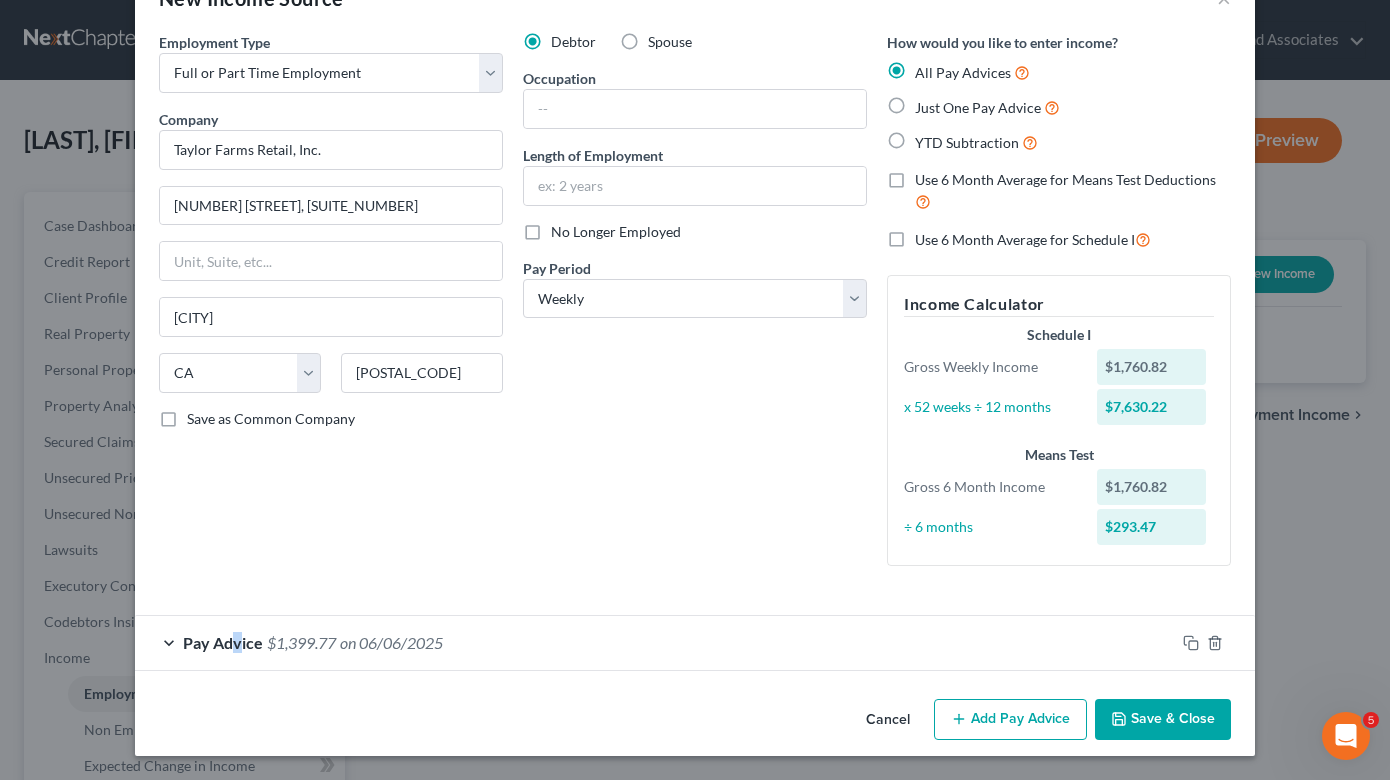 scroll, scrollTop: 59, scrollLeft: 0, axis: vertical 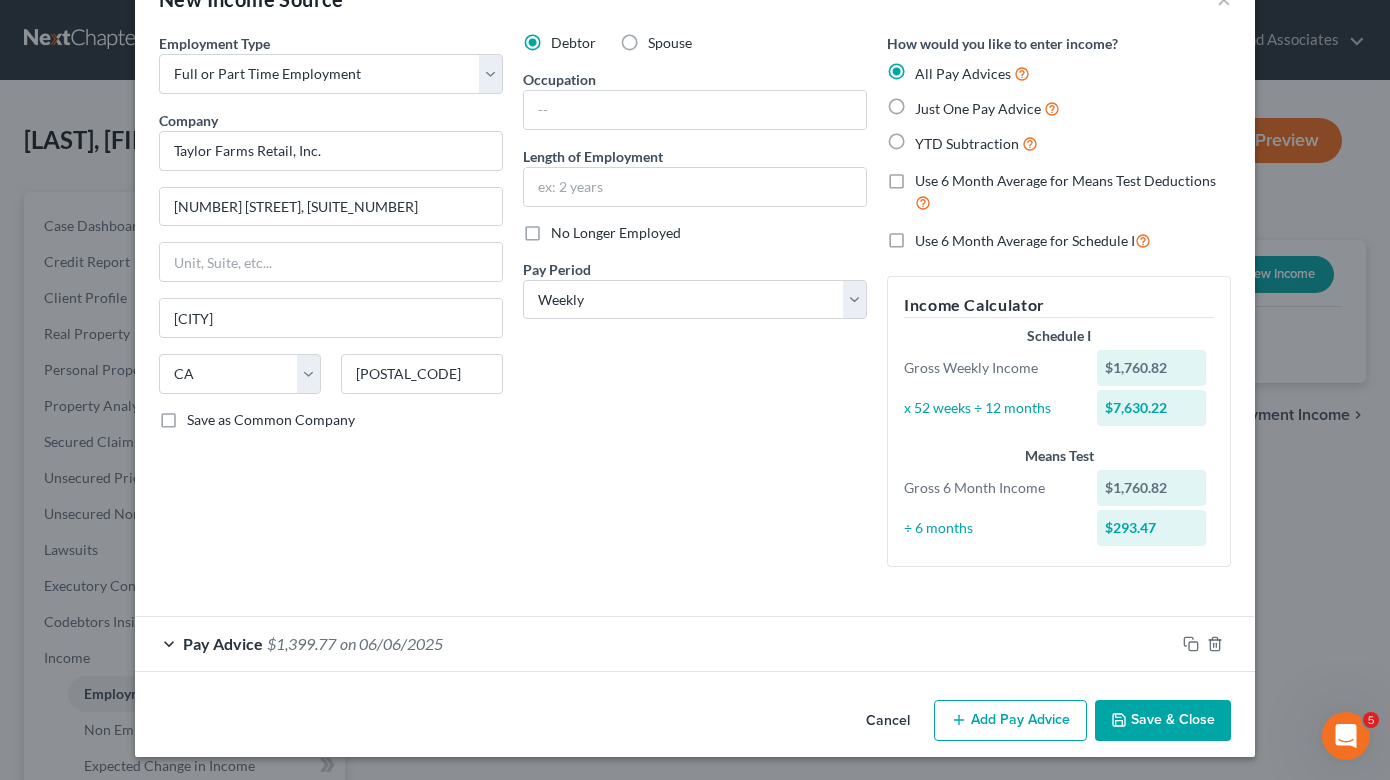click on "Cancel Add Pay Advice Save & Close" at bounding box center (695, 725) 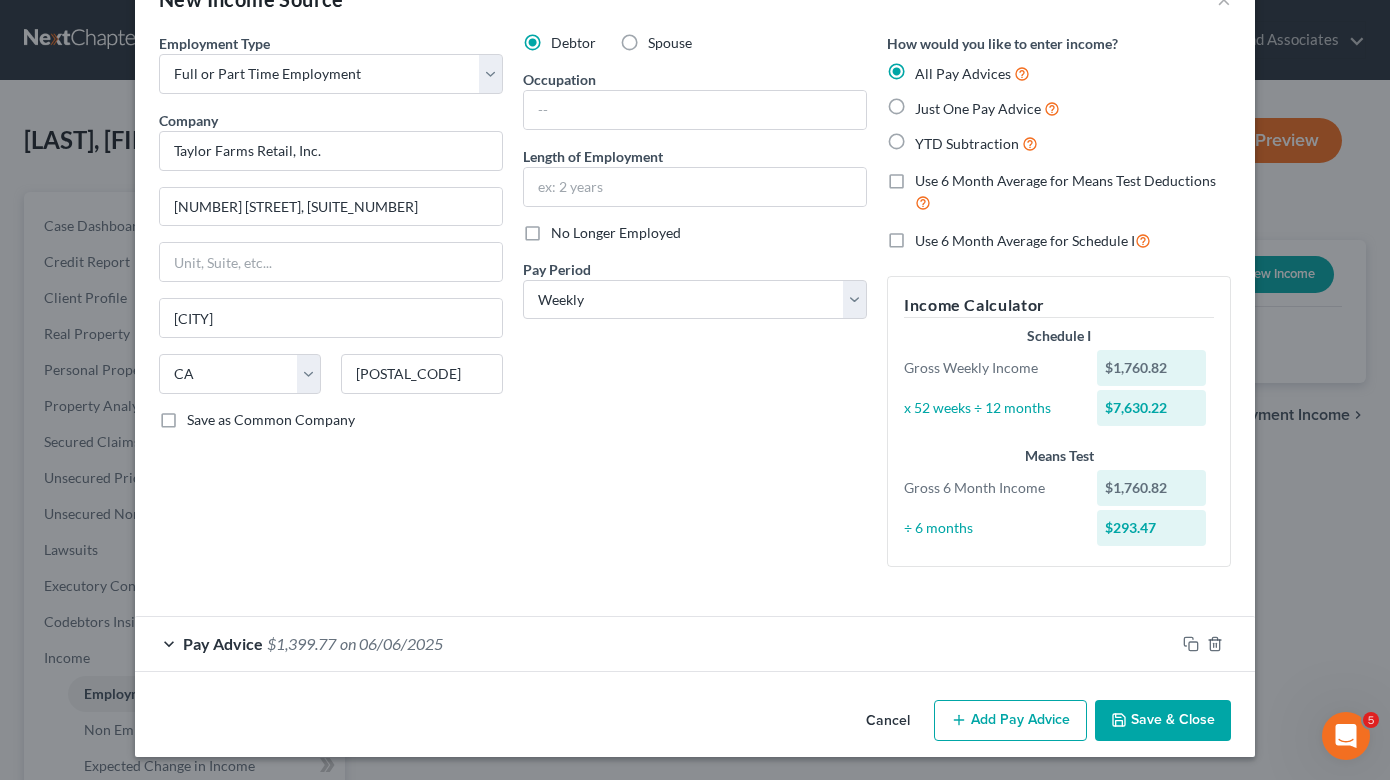 click on "Save & Close" at bounding box center (1163, 721) 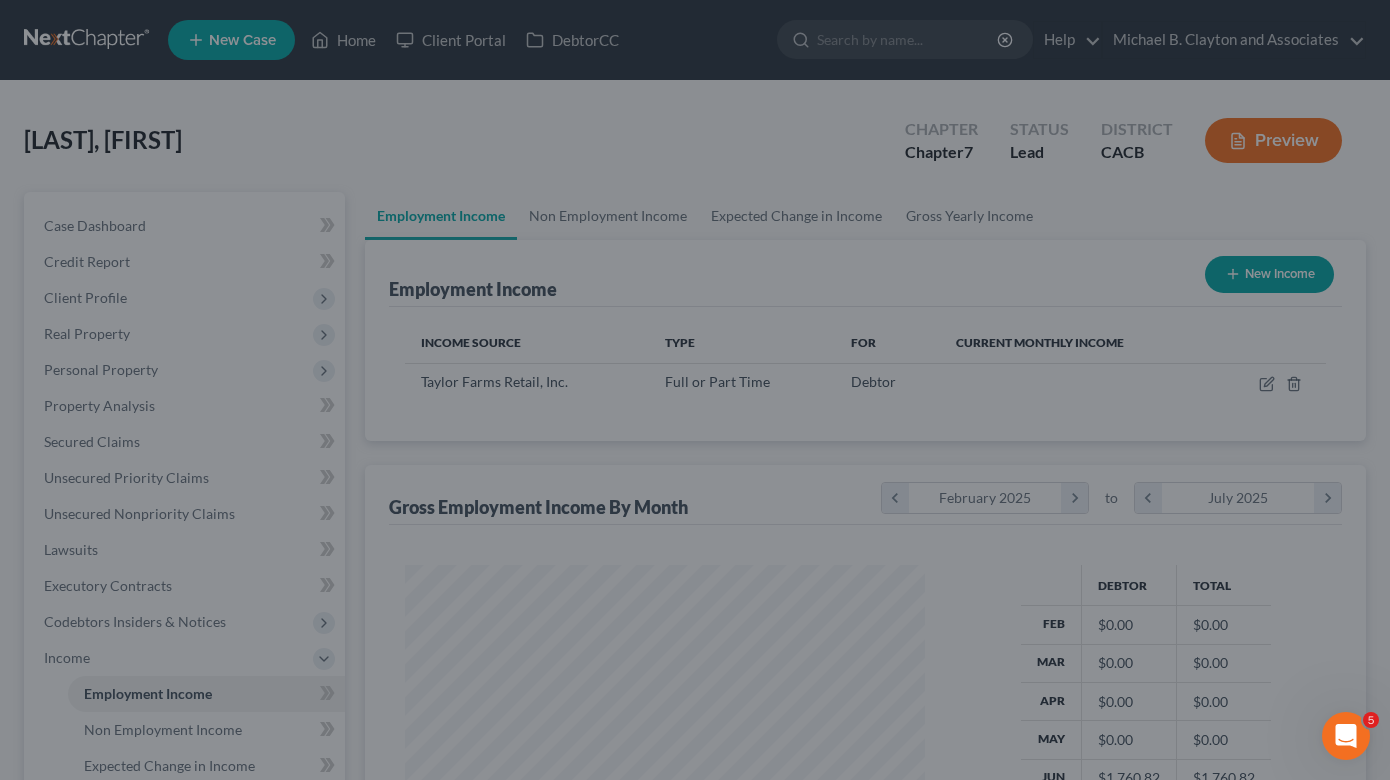 scroll, scrollTop: 999642, scrollLeft: 999445, axis: both 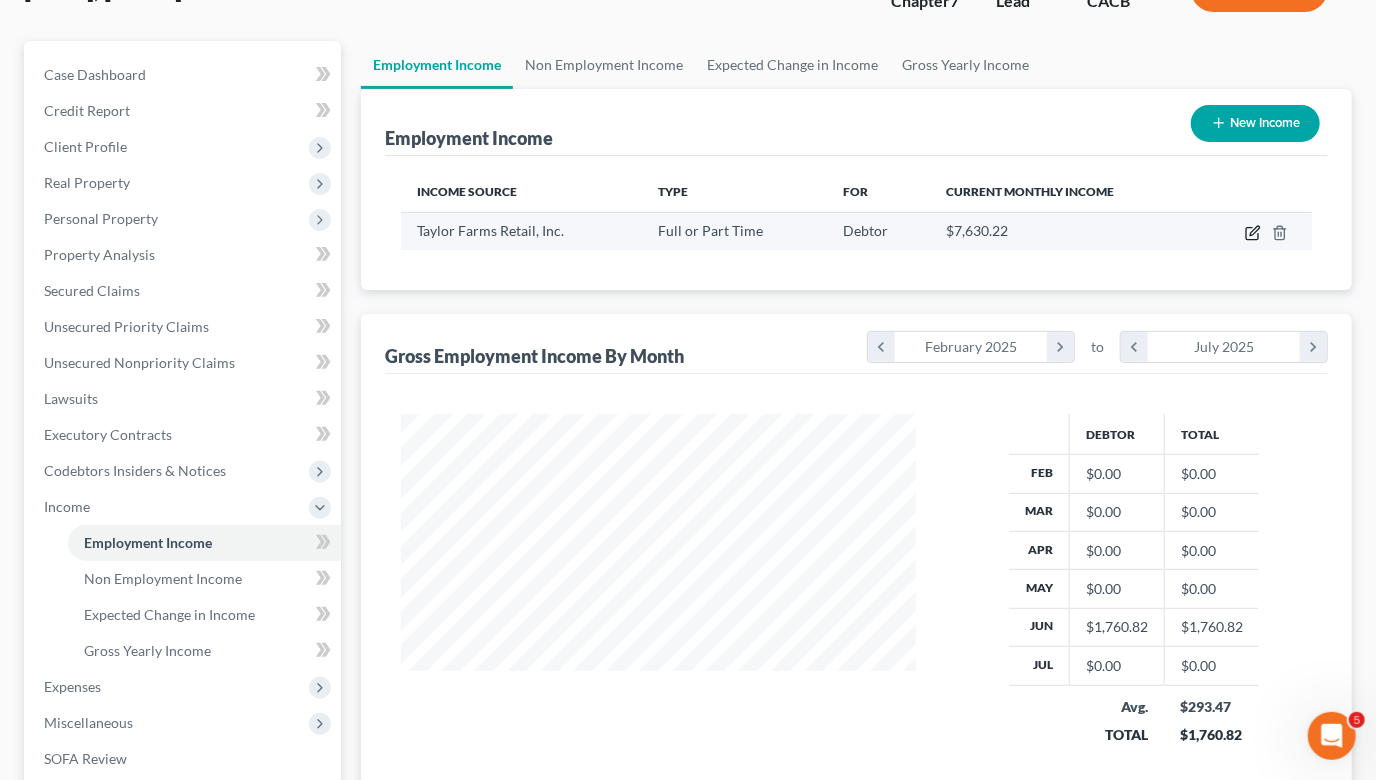 click 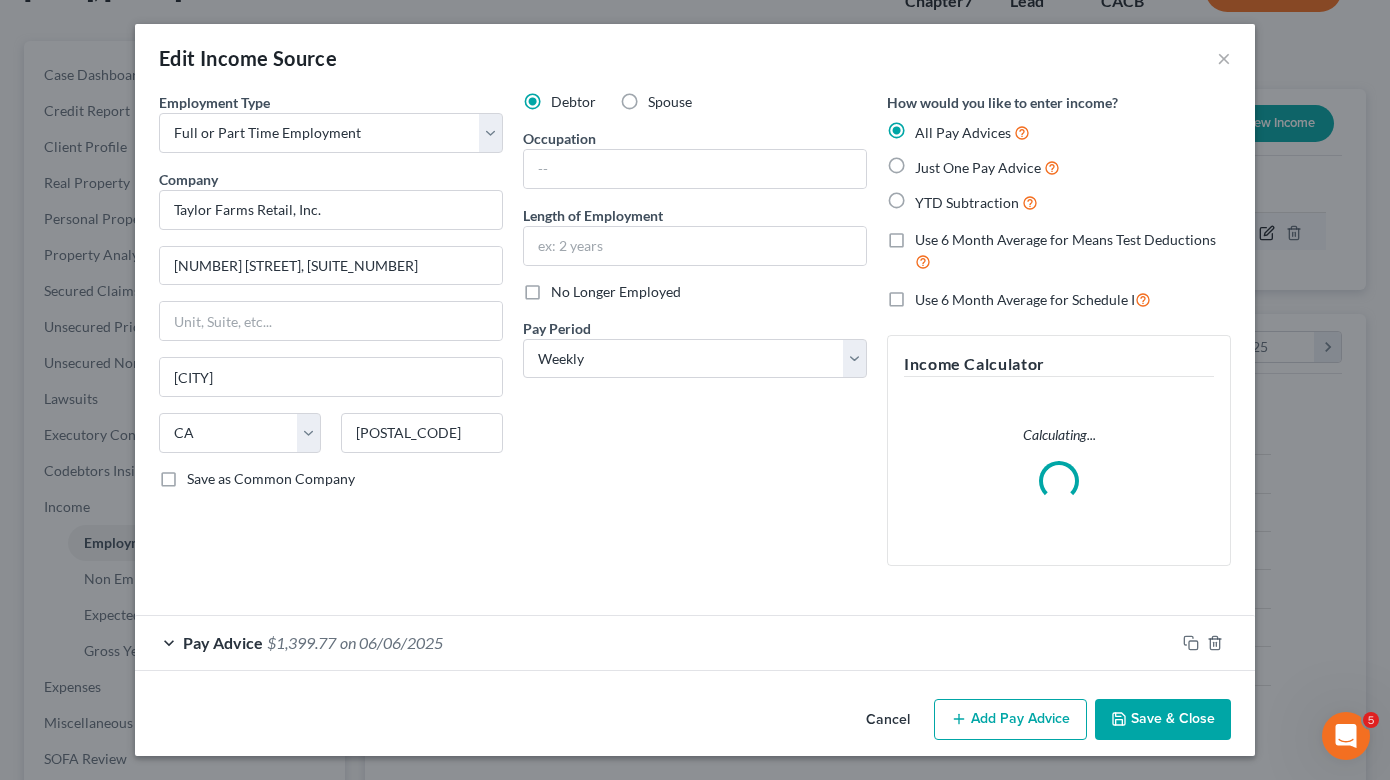 scroll, scrollTop: 999642, scrollLeft: 999439, axis: both 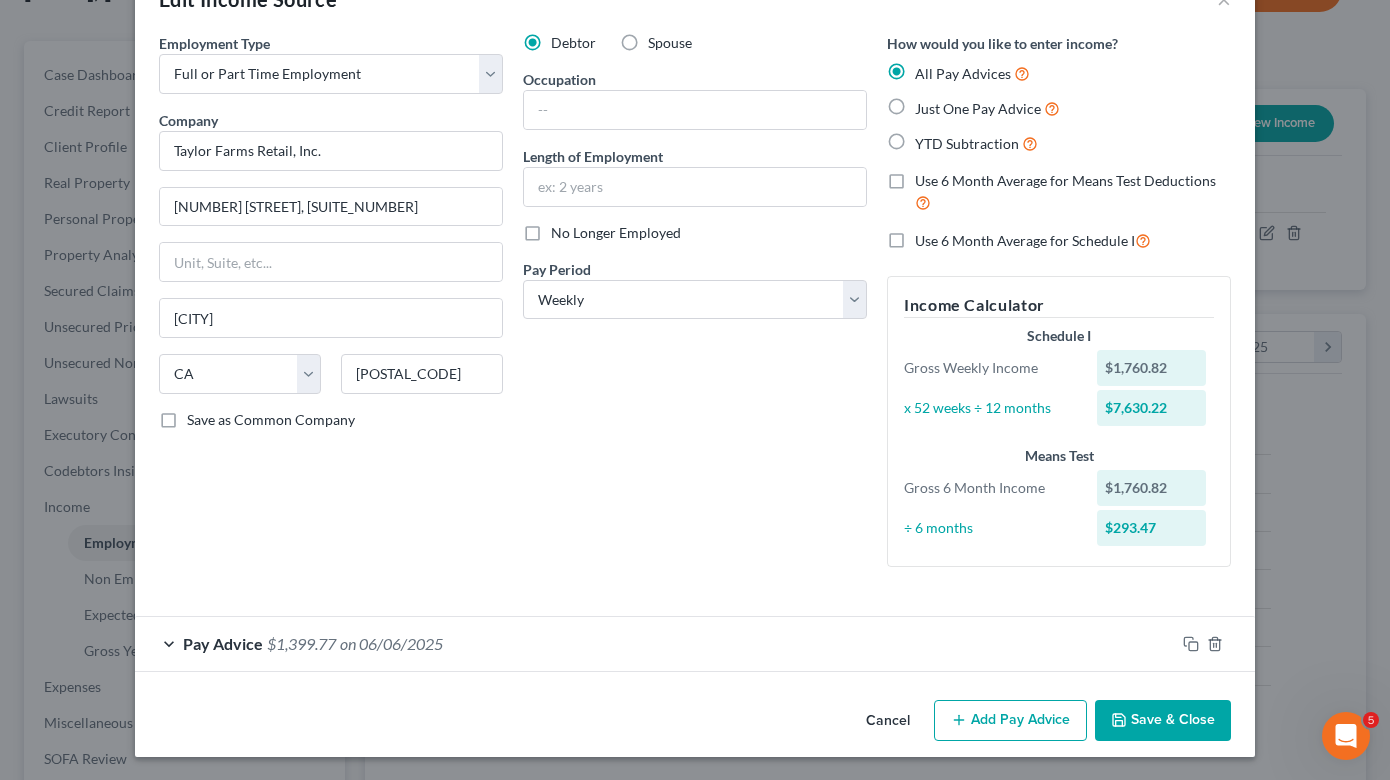click on "Save & Close" at bounding box center (1163, 721) 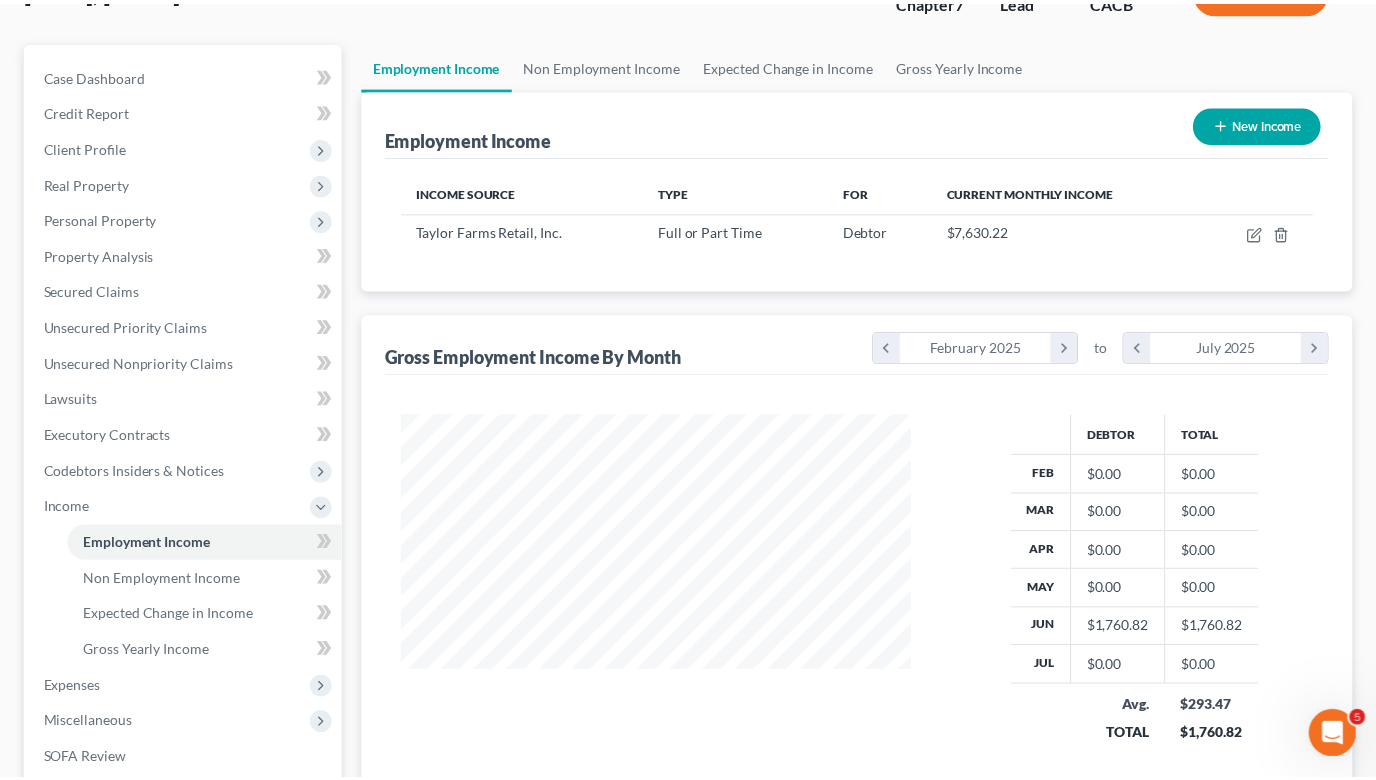 scroll, scrollTop: 358, scrollLeft: 555, axis: both 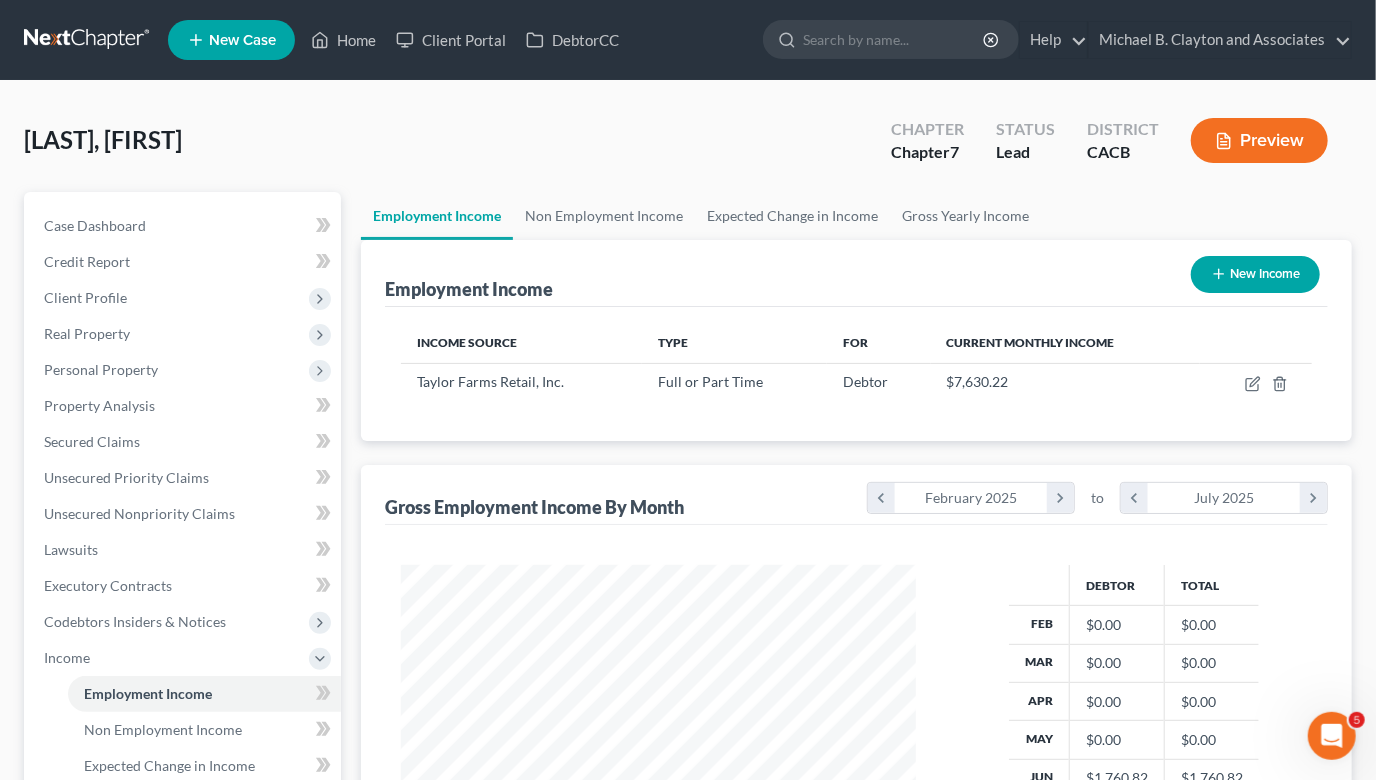 click at bounding box center (88, 40) 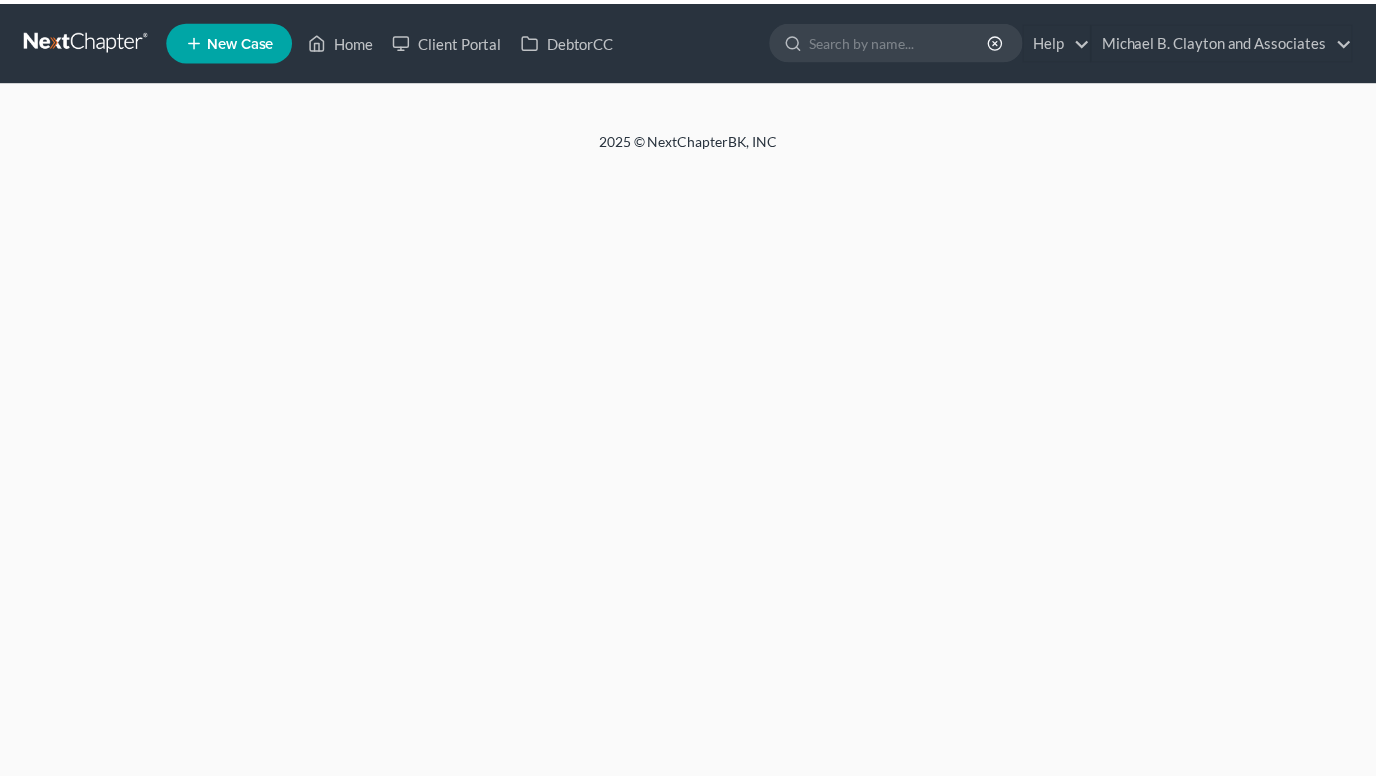scroll, scrollTop: 0, scrollLeft: 0, axis: both 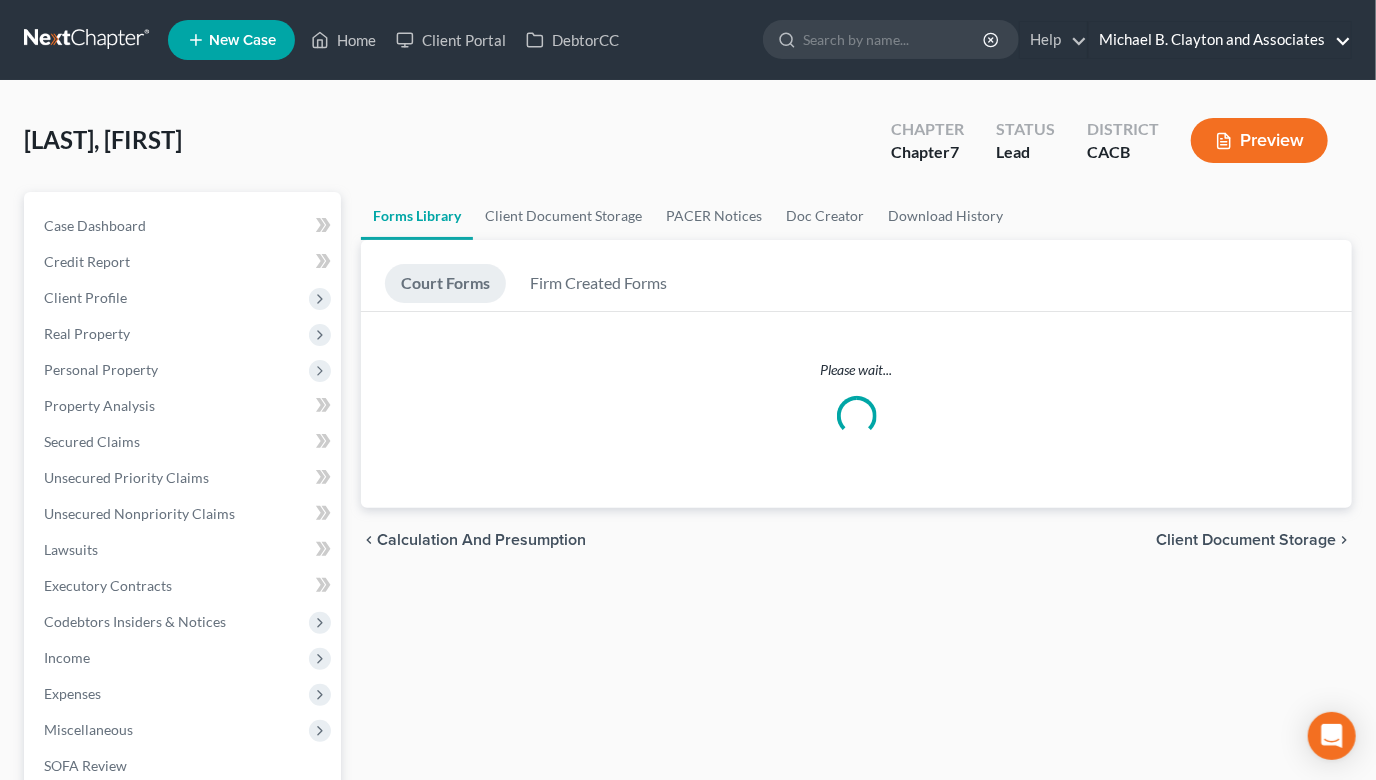 click on "Michael B. Clayton and Associates" at bounding box center [1220, 40] 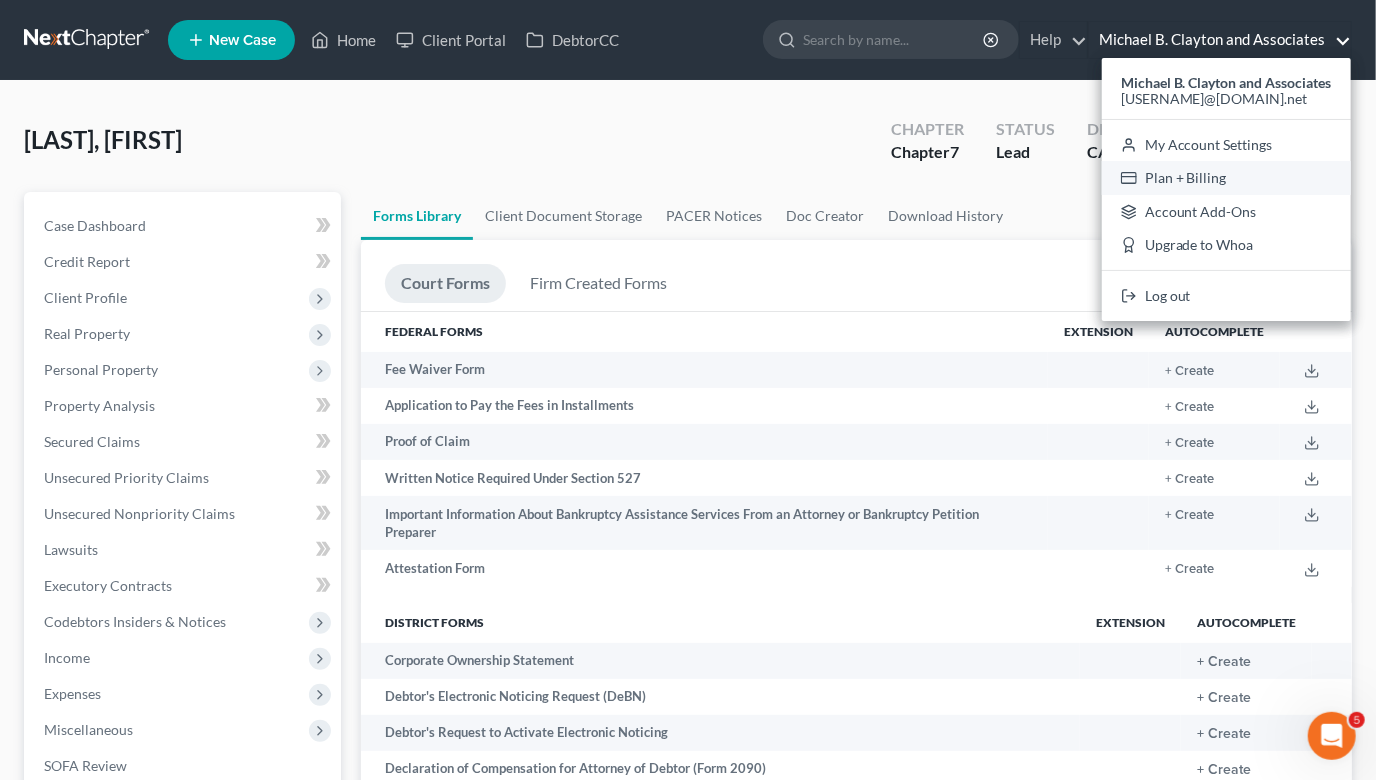 scroll, scrollTop: 0, scrollLeft: 0, axis: both 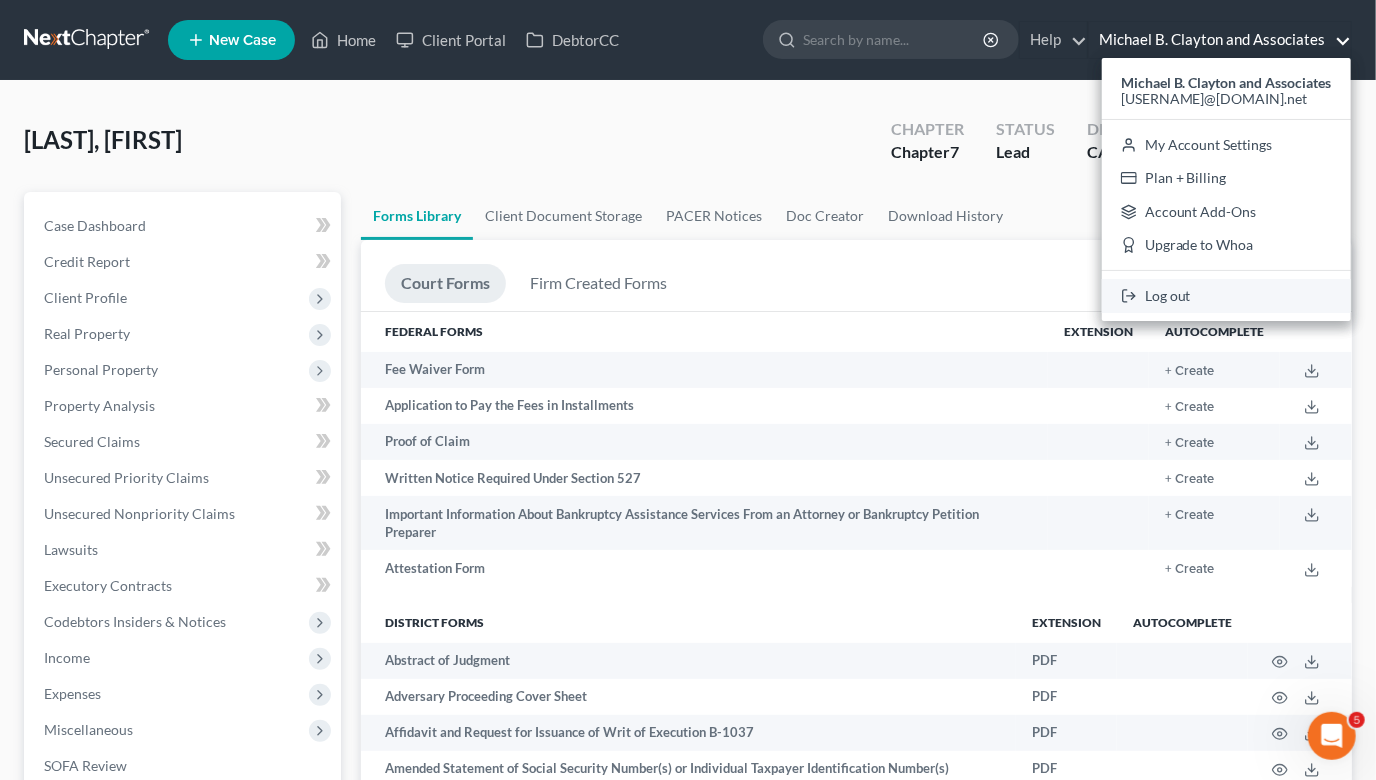 click on "Log out" at bounding box center [1226, 296] 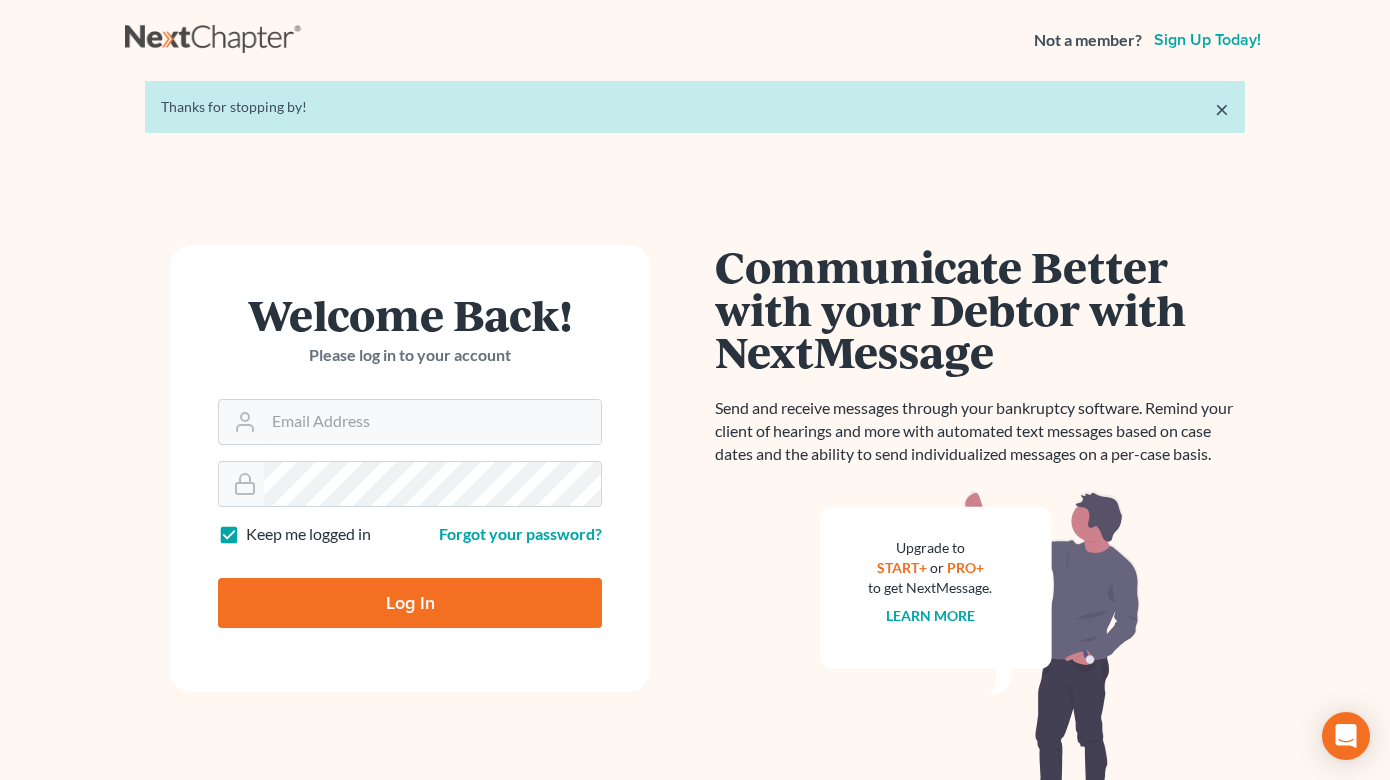 scroll, scrollTop: 0, scrollLeft: 0, axis: both 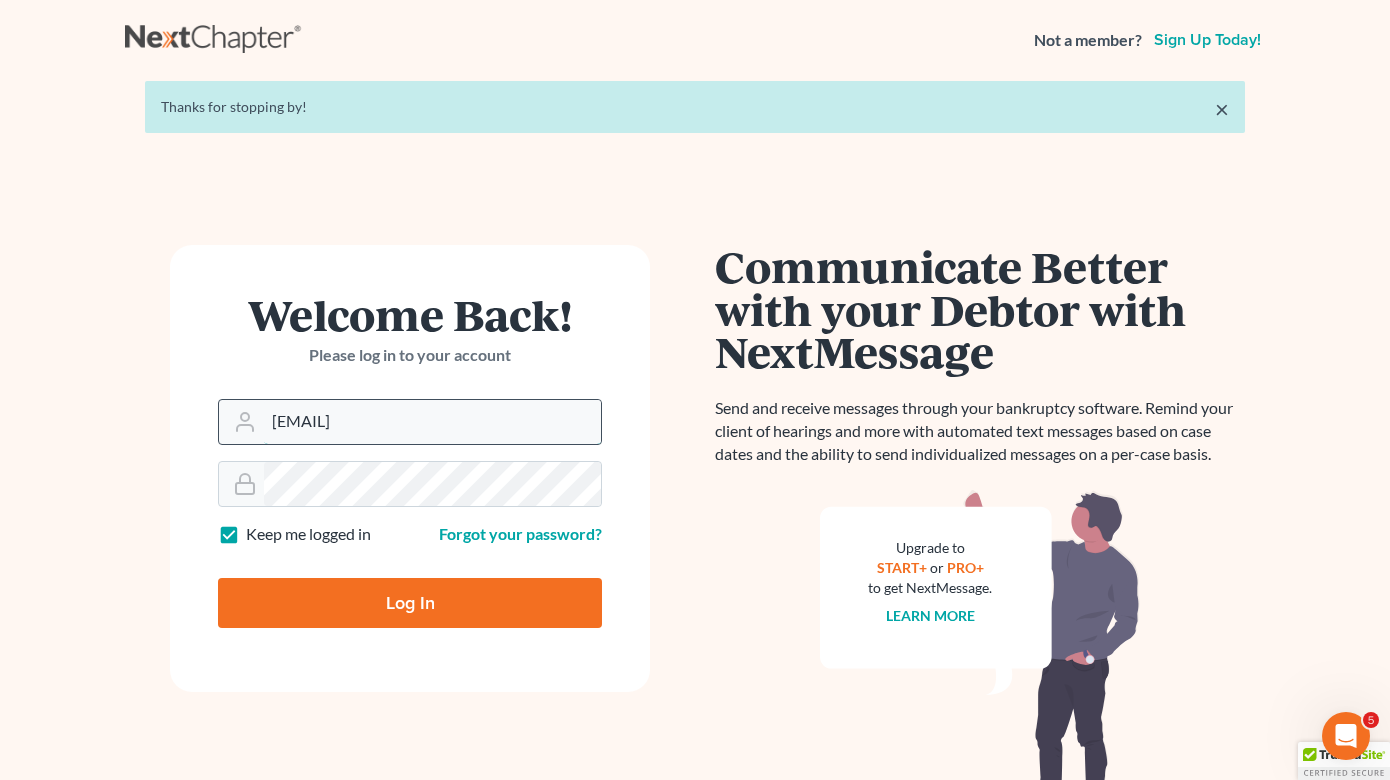 click on "daisy@wedefend.net" at bounding box center (432, 422) 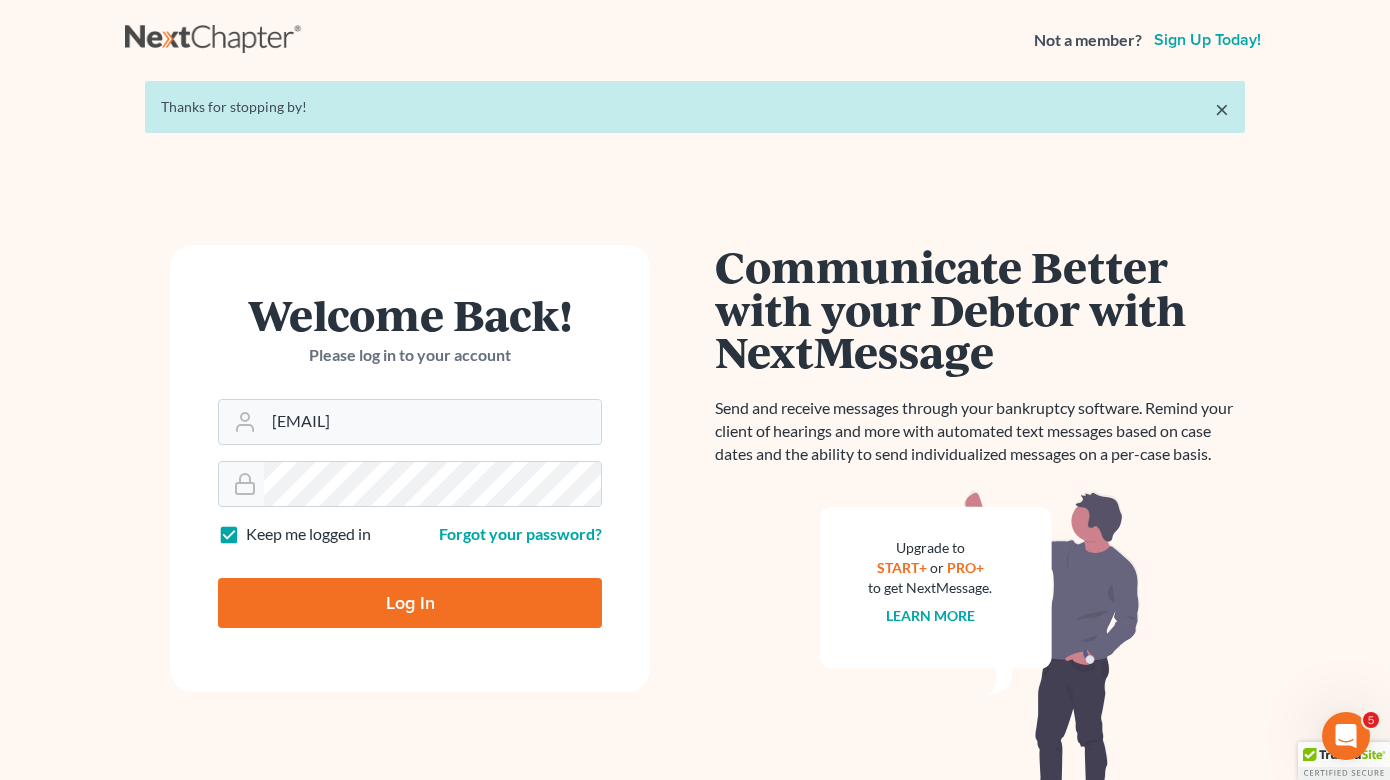 click on "Log In" at bounding box center (410, 603) 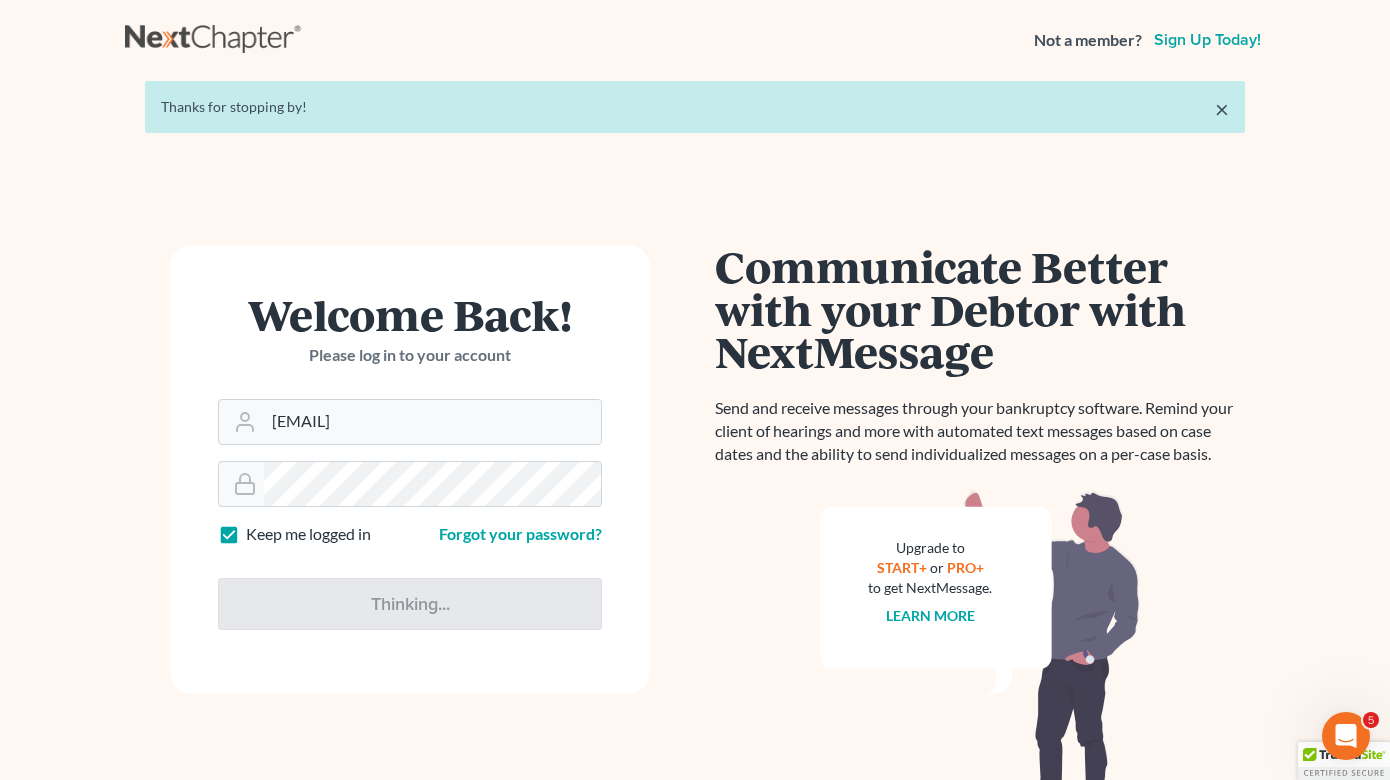 type on "Thinking..." 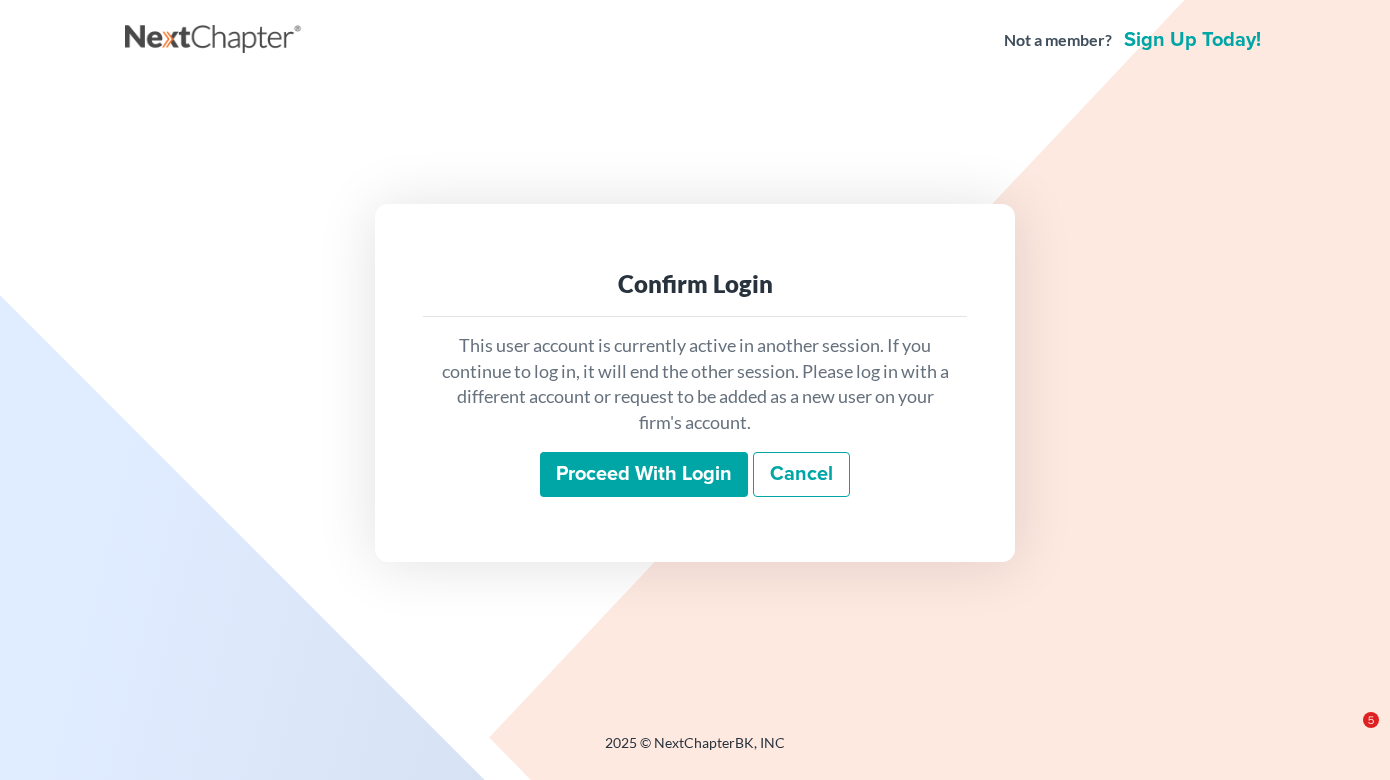 scroll, scrollTop: 0, scrollLeft: 0, axis: both 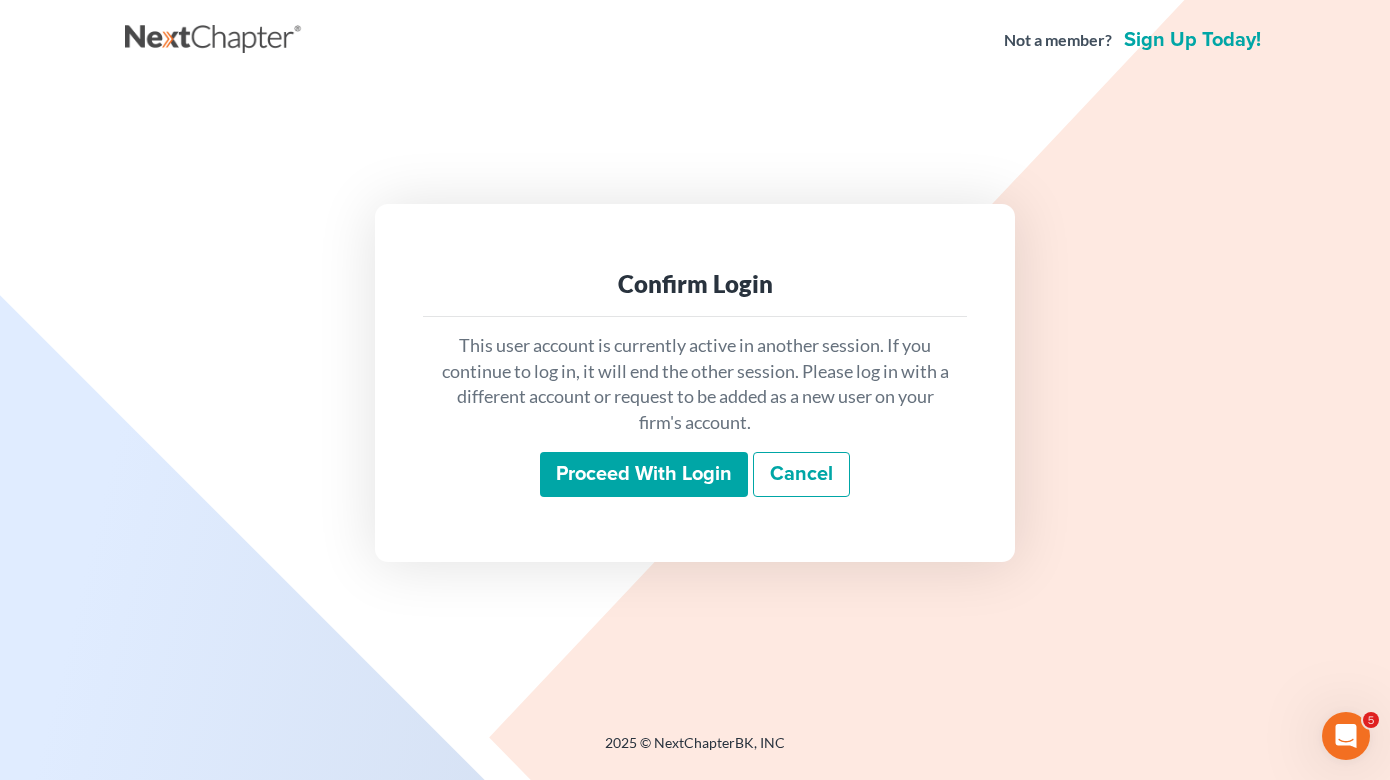 click on "Proceed with login" at bounding box center (644, 475) 